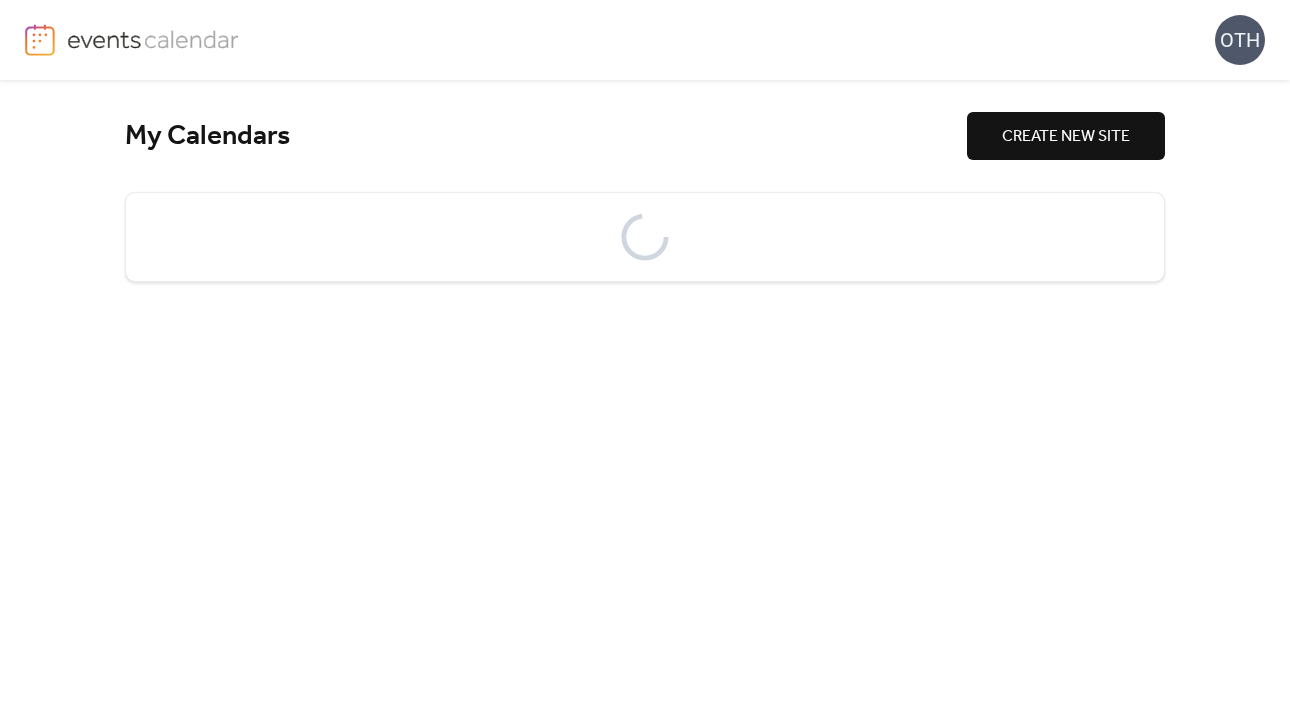 scroll, scrollTop: 0, scrollLeft: 0, axis: both 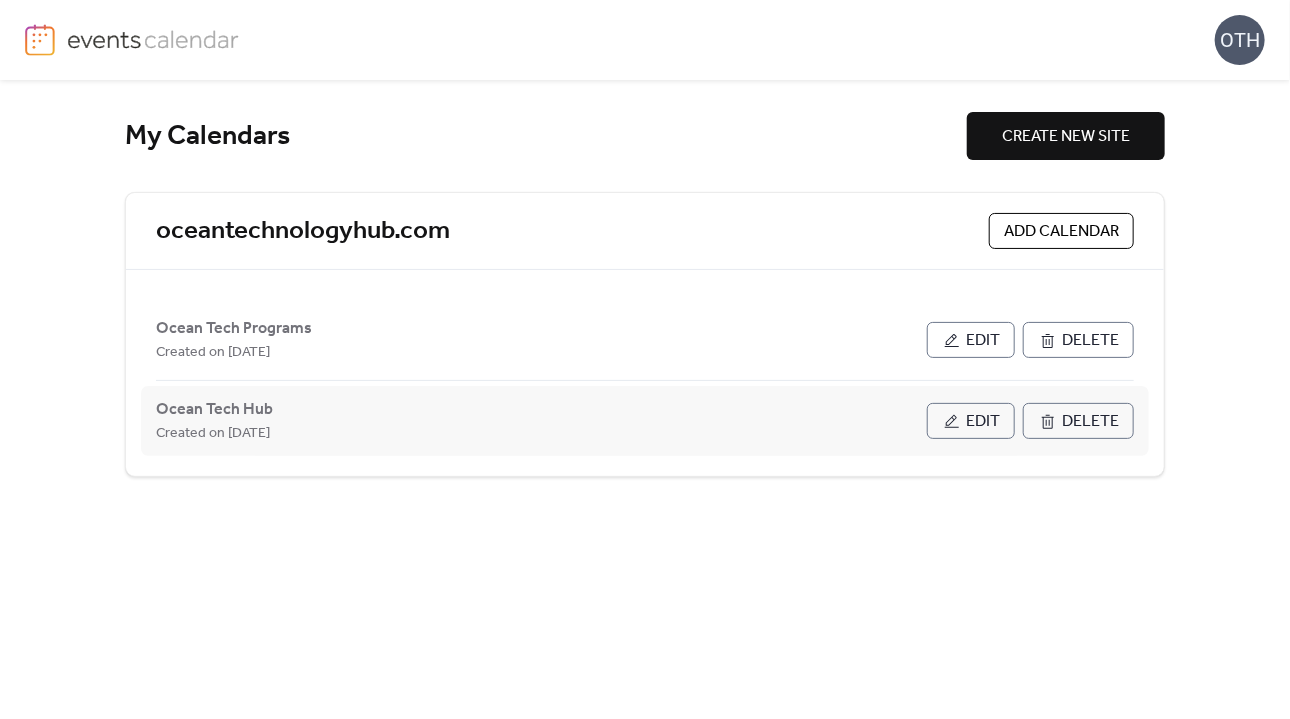 click on "Edit" at bounding box center (971, 421) 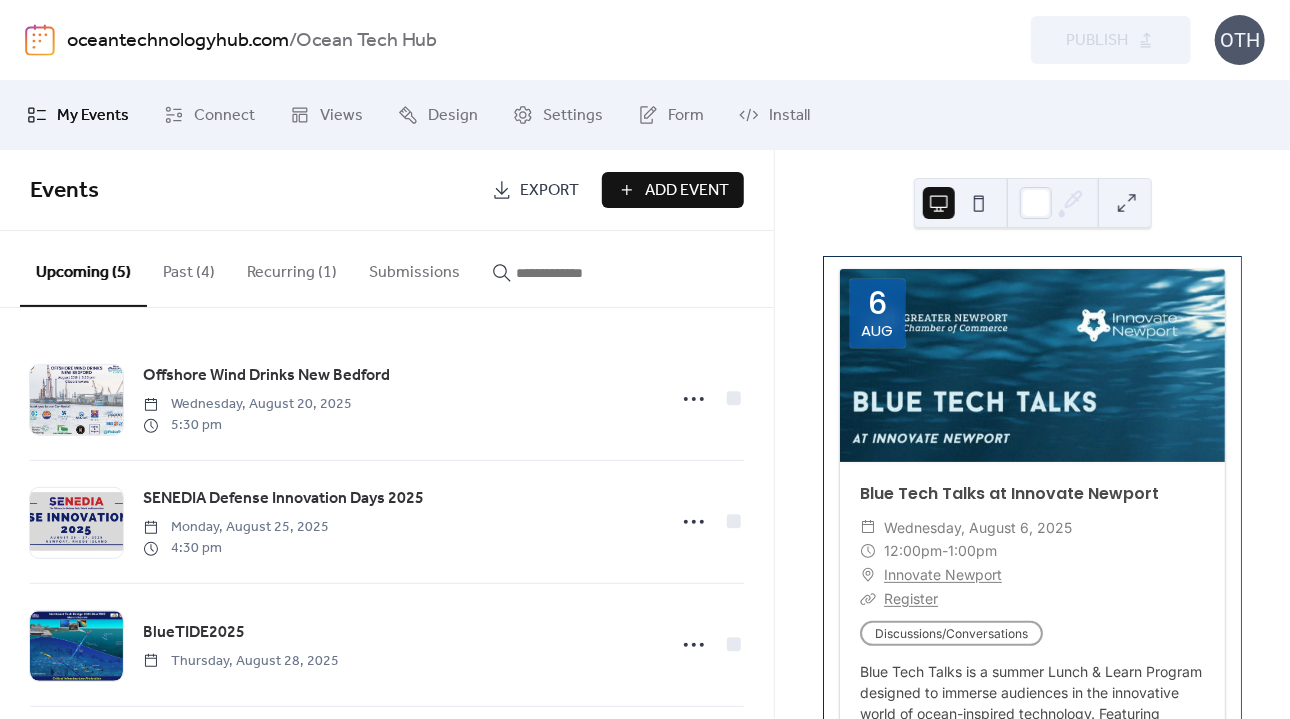 click on "Add Event" at bounding box center (687, 191) 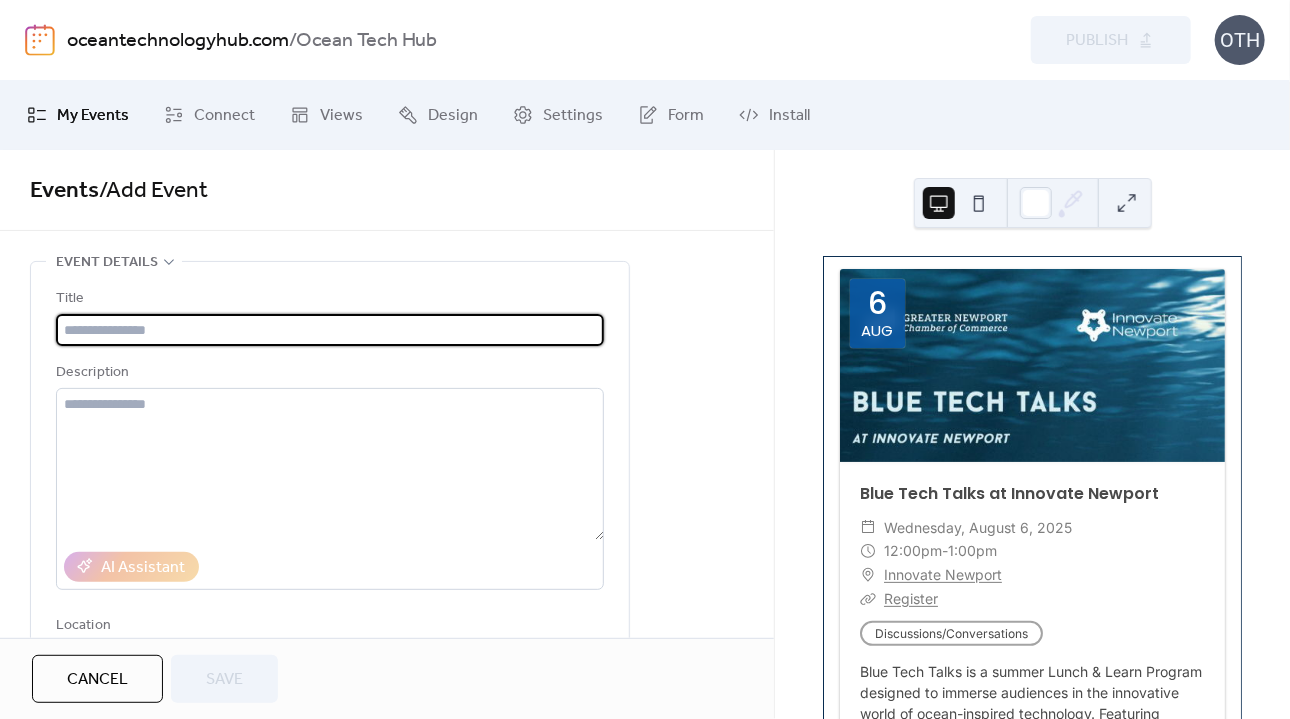 click at bounding box center [330, 330] 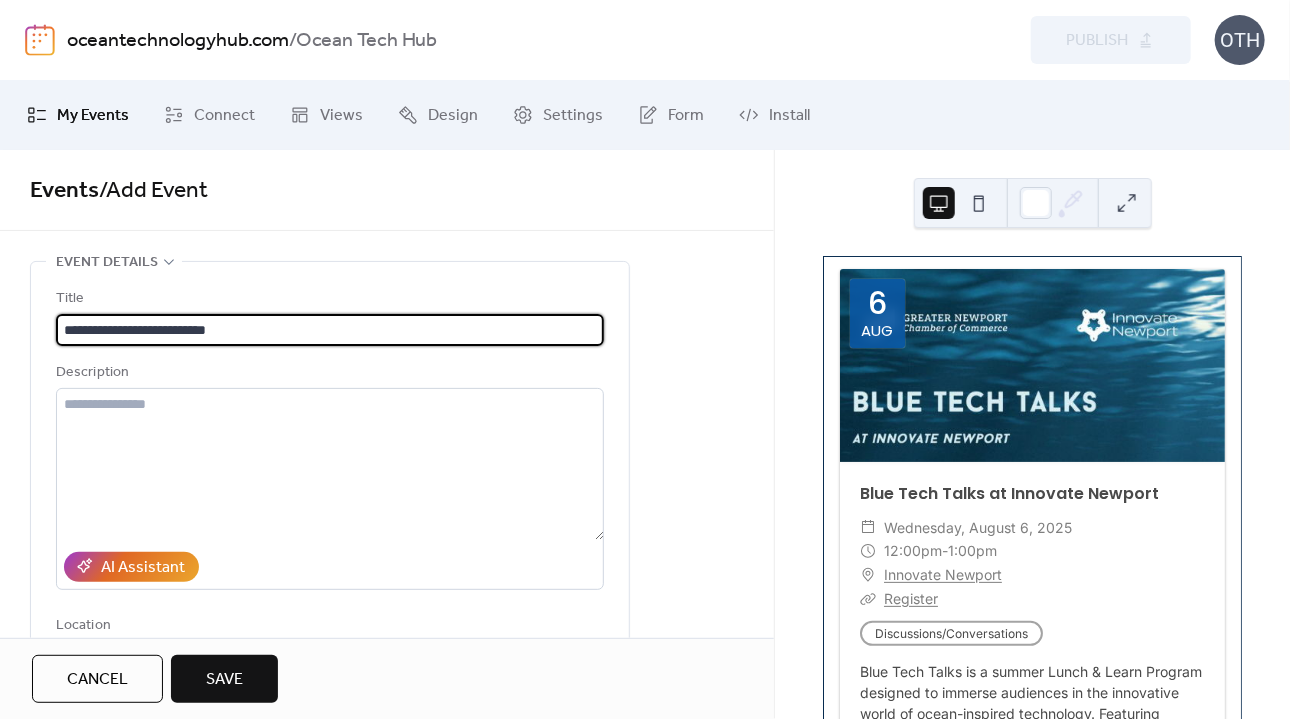 type on "**********" 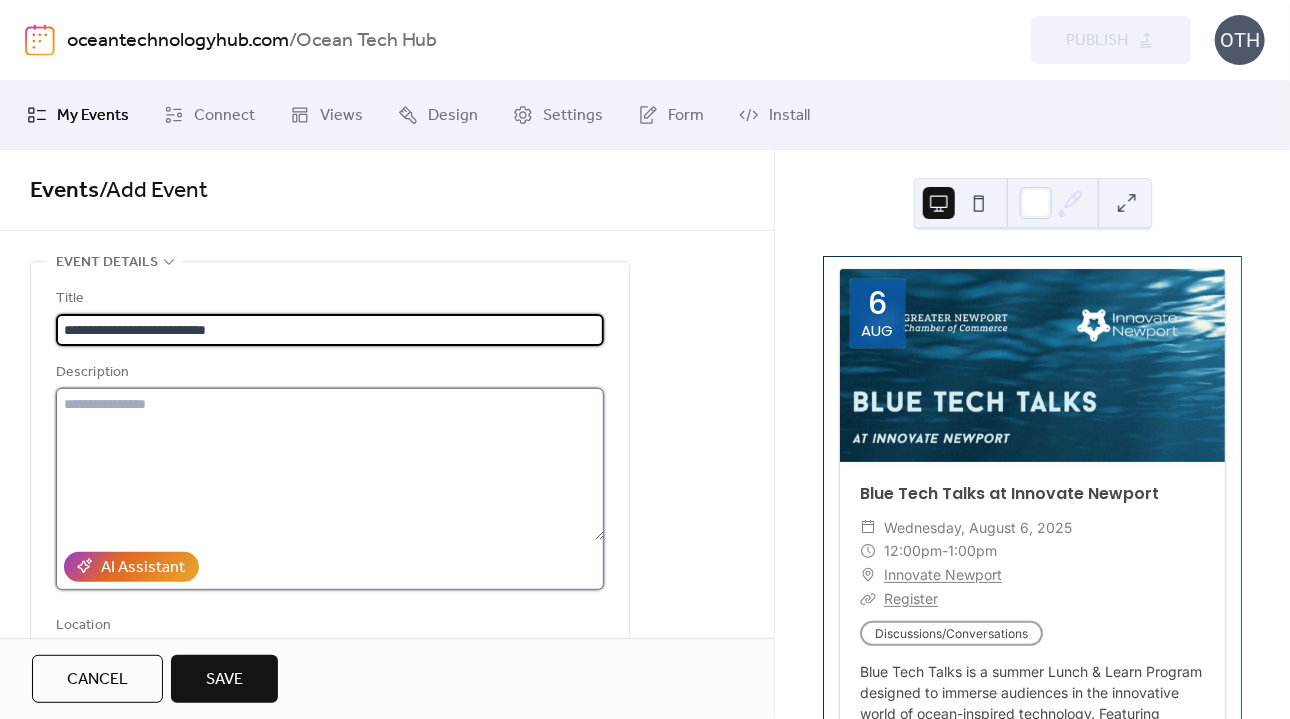 click at bounding box center [330, 464] 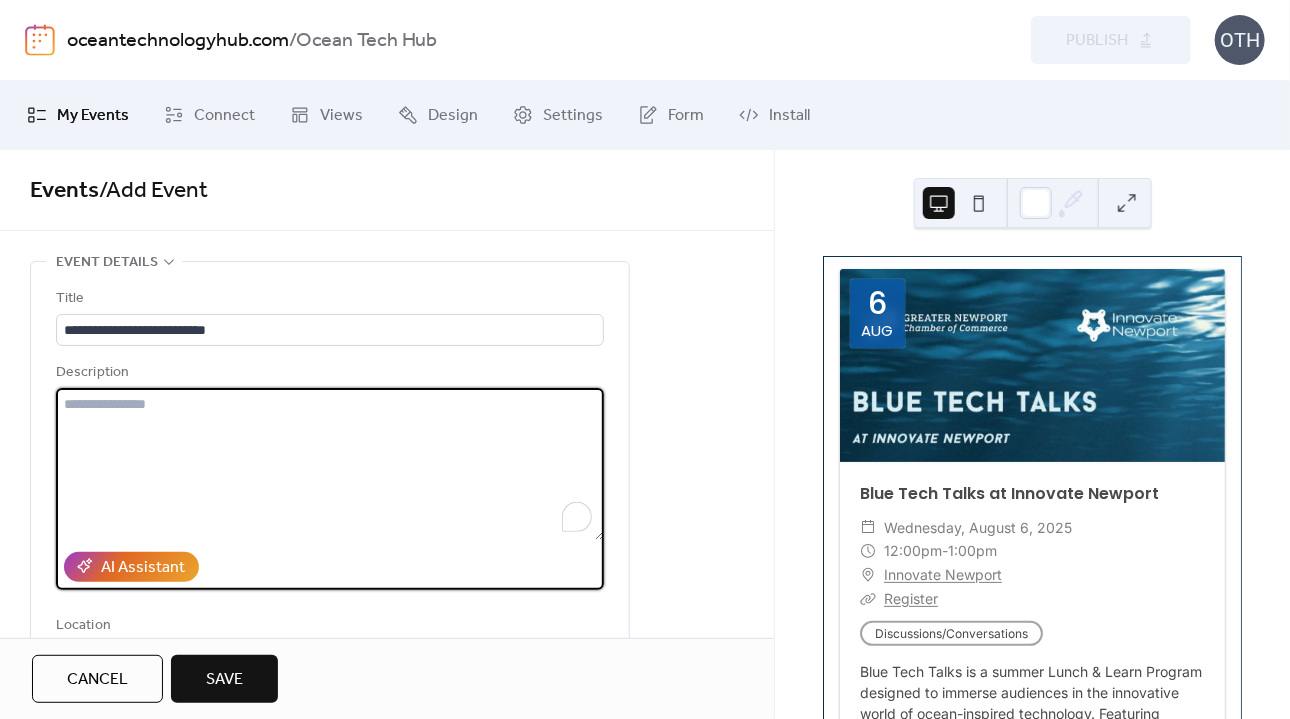 paste on "**********" 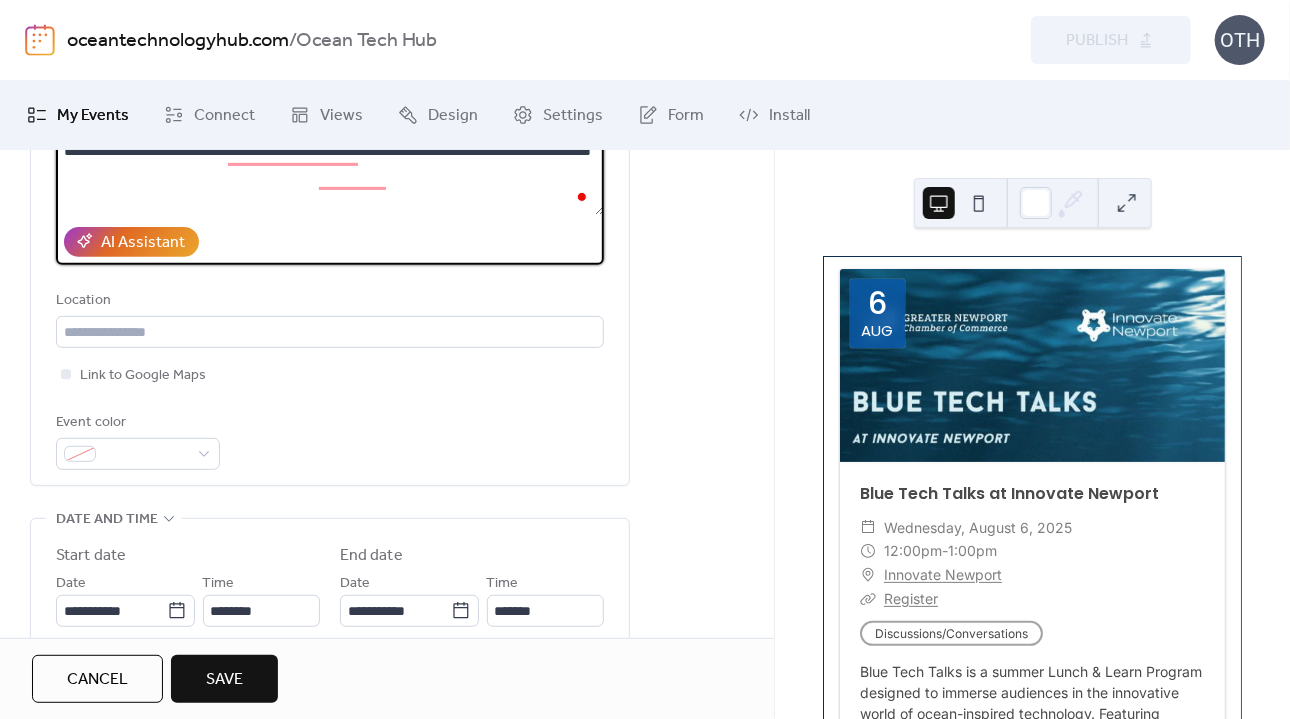 scroll, scrollTop: 328, scrollLeft: 0, axis: vertical 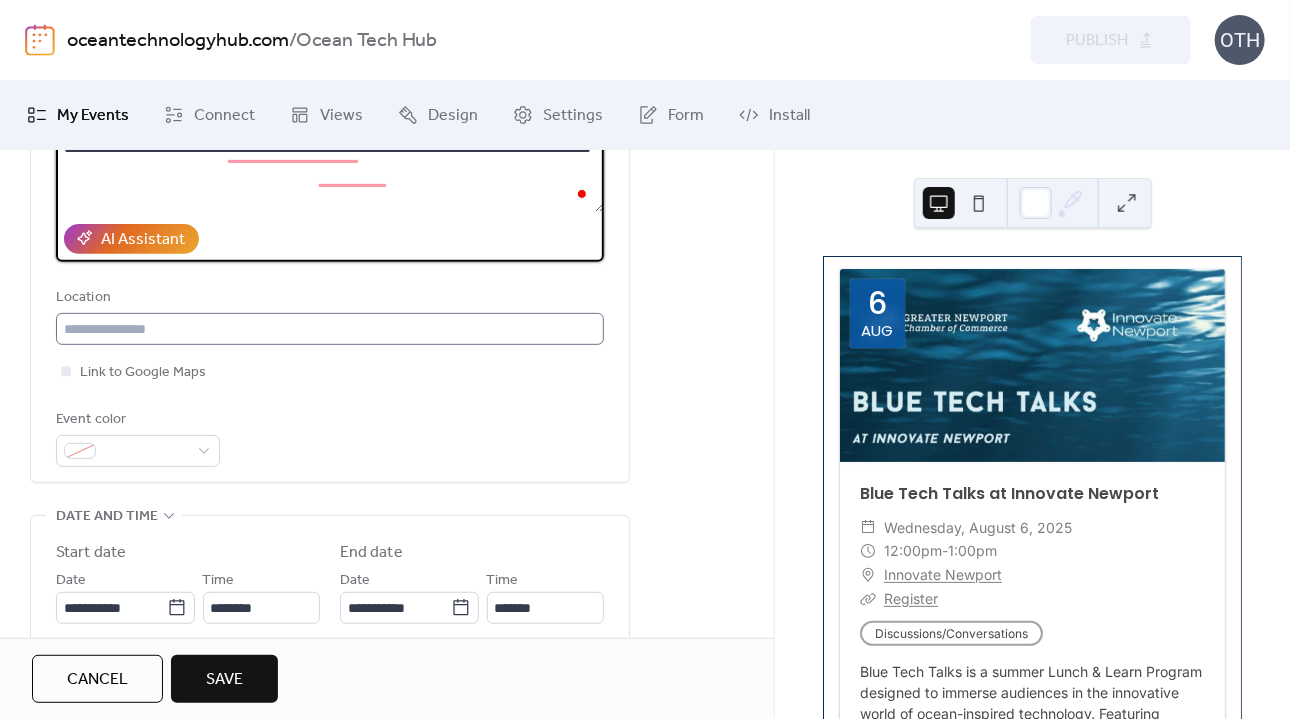 type on "**********" 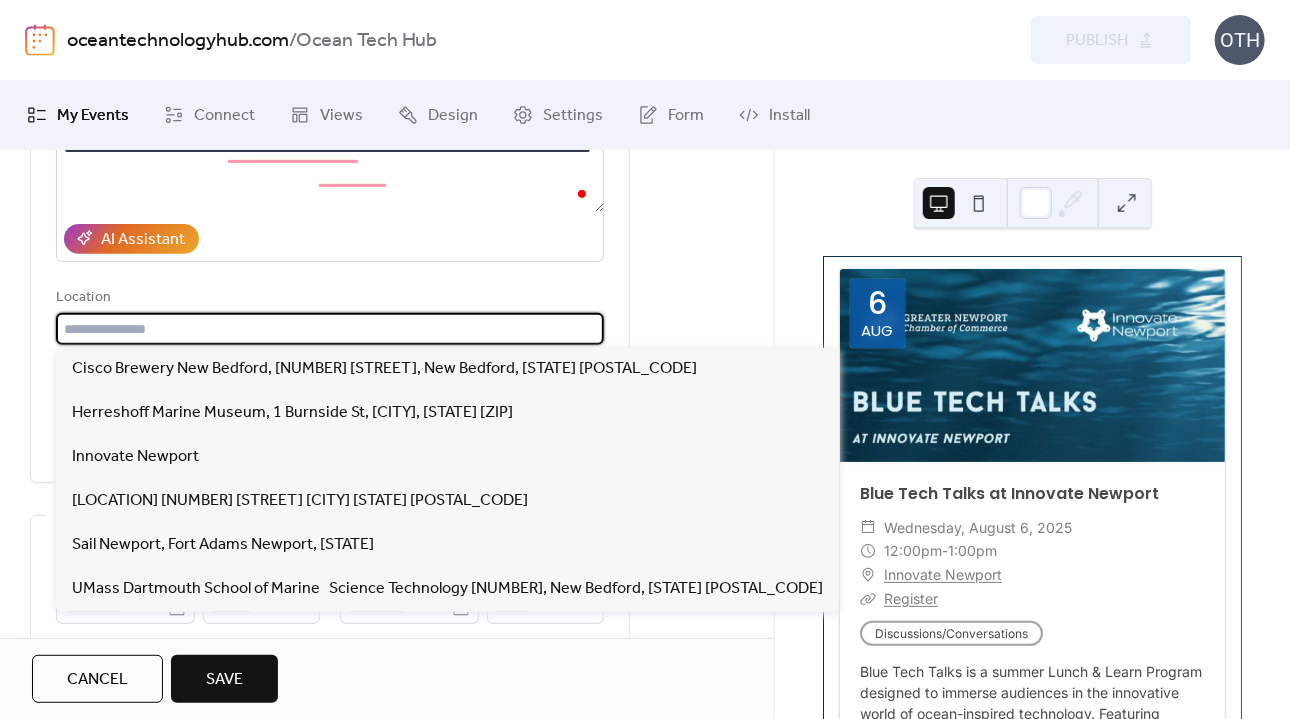 click at bounding box center (330, 329) 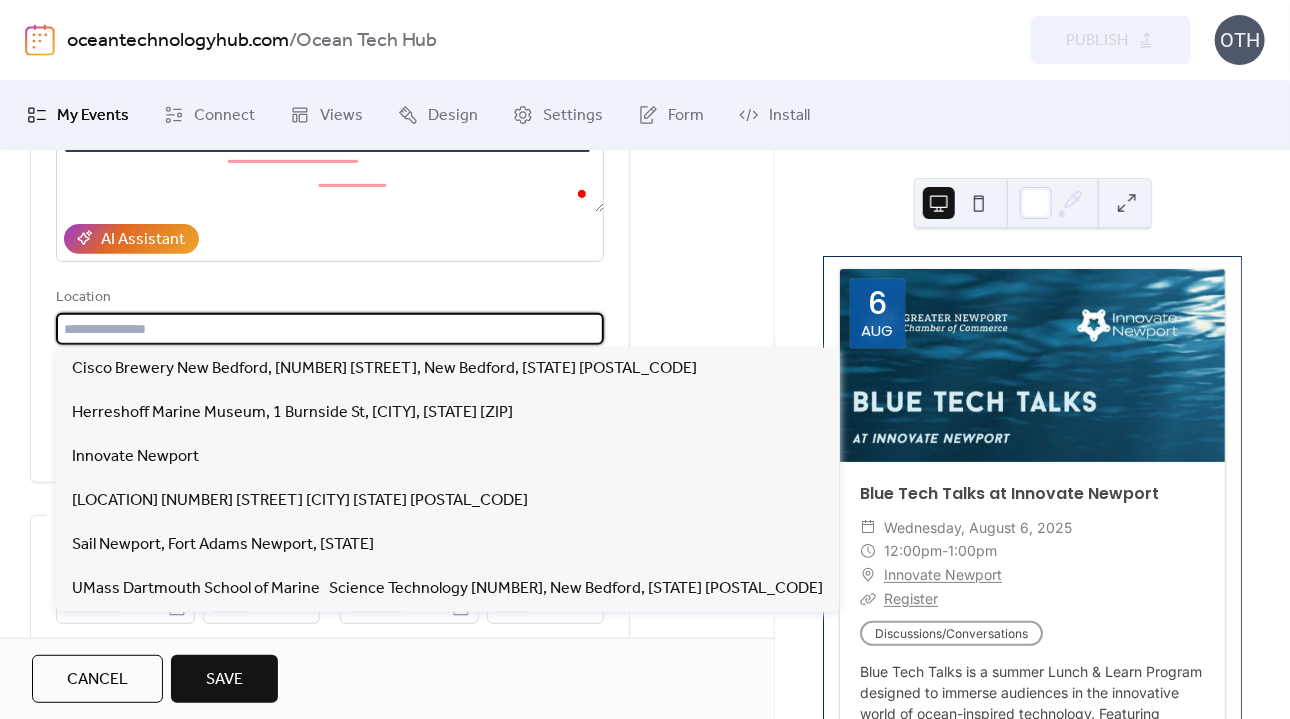 click at bounding box center (330, 329) 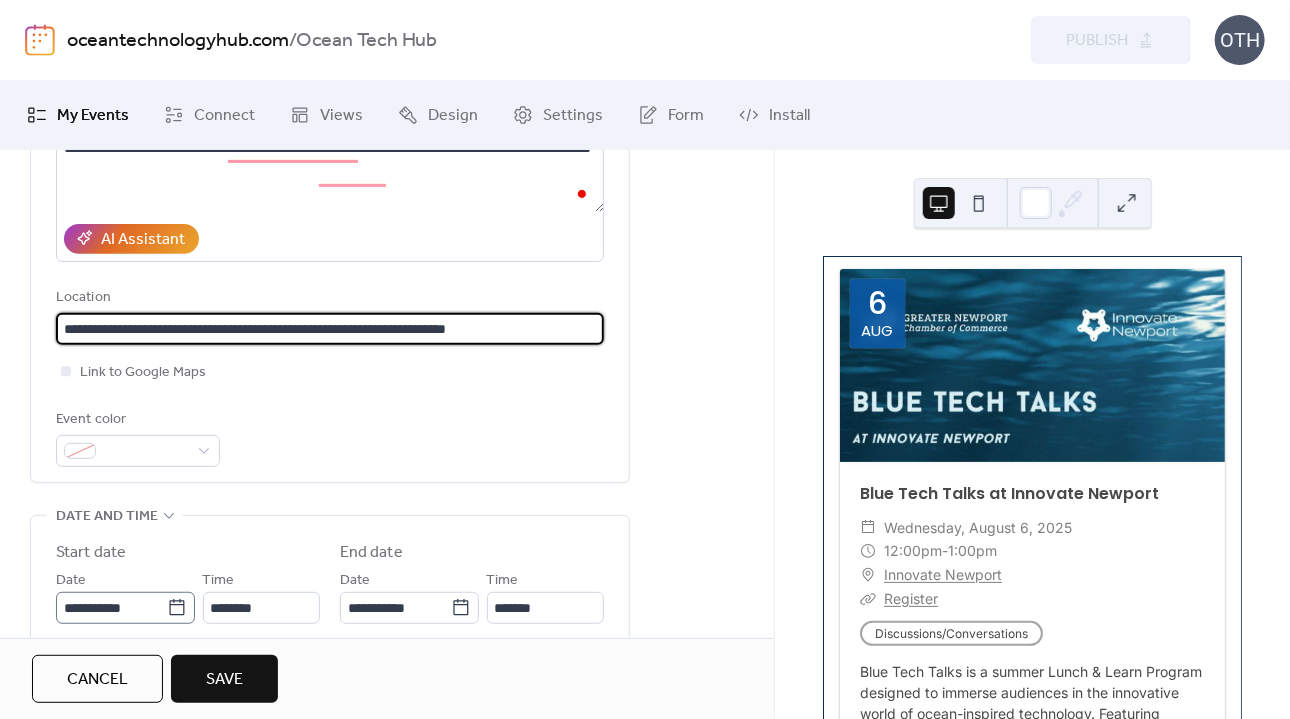 type on "**********" 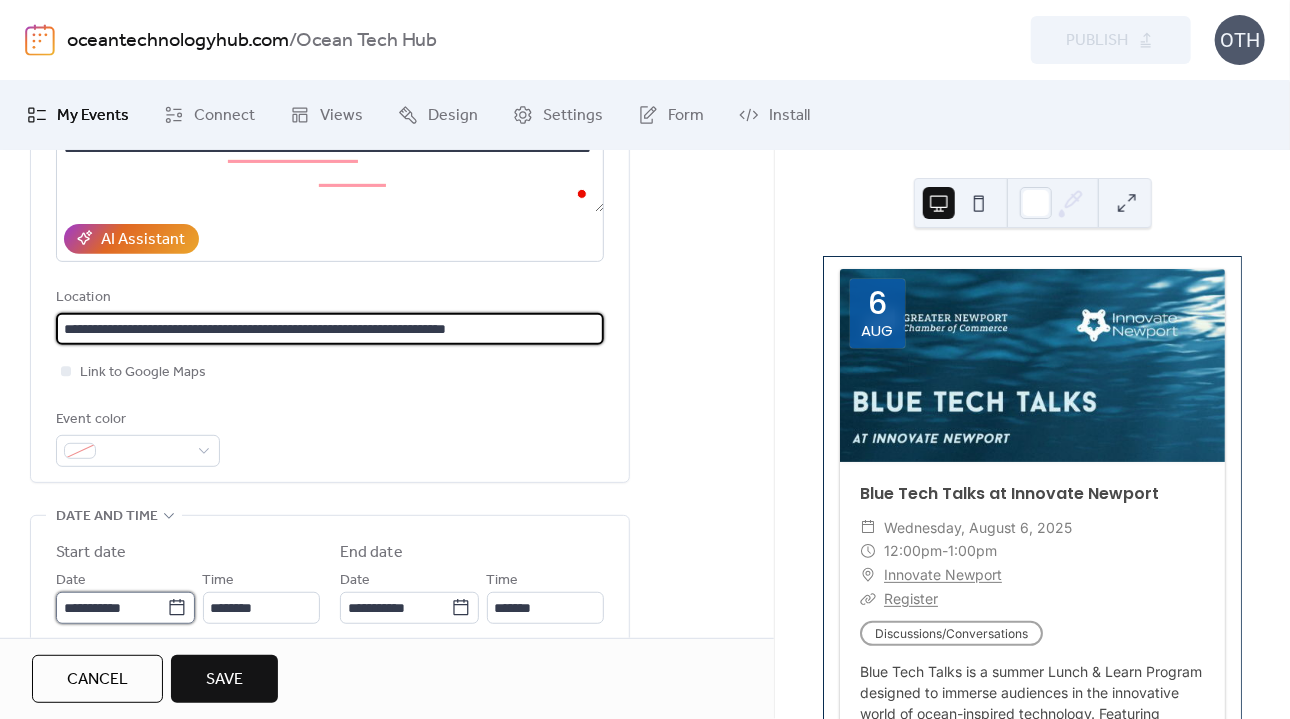 click on "**********" at bounding box center [111, 608] 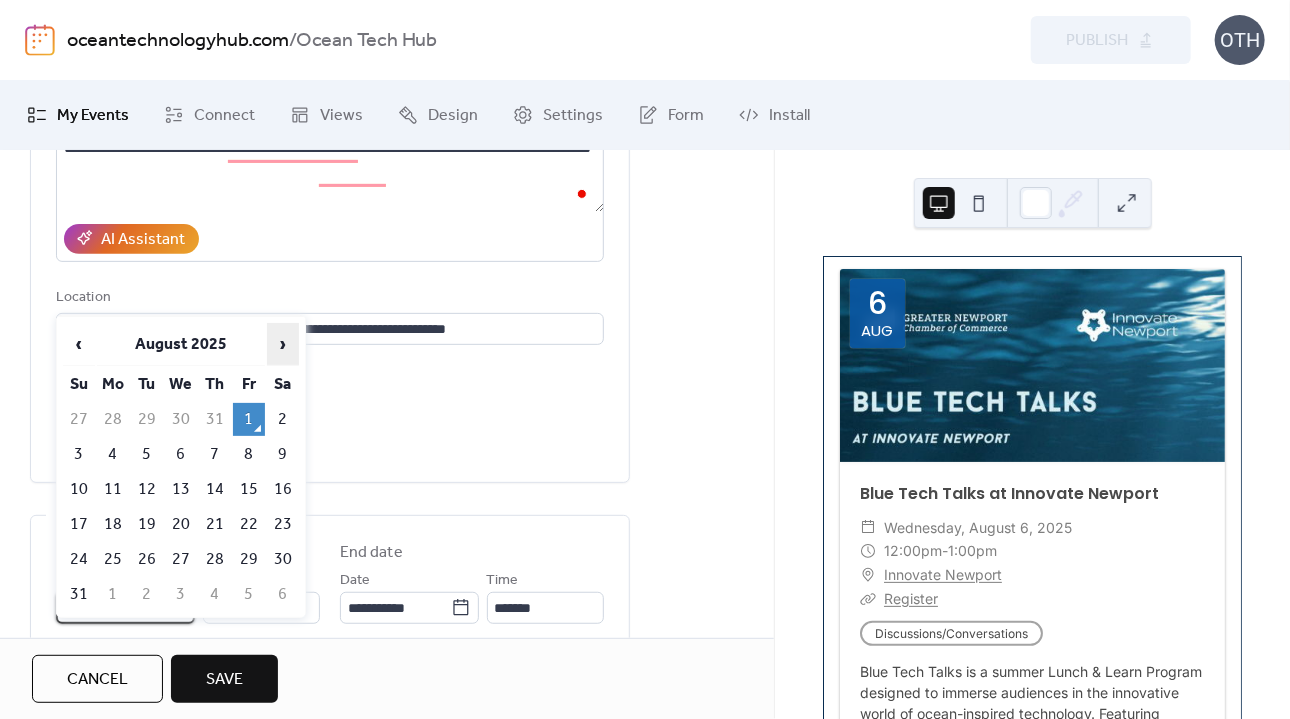click on "›" at bounding box center [283, 344] 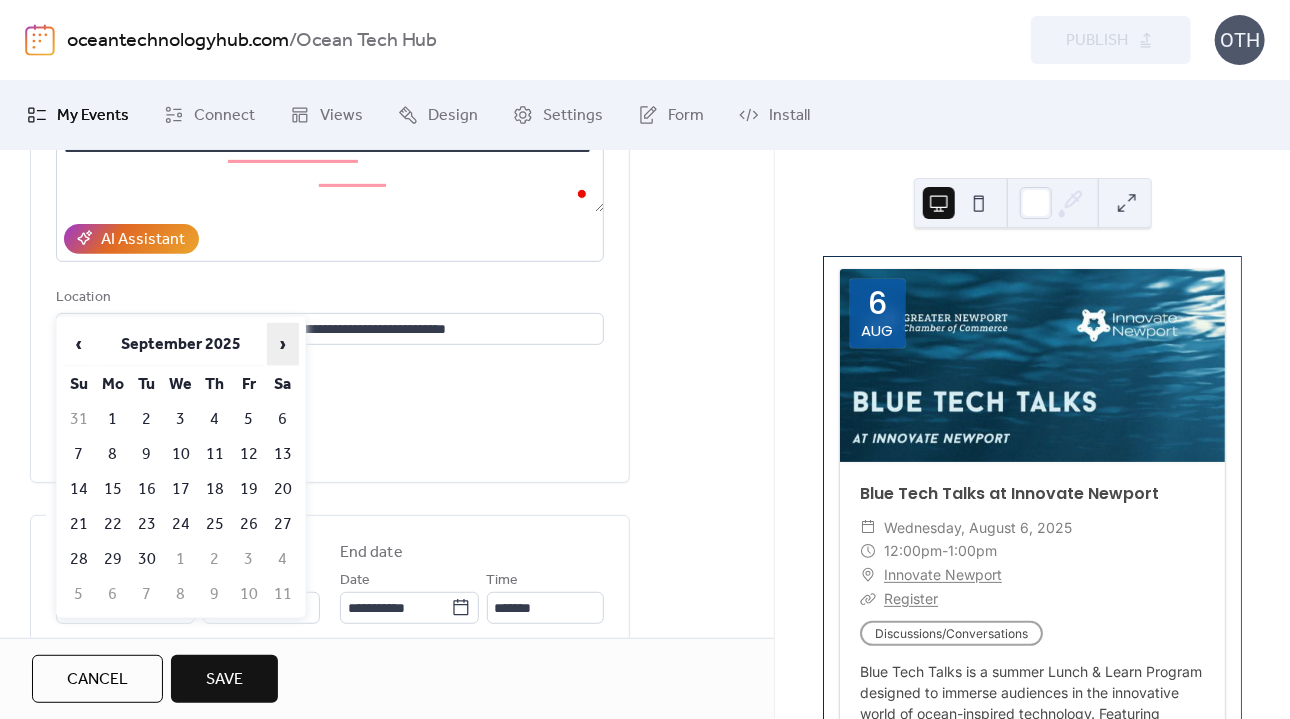 click on "›" at bounding box center [283, 344] 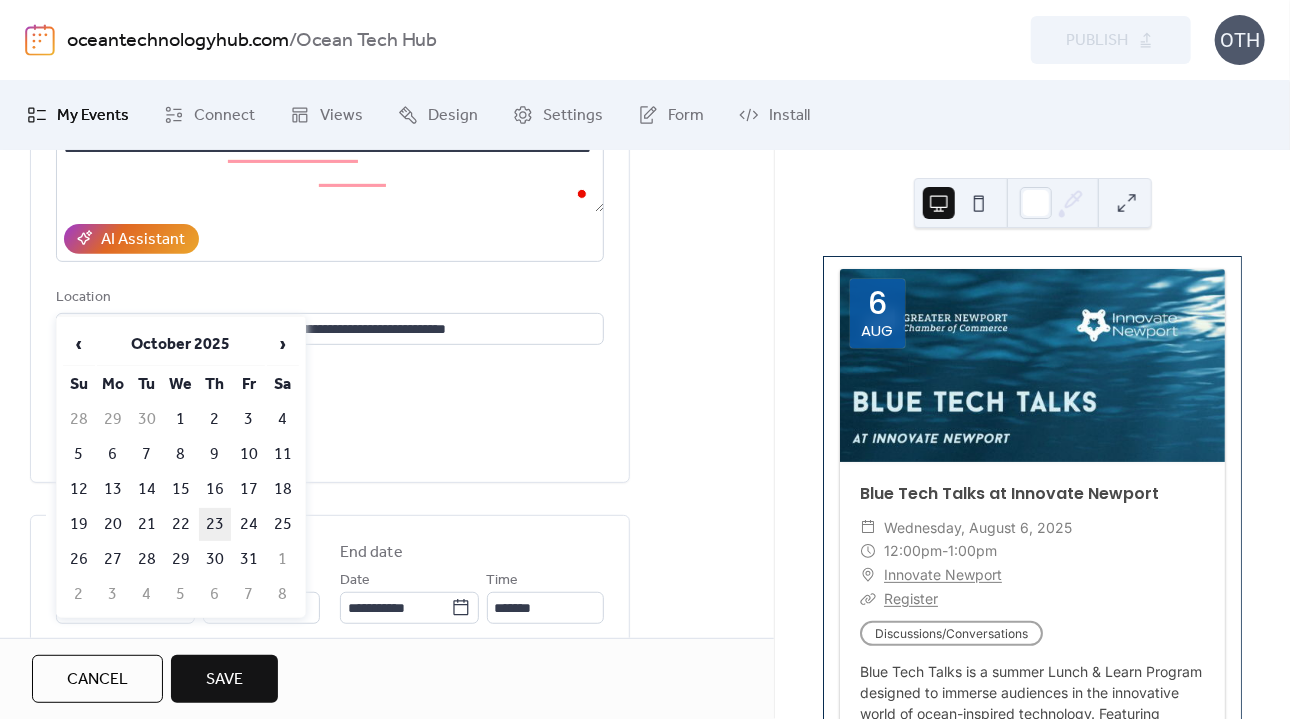 click on "23" at bounding box center (215, 524) 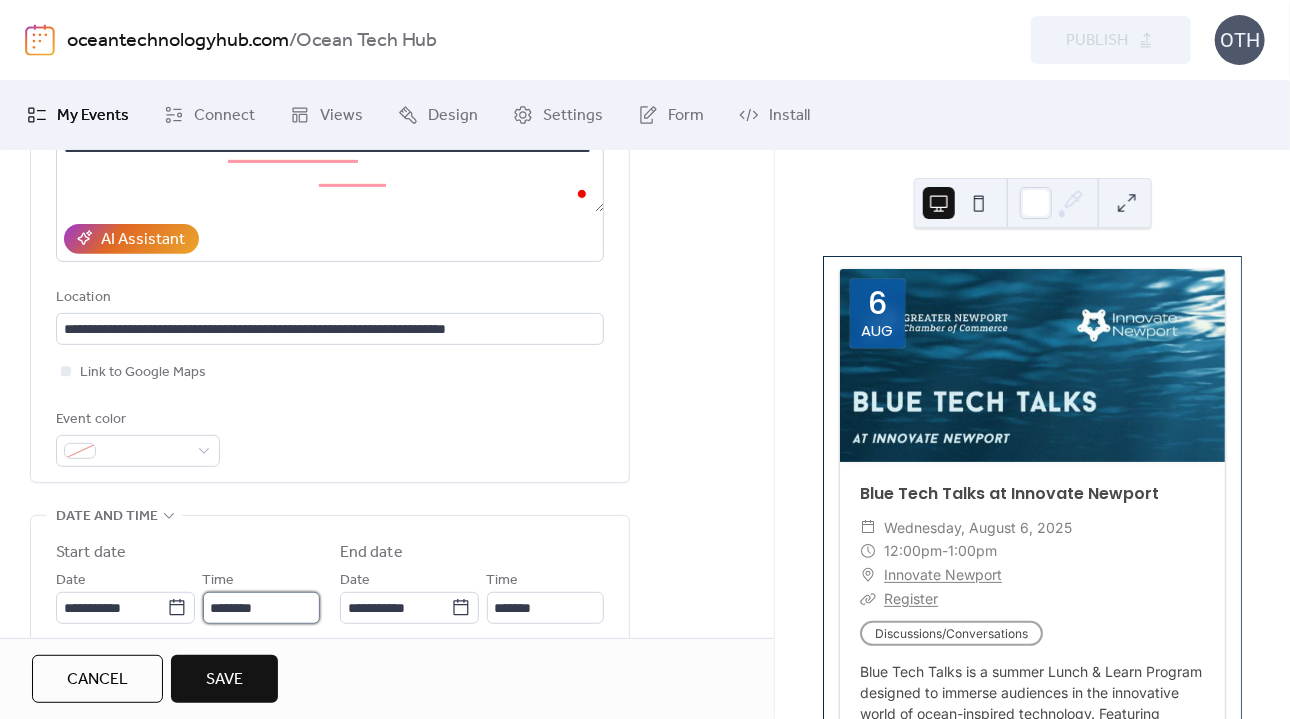 click on "********" at bounding box center (261, 608) 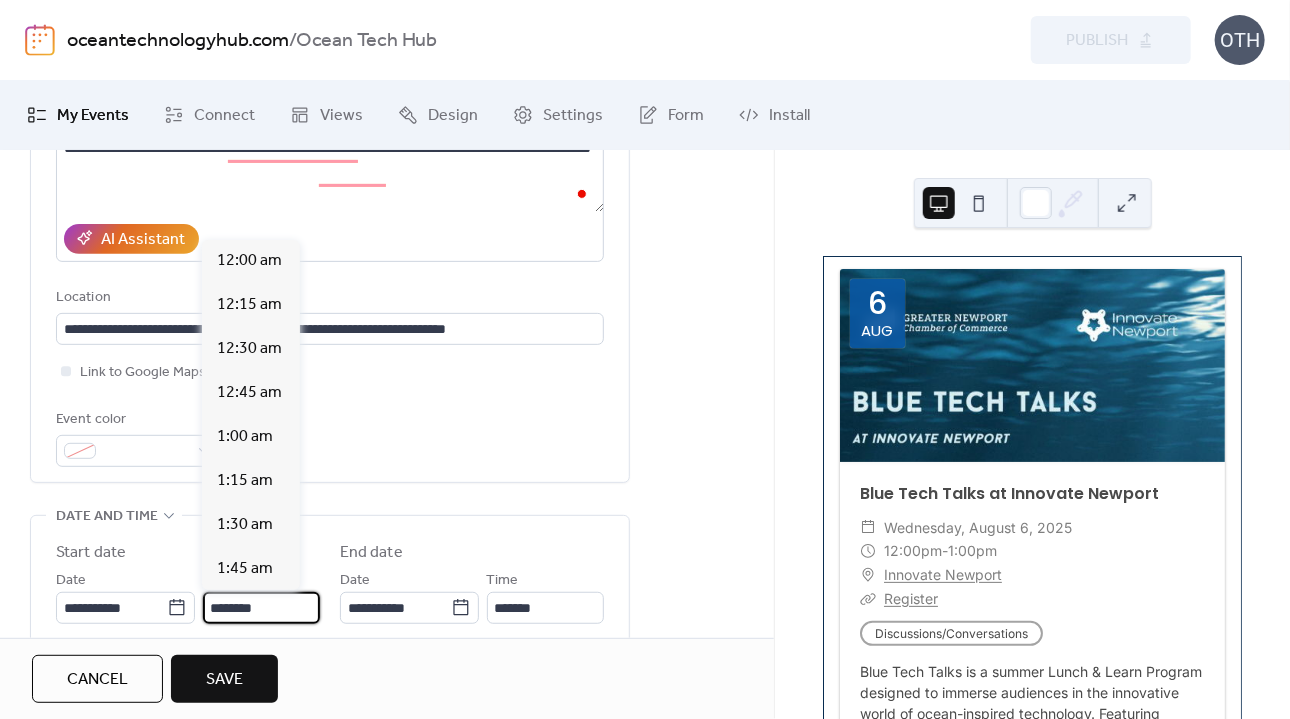 scroll, scrollTop: 2112, scrollLeft: 0, axis: vertical 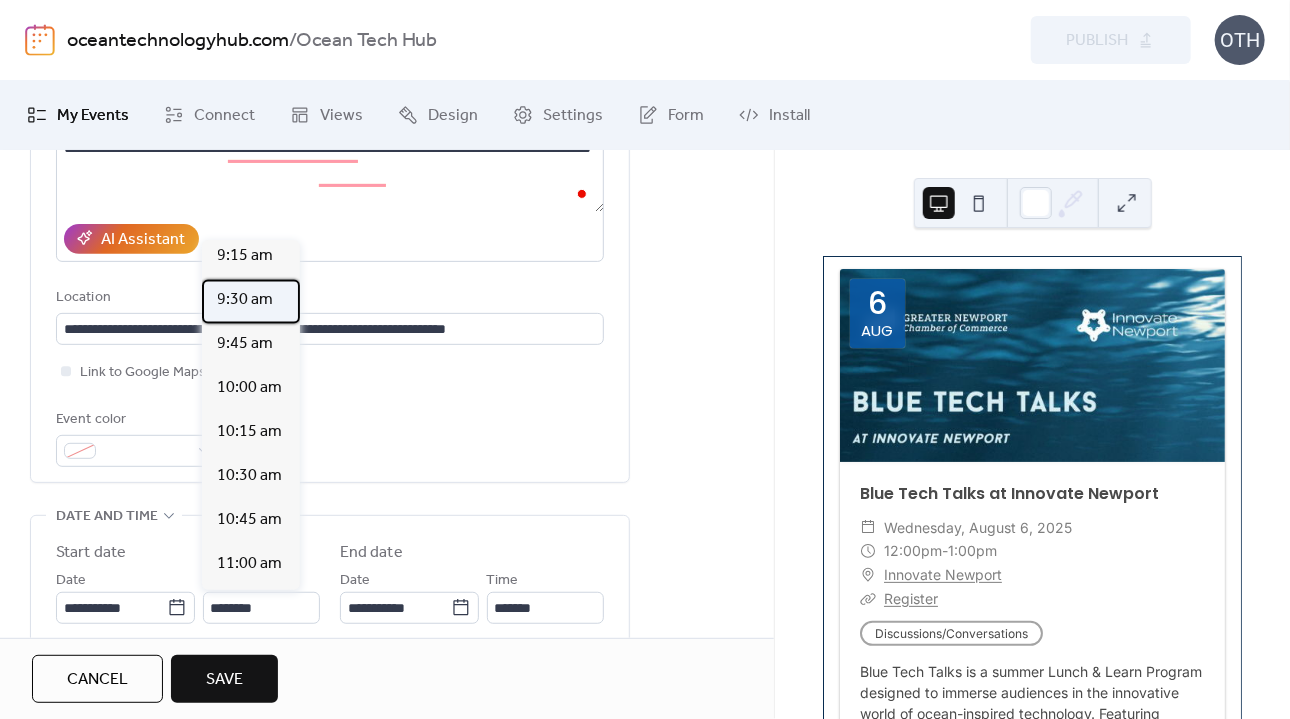 click on "9:30 am" at bounding box center [246, 301] 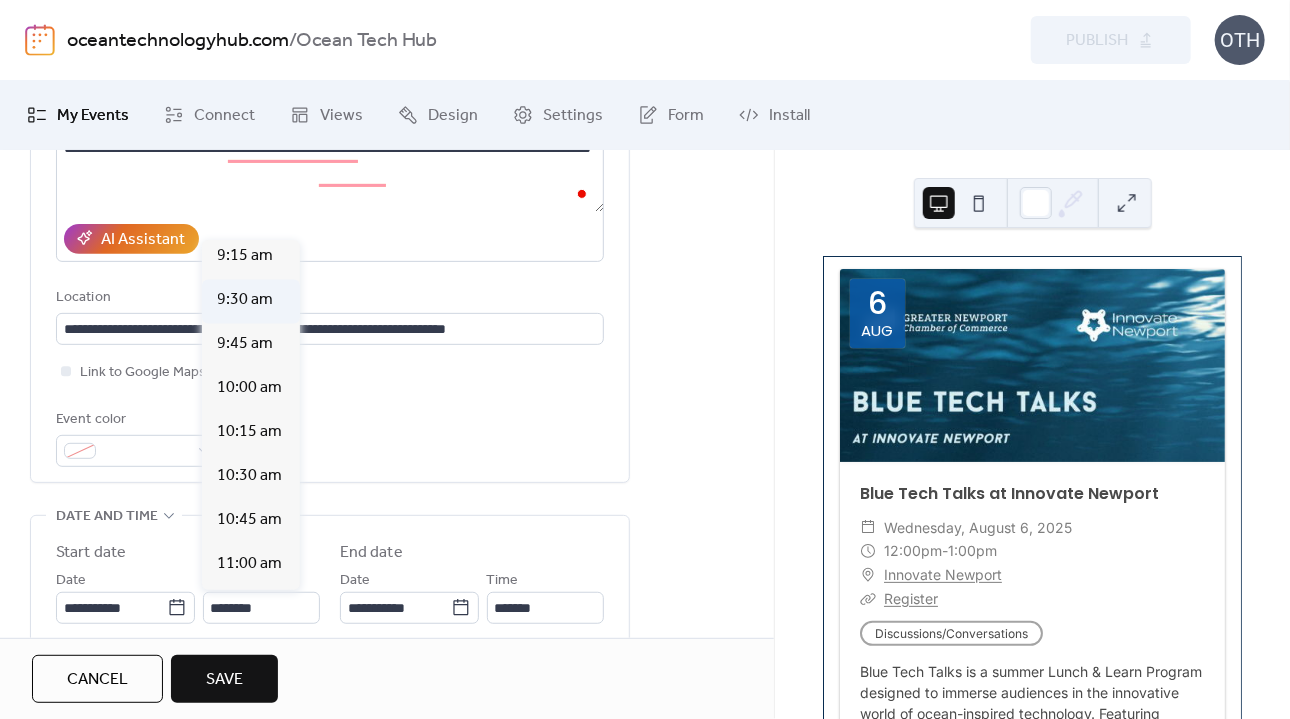 type on "*******" 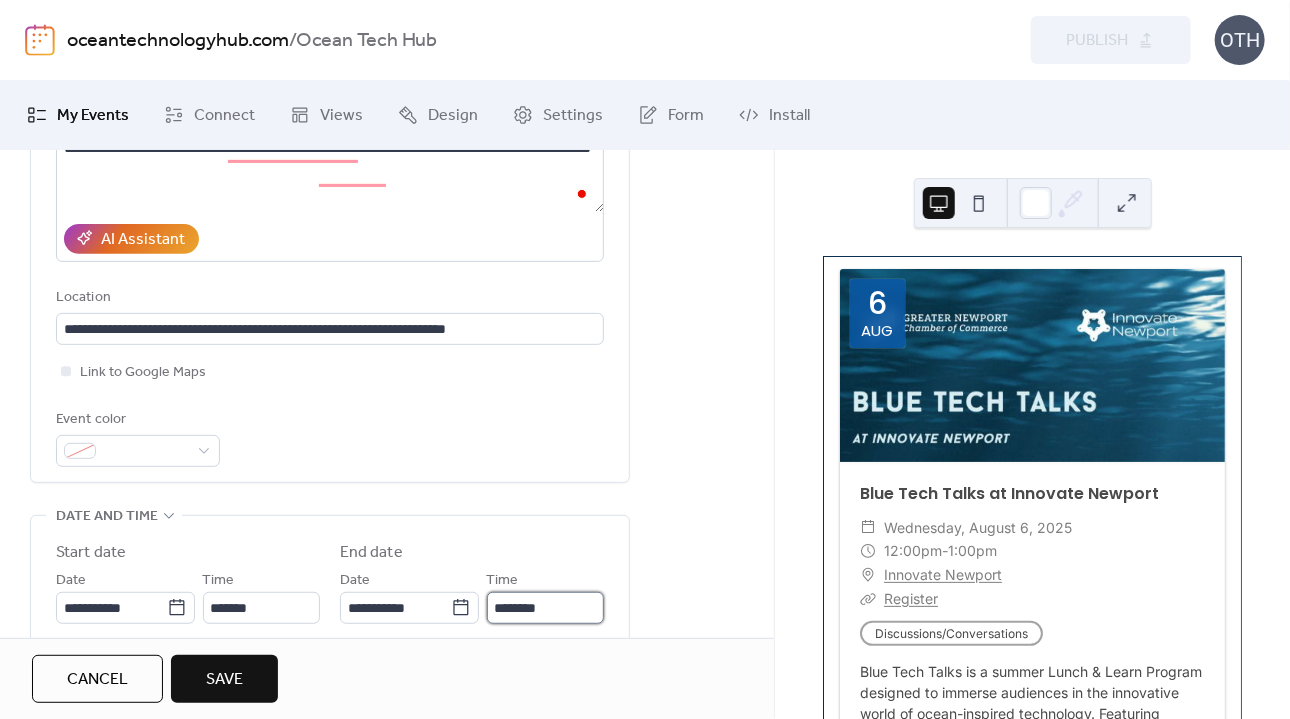 click on "********" at bounding box center [545, 608] 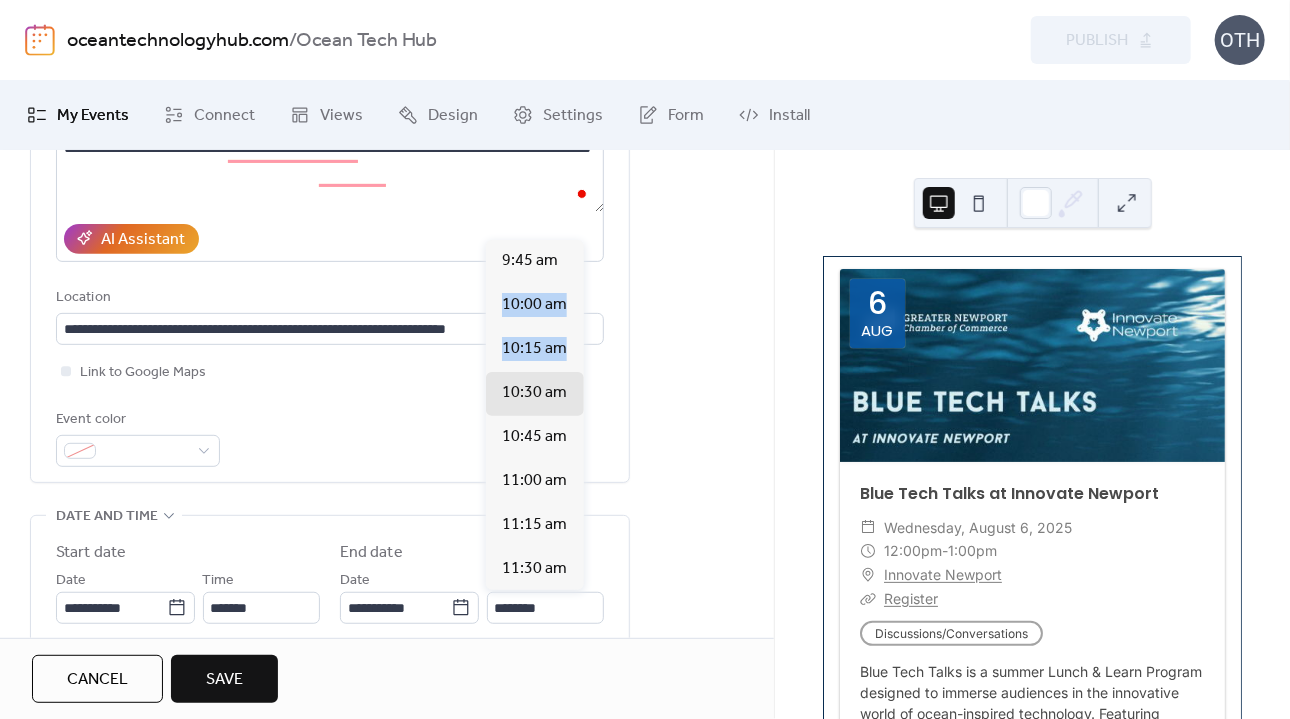 drag, startPoint x: 581, startPoint y: 283, endPoint x: 584, endPoint y: 352, distance: 69.065186 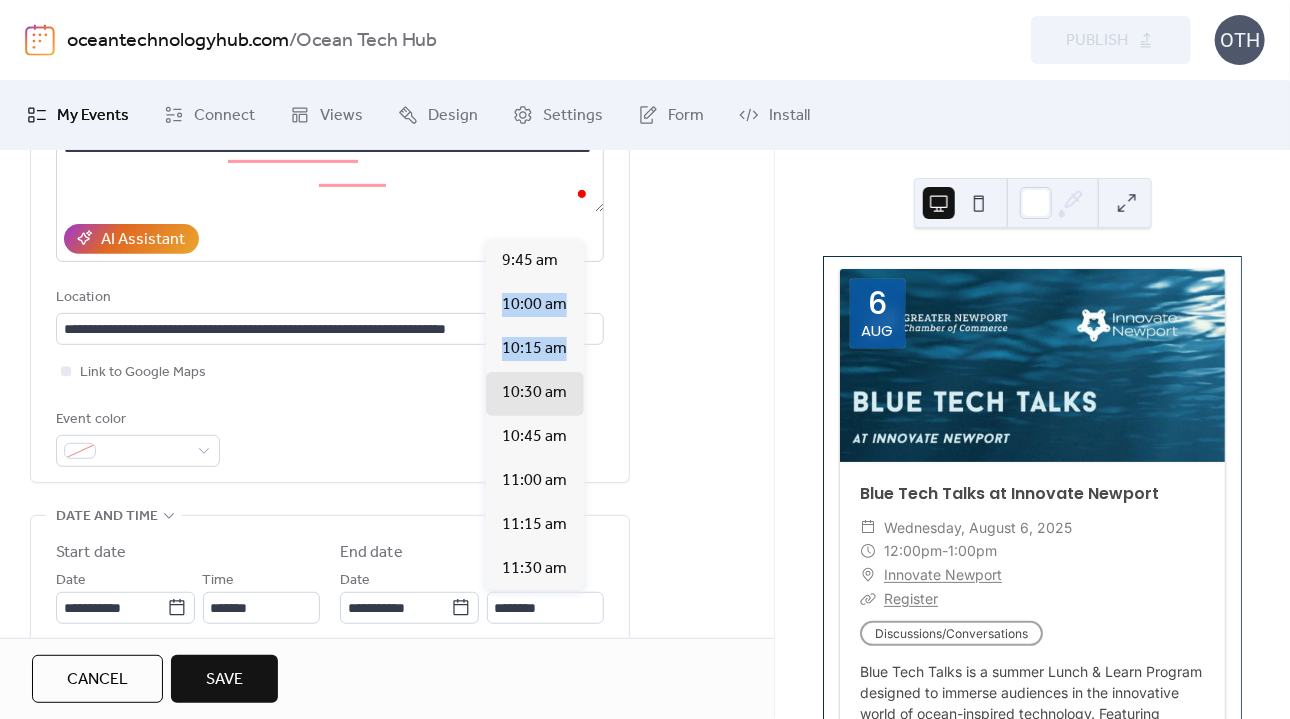 click on "9:45 am 10:00 am 10:15 am 10:30 am 10:45 am 11:00 am 11:15 am 11:30 am 11:45 am 12:00 pm 12:15 pm 12:30 pm 12:45 pm 1:00 pm 1:15 pm 1:30 pm 1:45 pm 2:00 pm 2:15 pm 2:30 pm 2:45 pm 3:00 pm 3:15 pm 3:30 pm 3:45 pm 4:00 pm 4:15 pm 4:30 pm 4:45 pm 5:00 pm 5:15 pm 5:30 pm 5:45 pm 6:00 pm 6:15 pm 6:30 pm 6:45 pm 7:00 pm 7:15 pm 7:30 pm 7:45 pm 8:00 pm 8:15 pm 8:30 pm 8:45 pm 9:00 pm 9:15 pm 9:30 pm 9:45 pm 10:00 pm 10:15 pm 10:30 pm 10:45 pm 11:00 pm 11:15 pm 11:30 pm 11:45 pm" at bounding box center [535, 415] 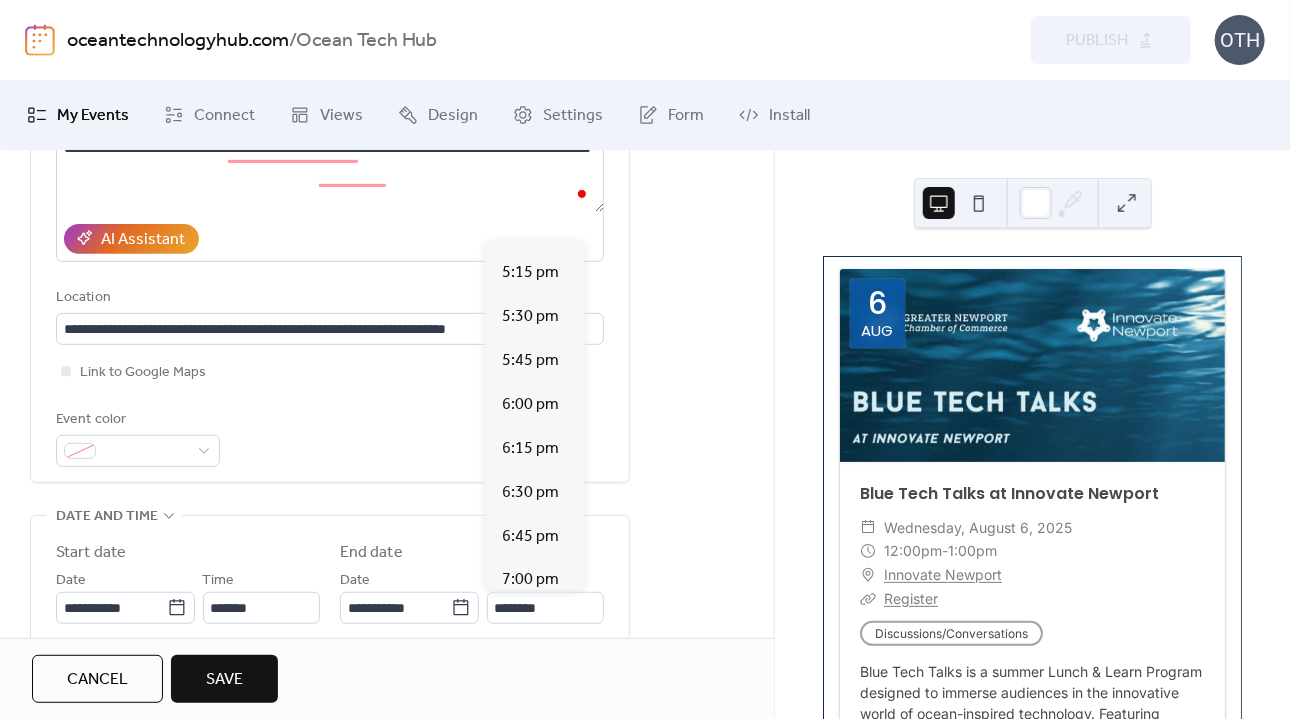 scroll, scrollTop: 1313, scrollLeft: 0, axis: vertical 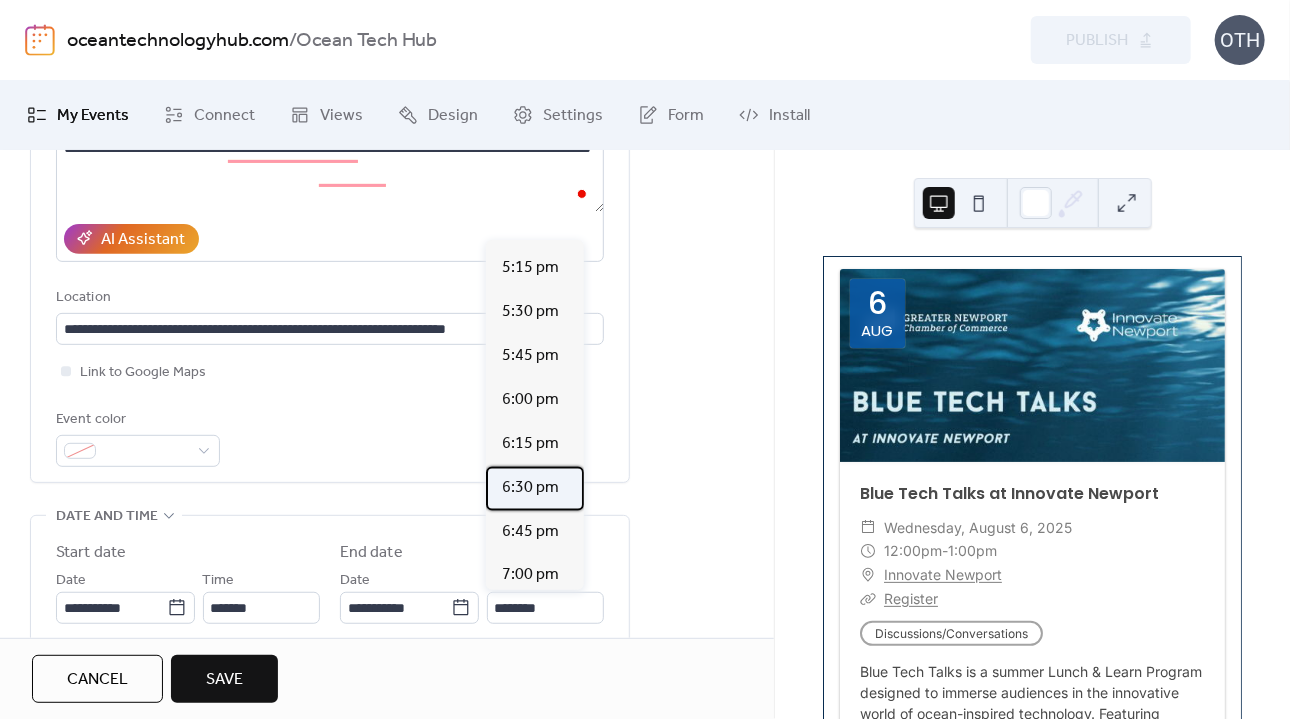 click on "6:30 pm" at bounding box center [535, 489] 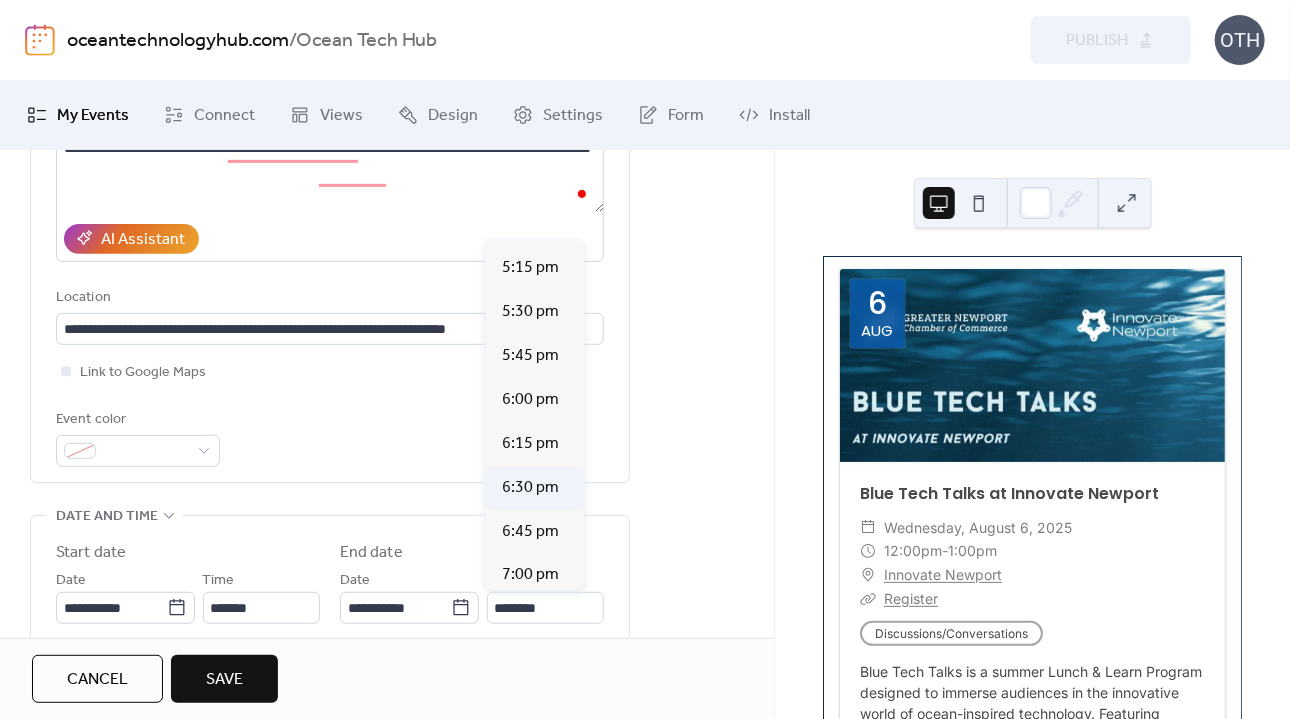 type on "*******" 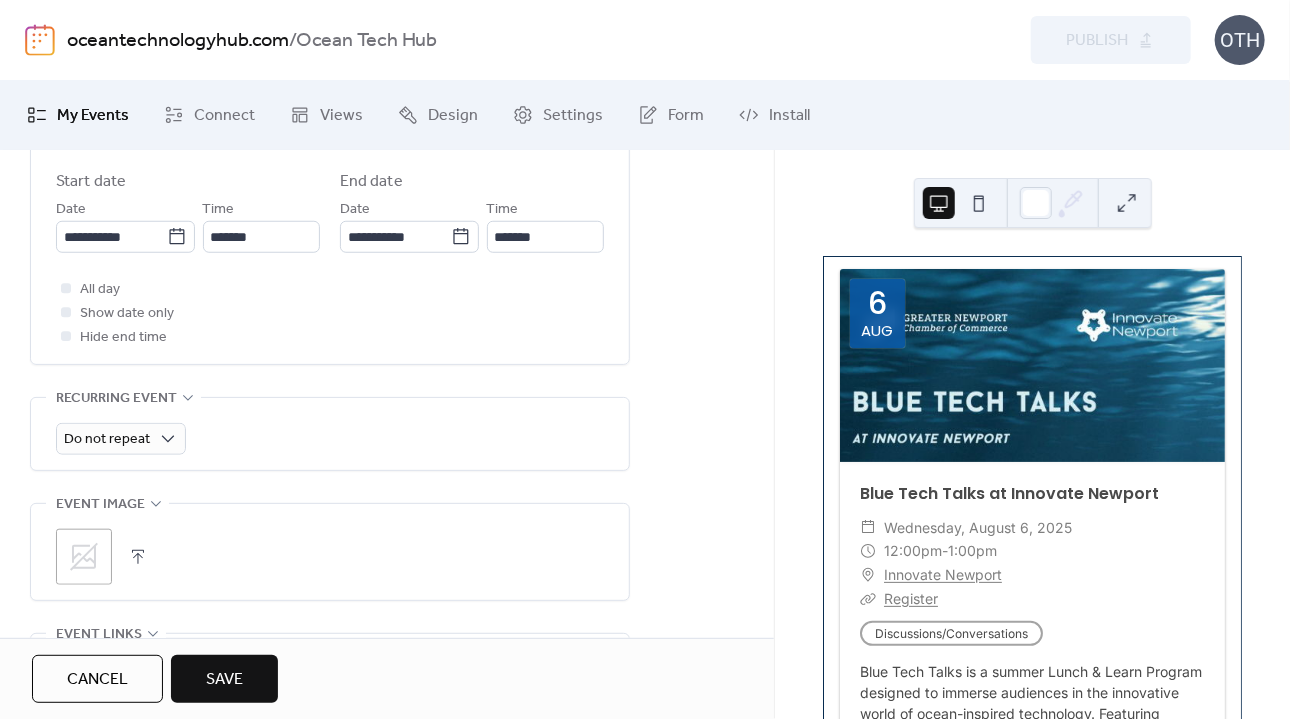 scroll, scrollTop: 775, scrollLeft: 0, axis: vertical 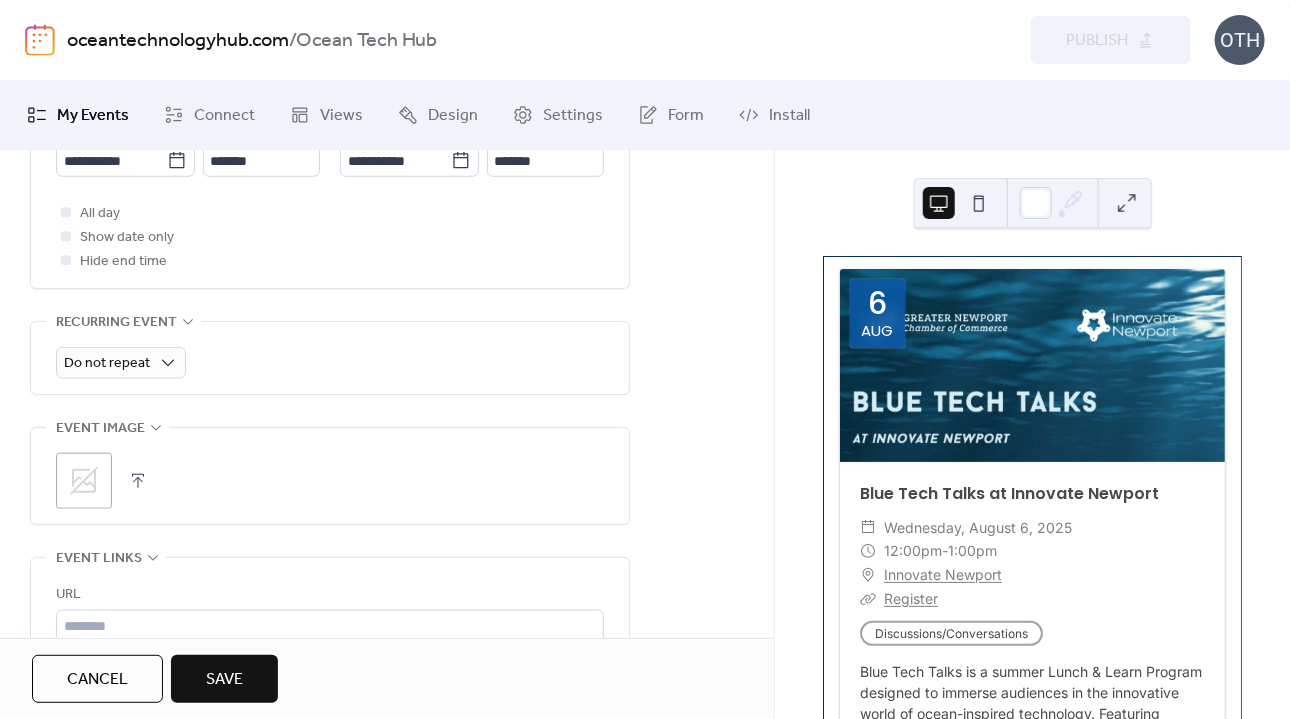 click 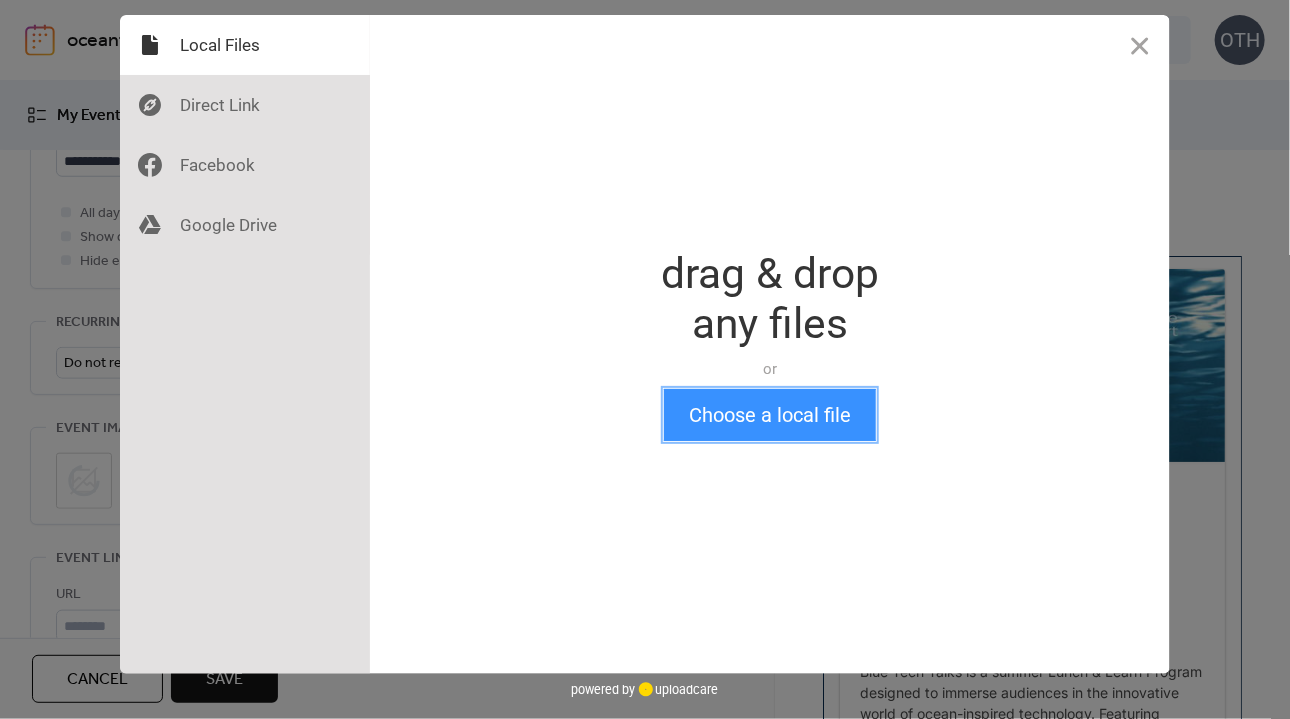 click on "Choose a local file" at bounding box center [770, 415] 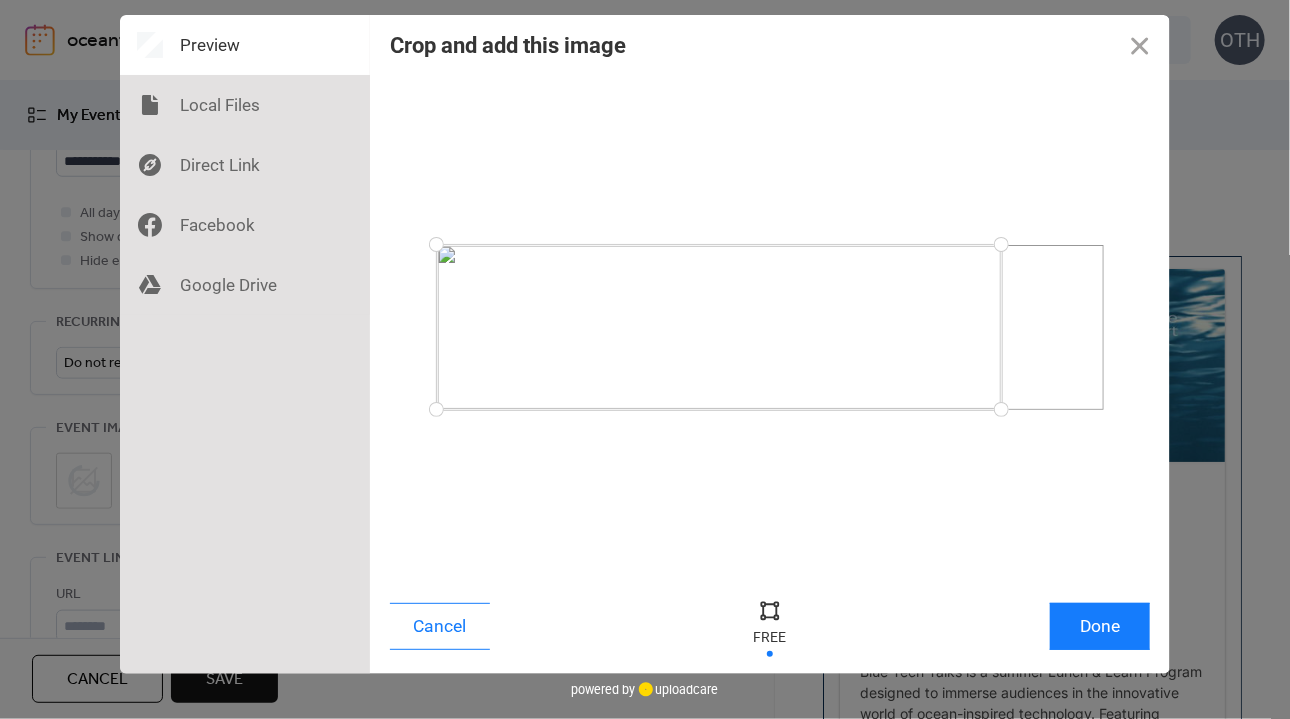 drag, startPoint x: 1103, startPoint y: 415, endPoint x: 1002, endPoint y: 425, distance: 101.49384 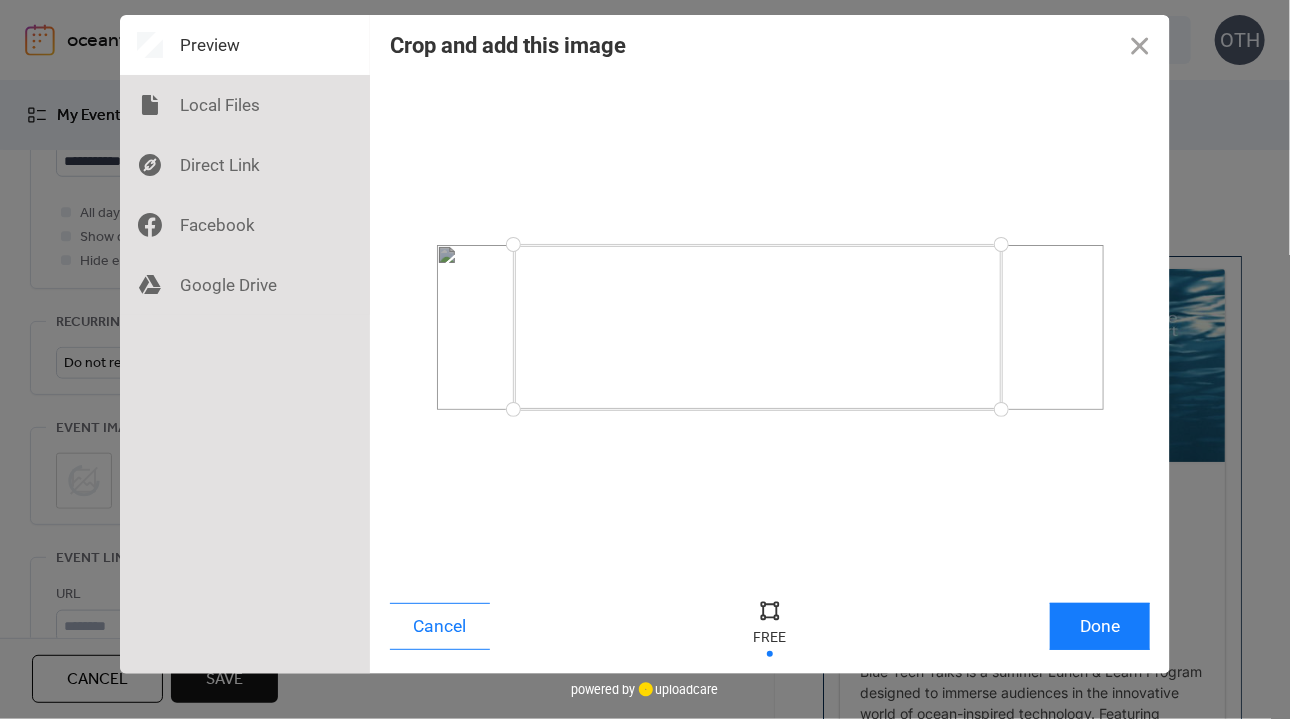 drag, startPoint x: 433, startPoint y: 405, endPoint x: 514, endPoint y: 422, distance: 82.764725 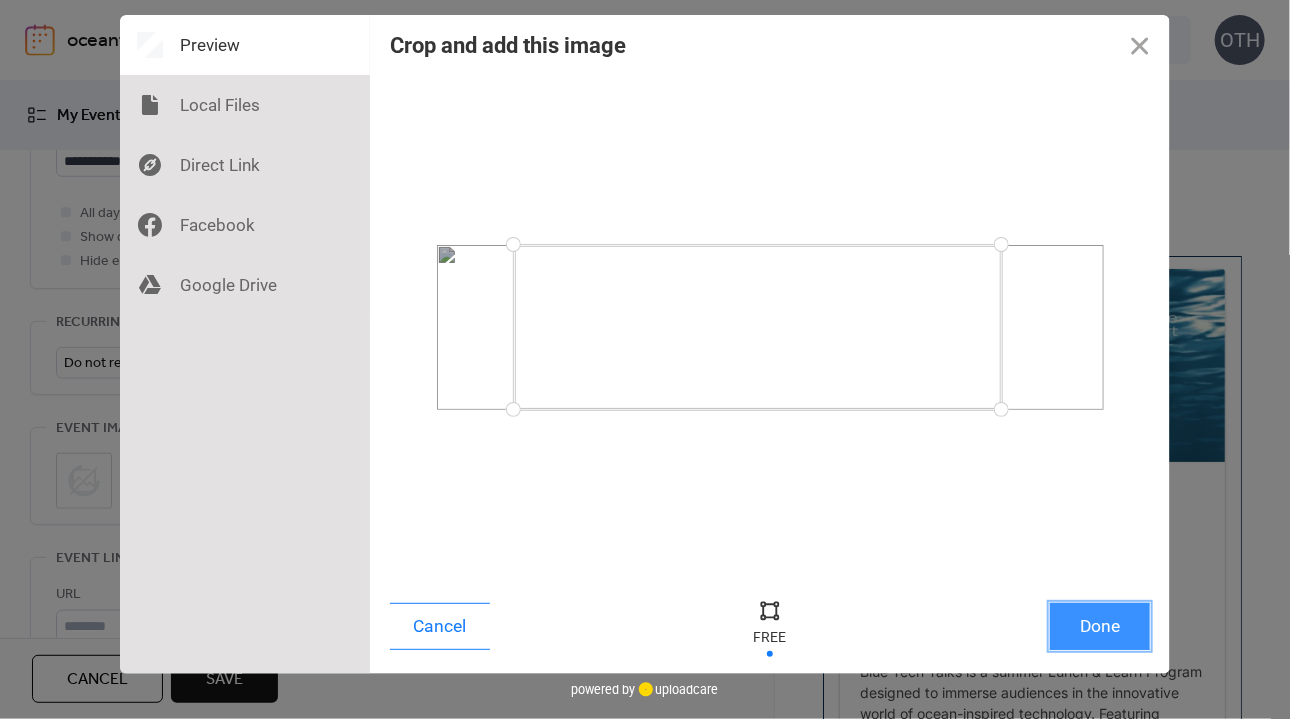 click on "Done" at bounding box center [1100, 626] 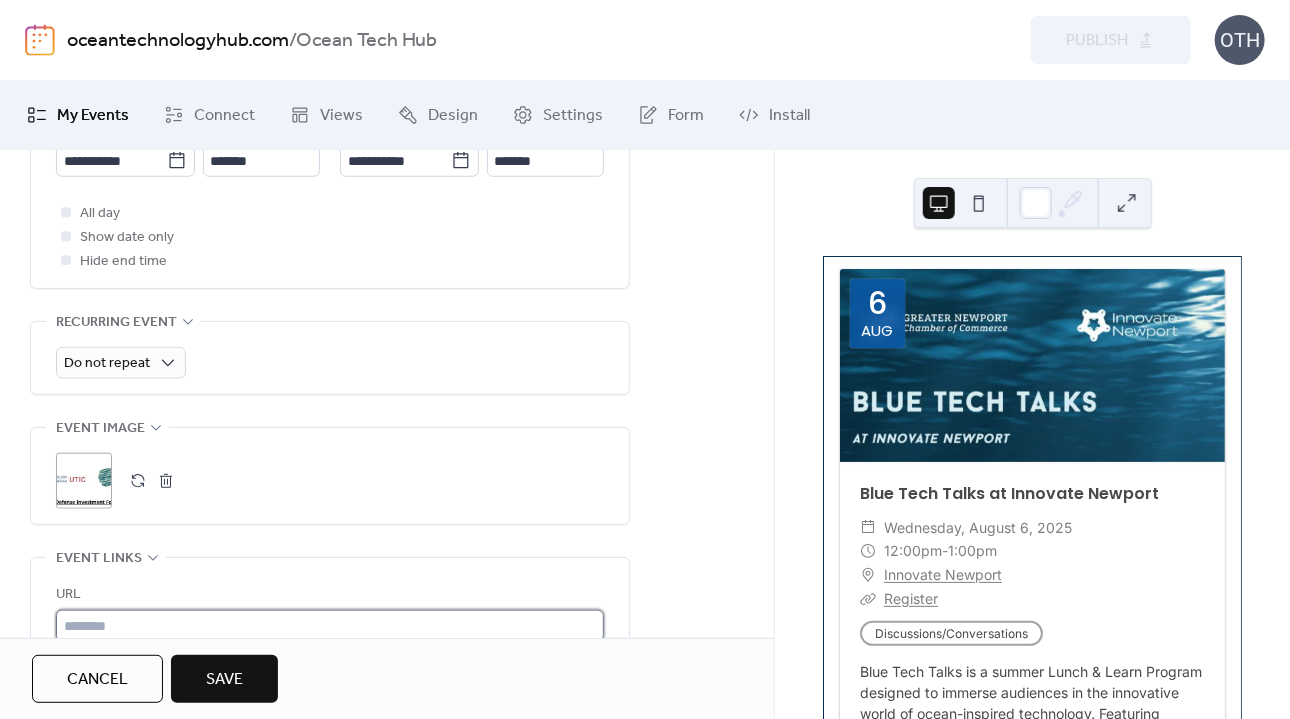 click at bounding box center [330, 626] 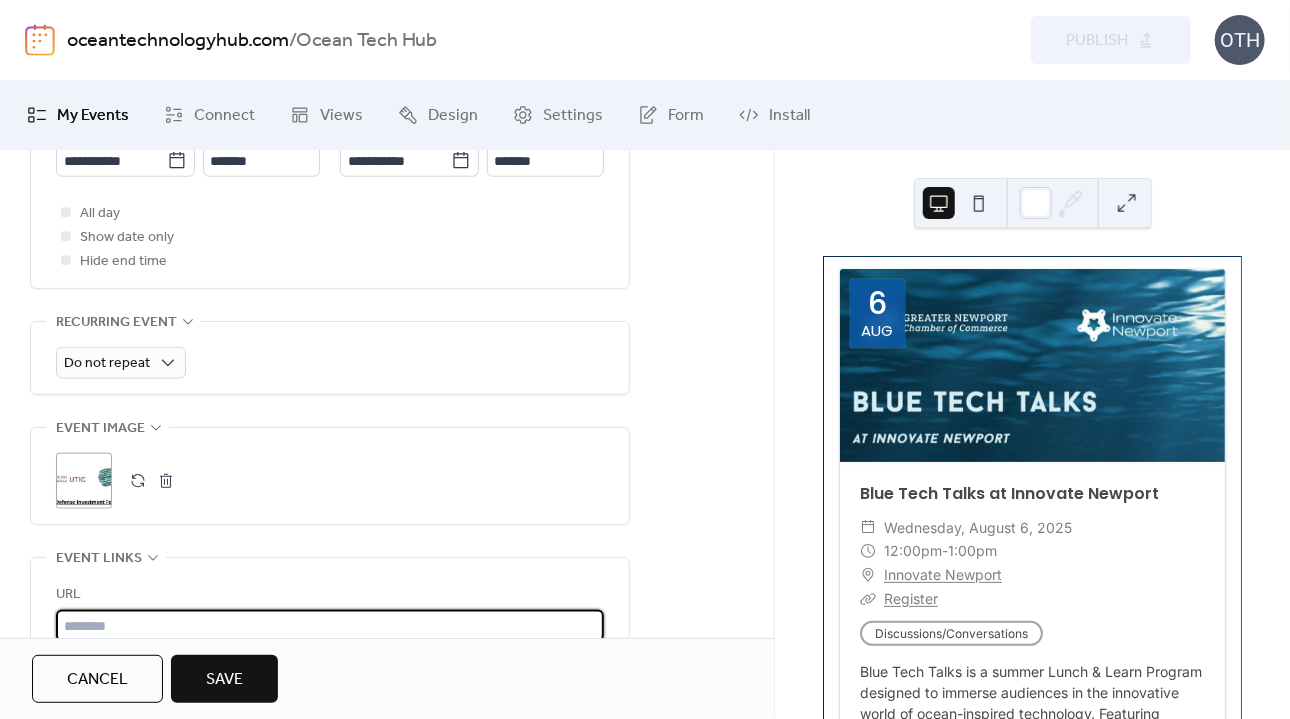 paste on "**********" 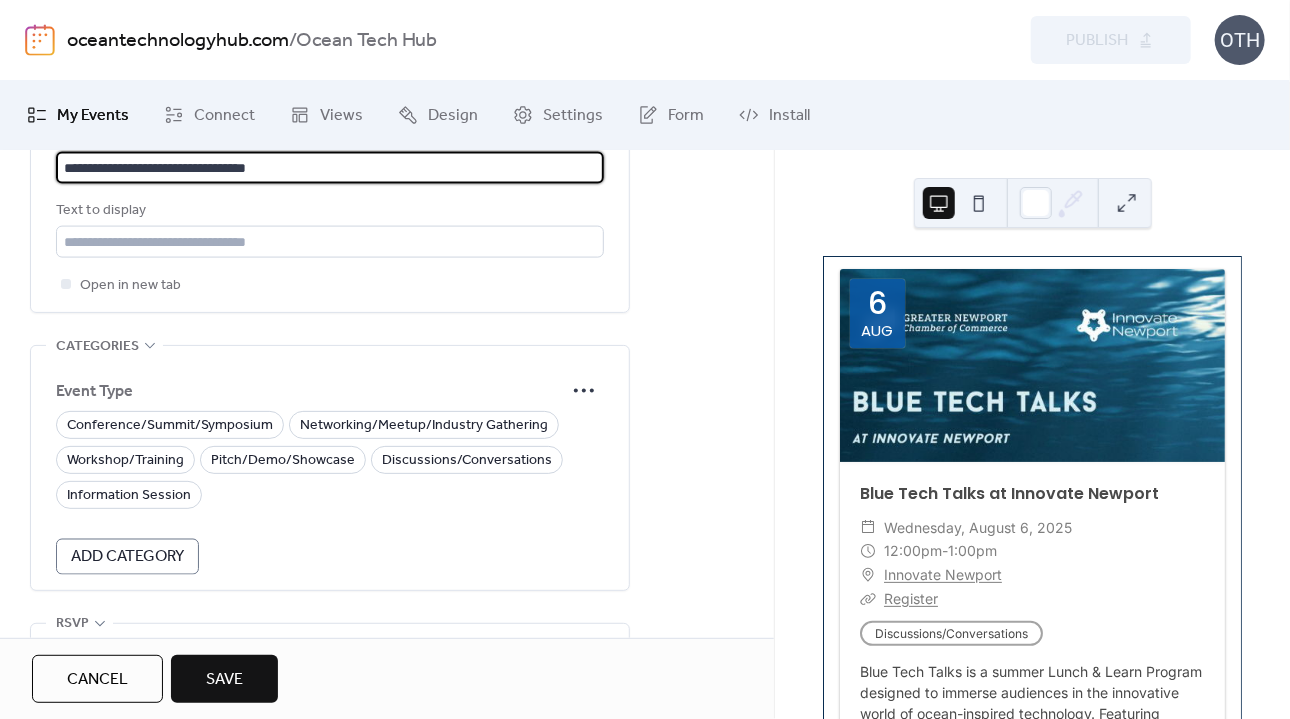 scroll, scrollTop: 1269, scrollLeft: 0, axis: vertical 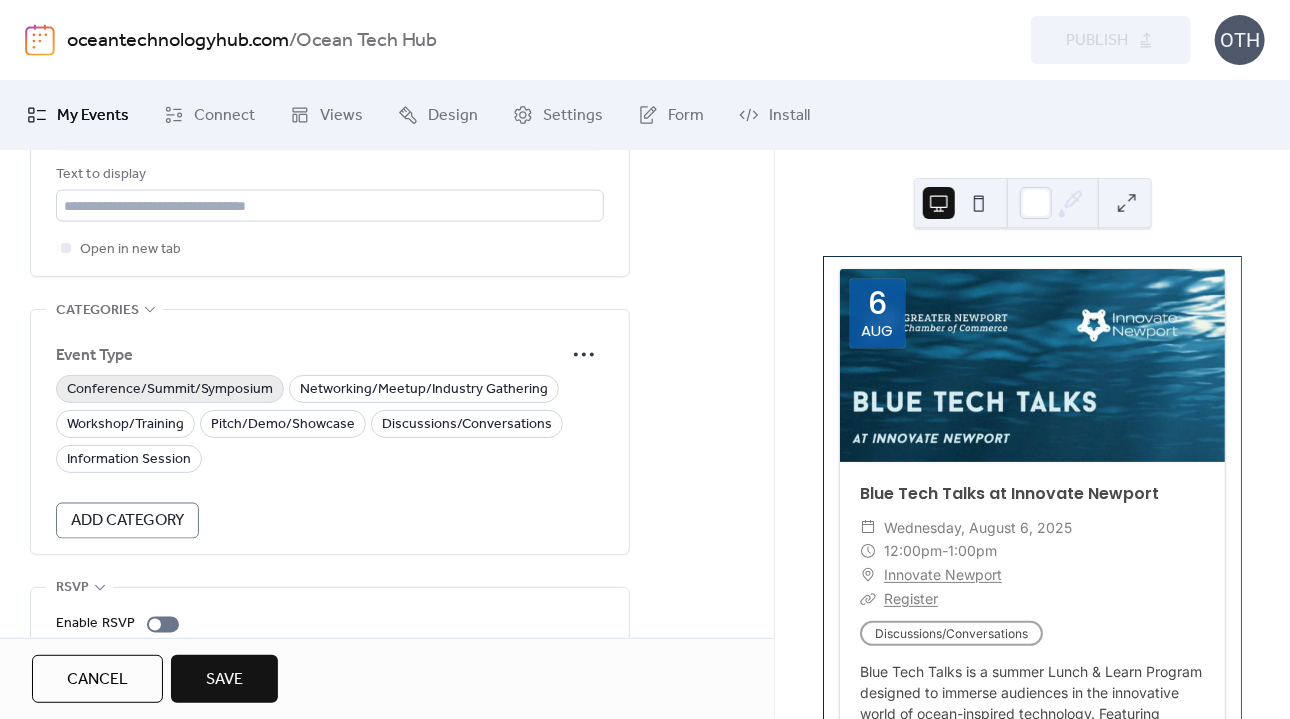type on "**********" 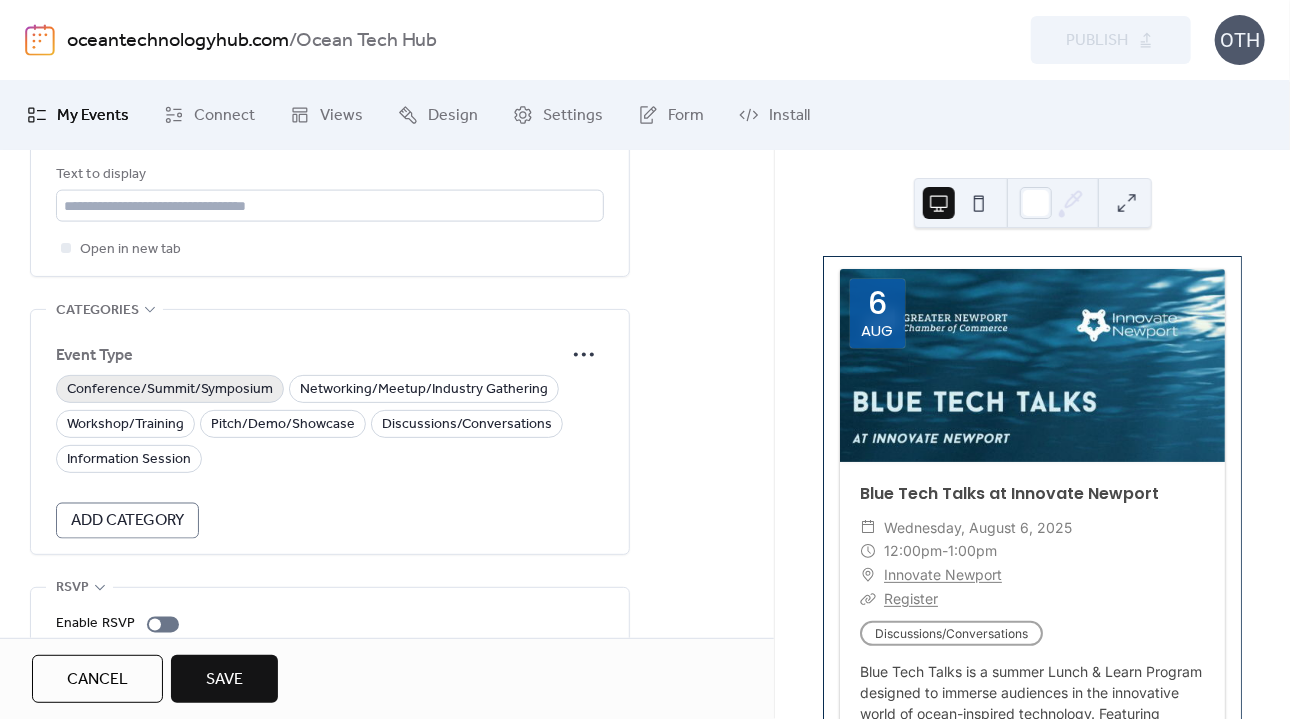 click on "Conference/Summit/Symposium" at bounding box center (170, 390) 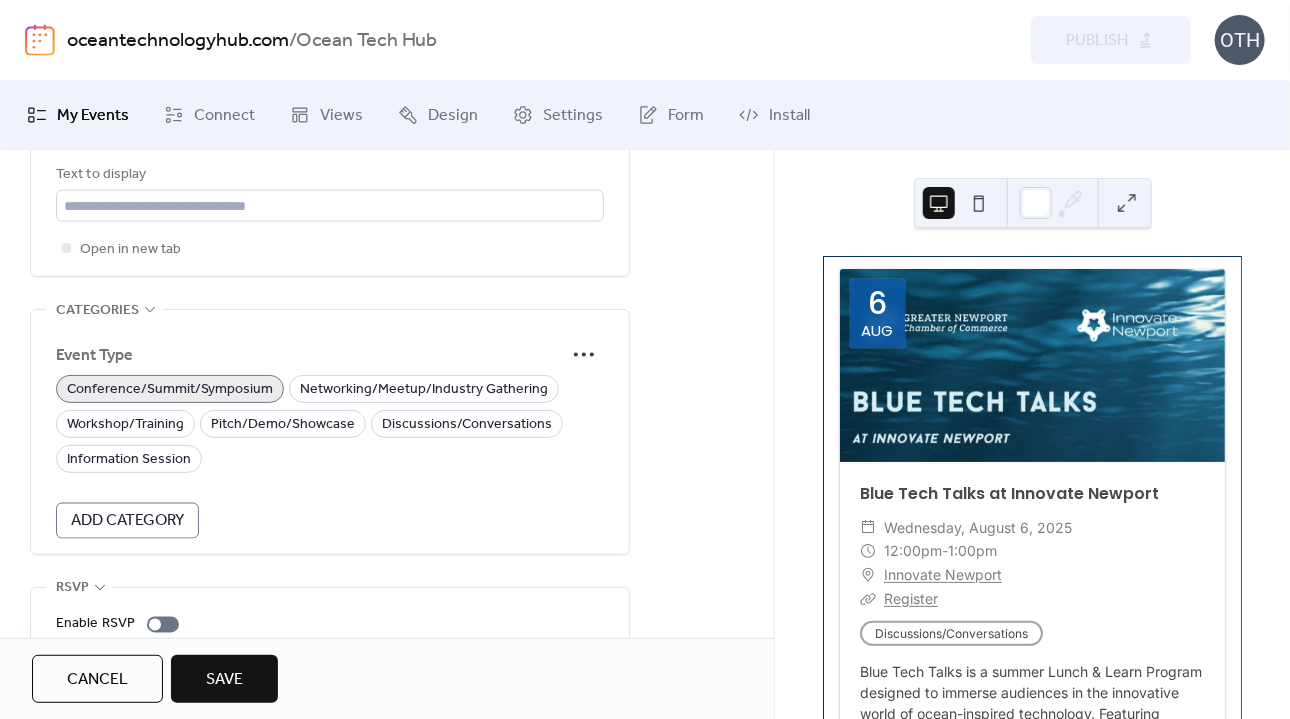 click on "Save" at bounding box center [224, 680] 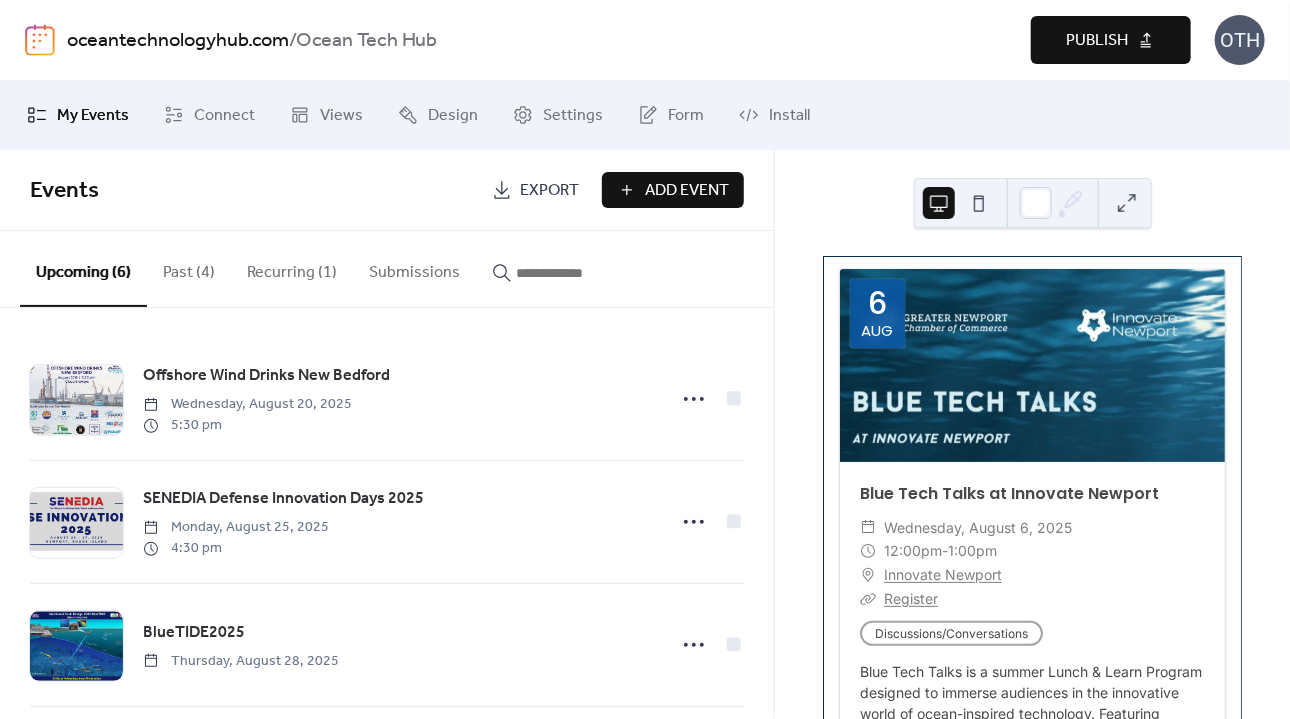 drag, startPoint x: 764, startPoint y: 469, endPoint x: 770, endPoint y: 576, distance: 107.16809 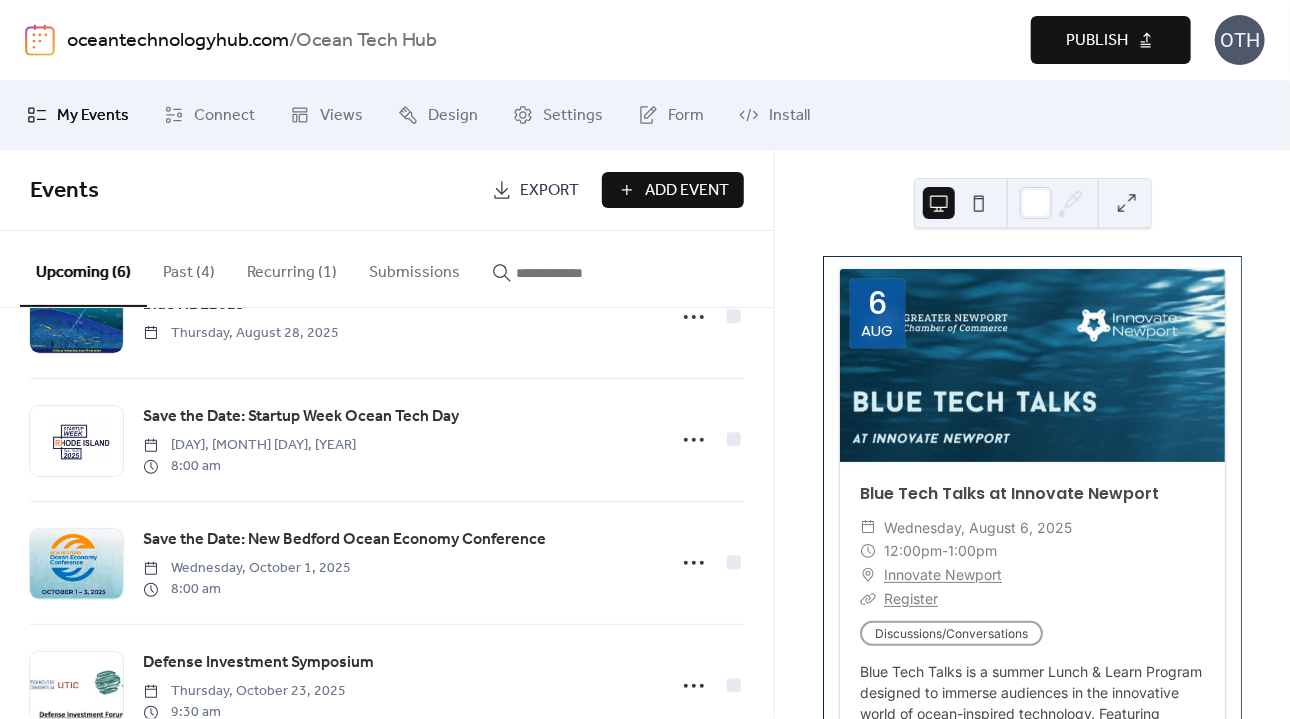 scroll, scrollTop: 386, scrollLeft: 0, axis: vertical 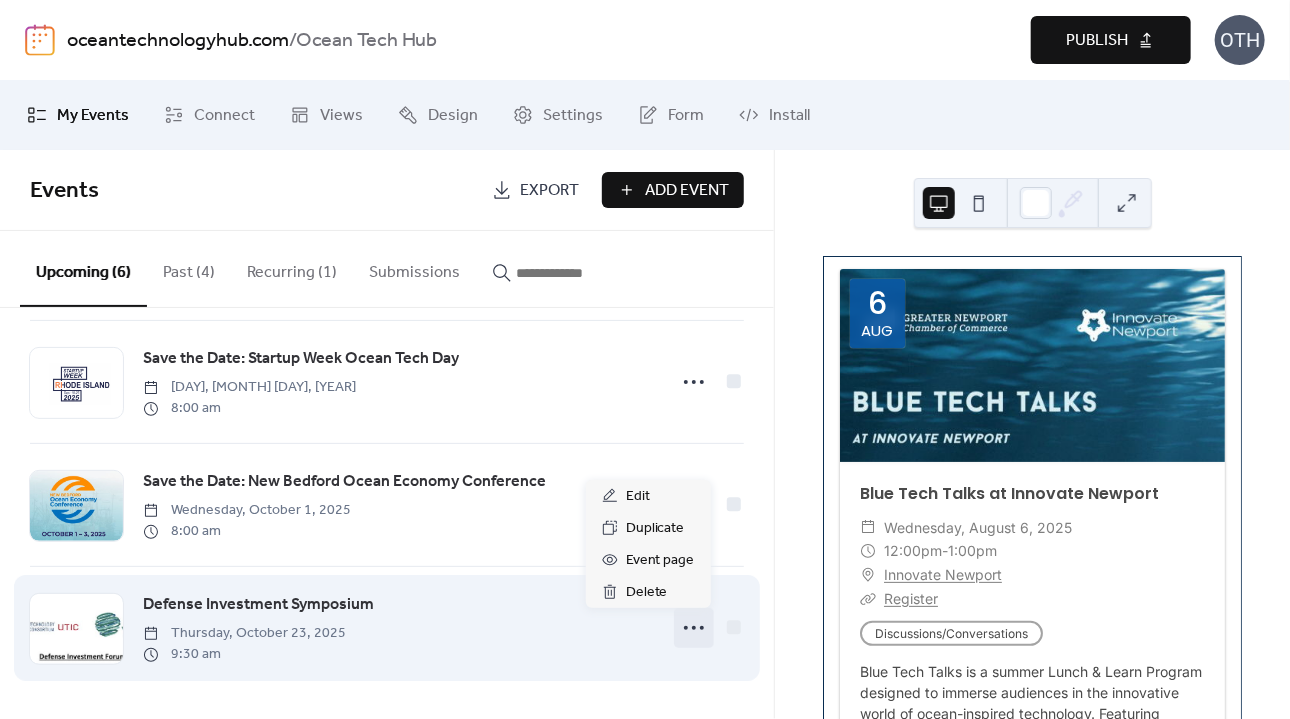 click 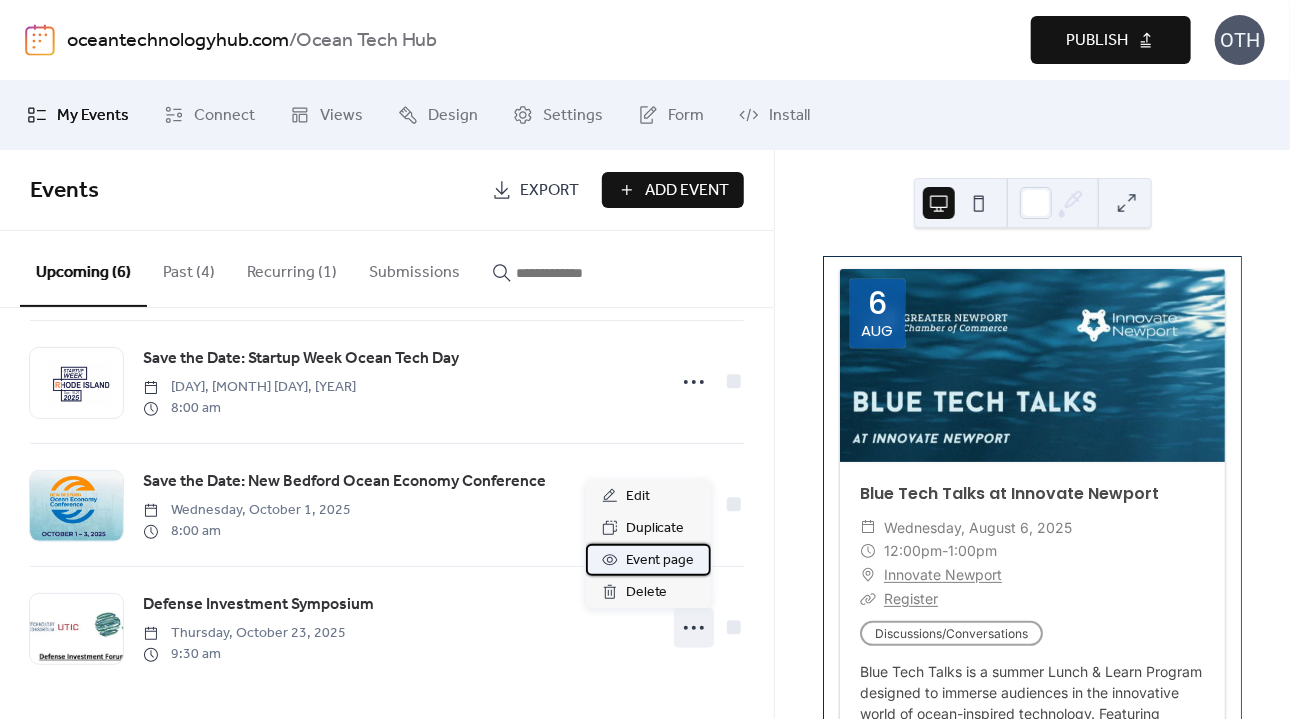 click on "Event page" at bounding box center [660, 561] 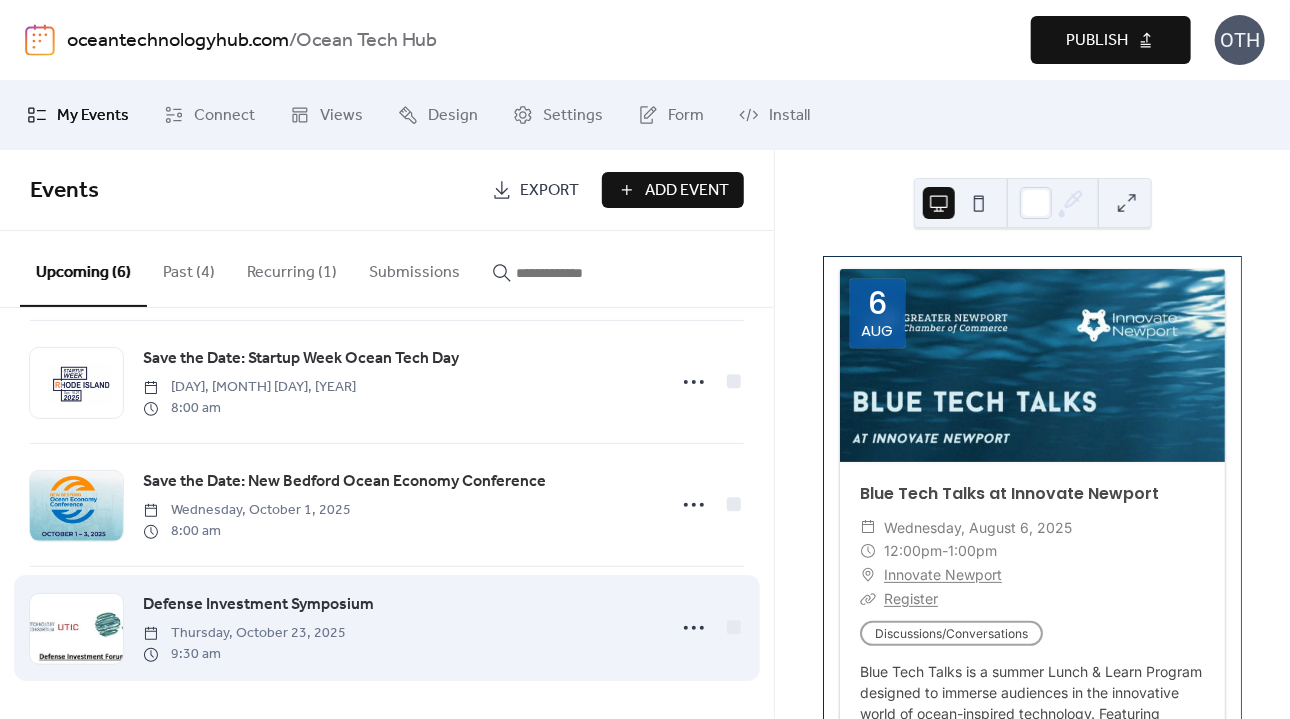 click on "Defense Investment Symposium" at bounding box center [258, 605] 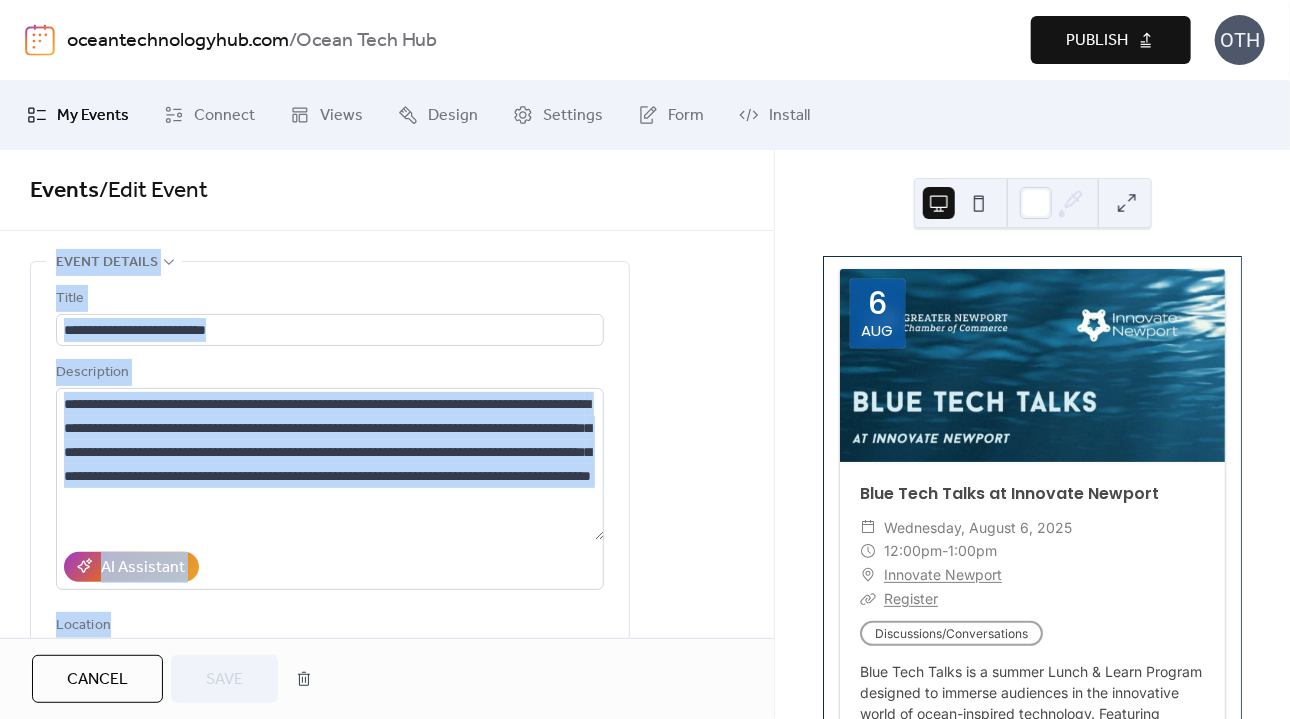 drag, startPoint x: 768, startPoint y: 207, endPoint x: 724, endPoint y: 601, distance: 396.44925 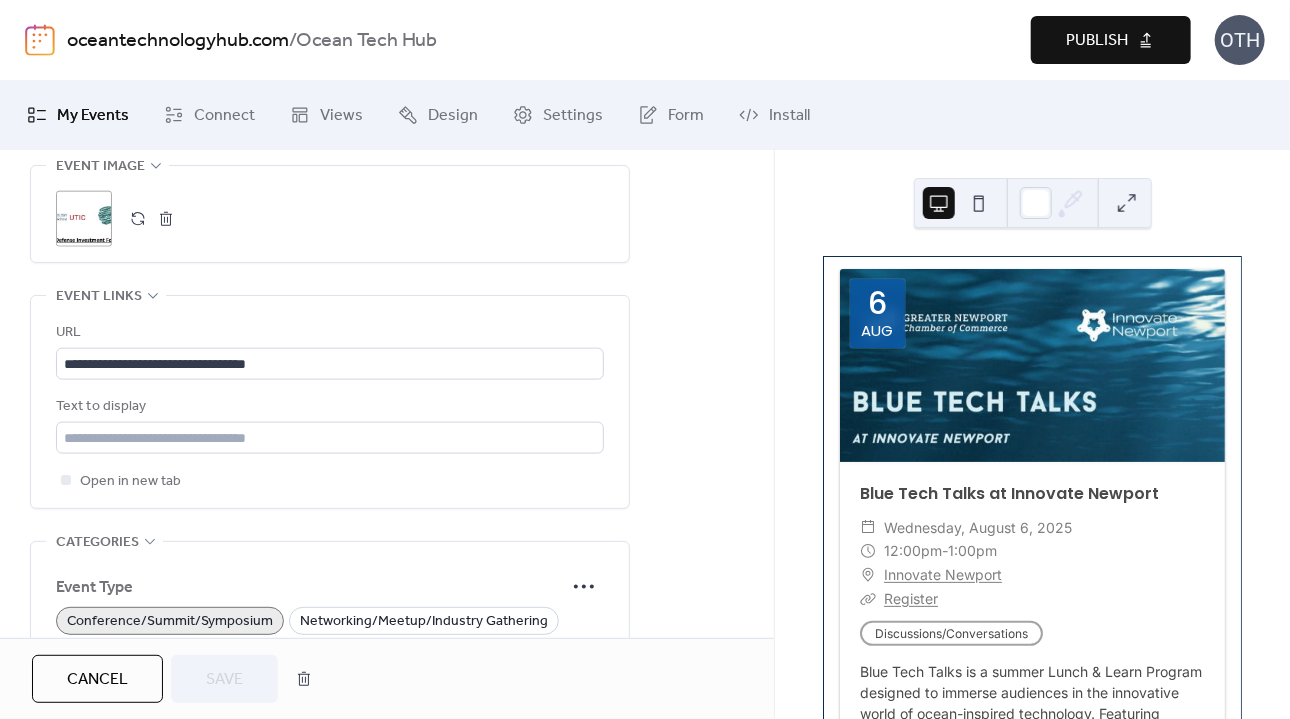 scroll, scrollTop: 1022, scrollLeft: 0, axis: vertical 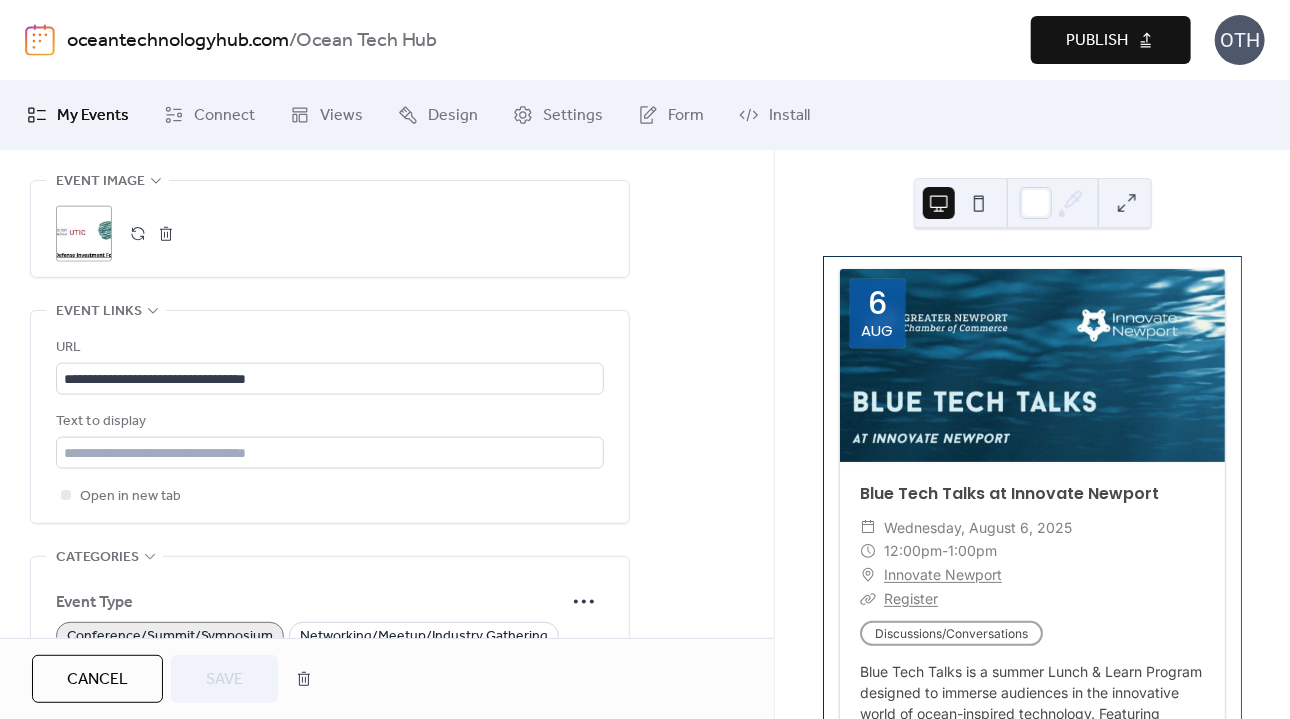 click at bounding box center (166, 234) 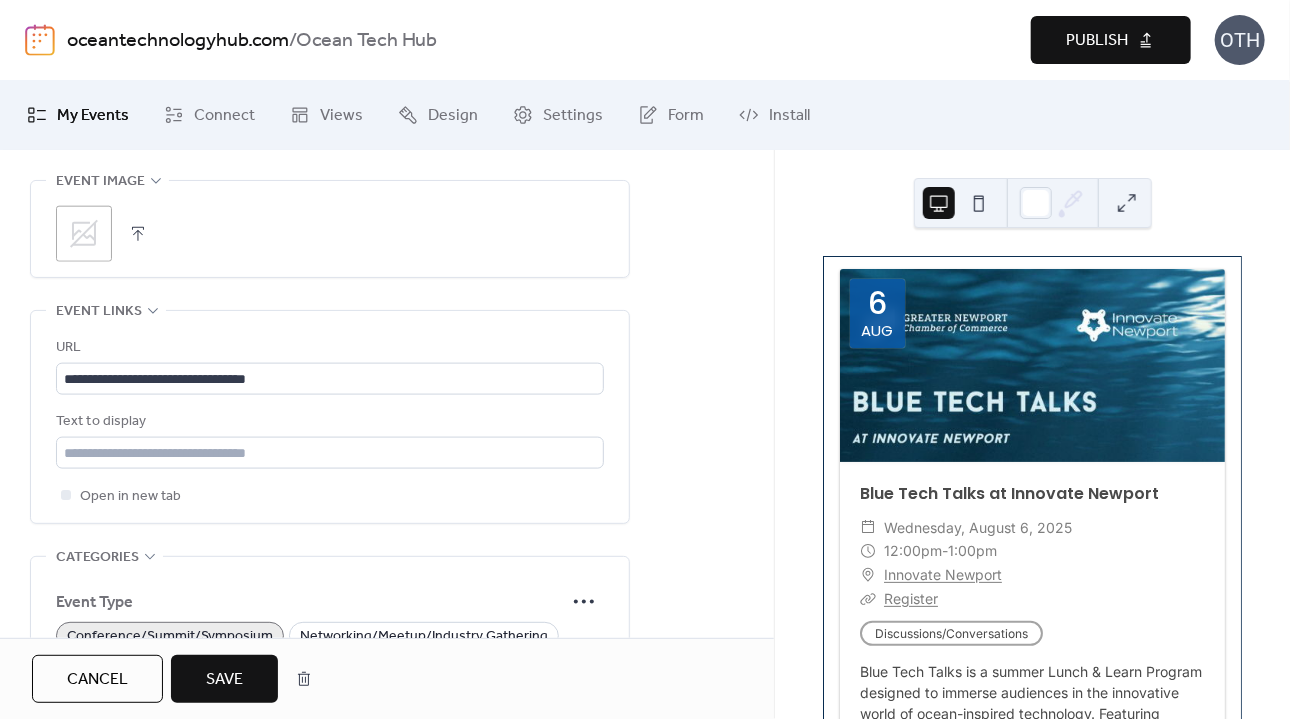 click at bounding box center (138, 234) 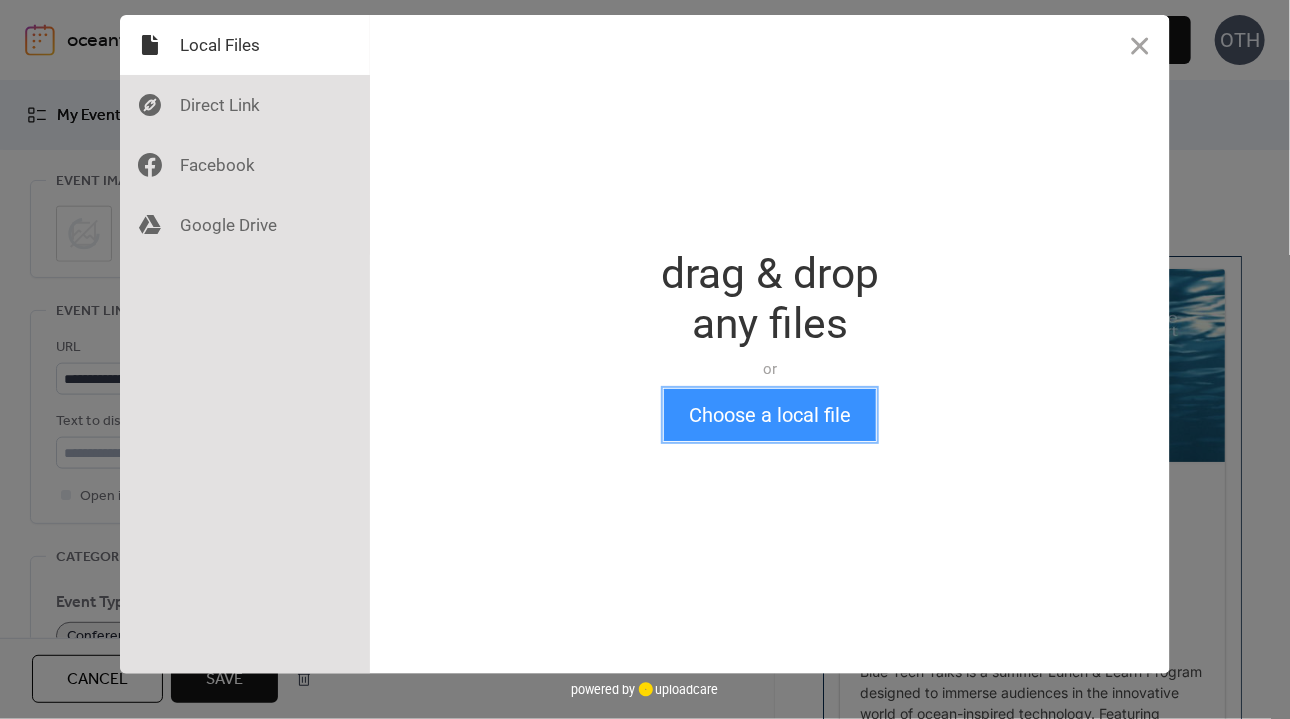 click on "Choose a local file" at bounding box center (770, 415) 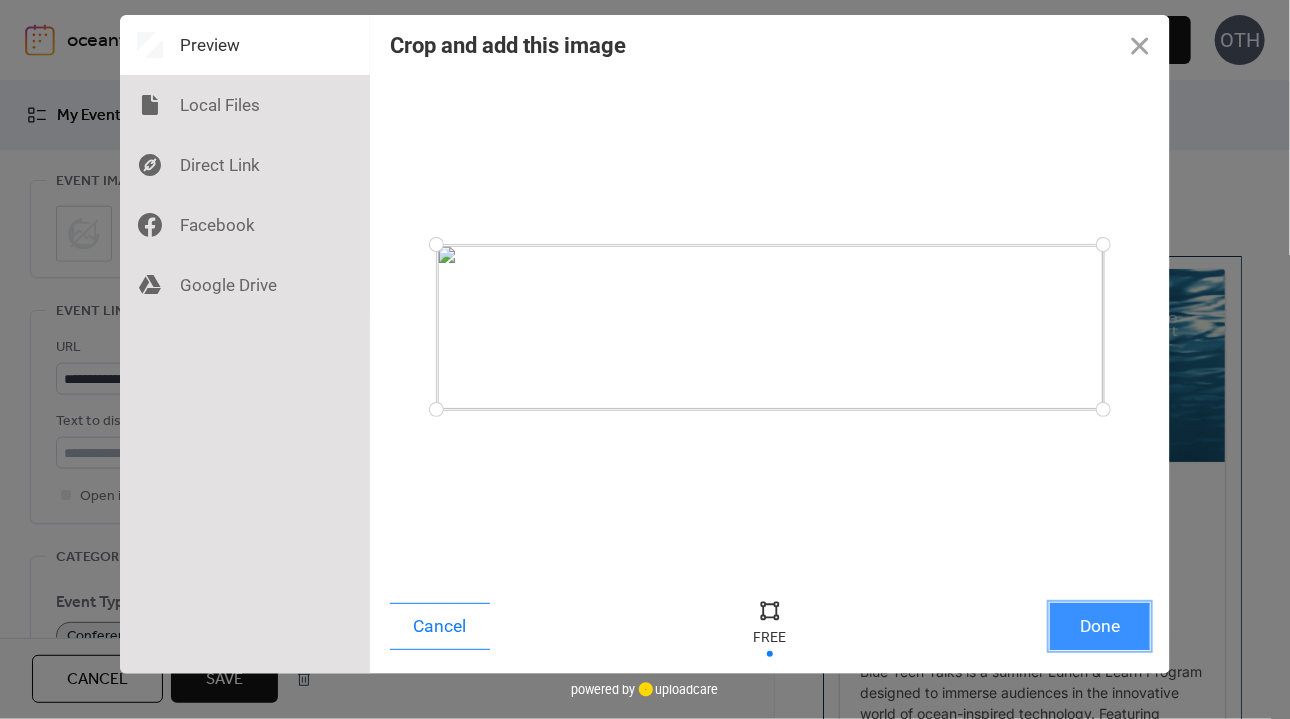 click on "Done" at bounding box center [1100, 626] 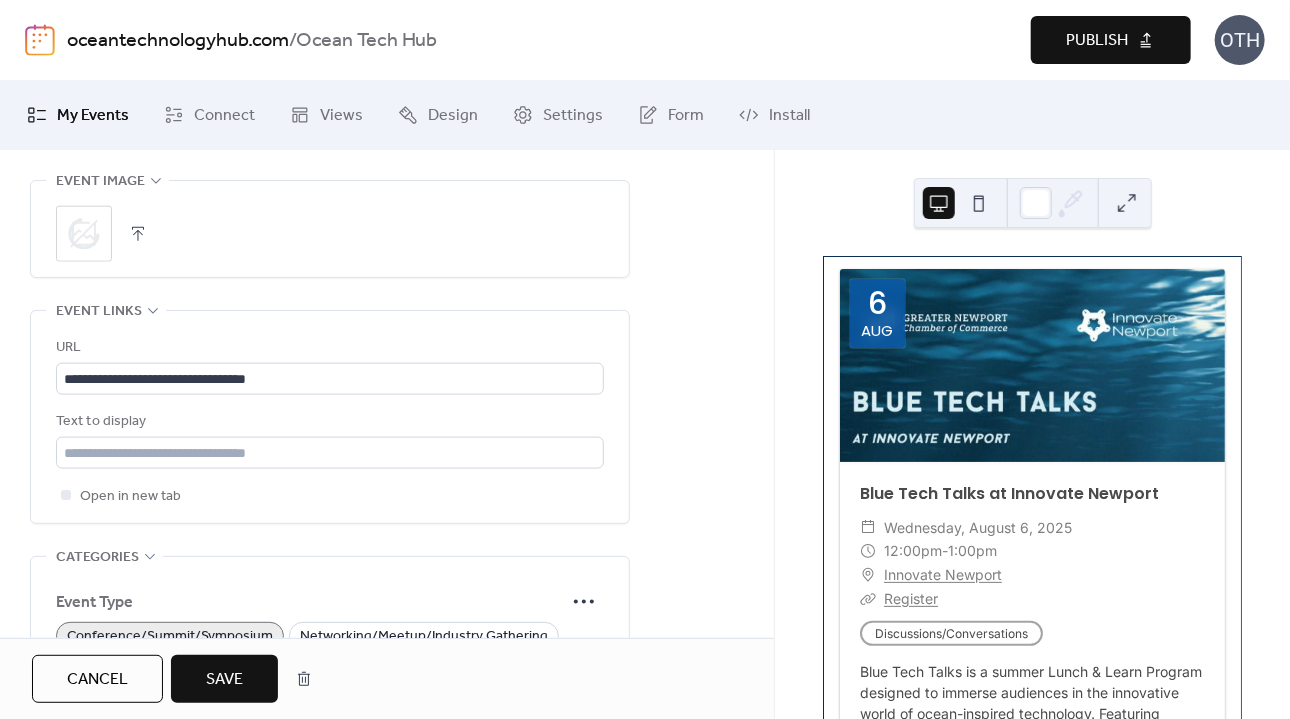 click on "Save" at bounding box center [224, 680] 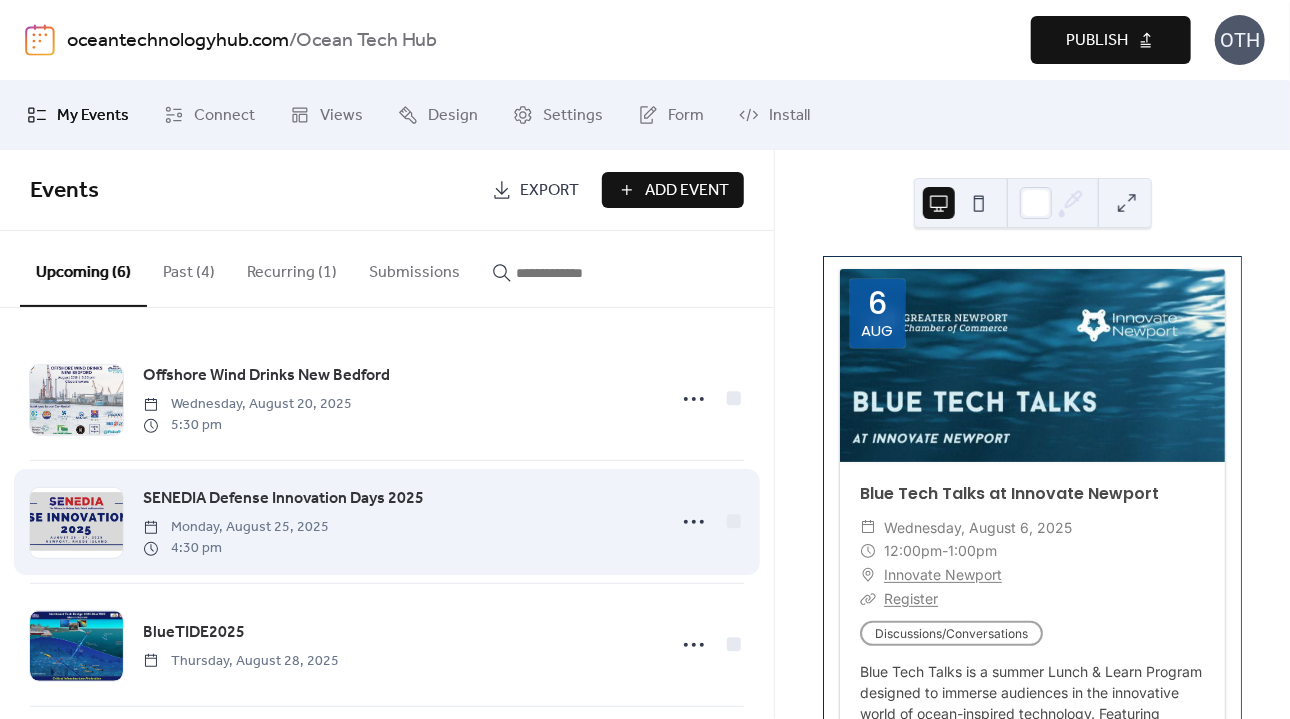 click on "SENEDIA Defense Innovation Days 2025 Monday, August 25, 2025 4:30 pm" at bounding box center [398, 522] 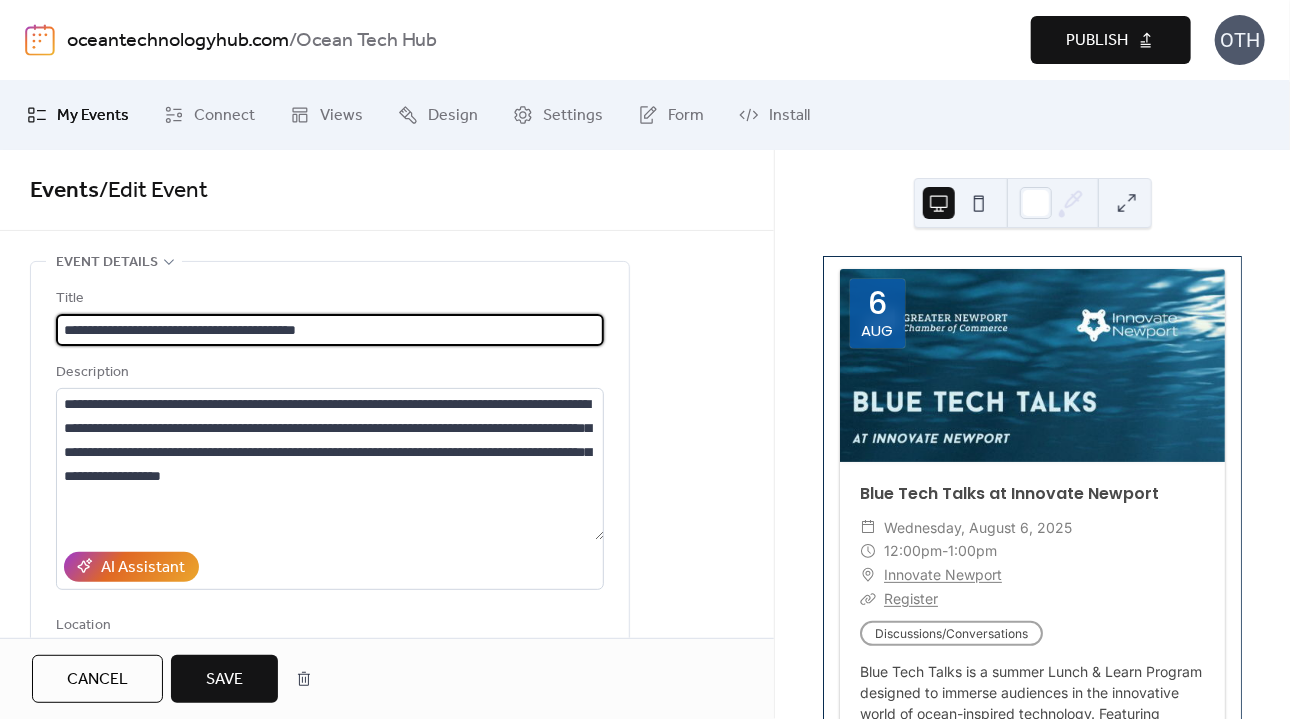 type on "**********" 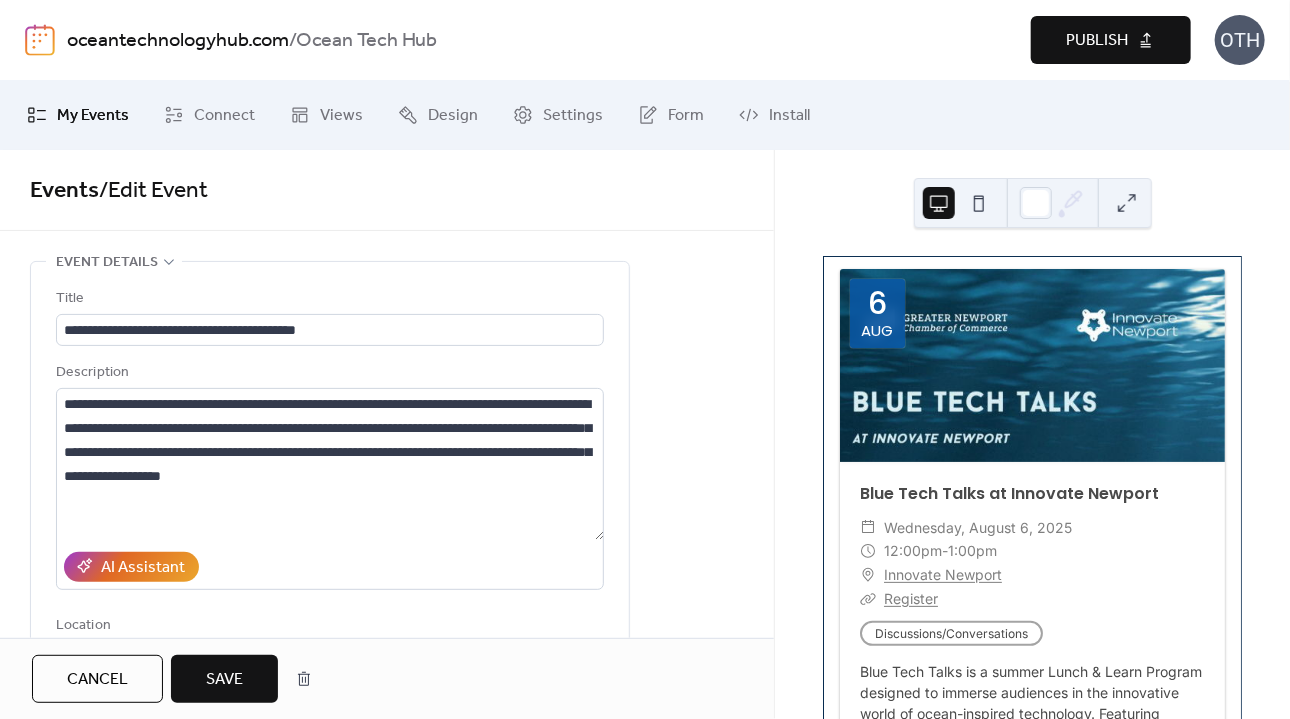 click on "Save" at bounding box center (224, 679) 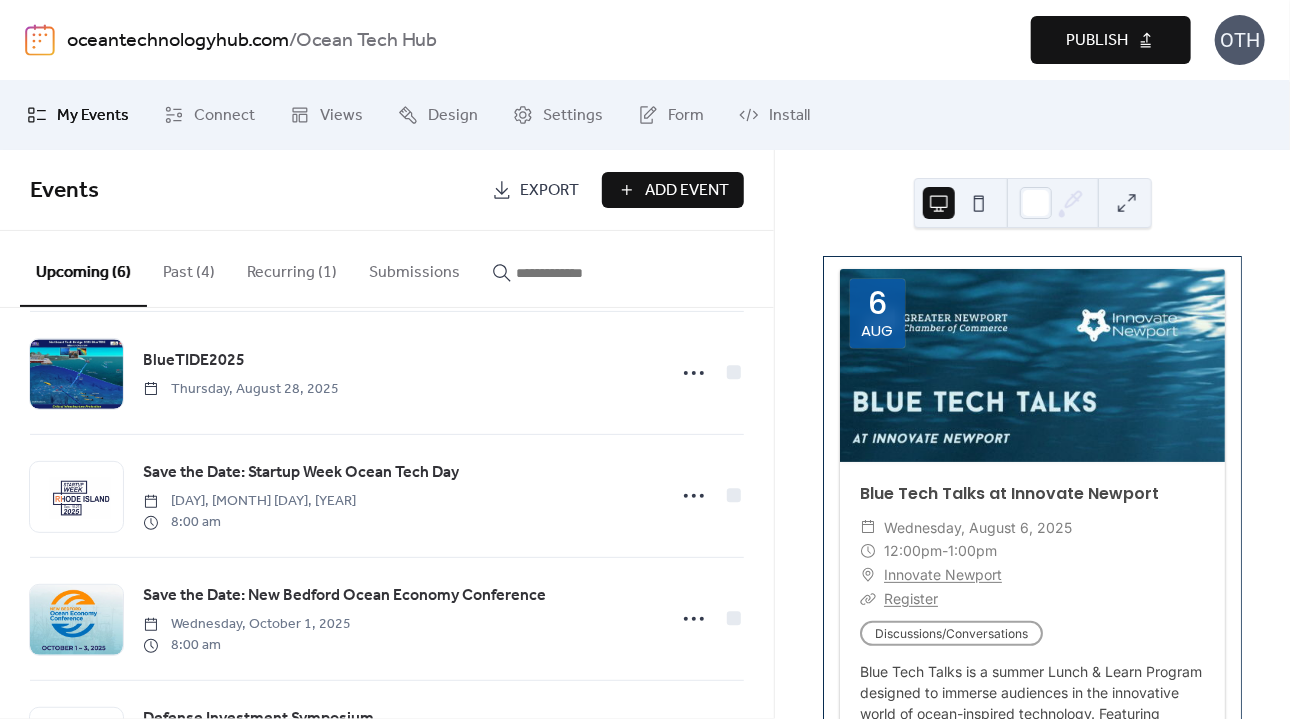 scroll, scrollTop: 288, scrollLeft: 0, axis: vertical 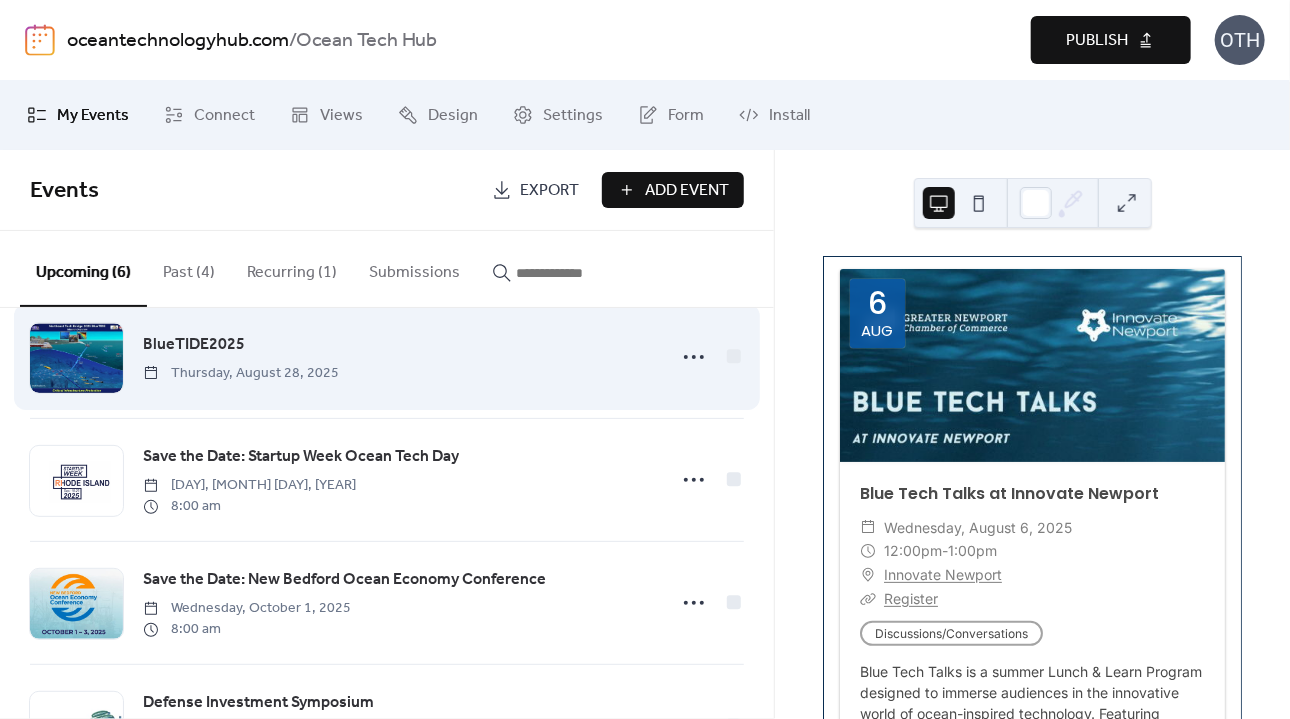 click on "BlueTIDE2025 Thursday, August 28, 2025" at bounding box center [387, 357] 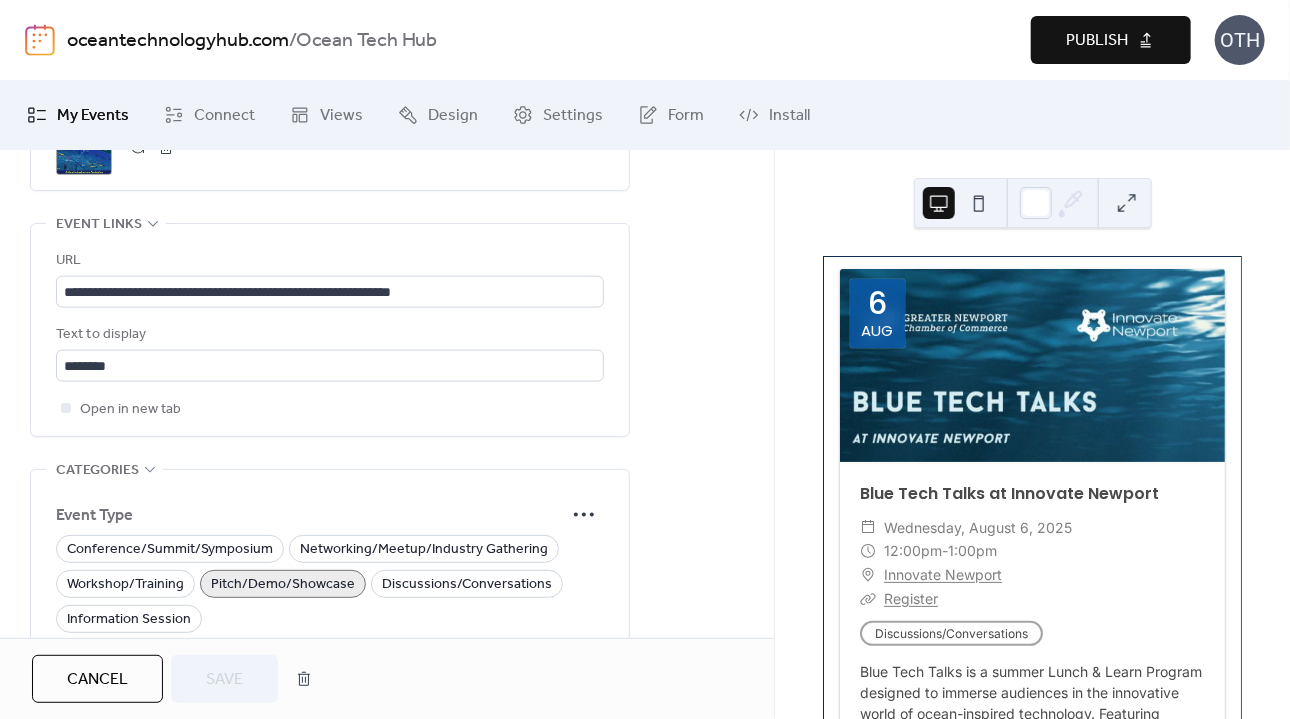 scroll, scrollTop: 1131, scrollLeft: 0, axis: vertical 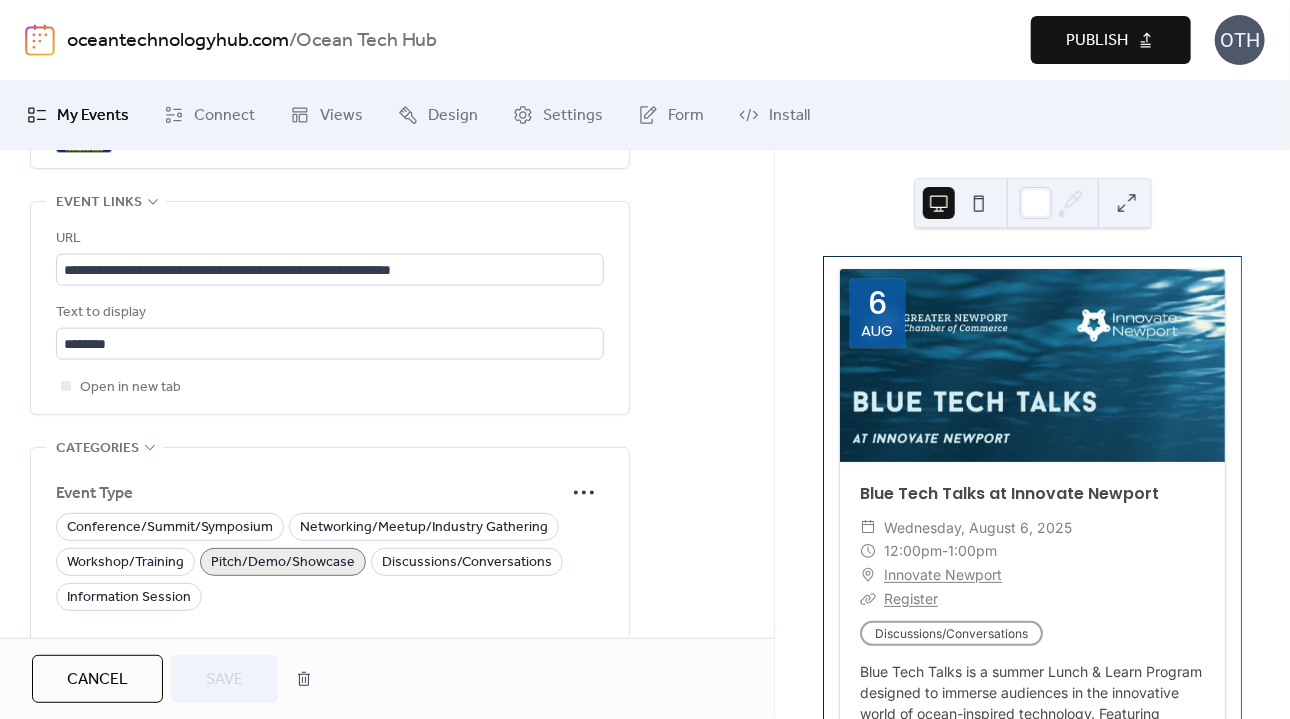 click on "Publish" at bounding box center (1097, 41) 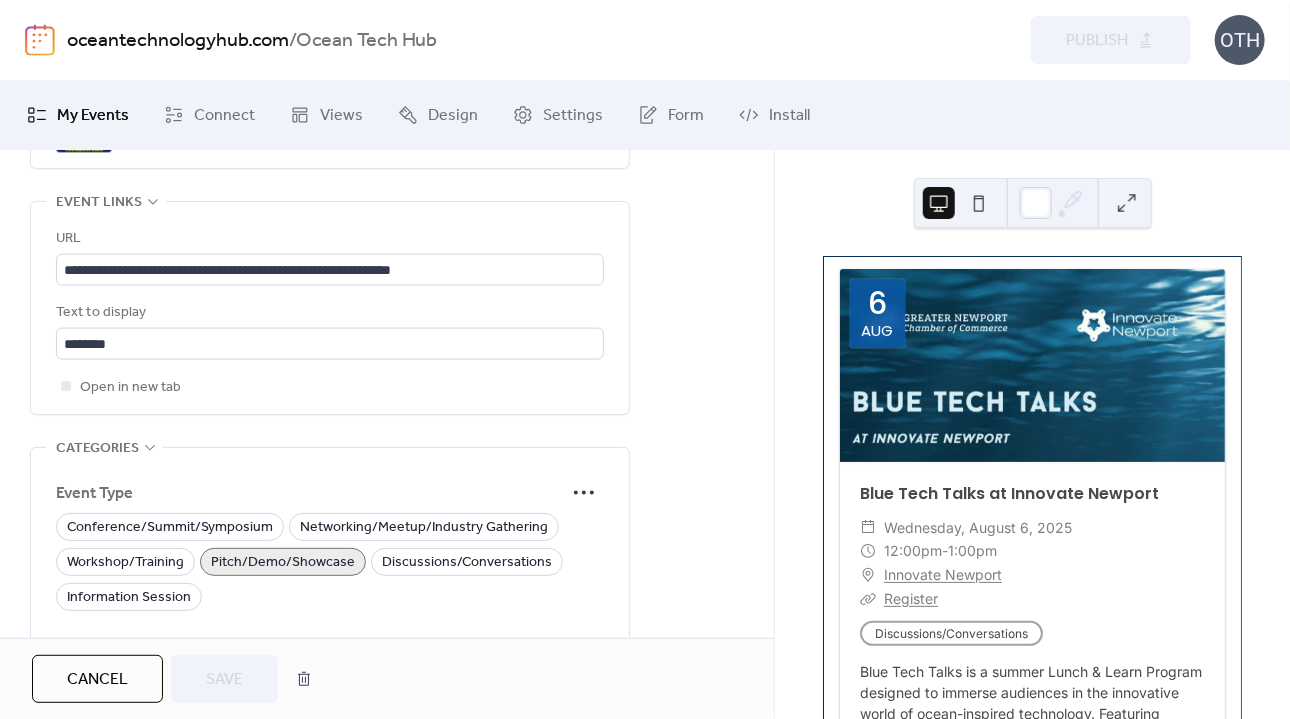 click on "Cancel" at bounding box center [97, 680] 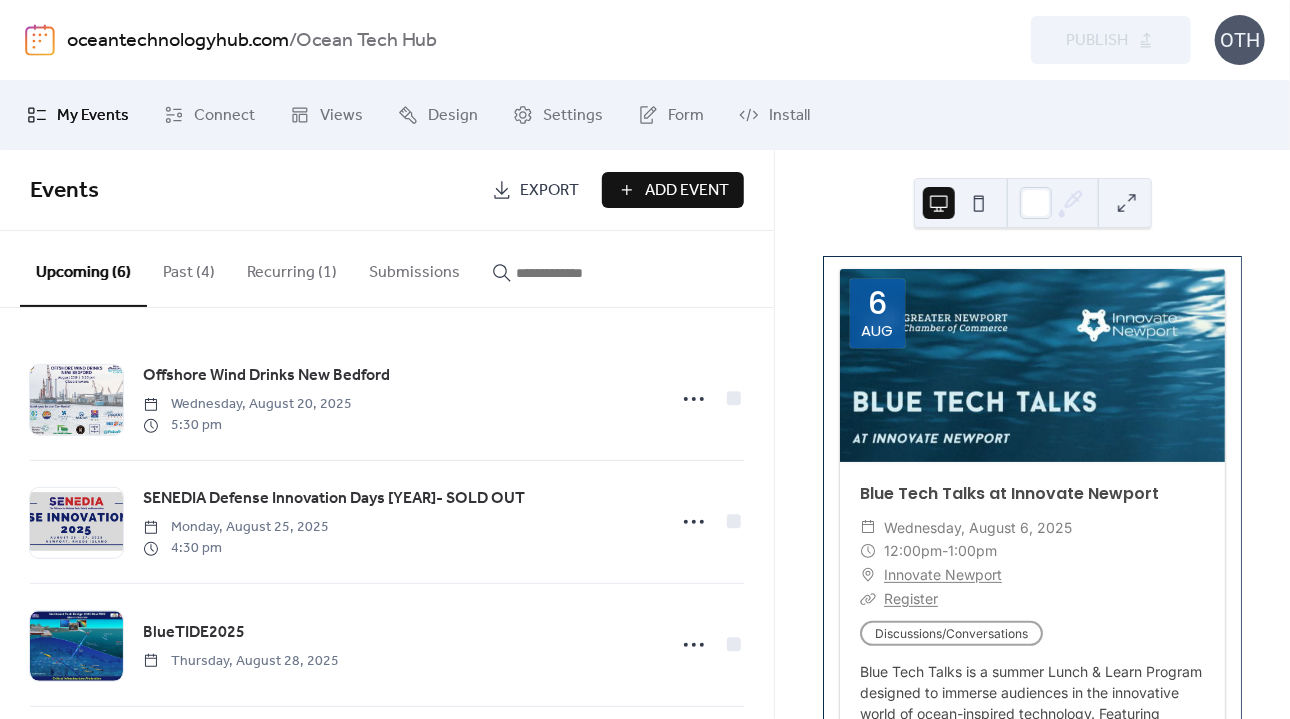 click on "Add Event" at bounding box center (687, 191) 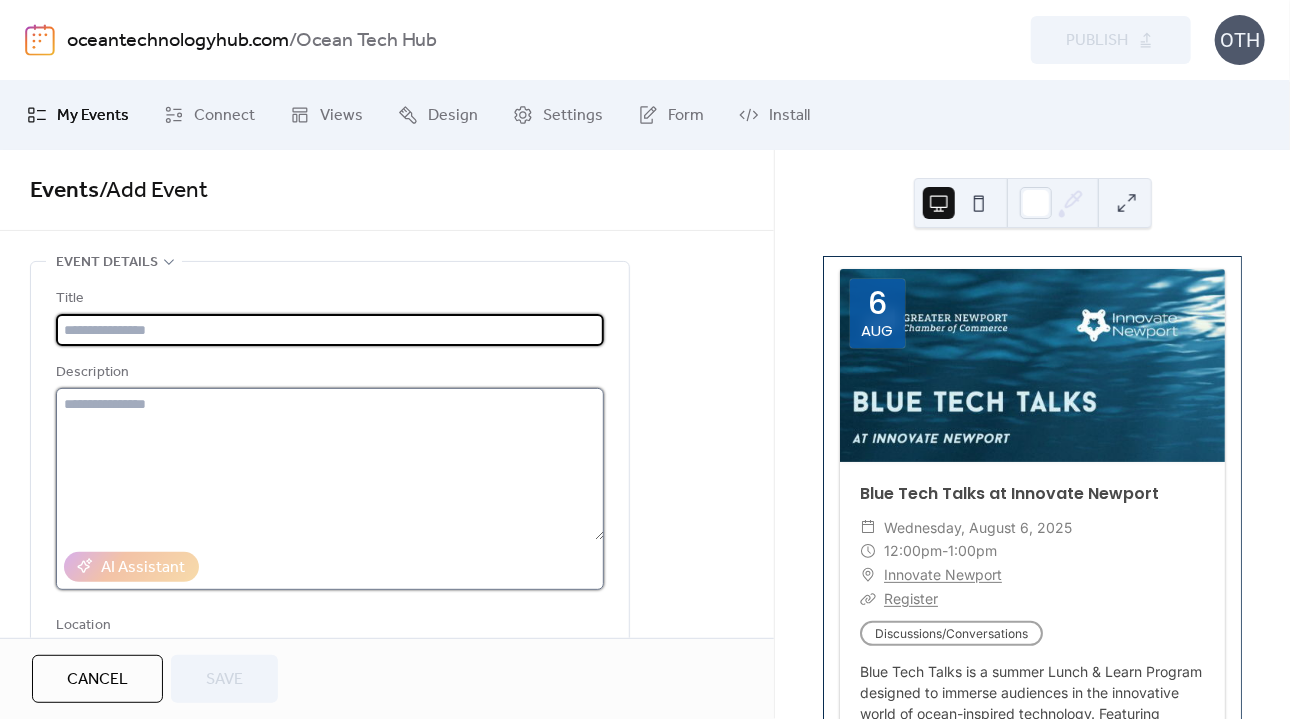 click at bounding box center (330, 464) 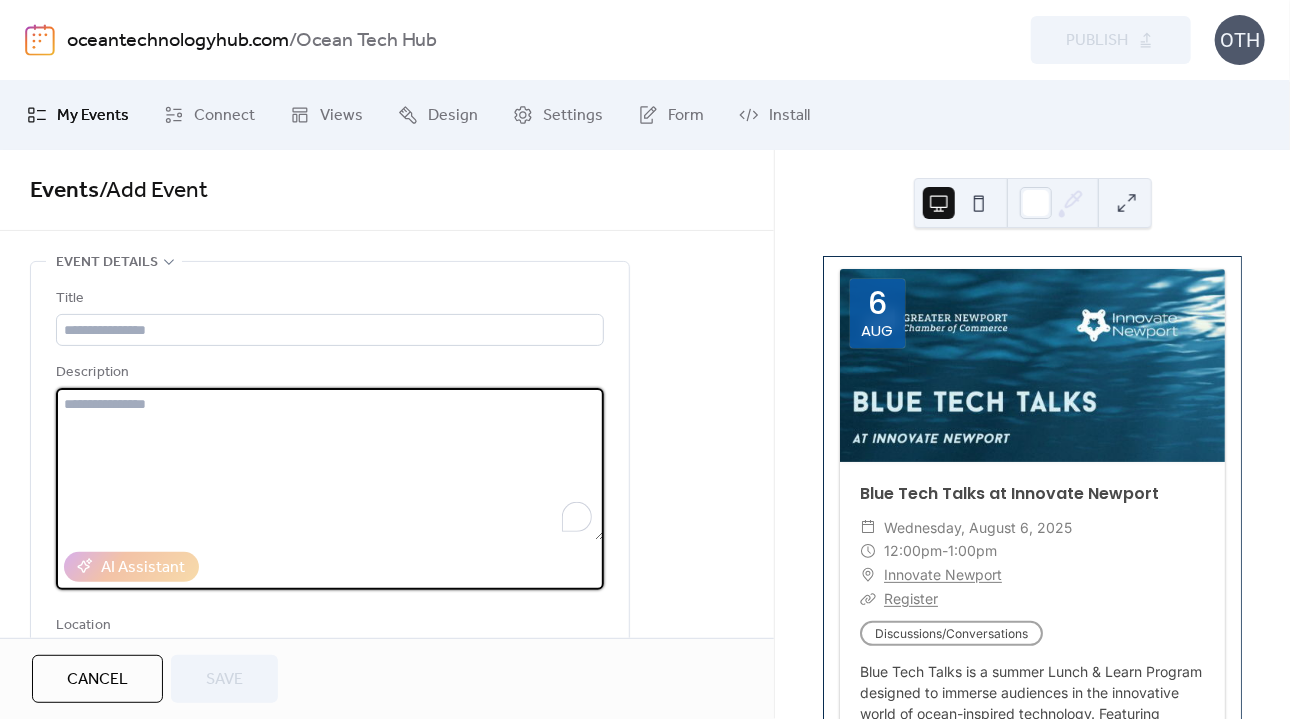 type on "*" 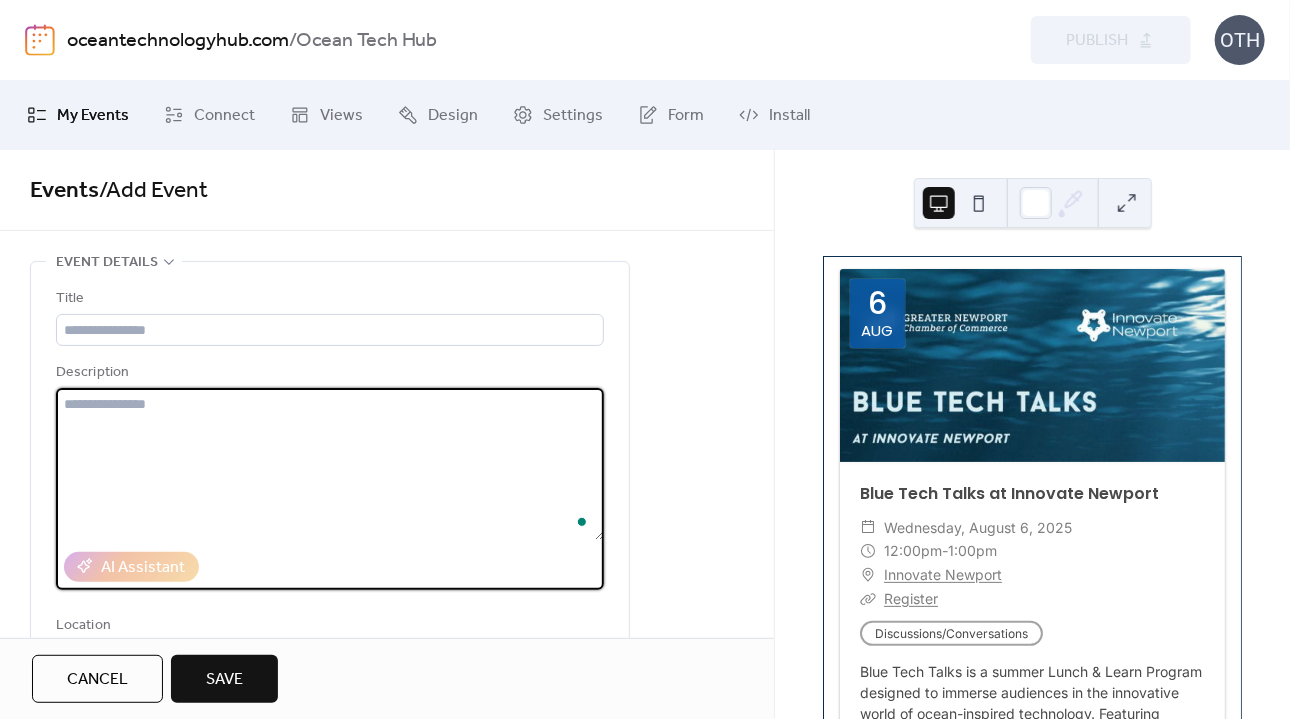 paste on "**********" 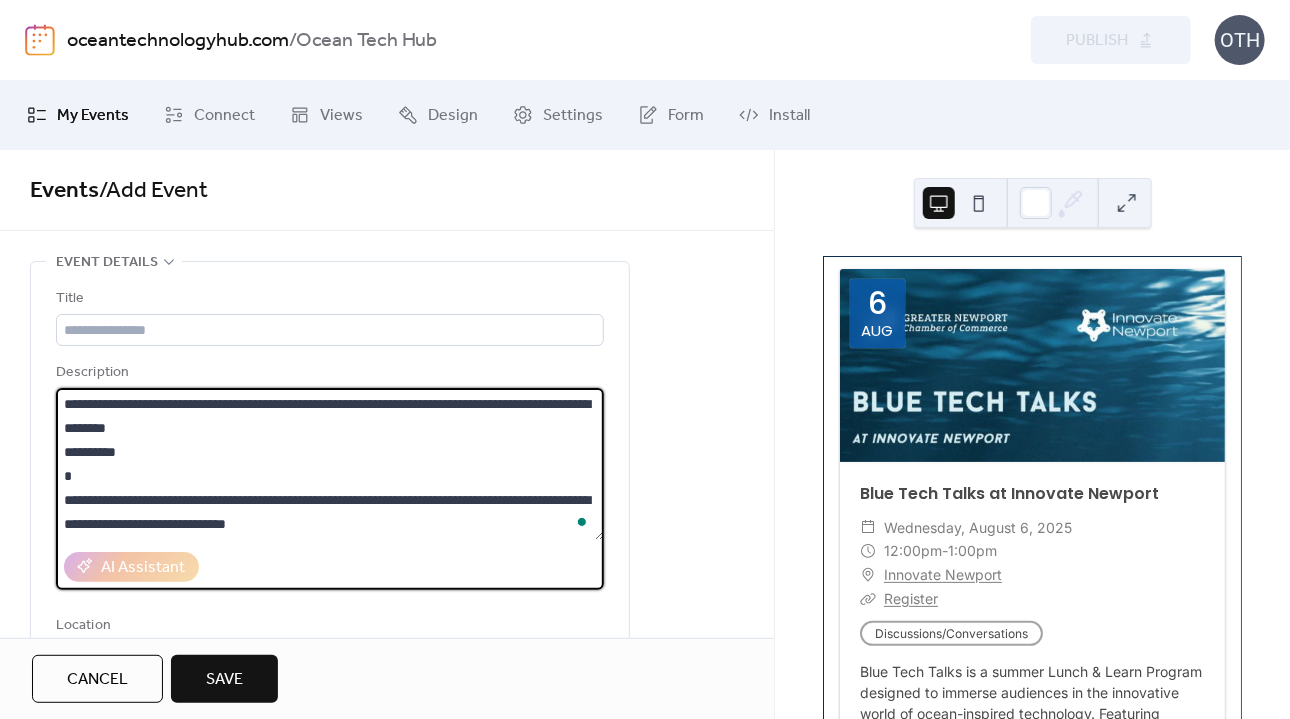 scroll, scrollTop: 117, scrollLeft: 0, axis: vertical 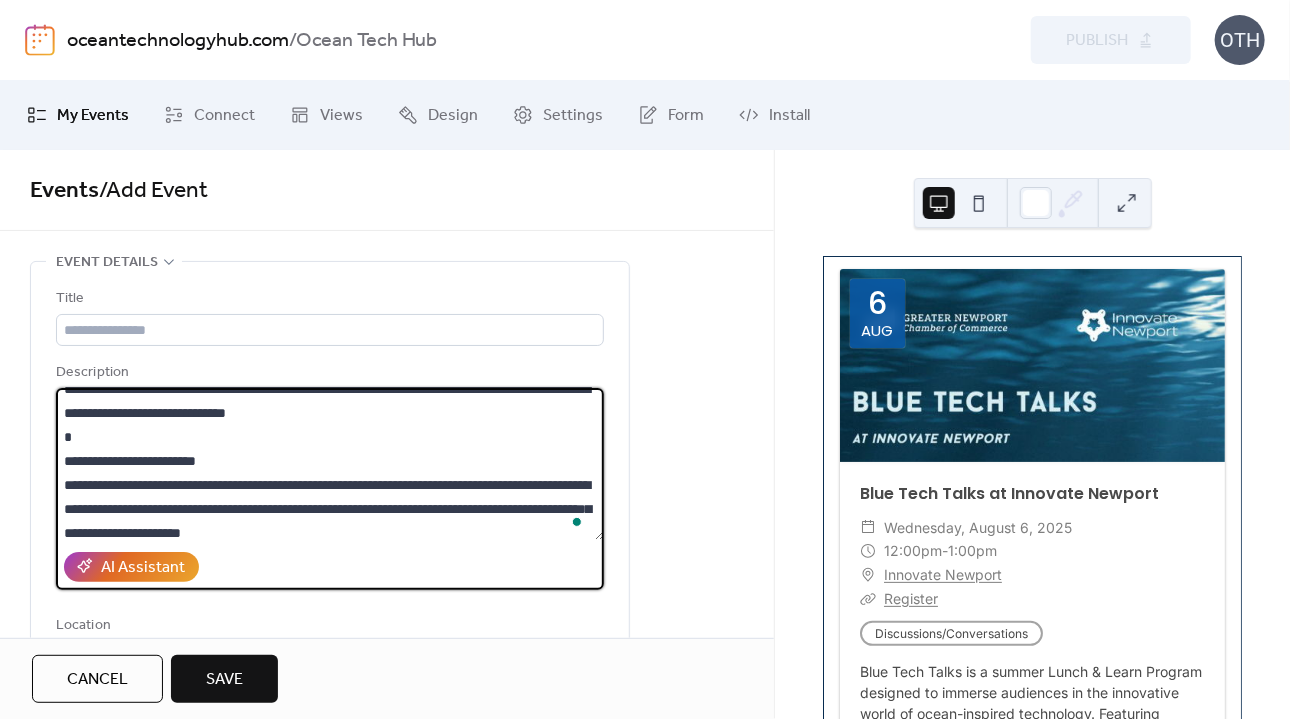 drag, startPoint x: 420, startPoint y: 412, endPoint x: 221, endPoint y: 418, distance: 199.09044 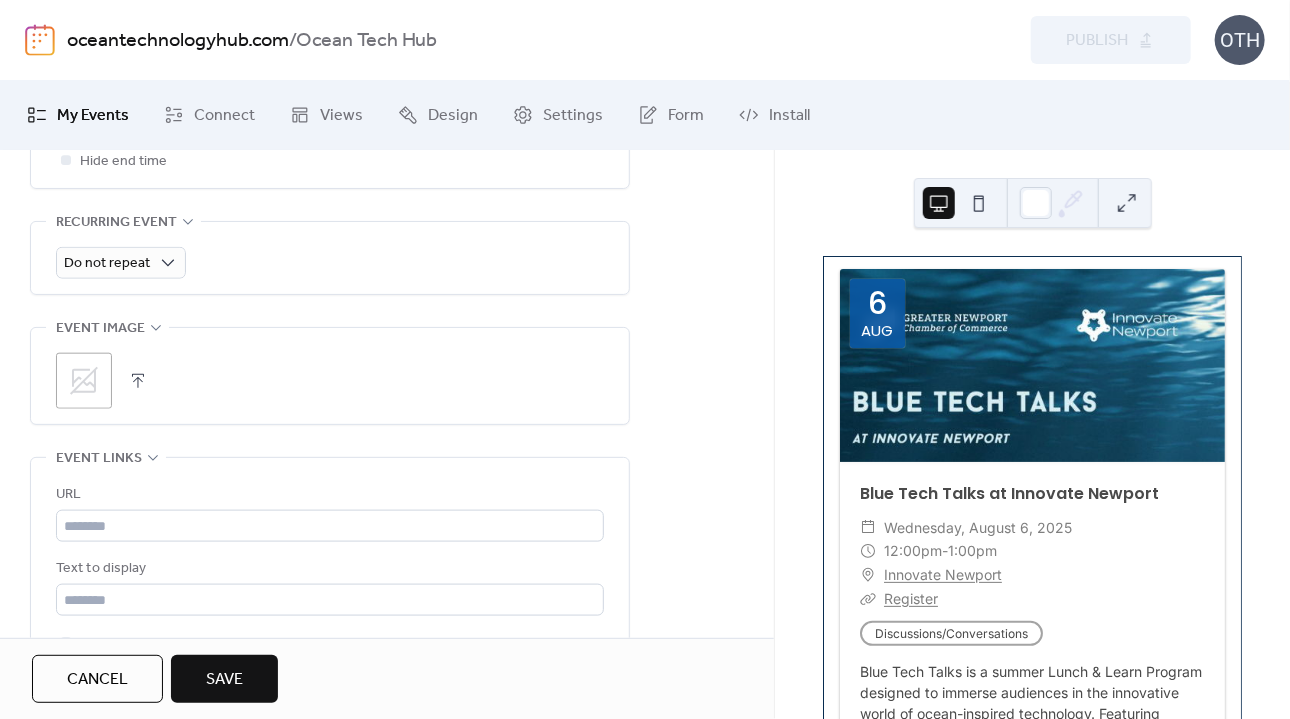 scroll, scrollTop: 877, scrollLeft: 0, axis: vertical 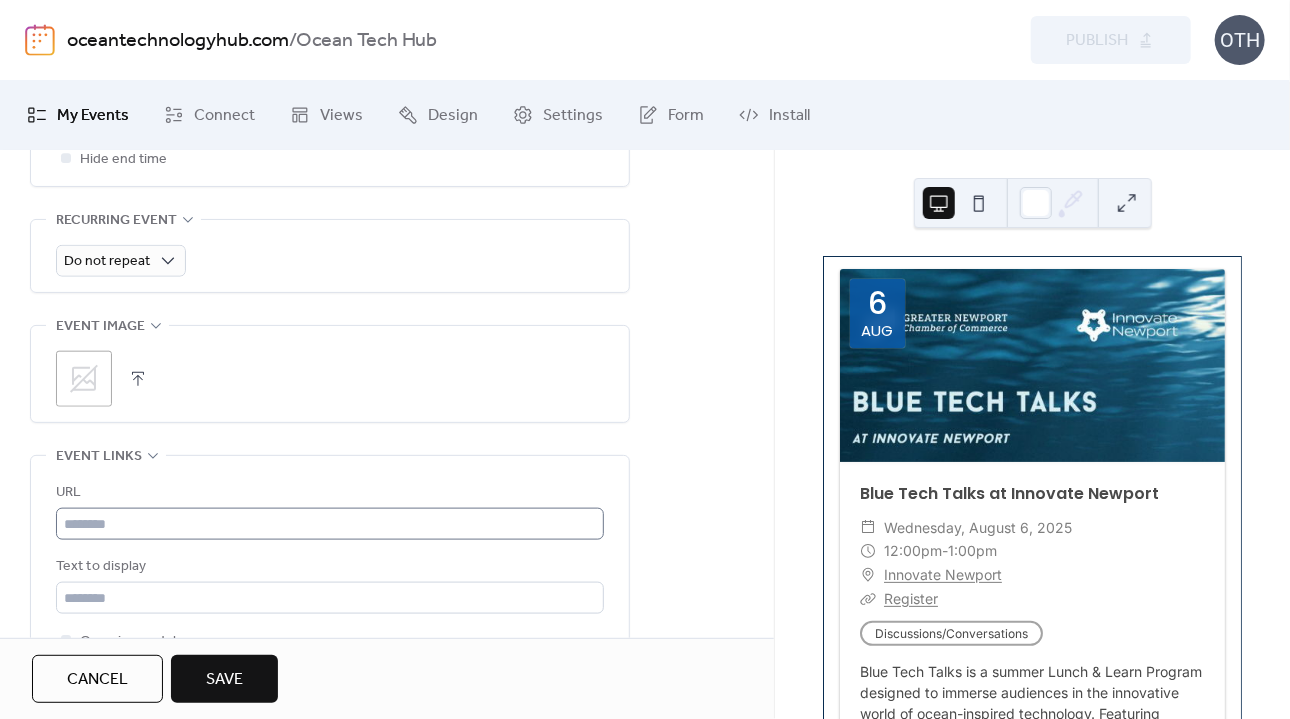 type on "**********" 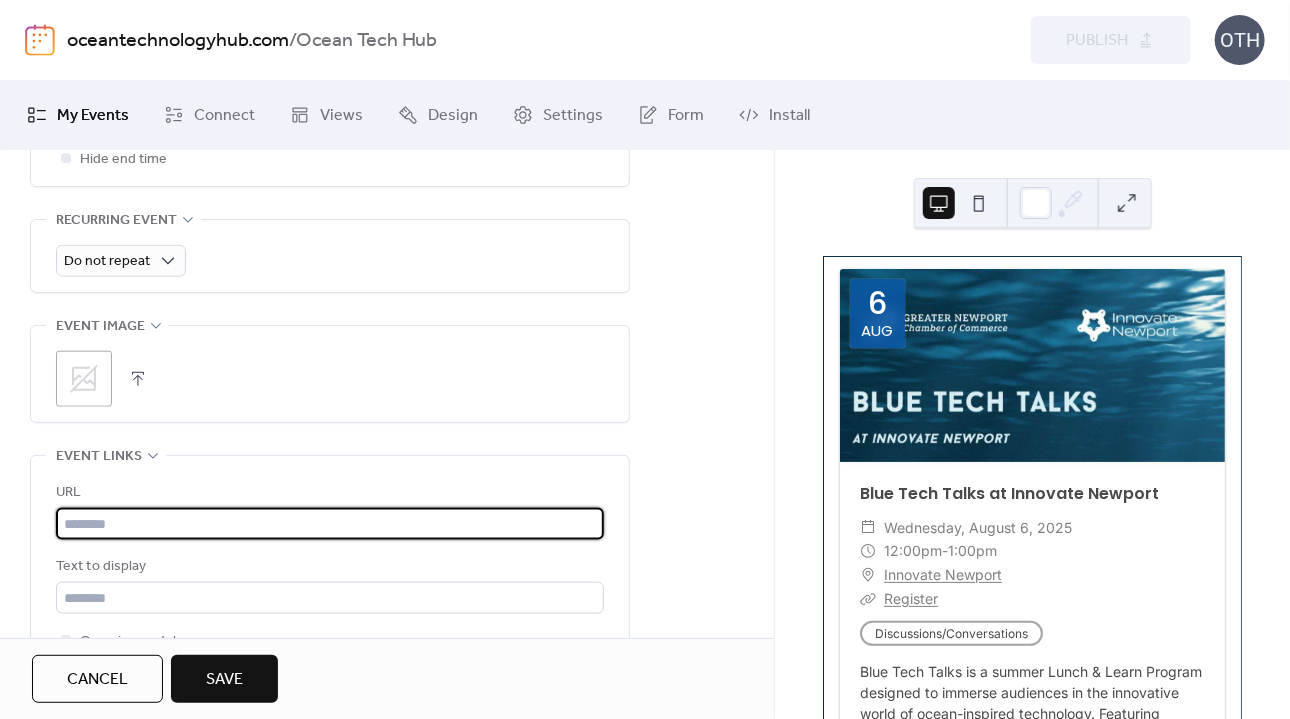 click at bounding box center [330, 524] 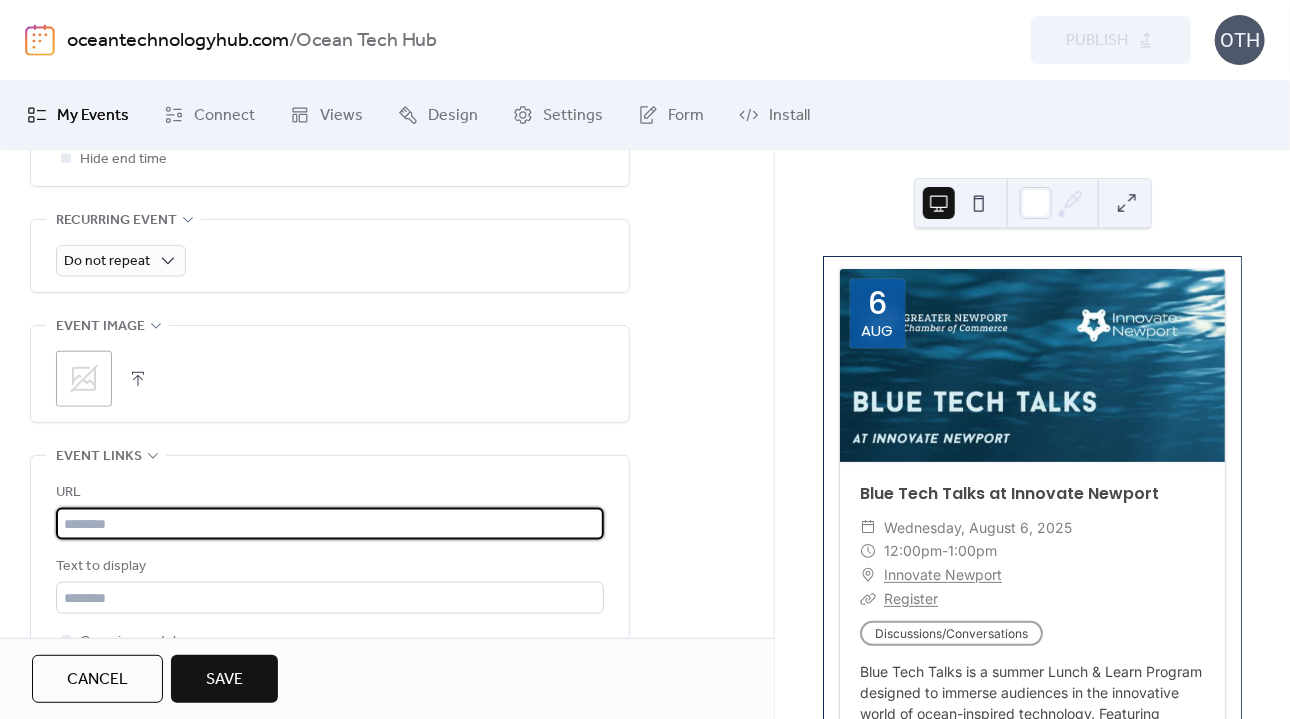 paste on "**********" 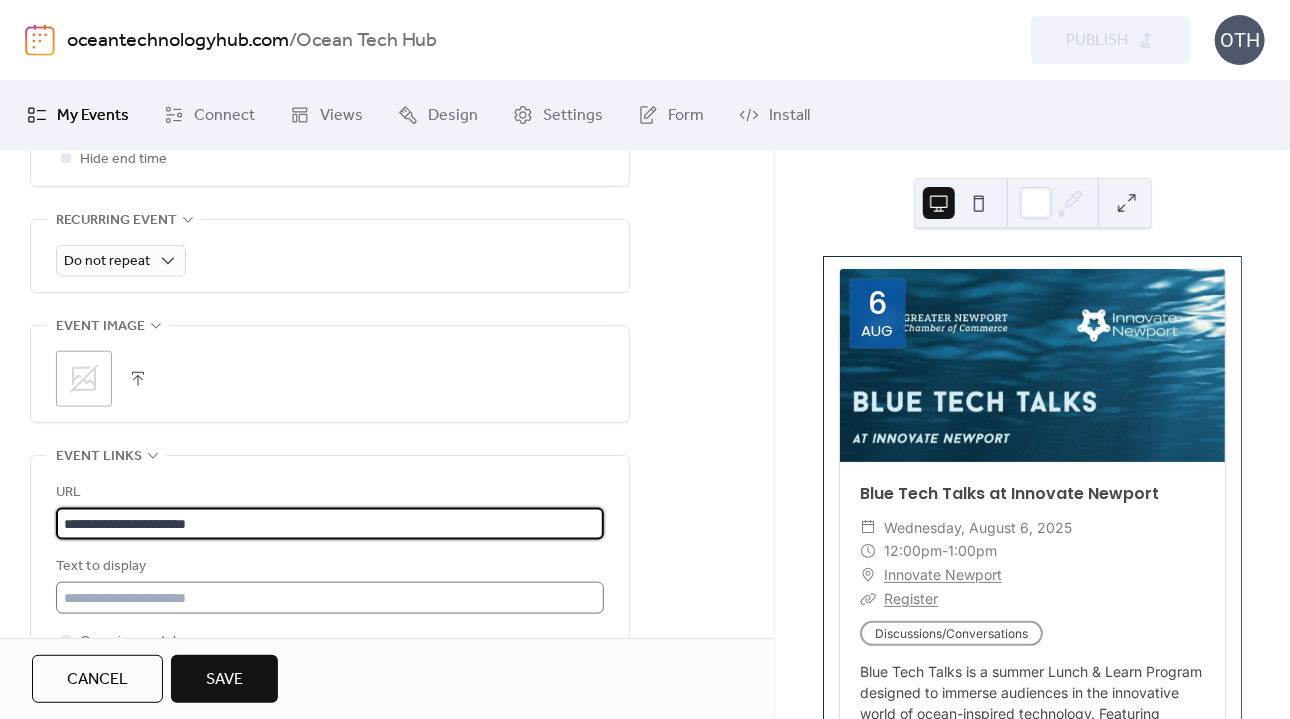 type on "**********" 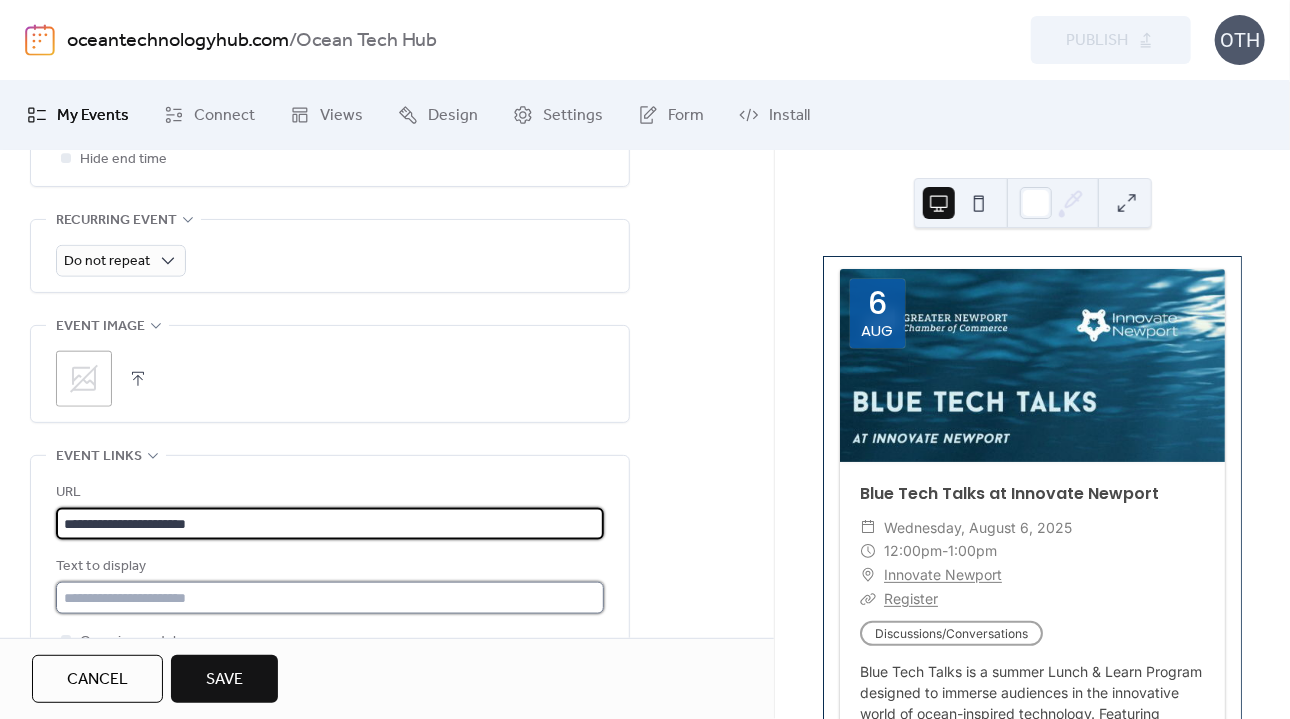 click at bounding box center [330, 598] 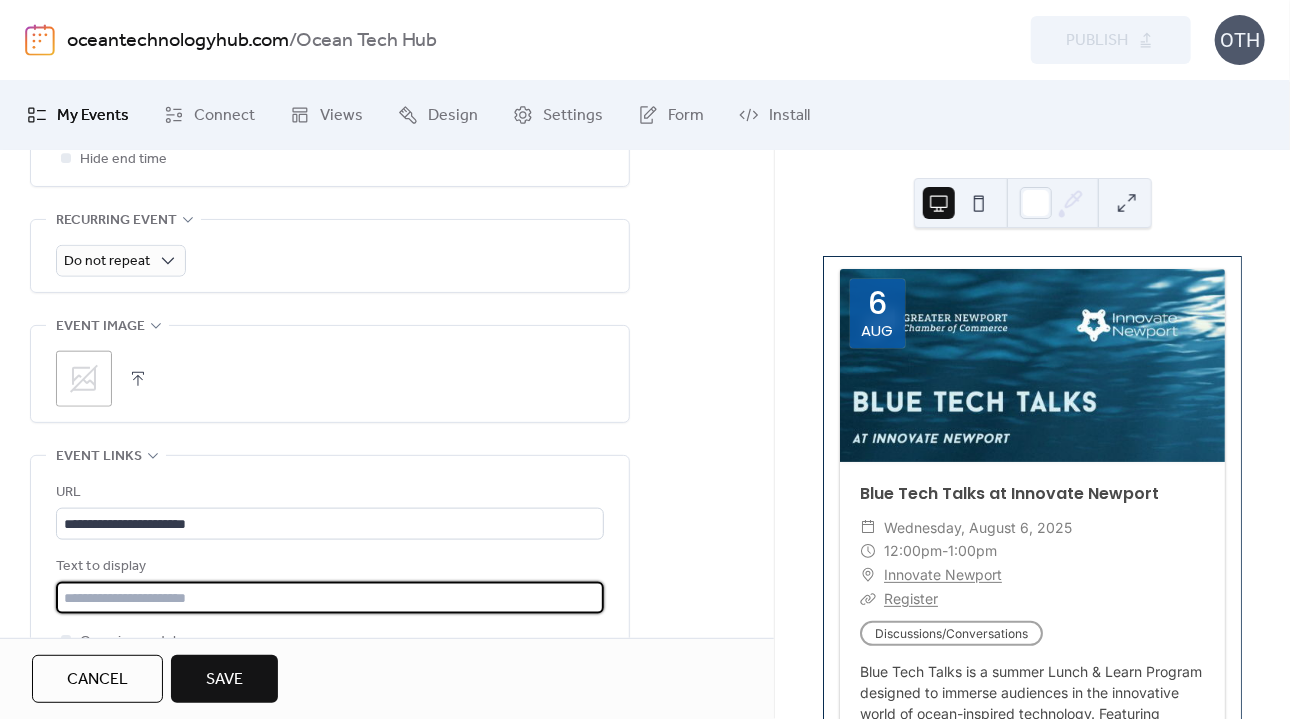 type on "********" 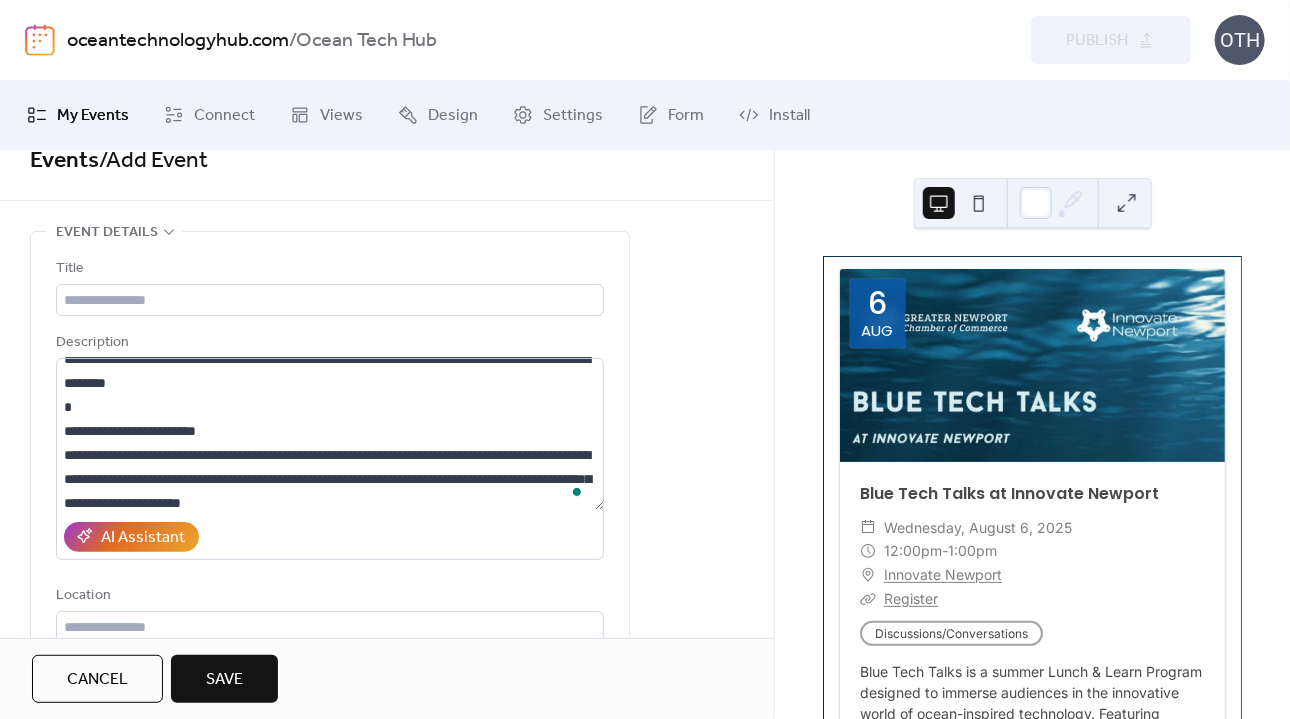 scroll, scrollTop: 6, scrollLeft: 0, axis: vertical 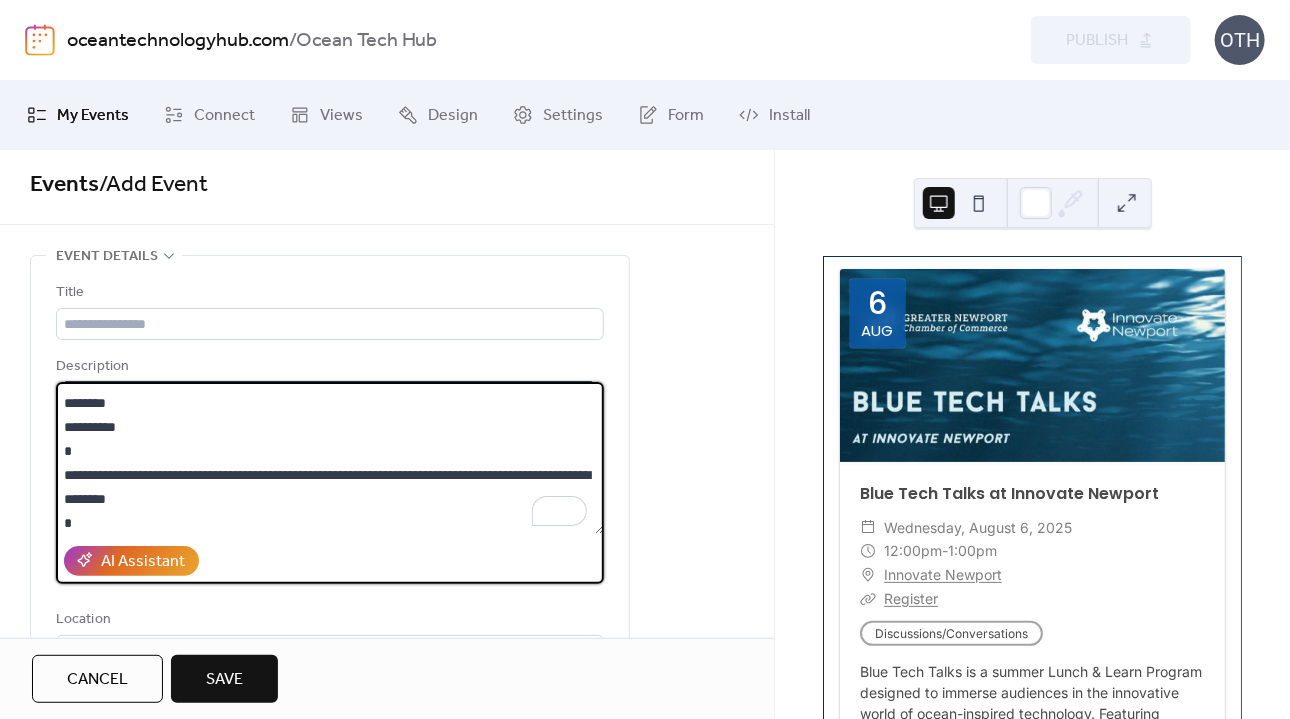 drag, startPoint x: 223, startPoint y: 521, endPoint x: 116, endPoint y: 500, distance: 109.041275 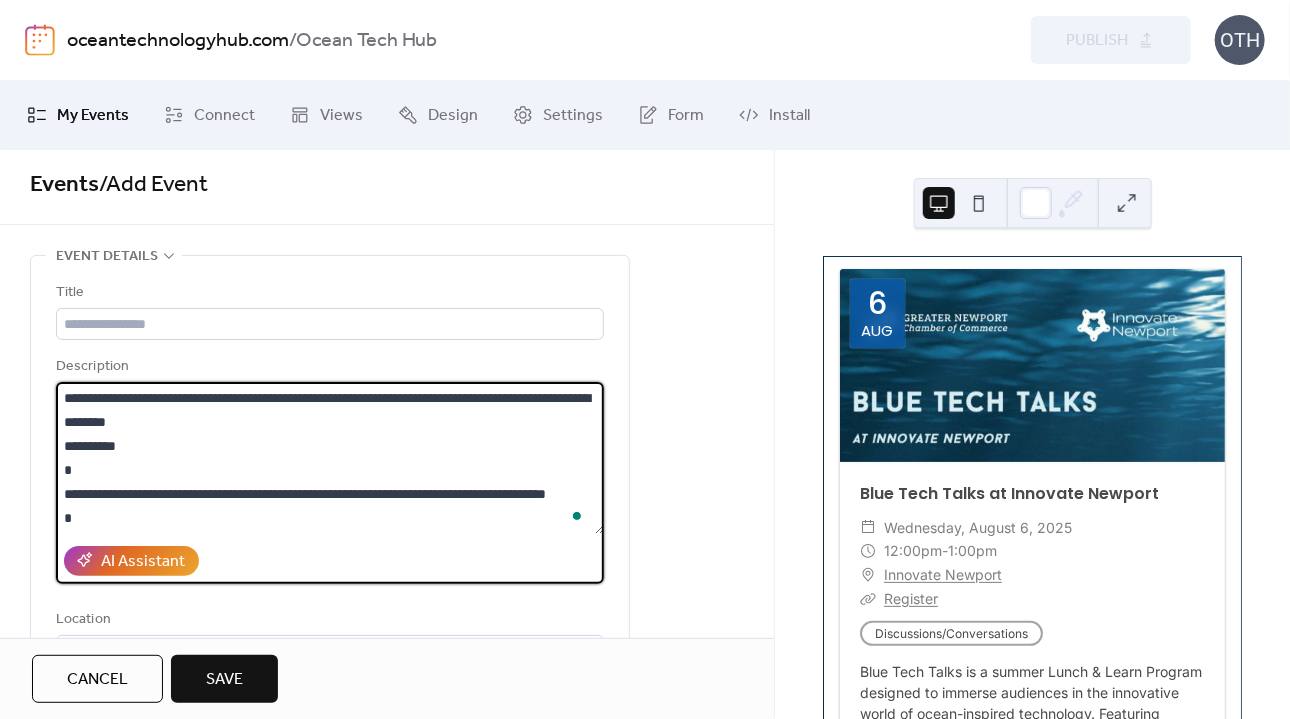click on "**********" at bounding box center [330, 458] 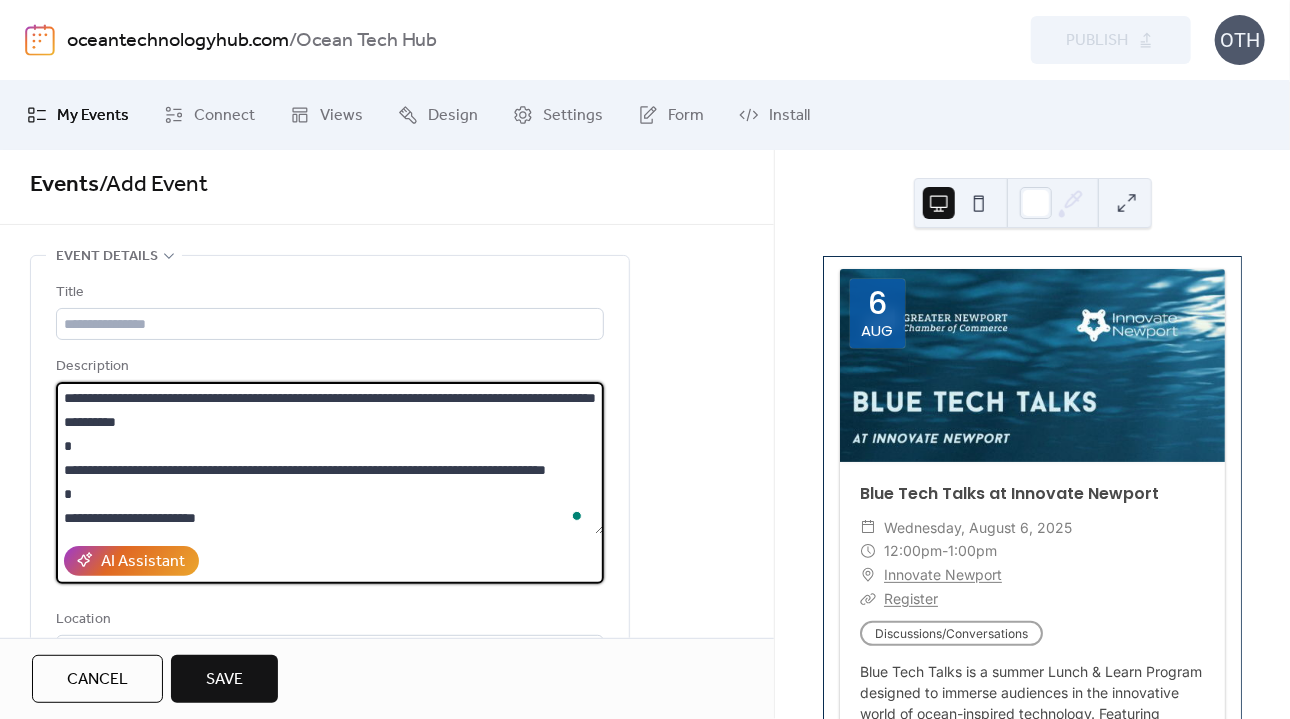 click on "**********" at bounding box center [330, 458] 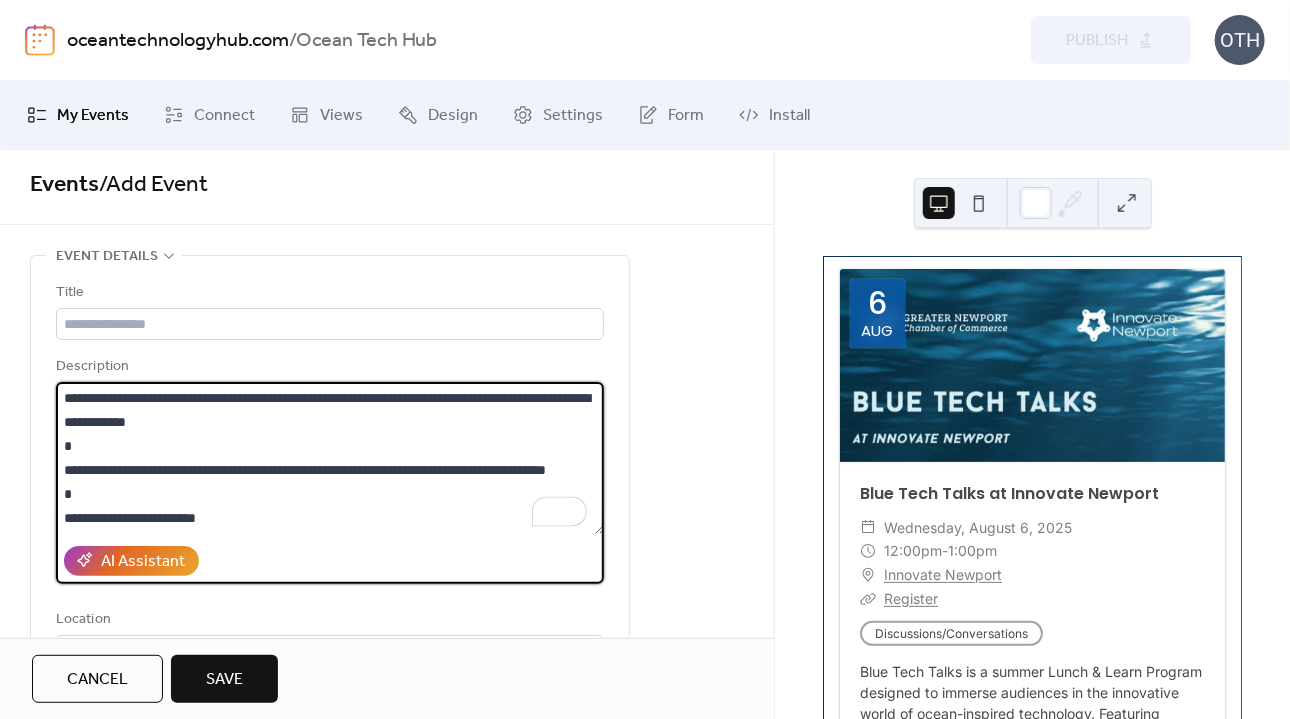 click on "**********" at bounding box center (330, 458) 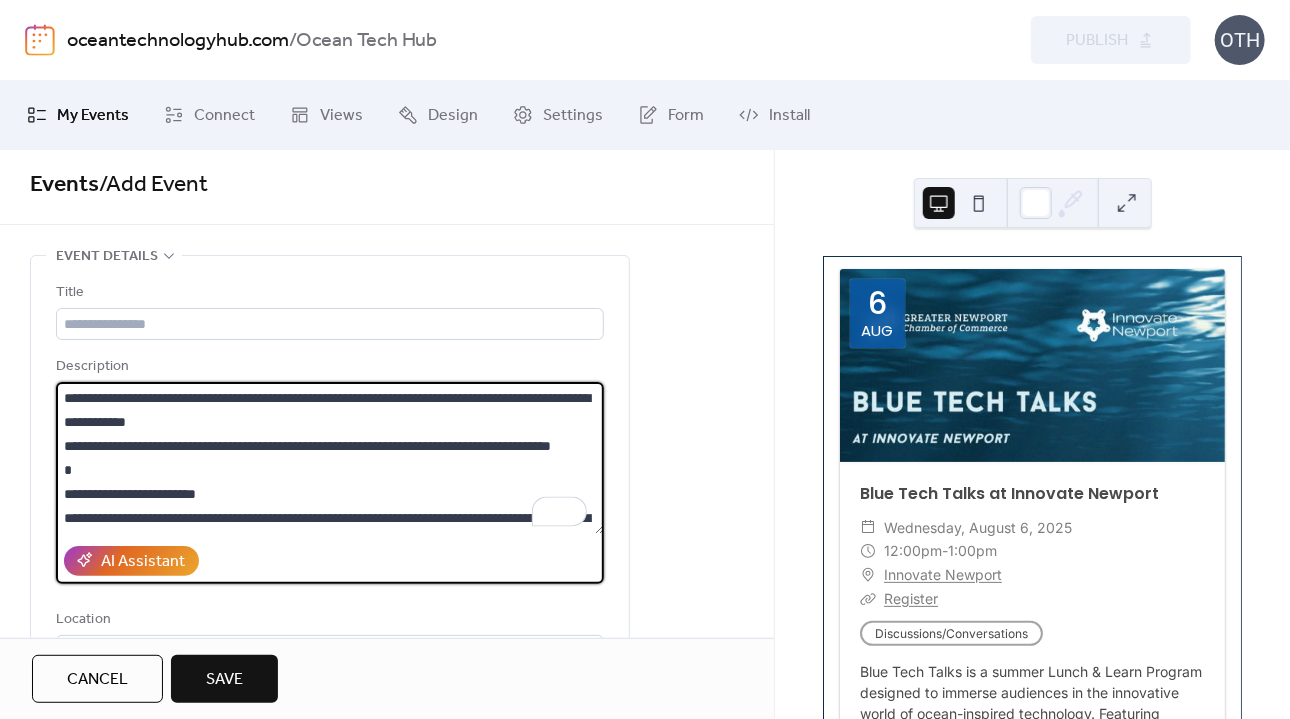 click on "**********" at bounding box center [330, 458] 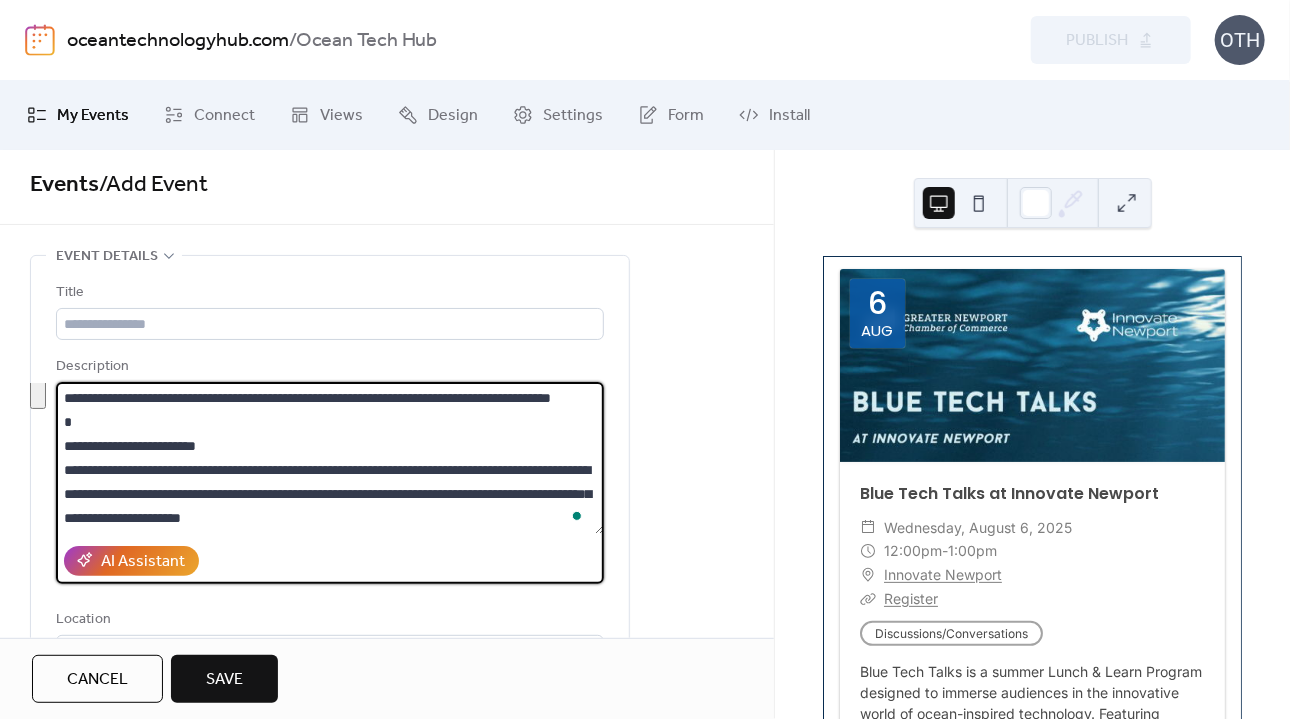 drag, startPoint x: 60, startPoint y: 511, endPoint x: 567, endPoint y: 560, distance: 509.36234 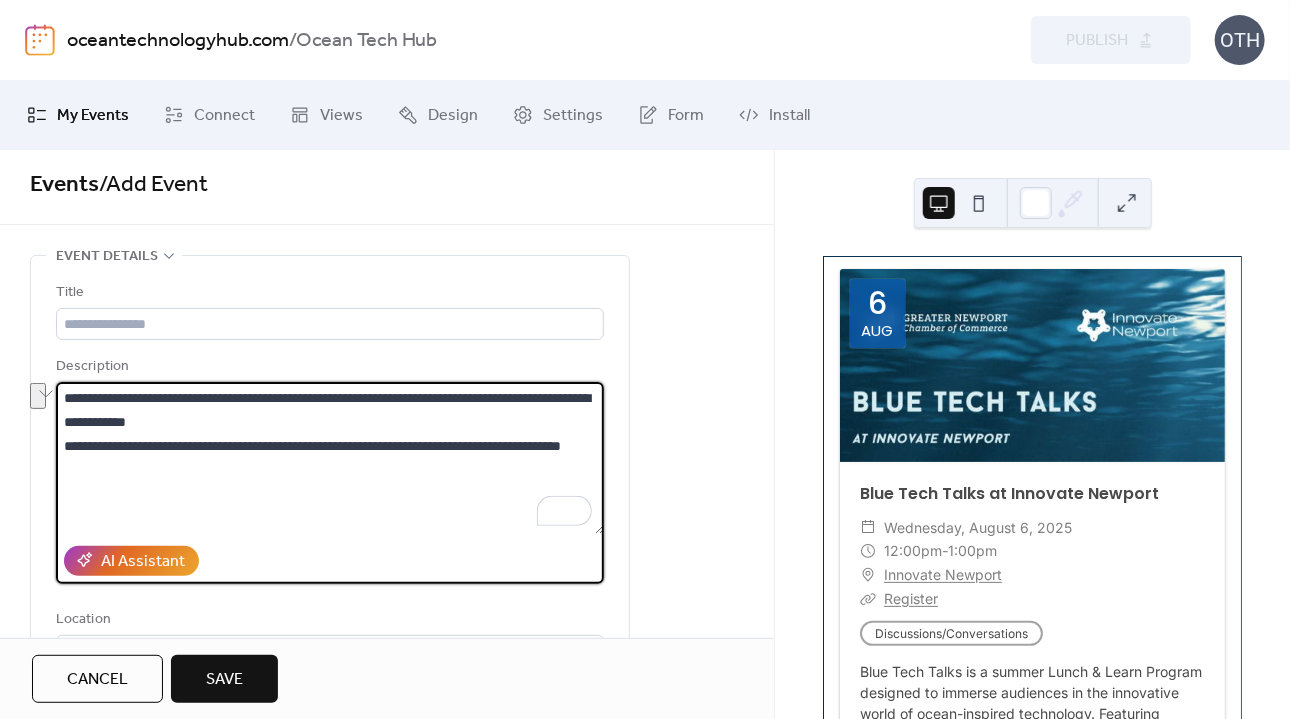 drag, startPoint x: 213, startPoint y: 392, endPoint x: 348, endPoint y: 388, distance: 135.05925 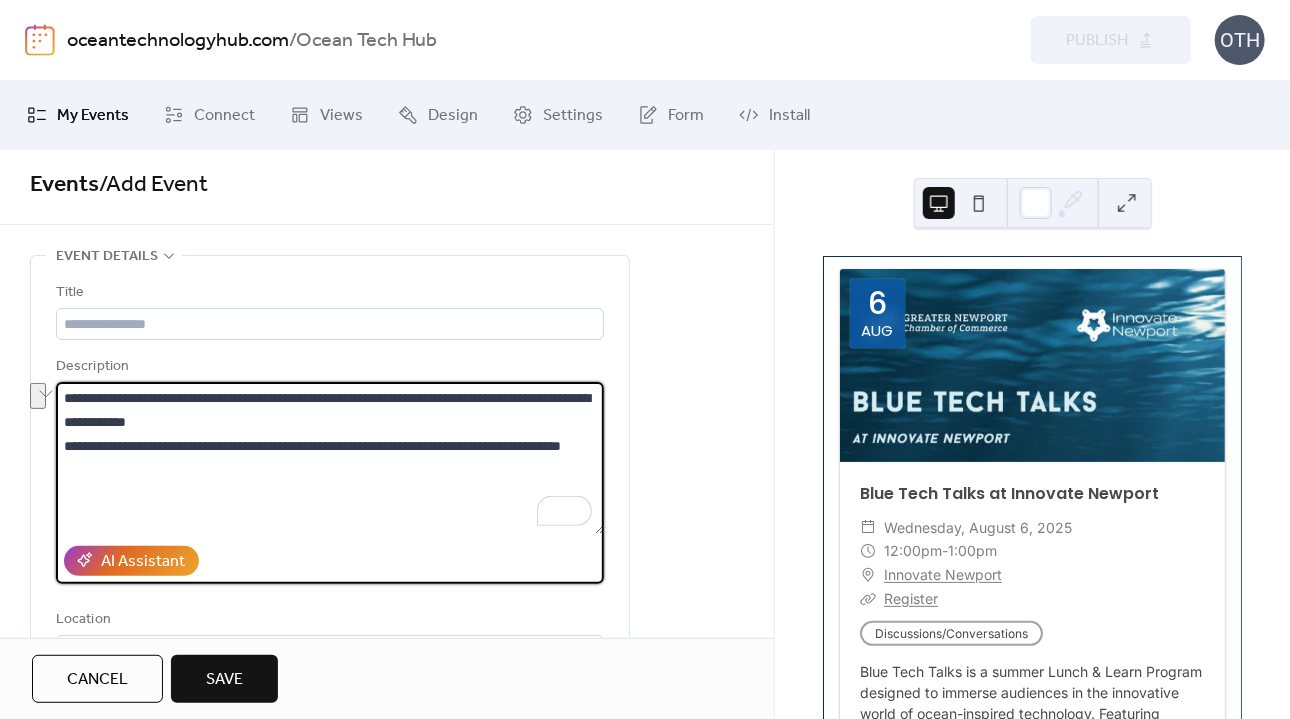 click on "**********" at bounding box center [330, 458] 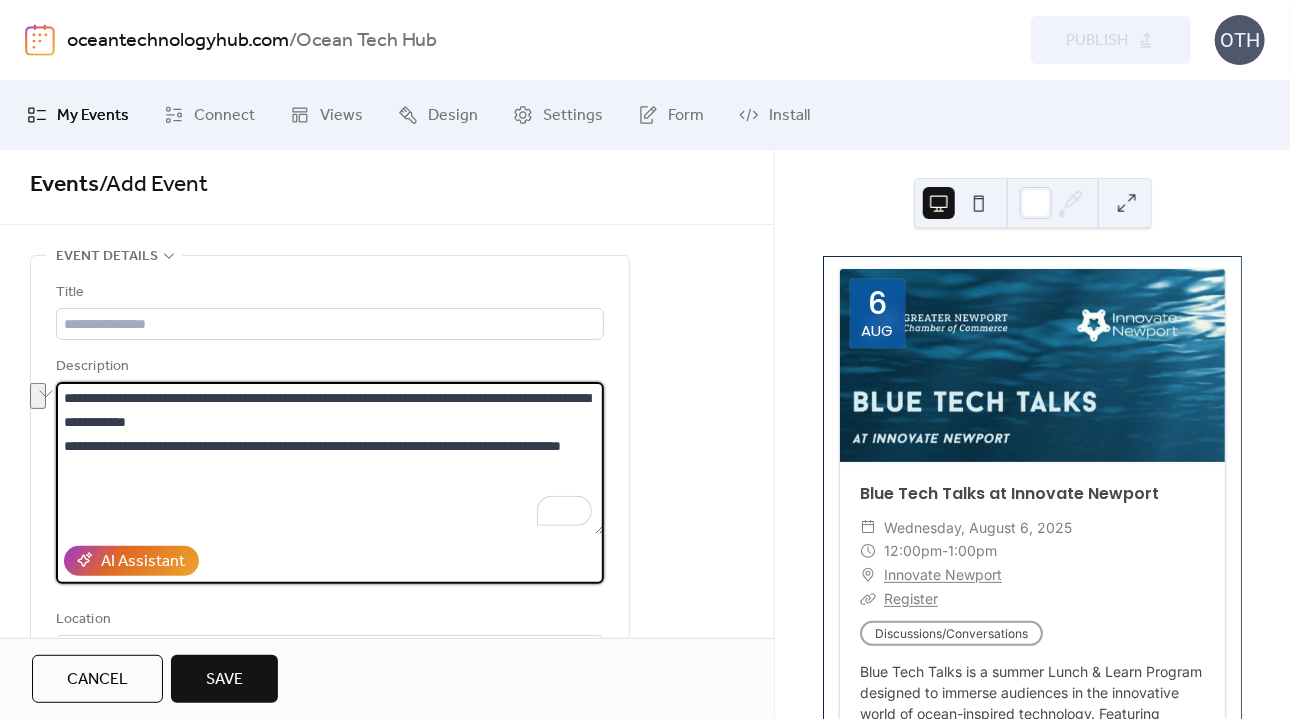 click on "**********" at bounding box center (330, 458) 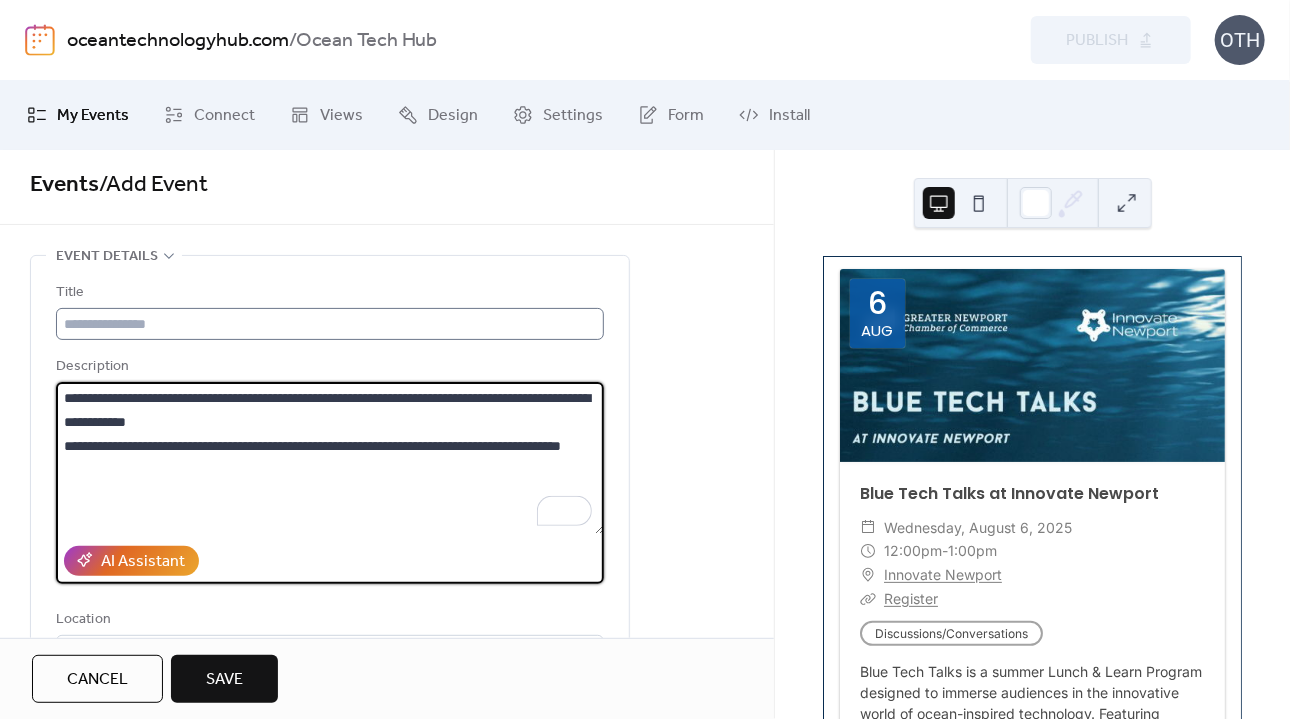 type on "**********" 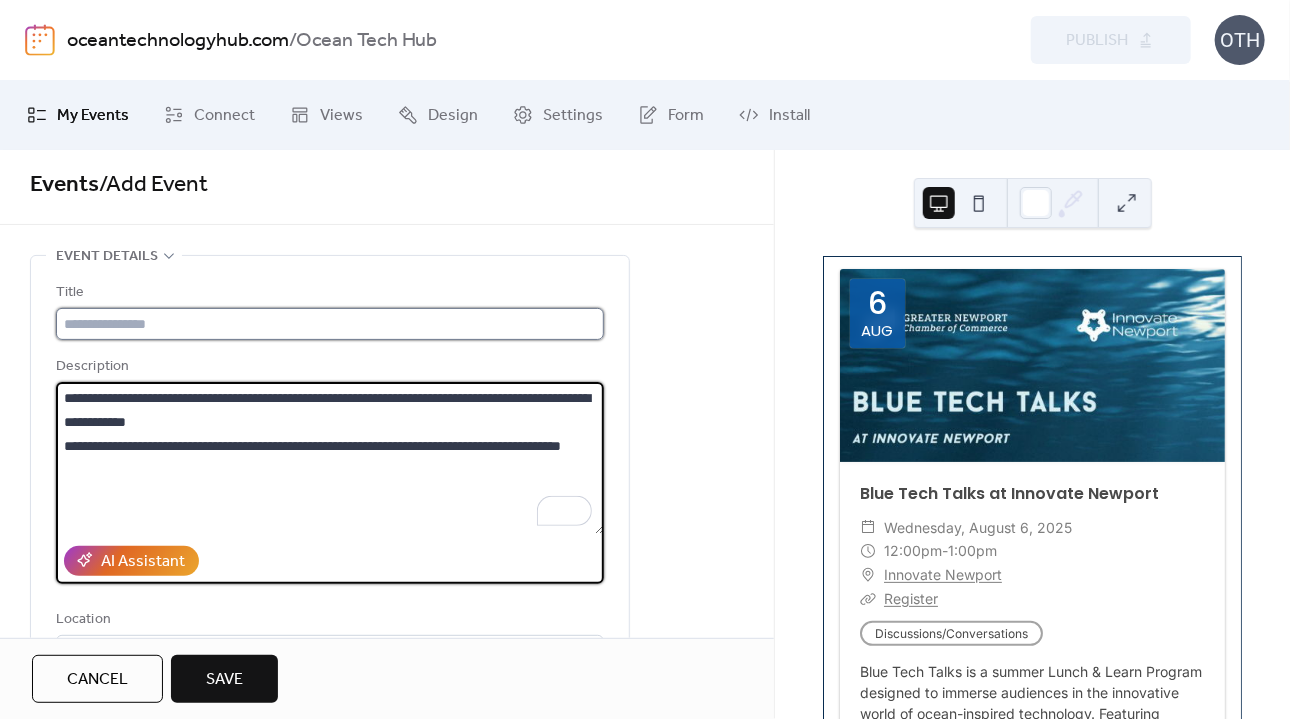 click at bounding box center [330, 324] 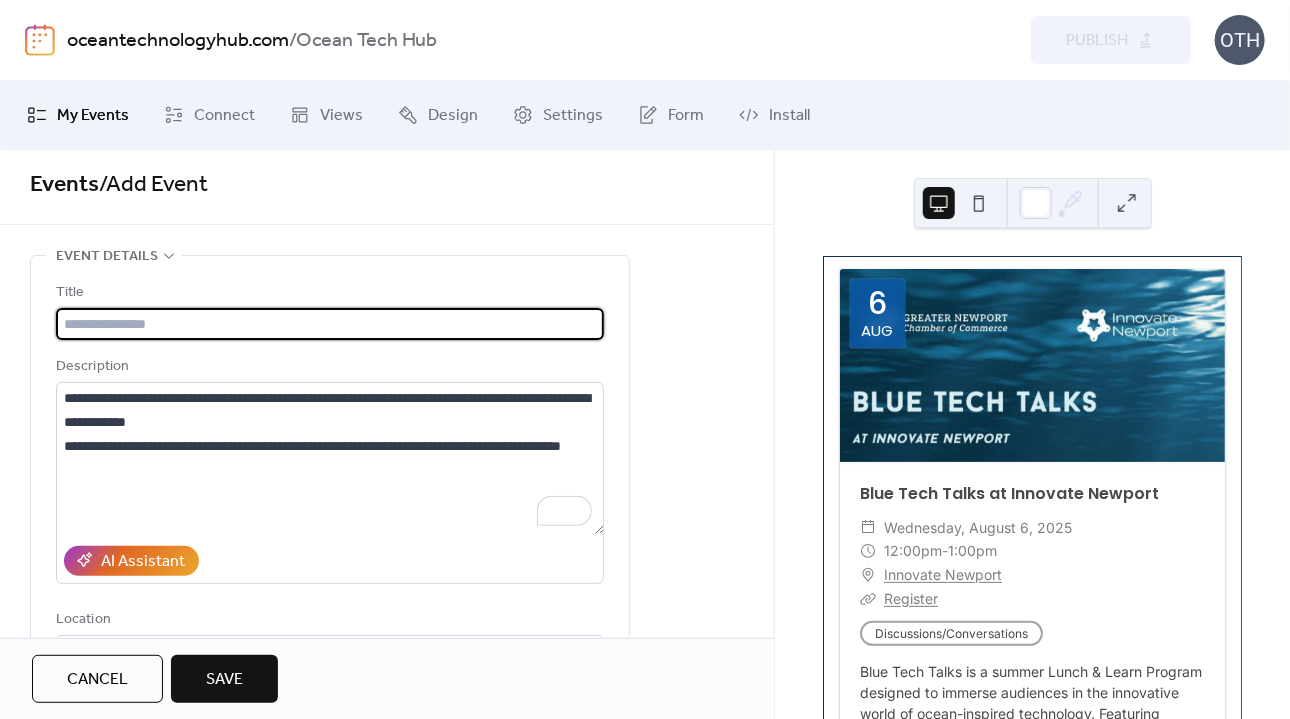 paste on "**********" 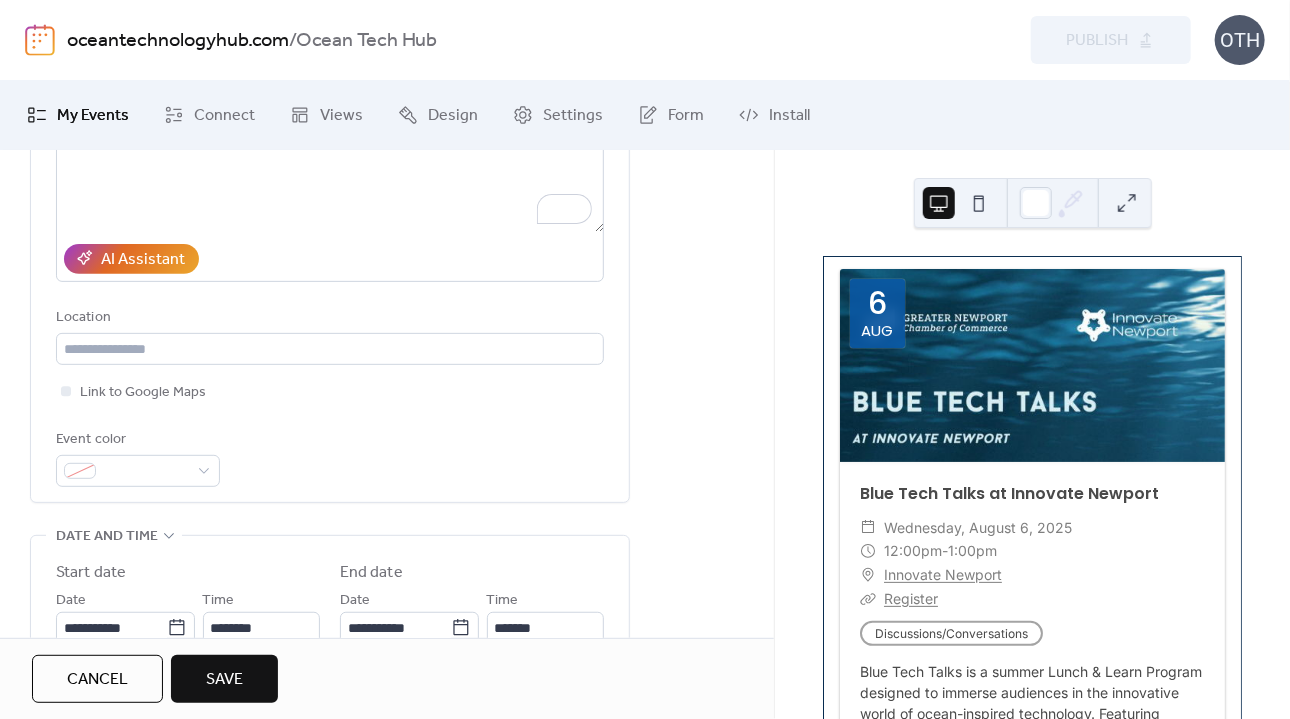 type on "**********" 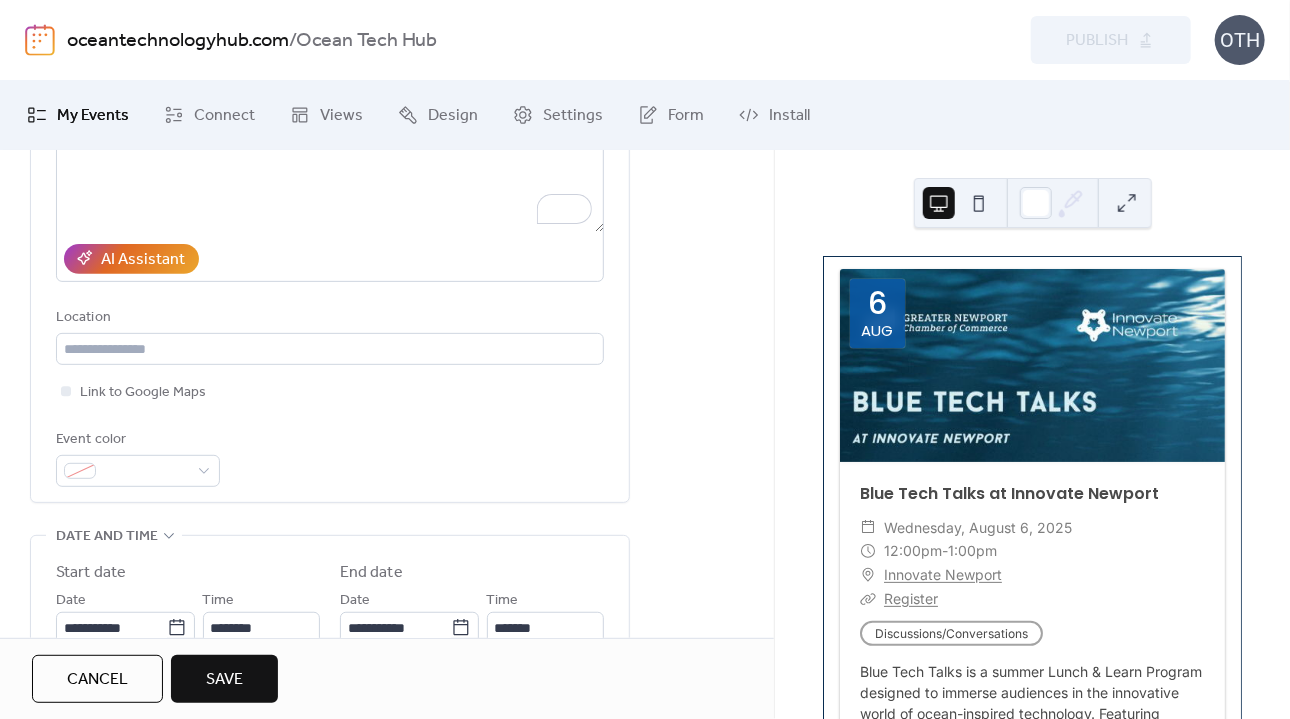 click on "My Events Connect Views Design Settings Form Install" at bounding box center (645, 115) 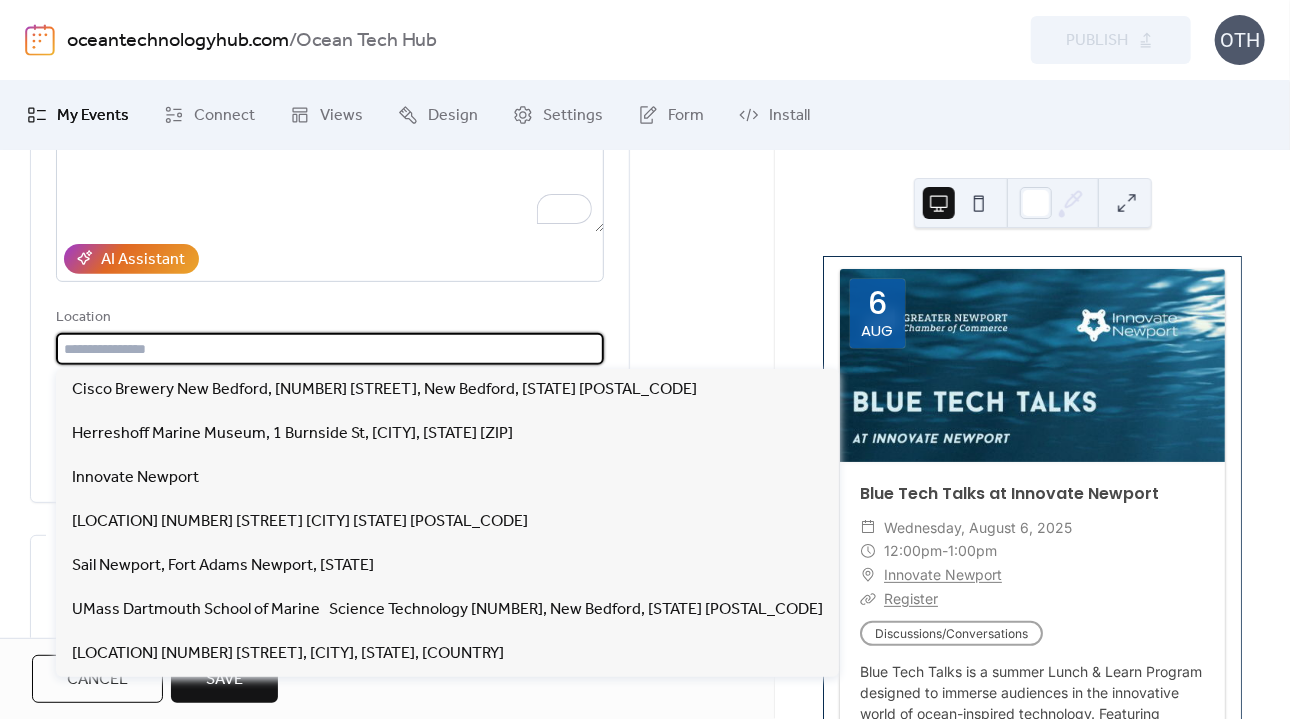 click at bounding box center (330, 349) 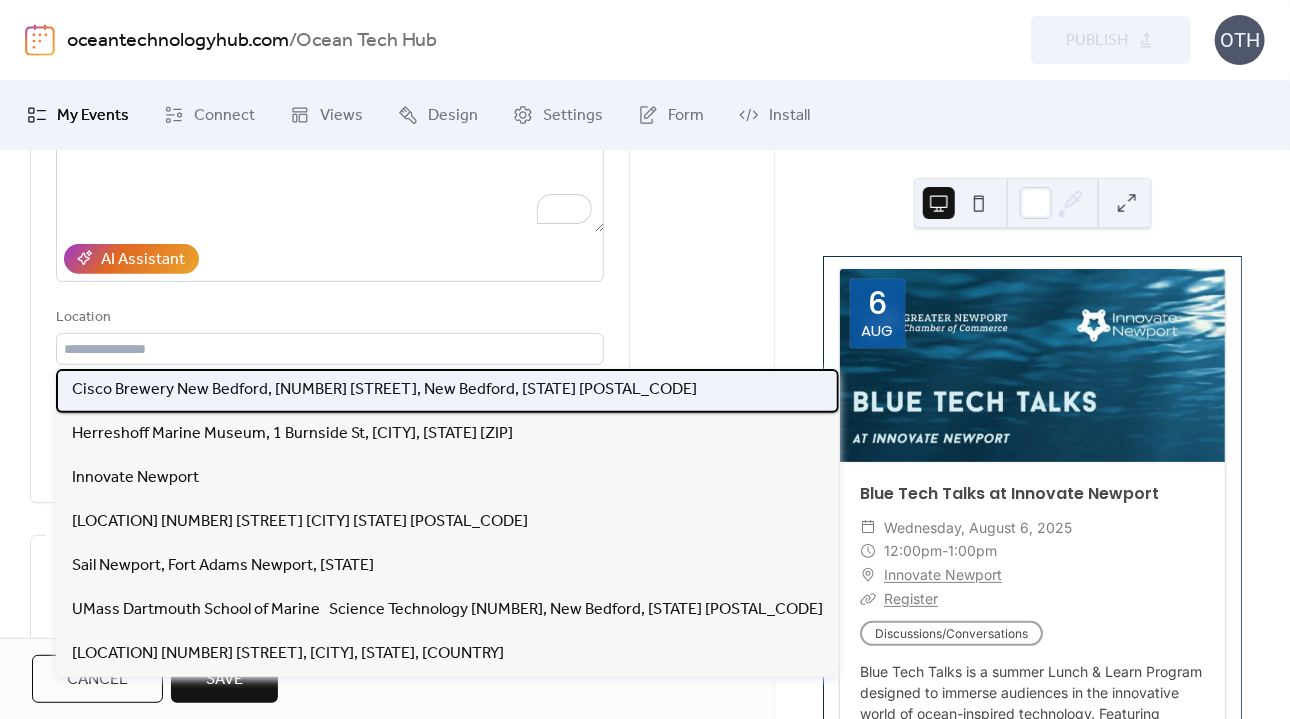 click on "Cisco Brewery New Bedford, [NUMBER] [STREET], New Bedford, [STATE] [POSTAL_CODE]" at bounding box center (384, 390) 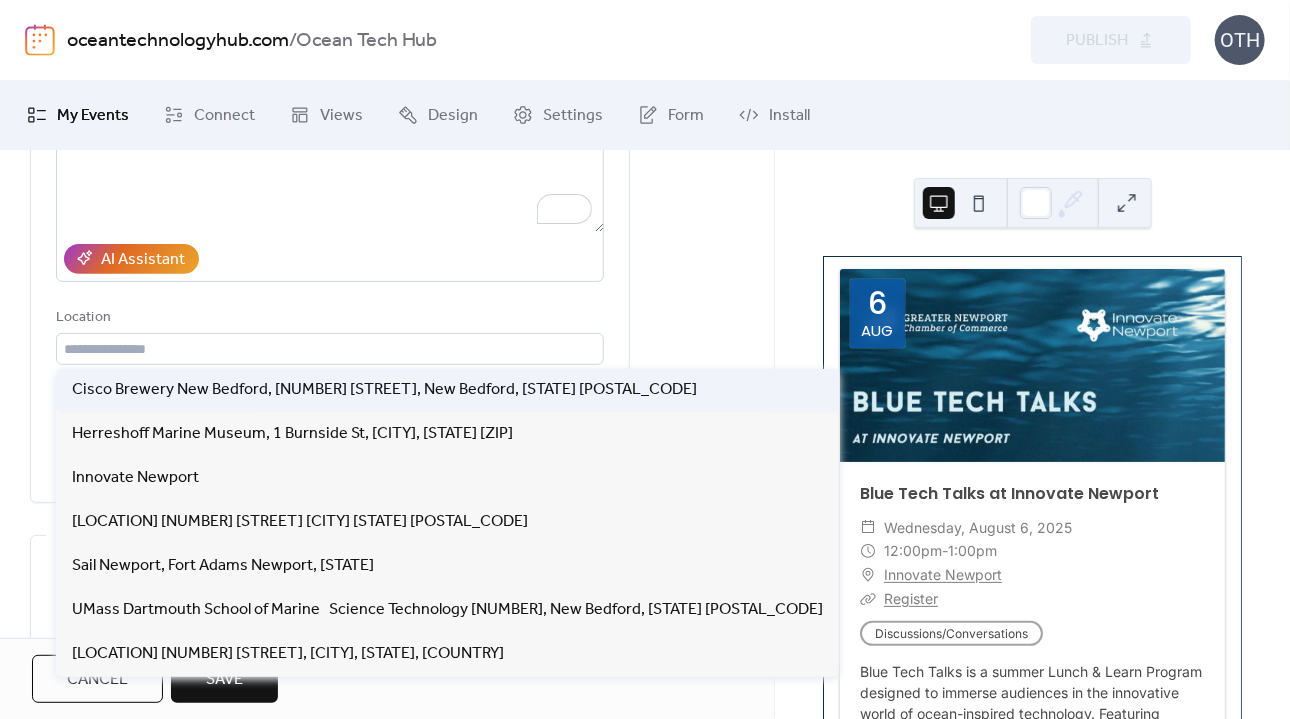type on "**********" 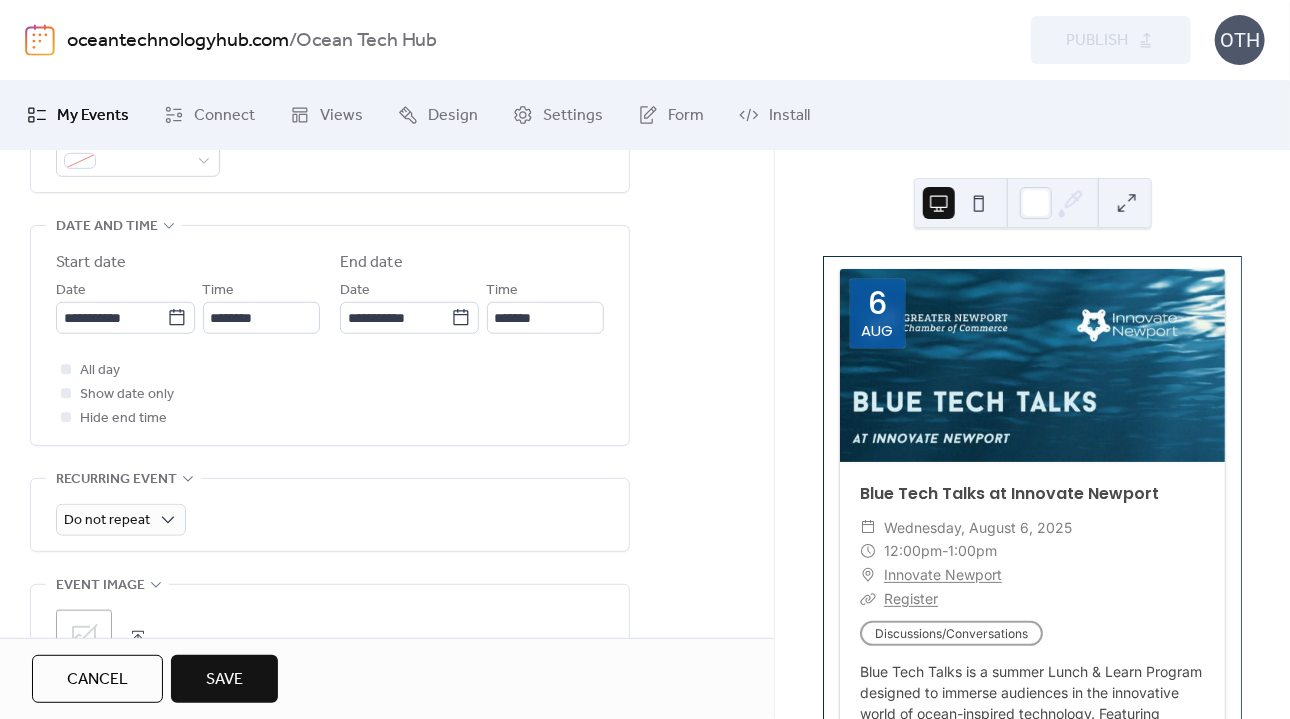 scroll, scrollTop: 678, scrollLeft: 0, axis: vertical 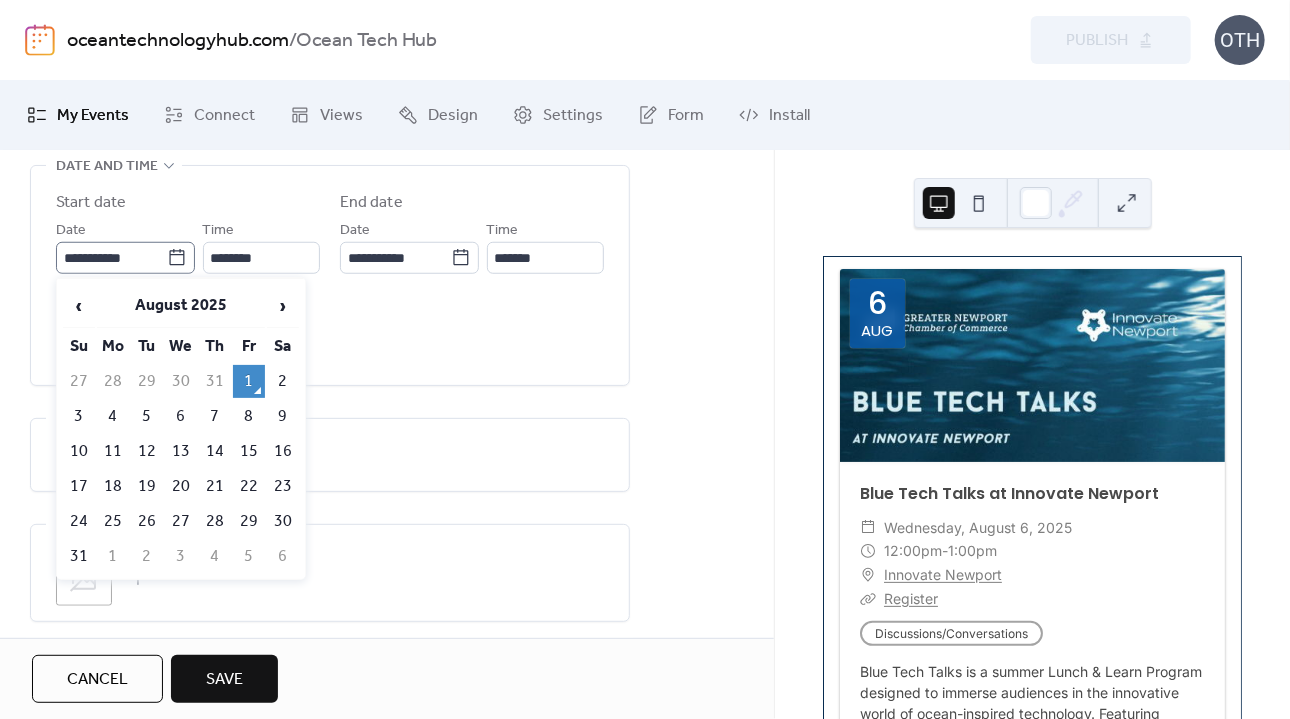 click 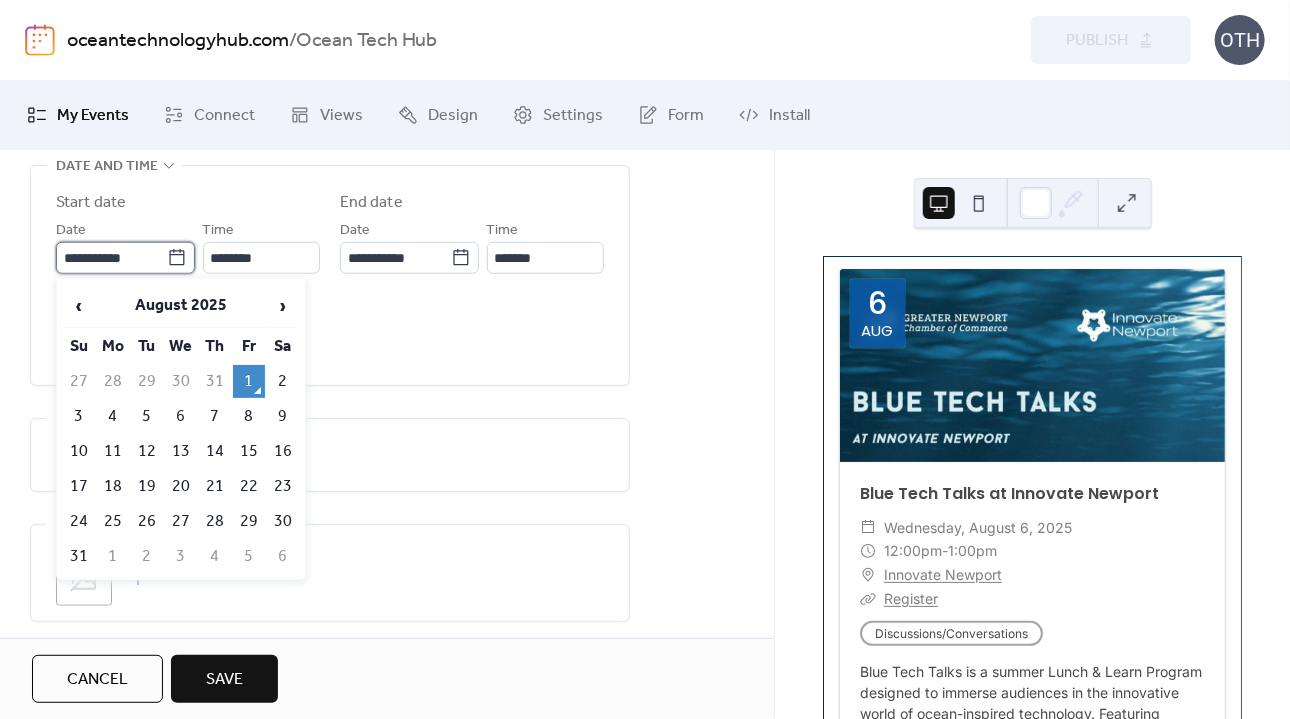 click on "**********" at bounding box center [111, 258] 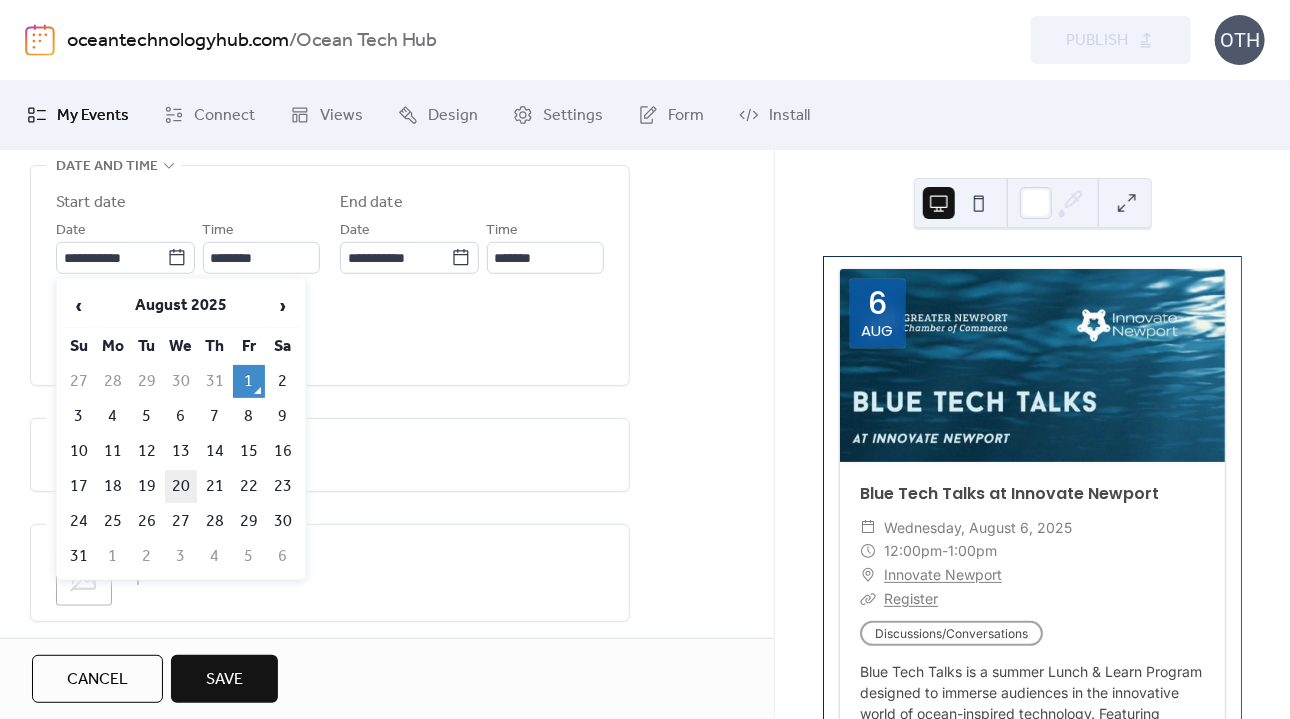 click on "20" at bounding box center (181, 486) 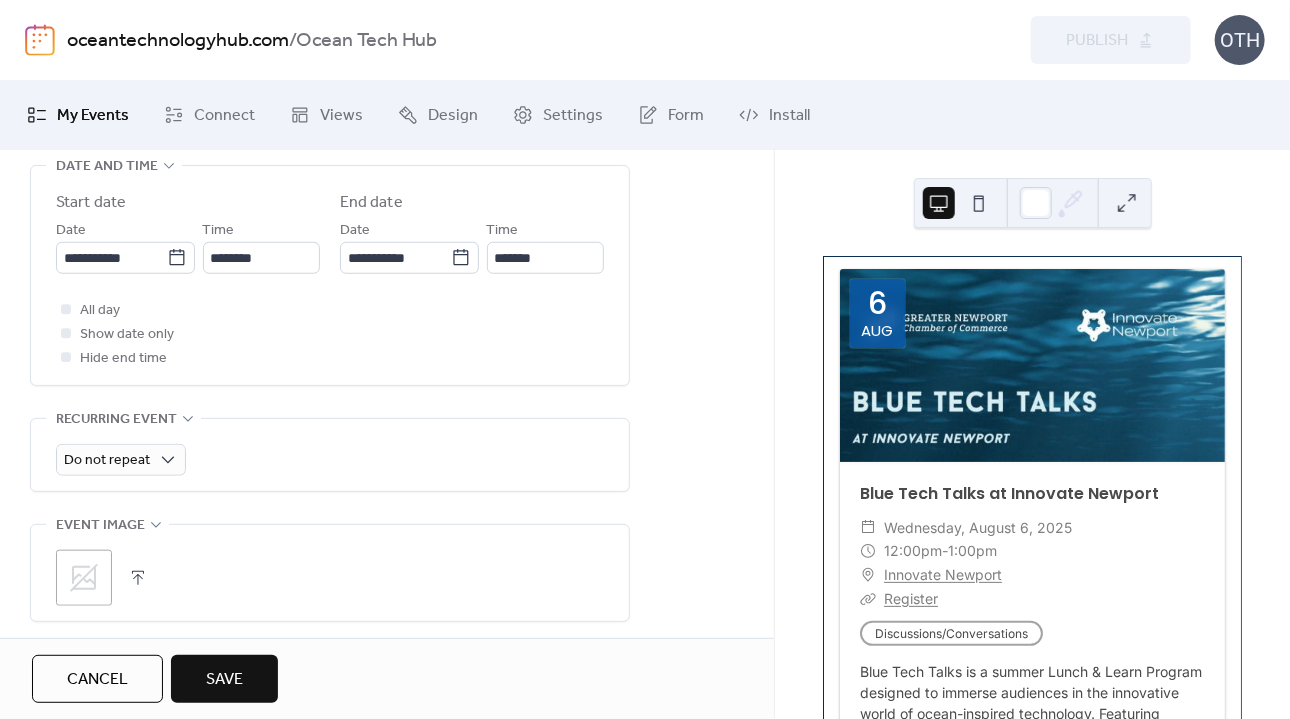 click on "All day Show date only Hide end time" at bounding box center [330, 334] 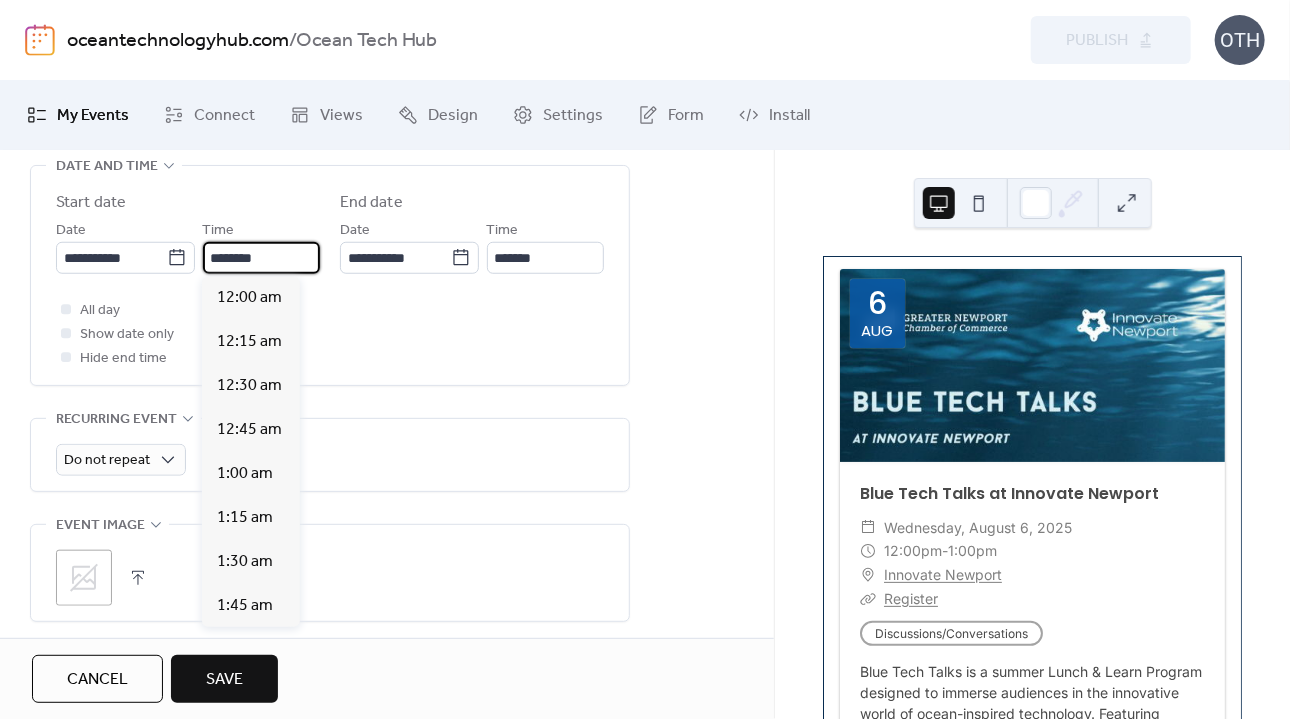 click on "********" at bounding box center [261, 258] 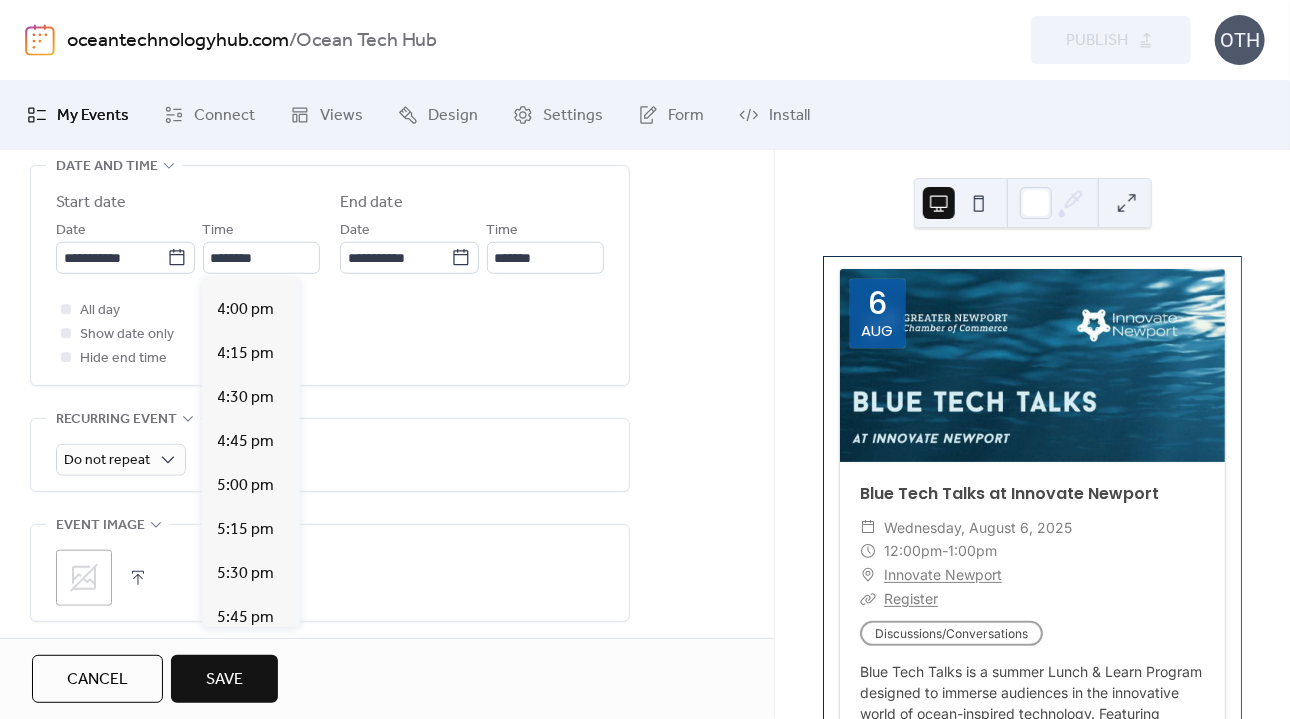scroll, scrollTop: 2861, scrollLeft: 0, axis: vertical 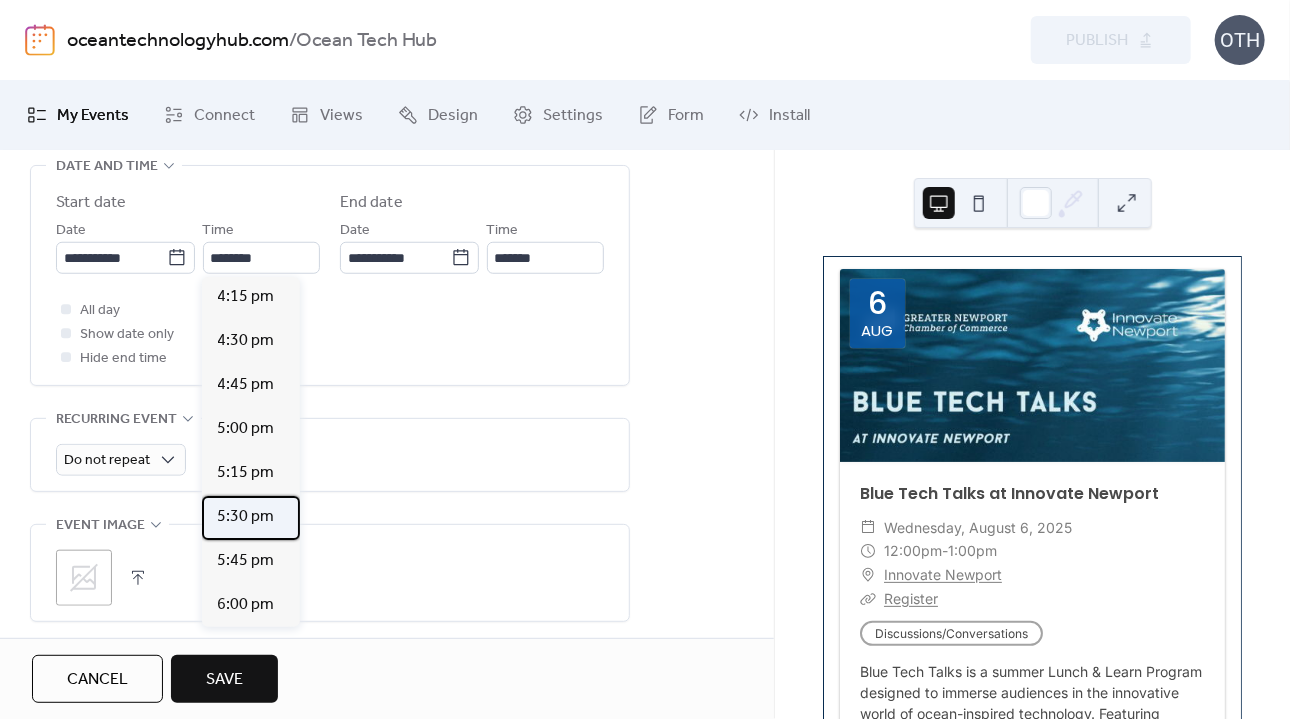 click on "5:30 pm" at bounding box center [251, 518] 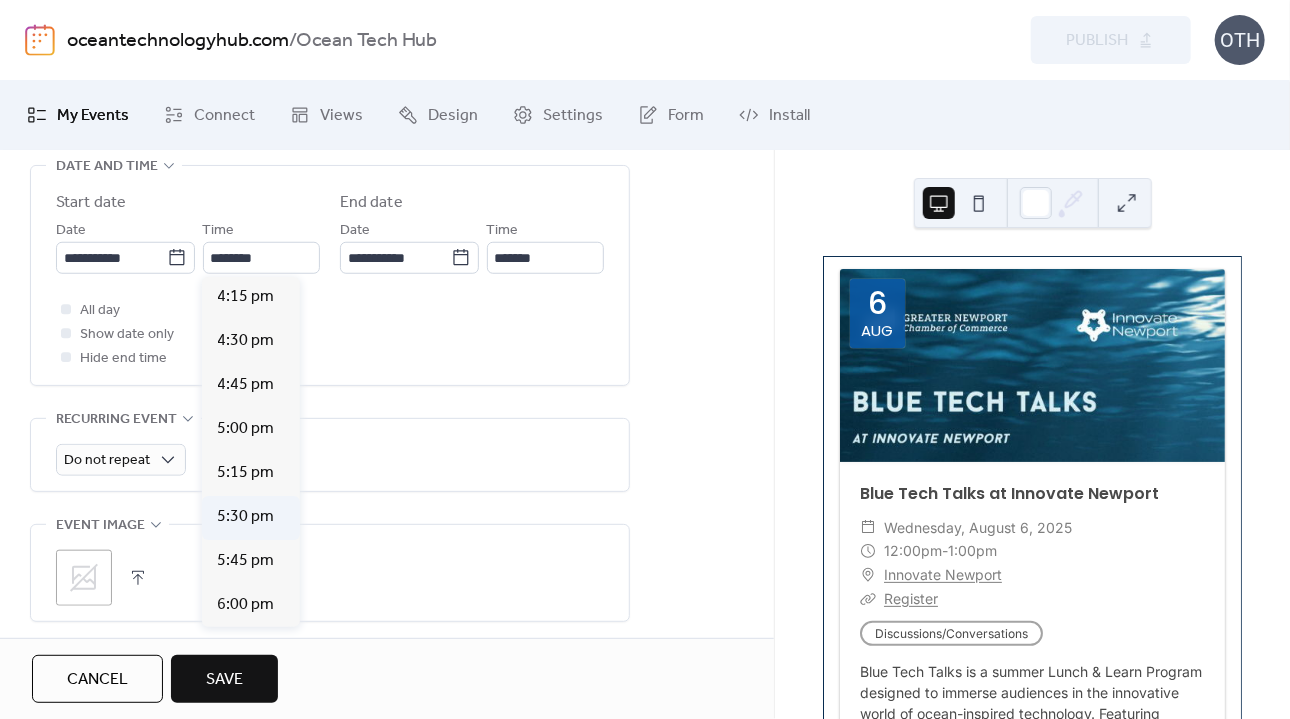 type on "*******" 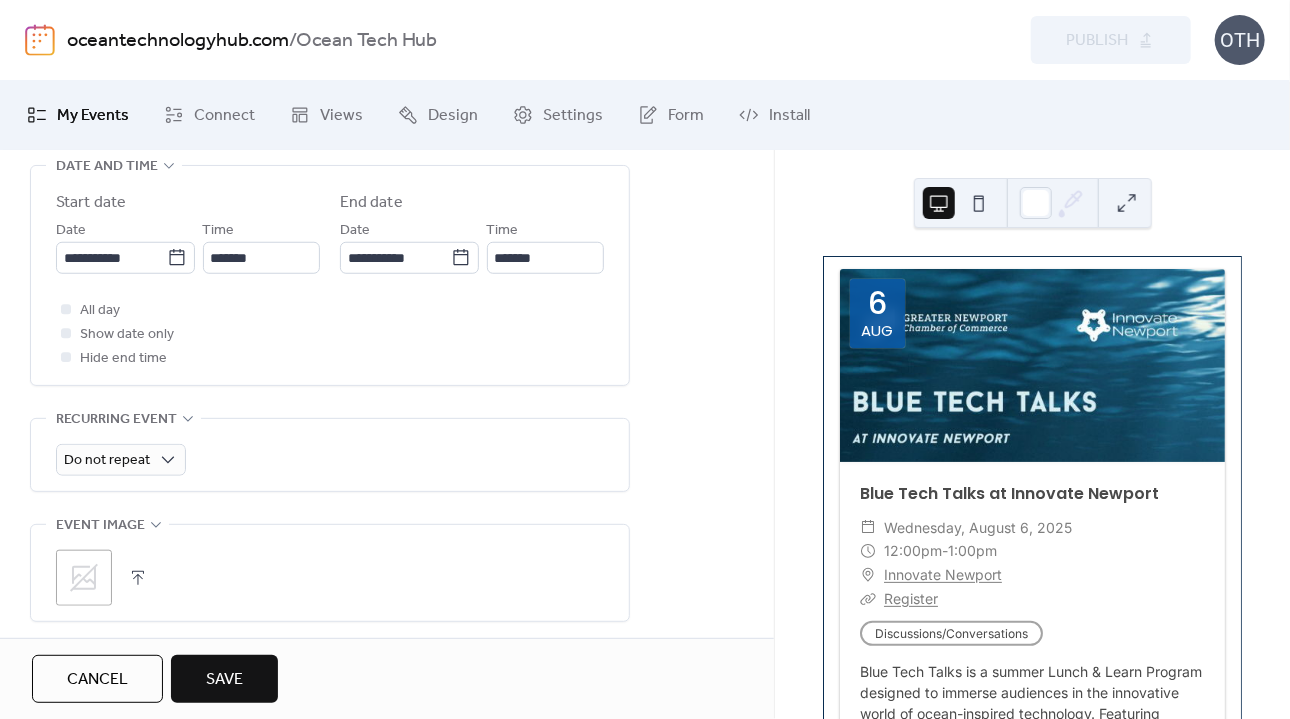 click on "All day Show date only Hide end time" at bounding box center [330, 334] 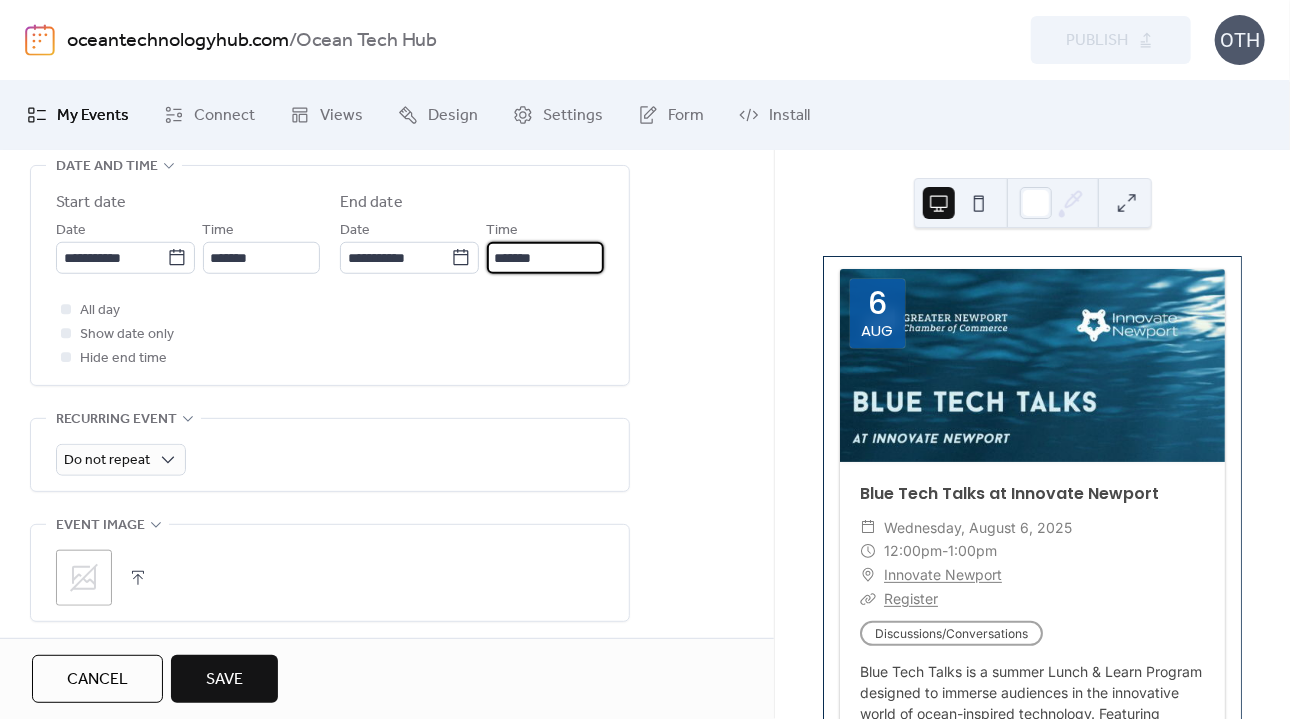click on "*******" at bounding box center (545, 258) 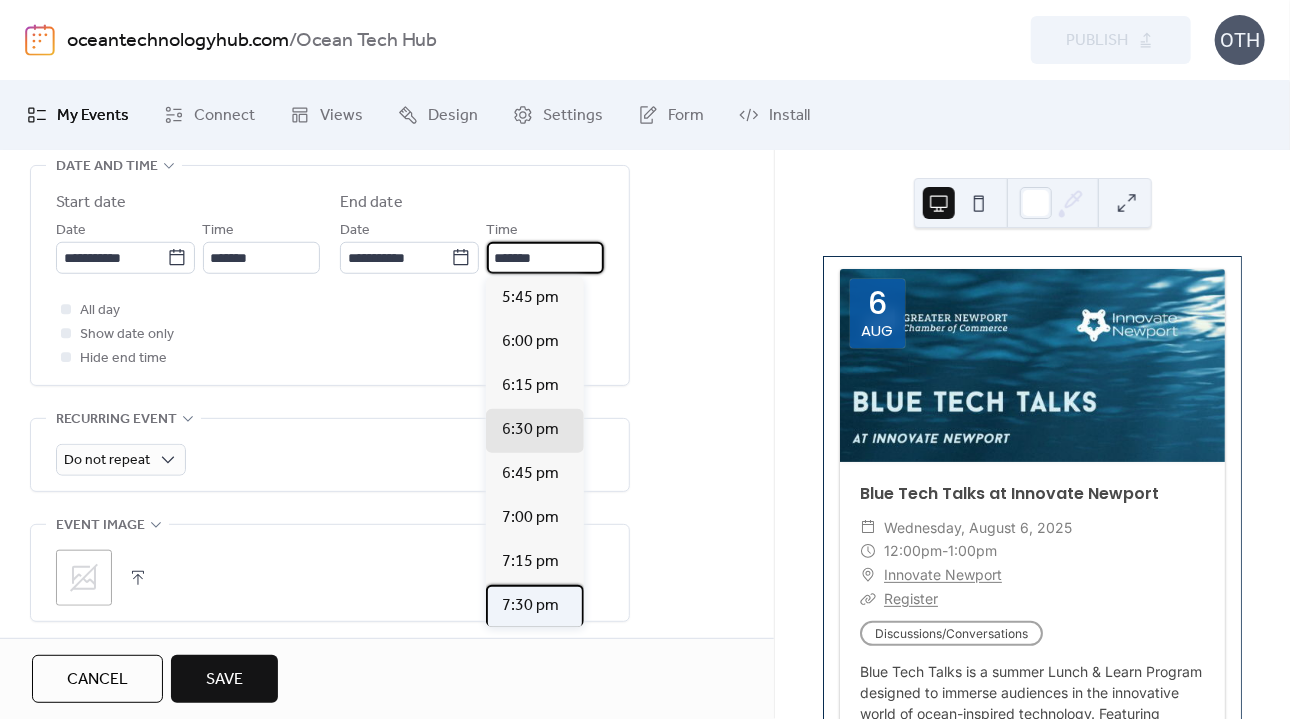 click on "7:30 pm" at bounding box center (530, 606) 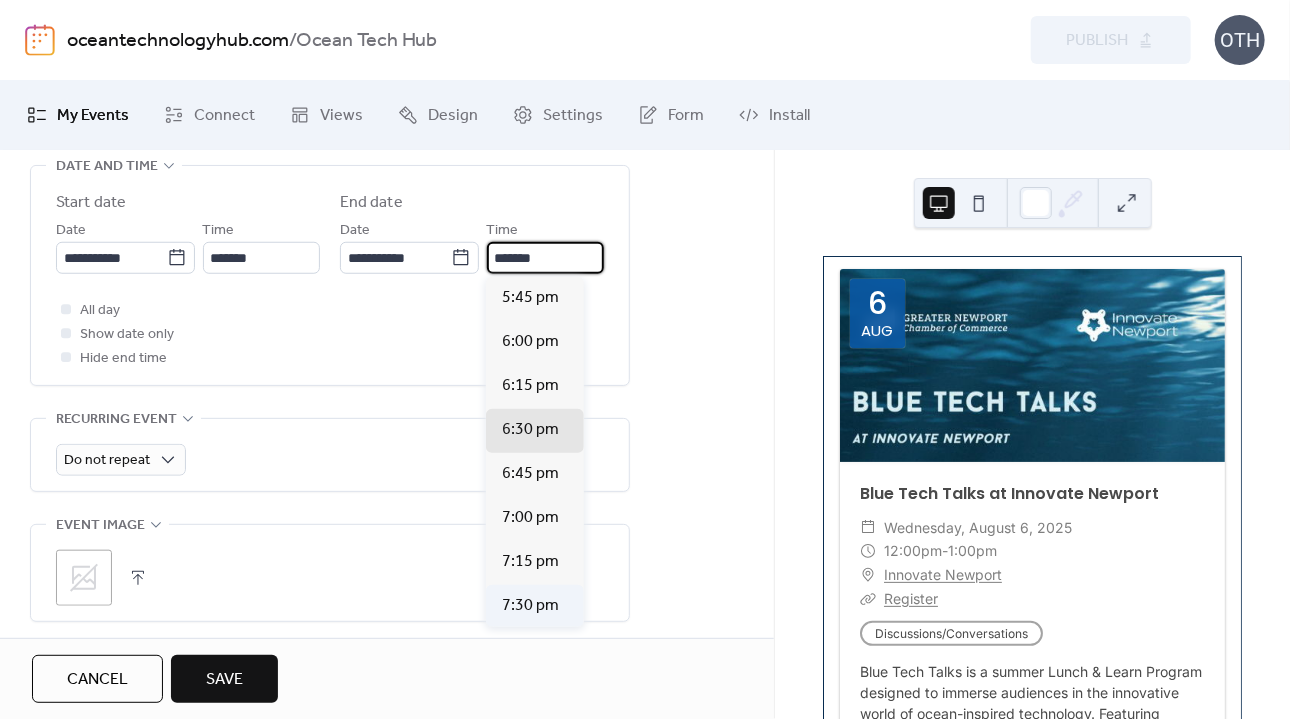 type on "*******" 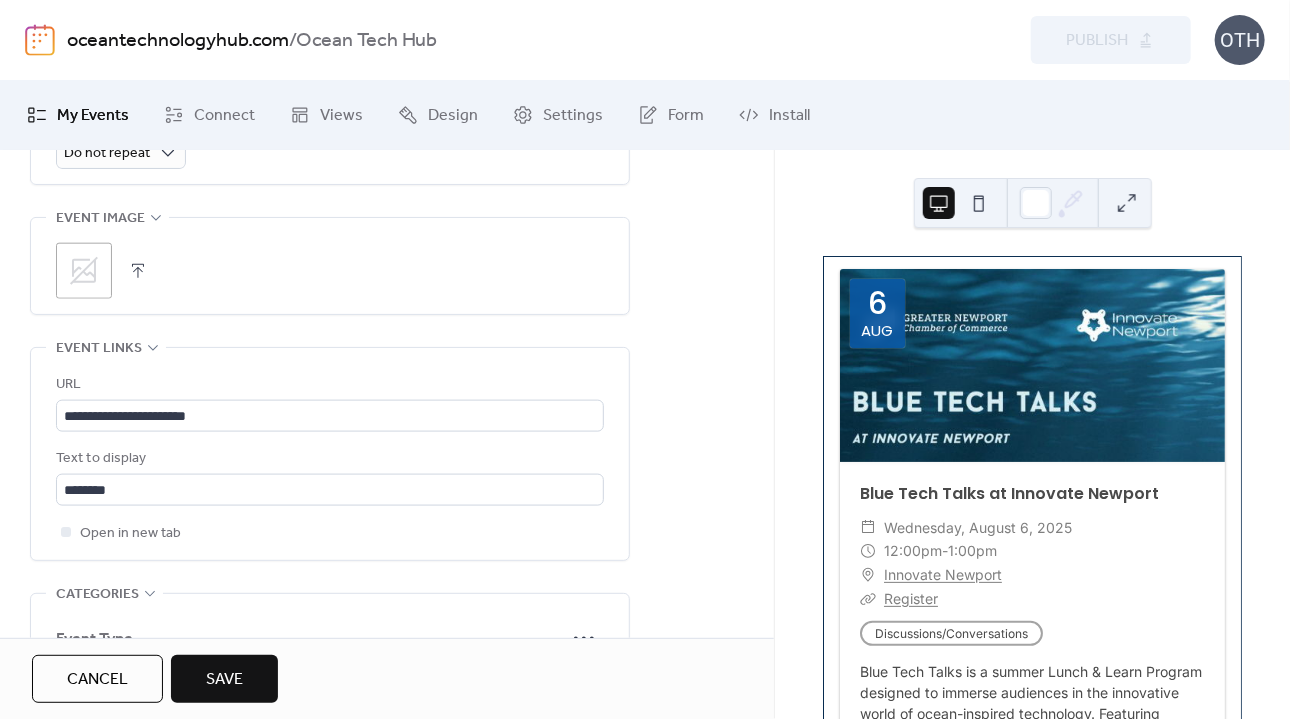 scroll, scrollTop: 998, scrollLeft: 0, axis: vertical 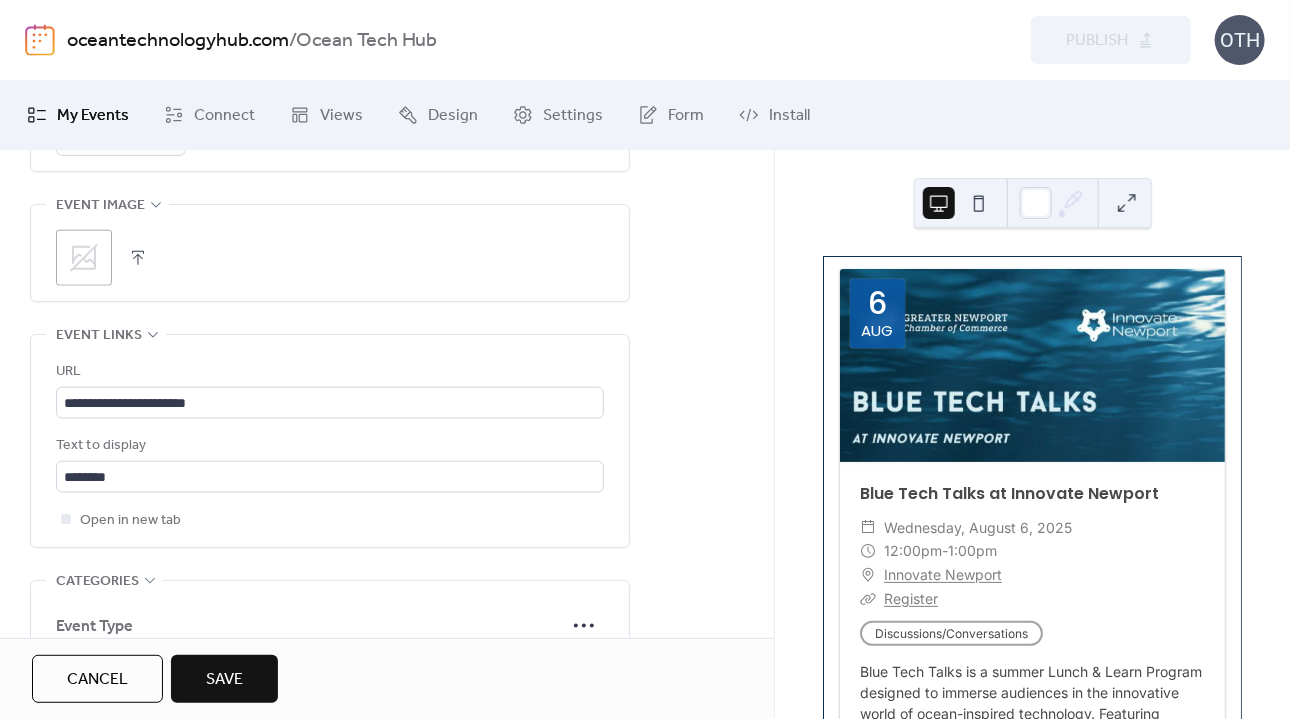 click 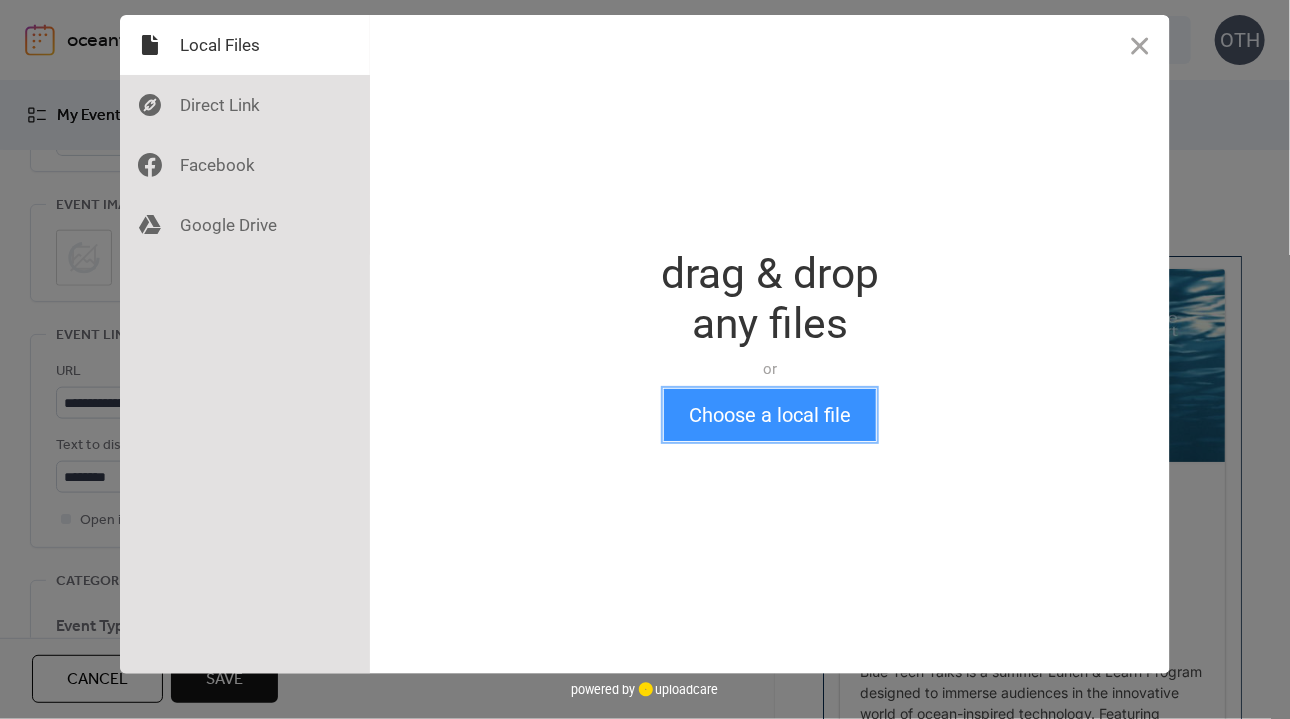 click on "Choose a local file" at bounding box center [770, 415] 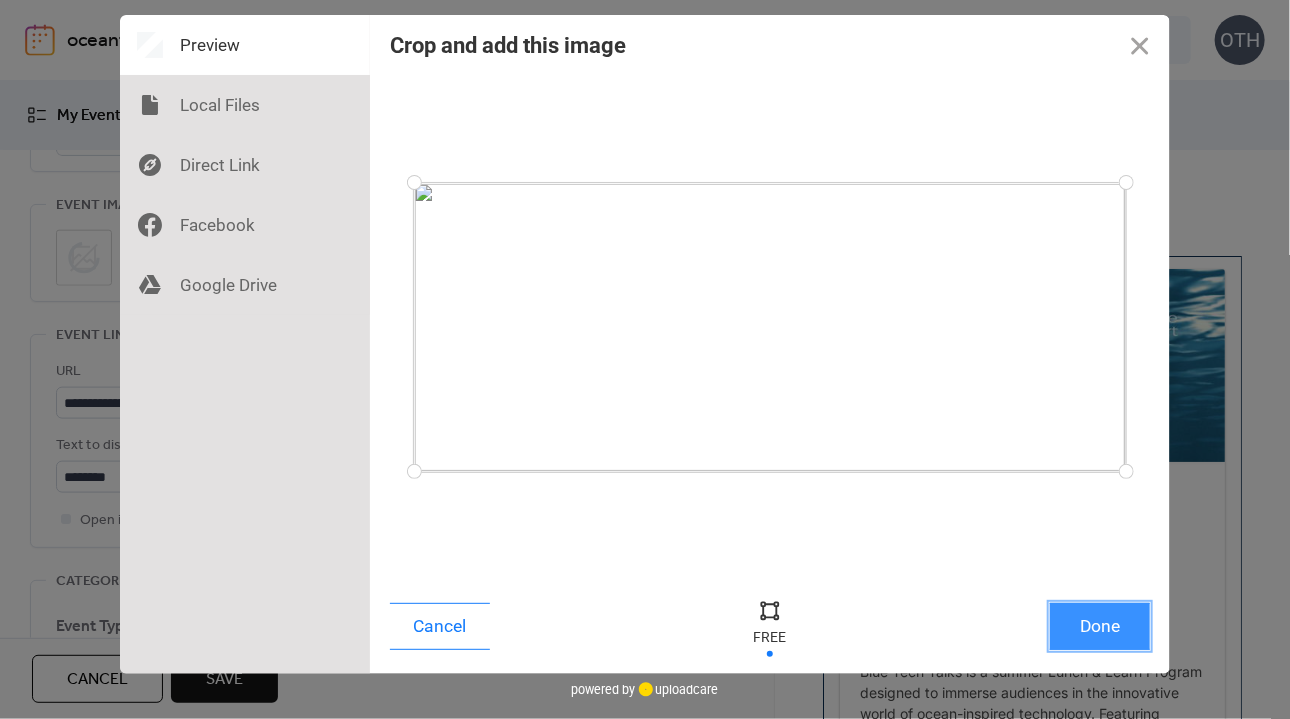 click on "Done" at bounding box center (1100, 626) 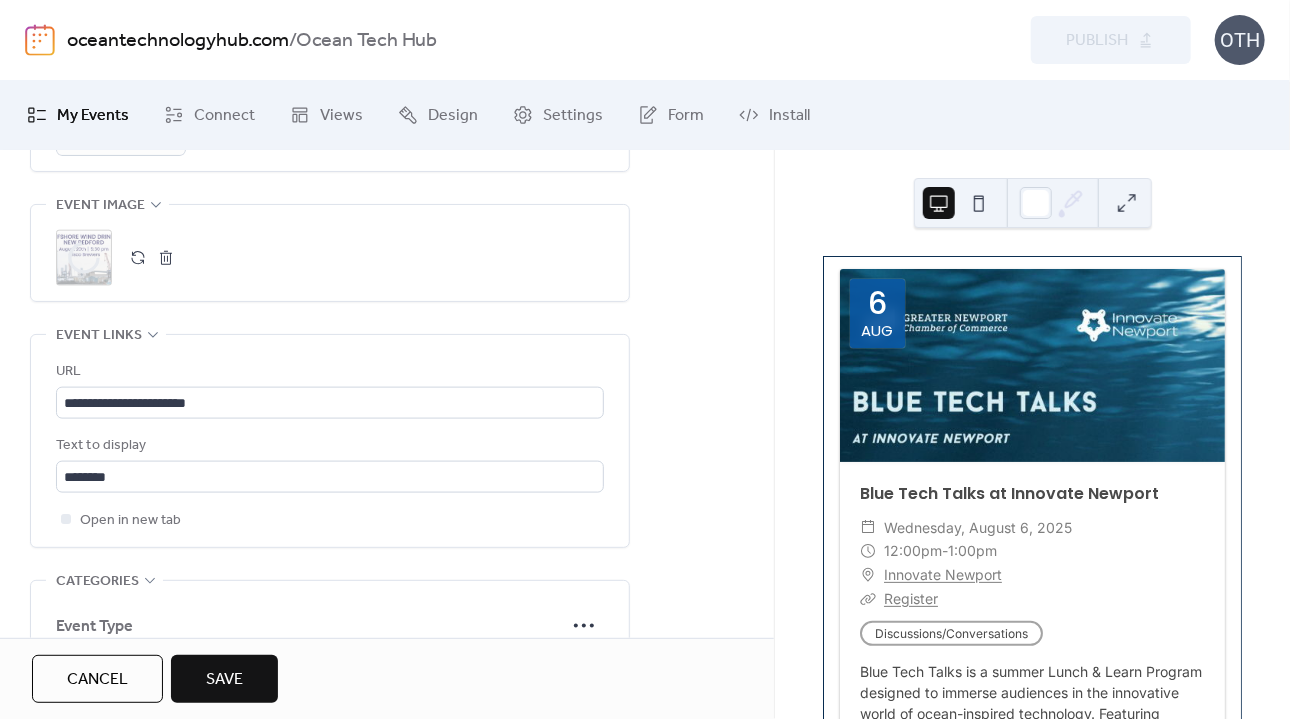 scroll, scrollTop: 1351, scrollLeft: 0, axis: vertical 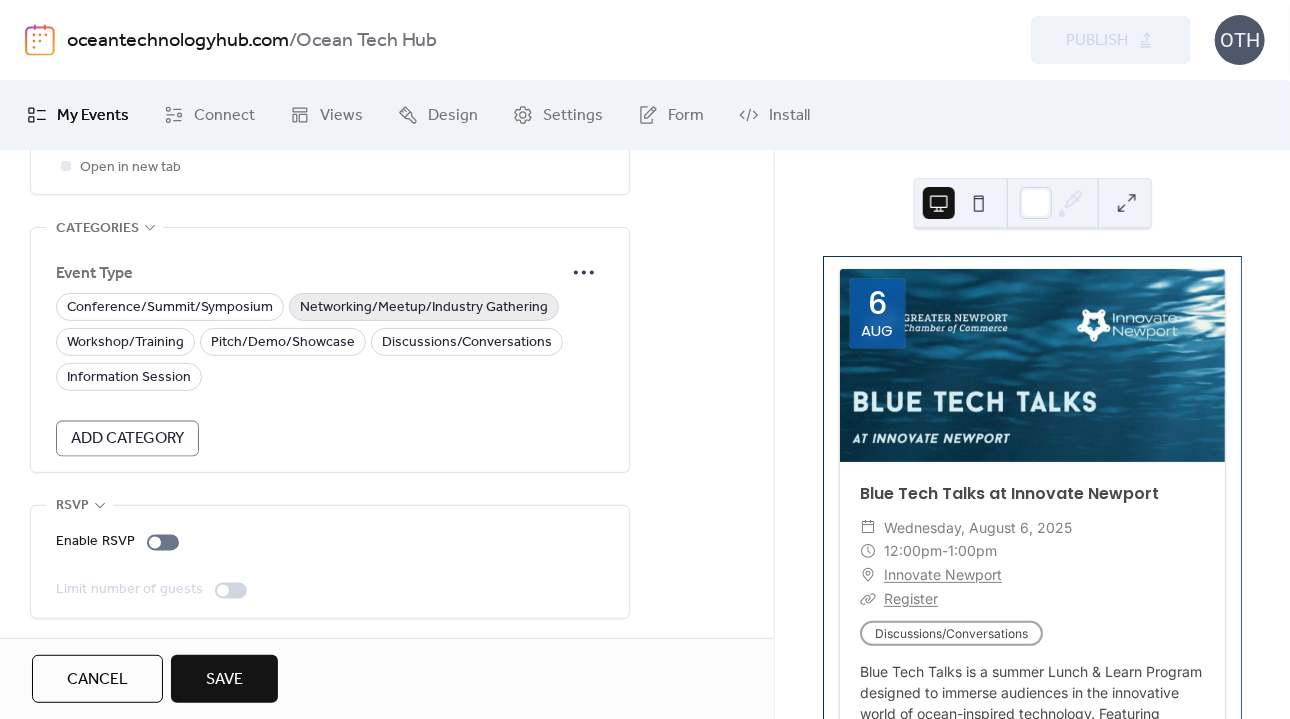 click on "Networking/Meetup/Industry Gathering" at bounding box center [424, 308] 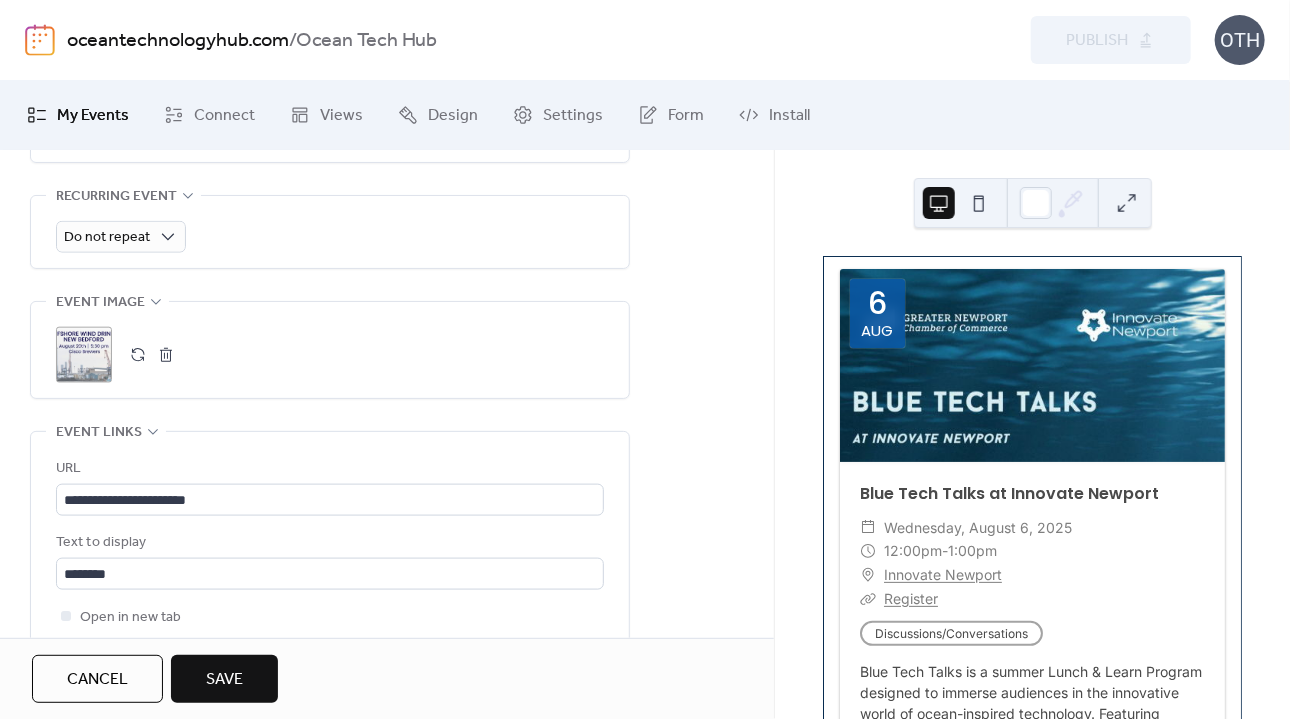 scroll, scrollTop: 816, scrollLeft: 0, axis: vertical 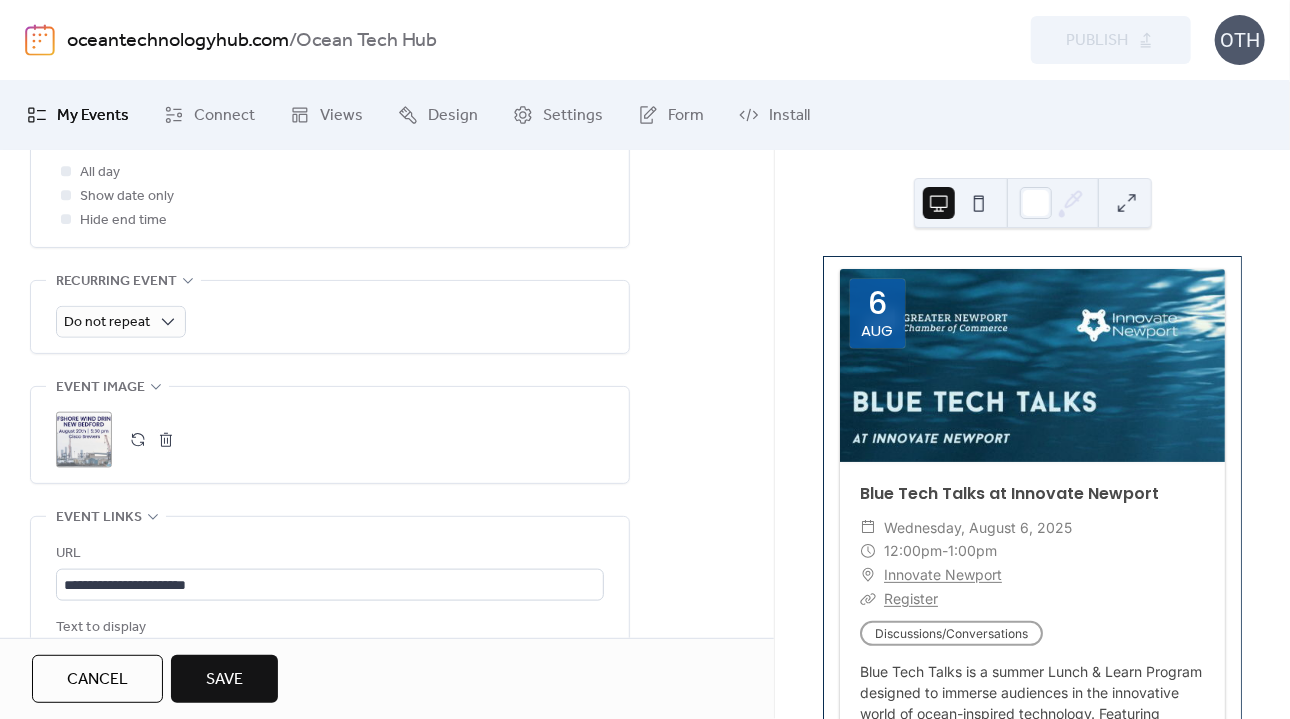 click on "Save" at bounding box center (224, 680) 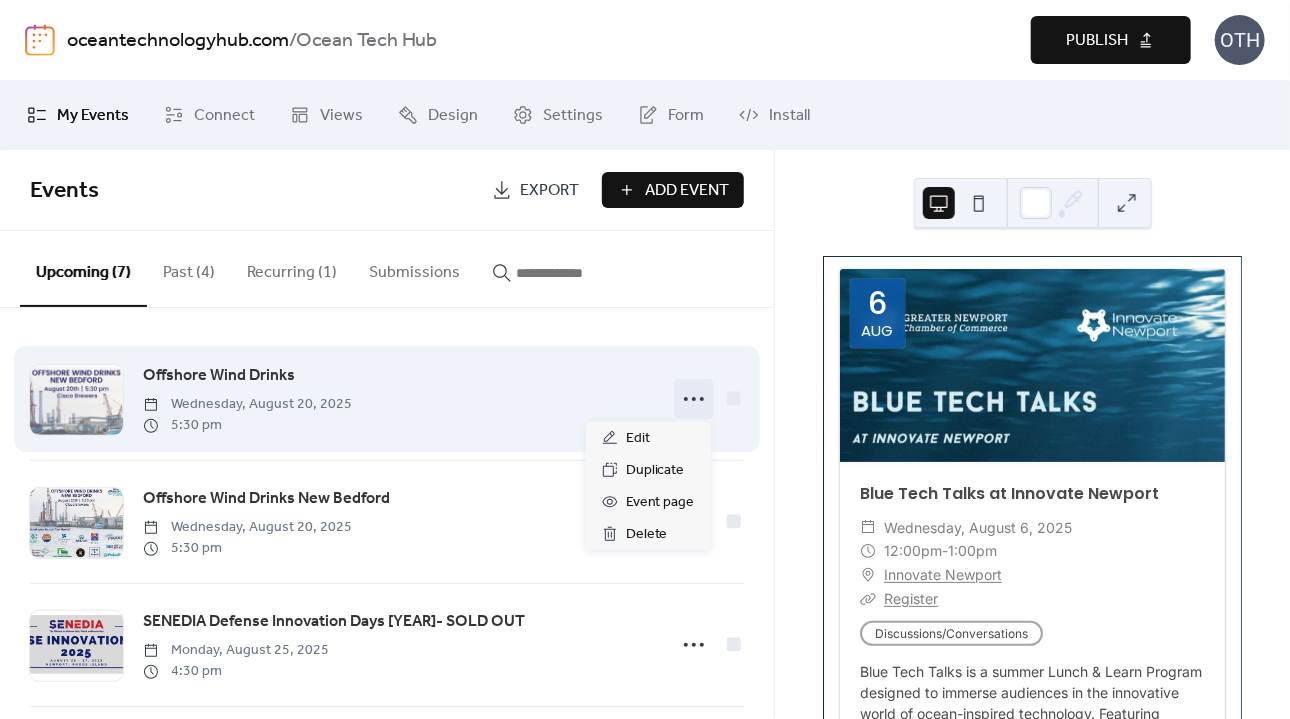 click 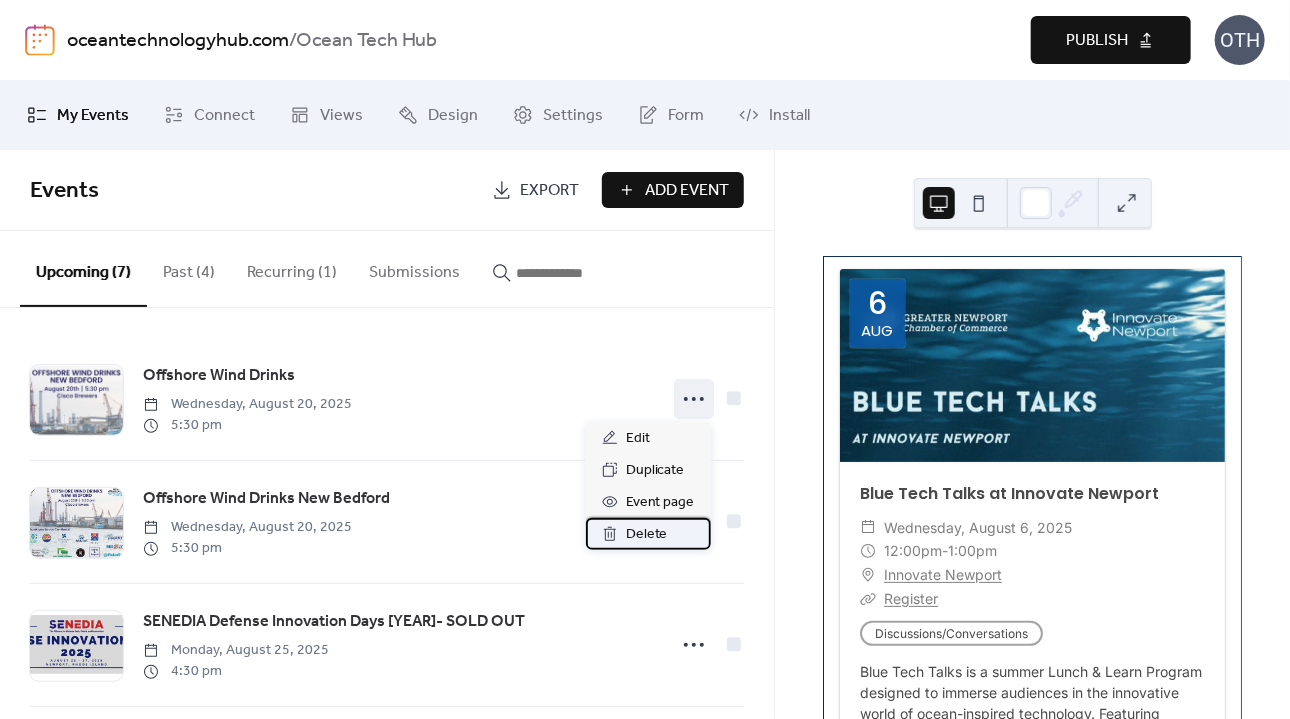 click on "Delete" at bounding box center [647, 535] 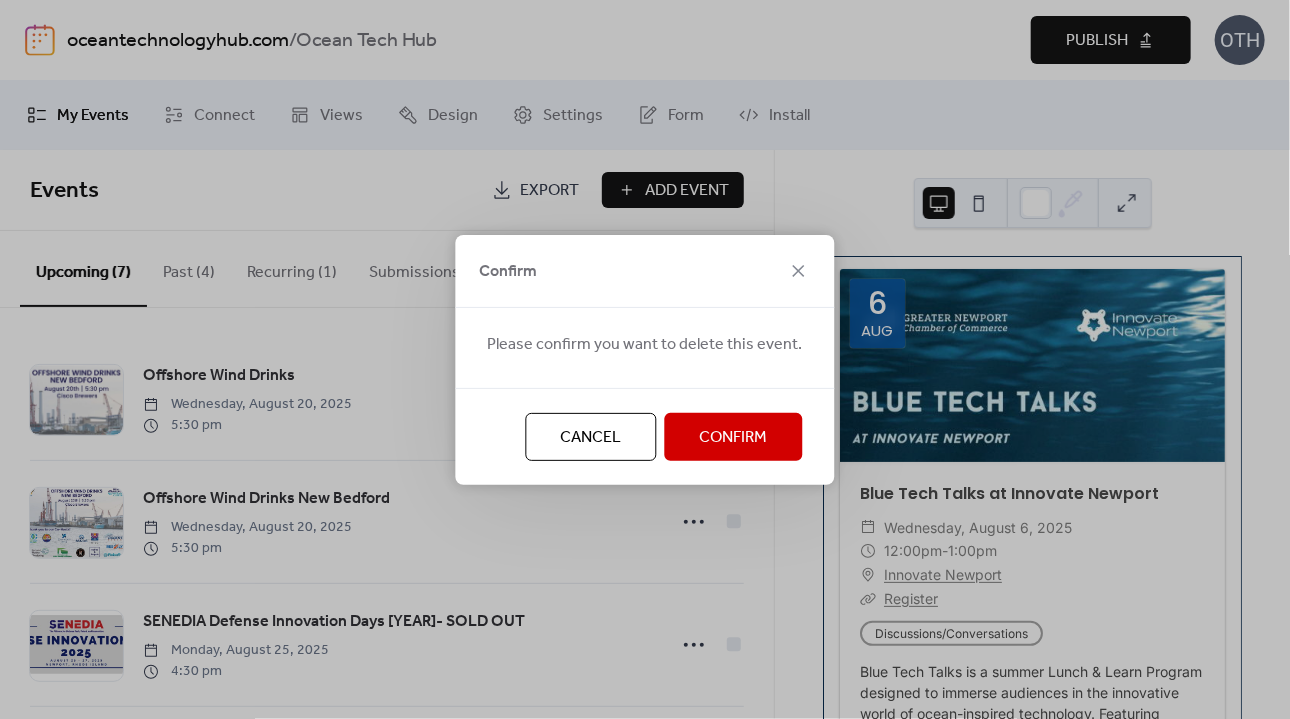 click on "Confirm" at bounding box center [734, 438] 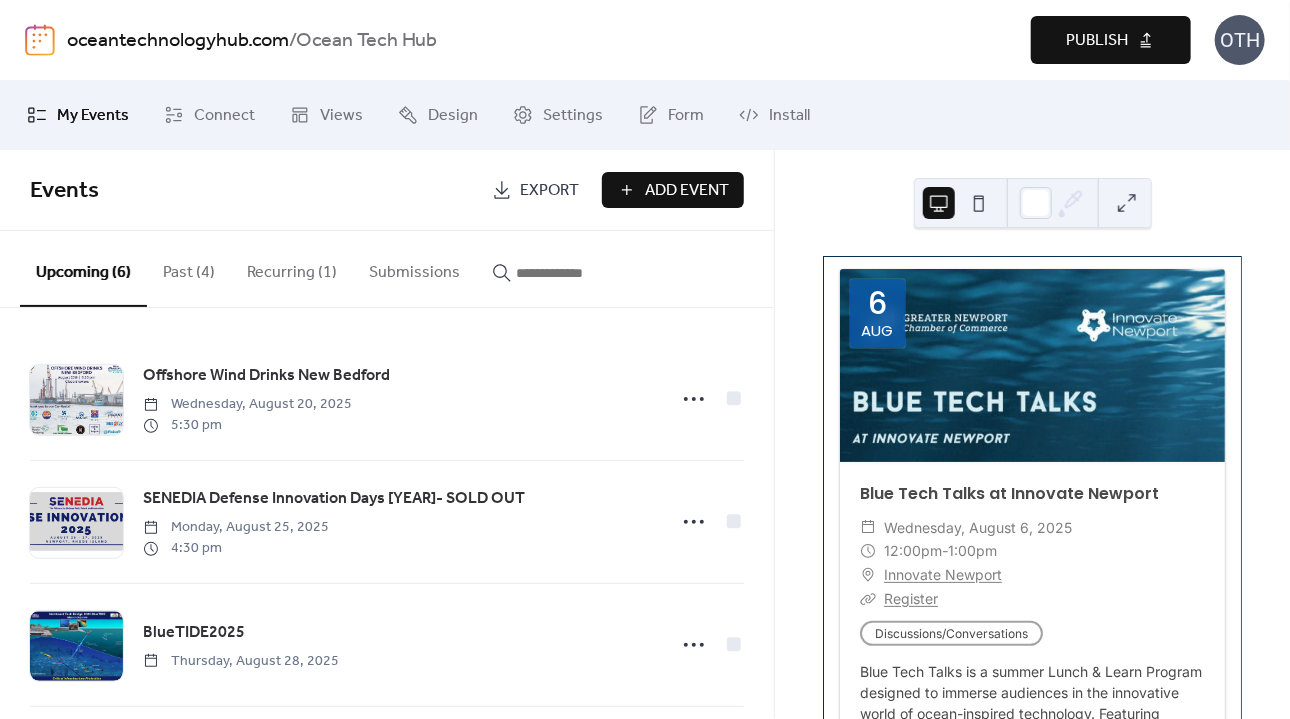 scroll, scrollTop: 386, scrollLeft: 0, axis: vertical 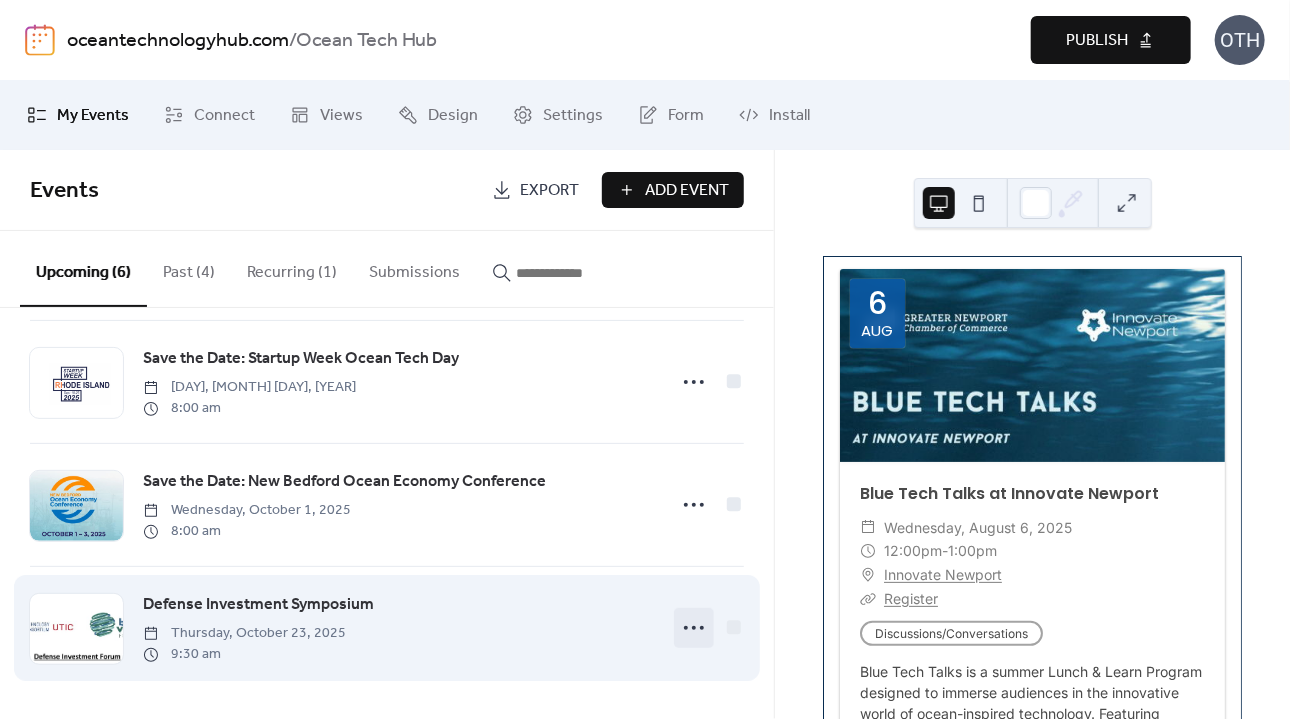 click 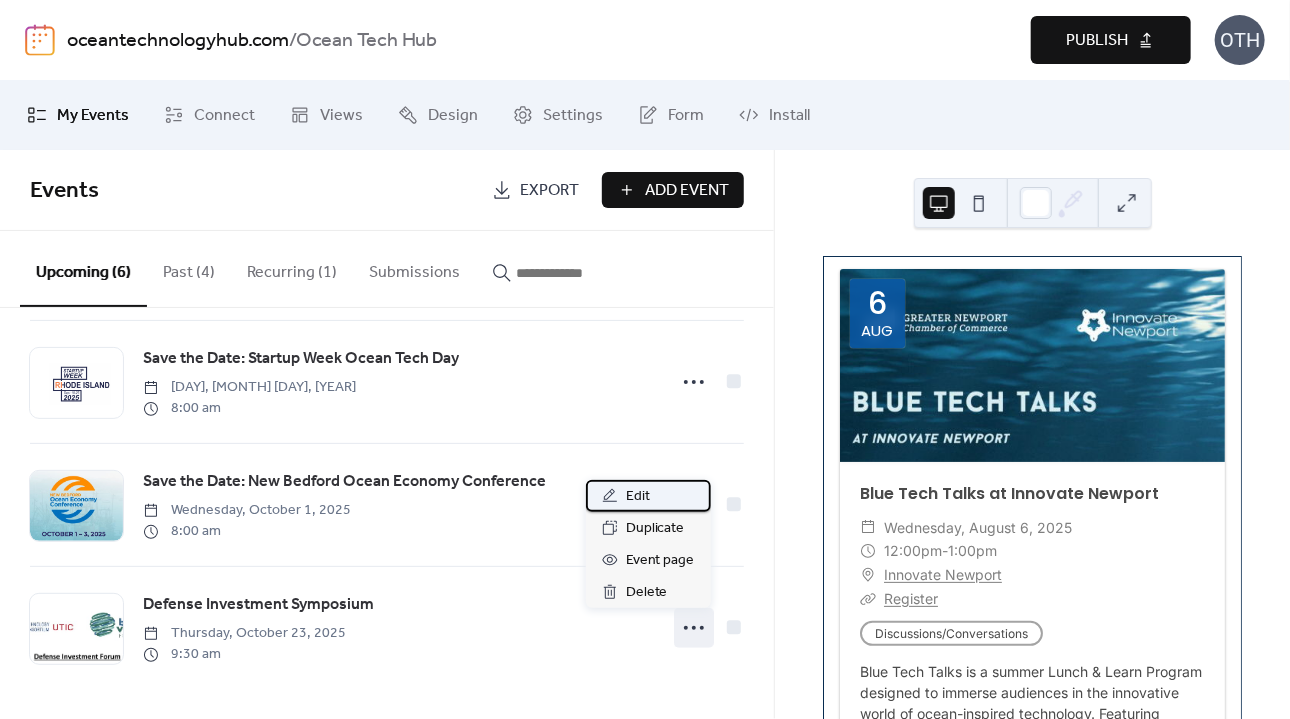 click on "Edit" at bounding box center (638, 497) 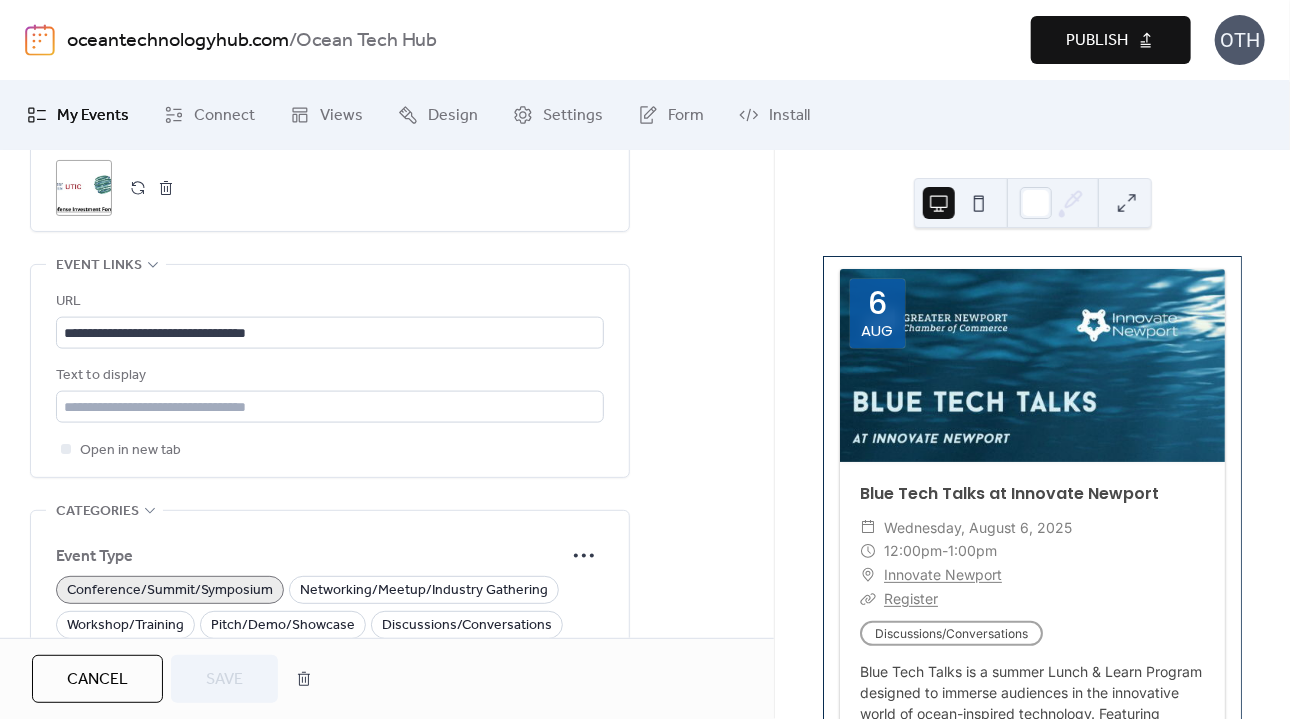 scroll, scrollTop: 1083, scrollLeft: 0, axis: vertical 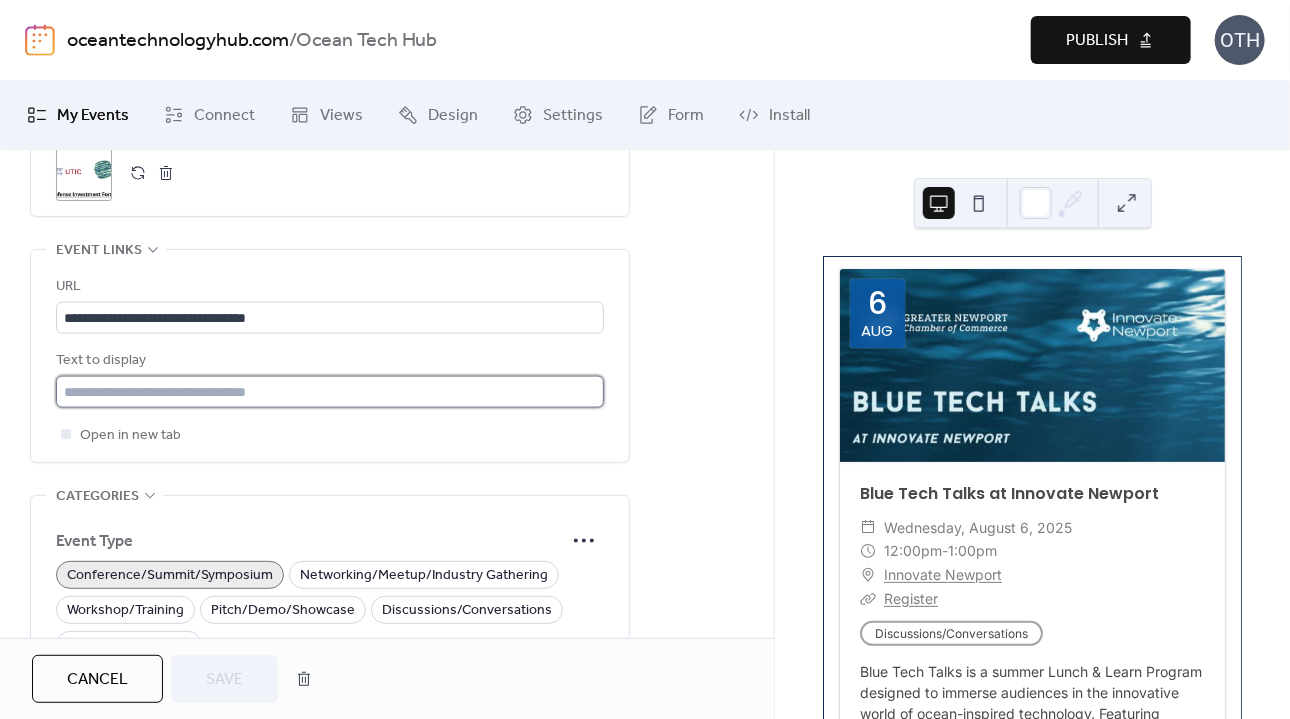 click at bounding box center [330, 392] 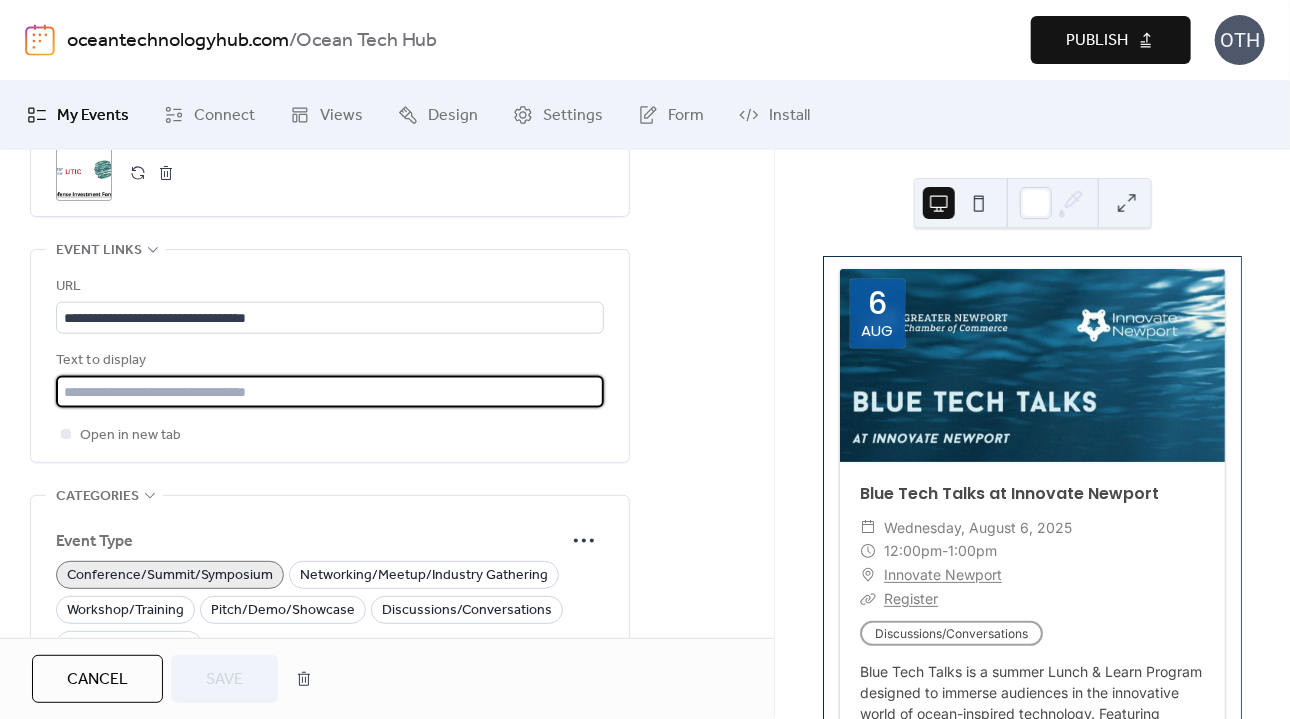 click at bounding box center [330, 392] 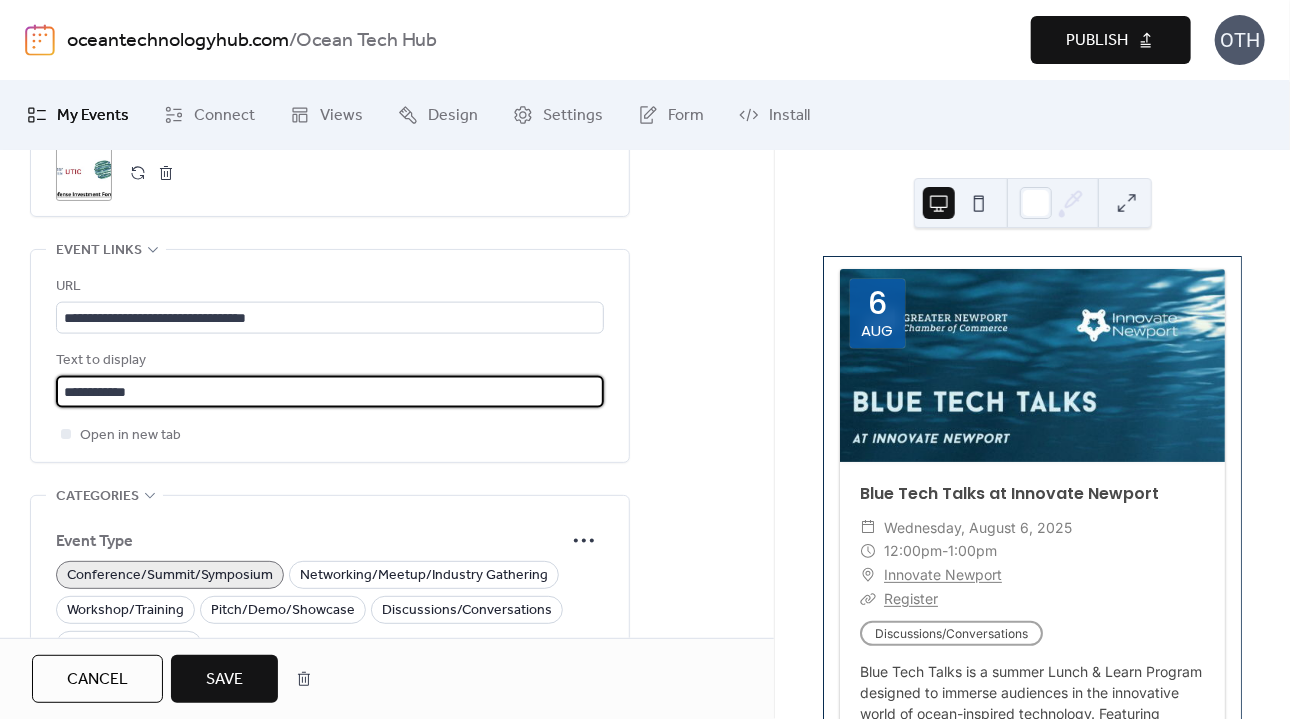 type on "**********" 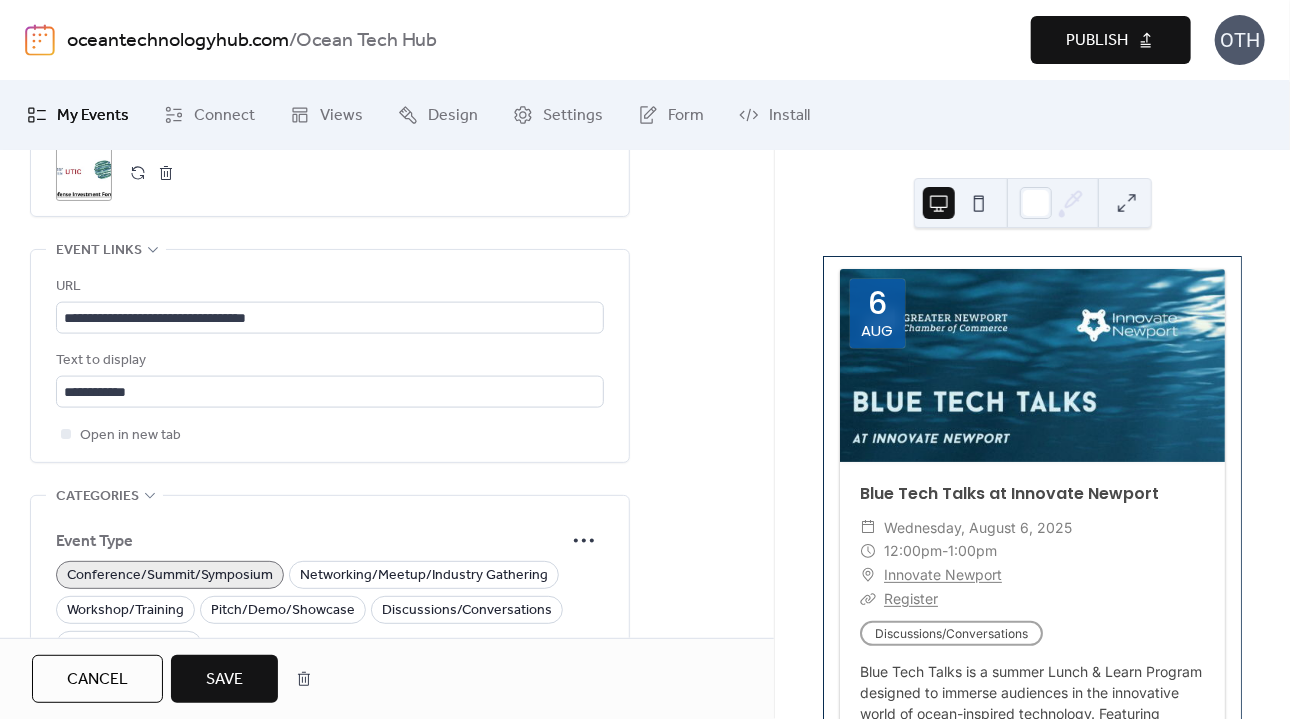 click on "Save" at bounding box center [224, 679] 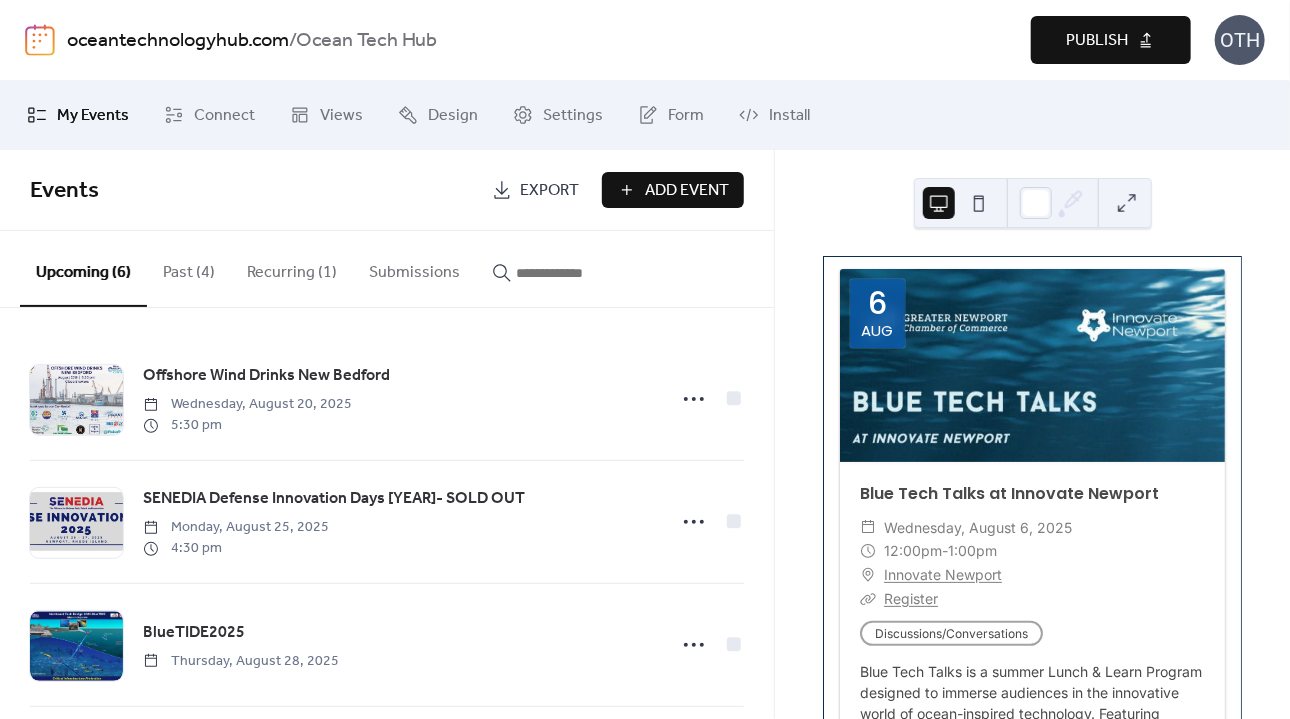 scroll, scrollTop: 386, scrollLeft: 0, axis: vertical 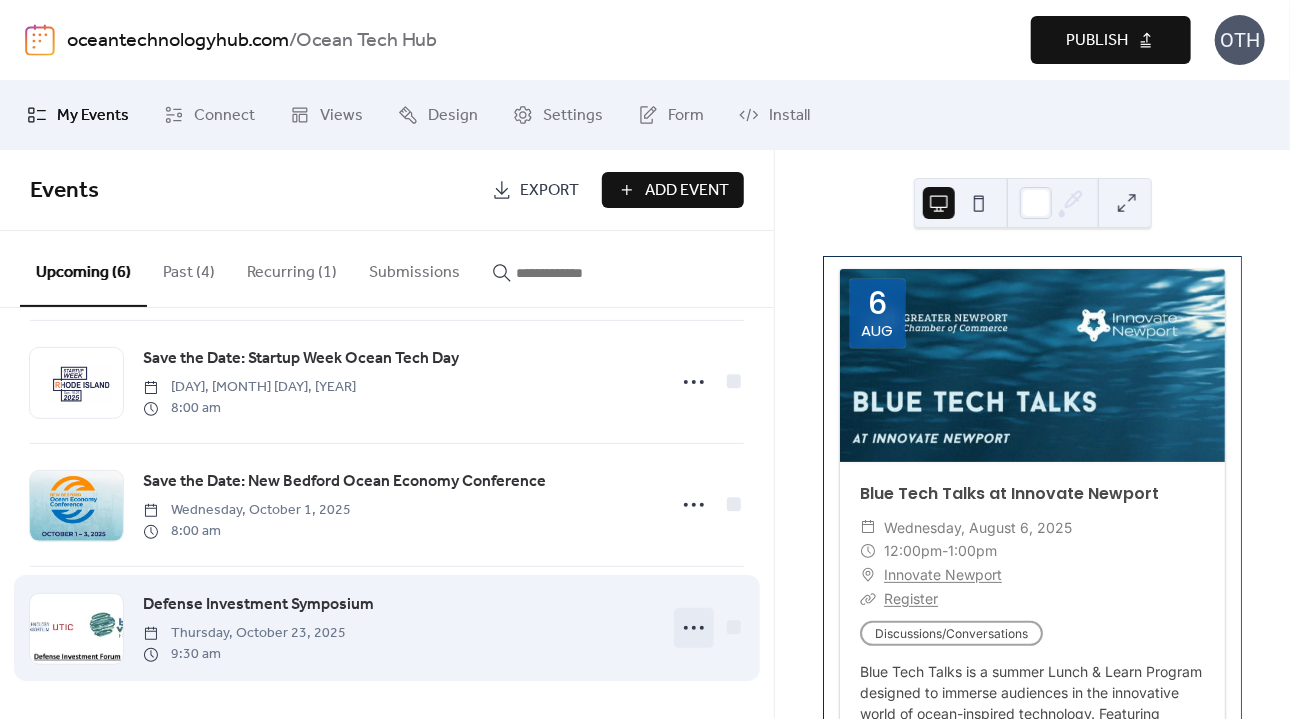 click 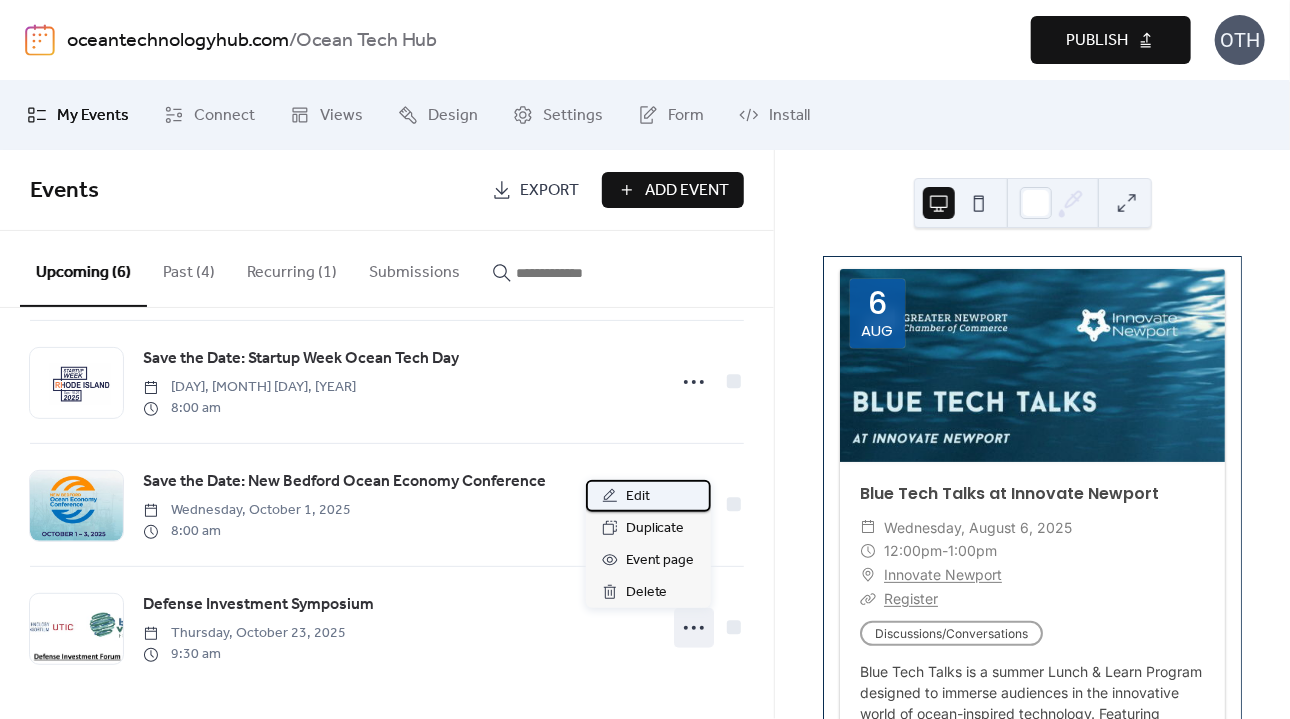 click on "Edit" at bounding box center (638, 497) 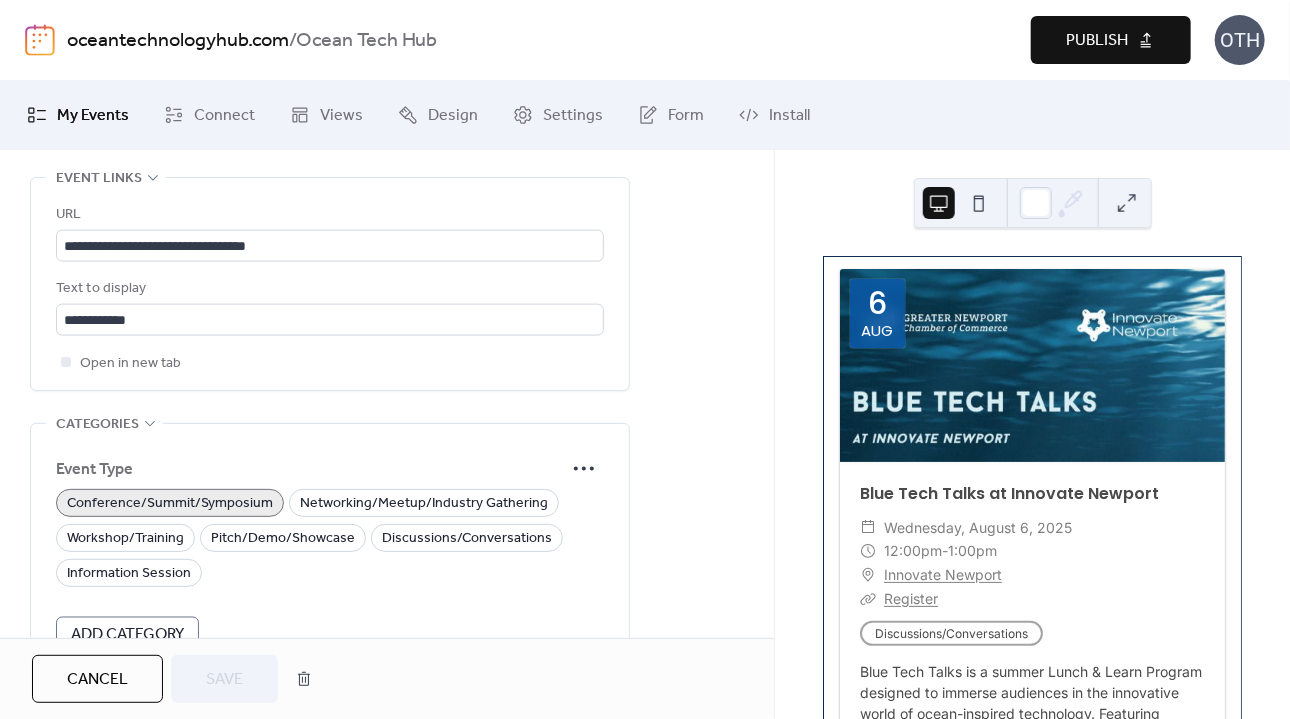 scroll, scrollTop: 1179, scrollLeft: 0, axis: vertical 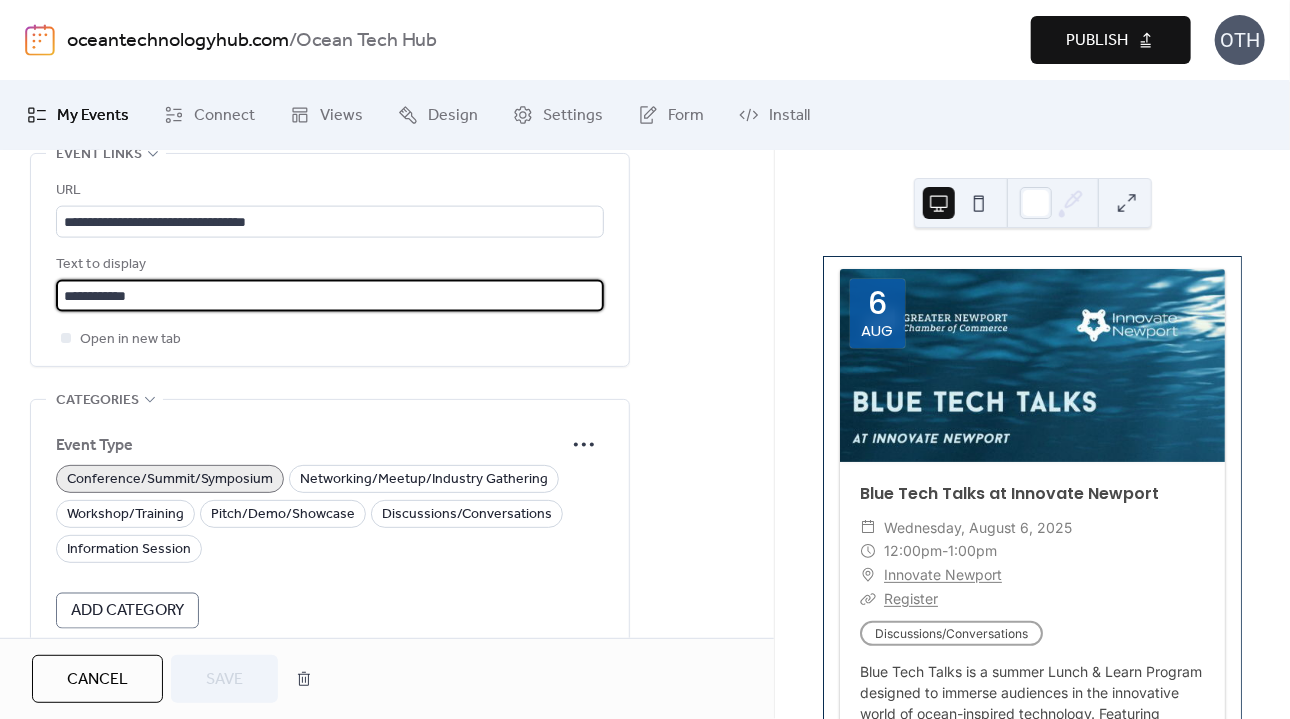 click on "**********" at bounding box center (330, 296) 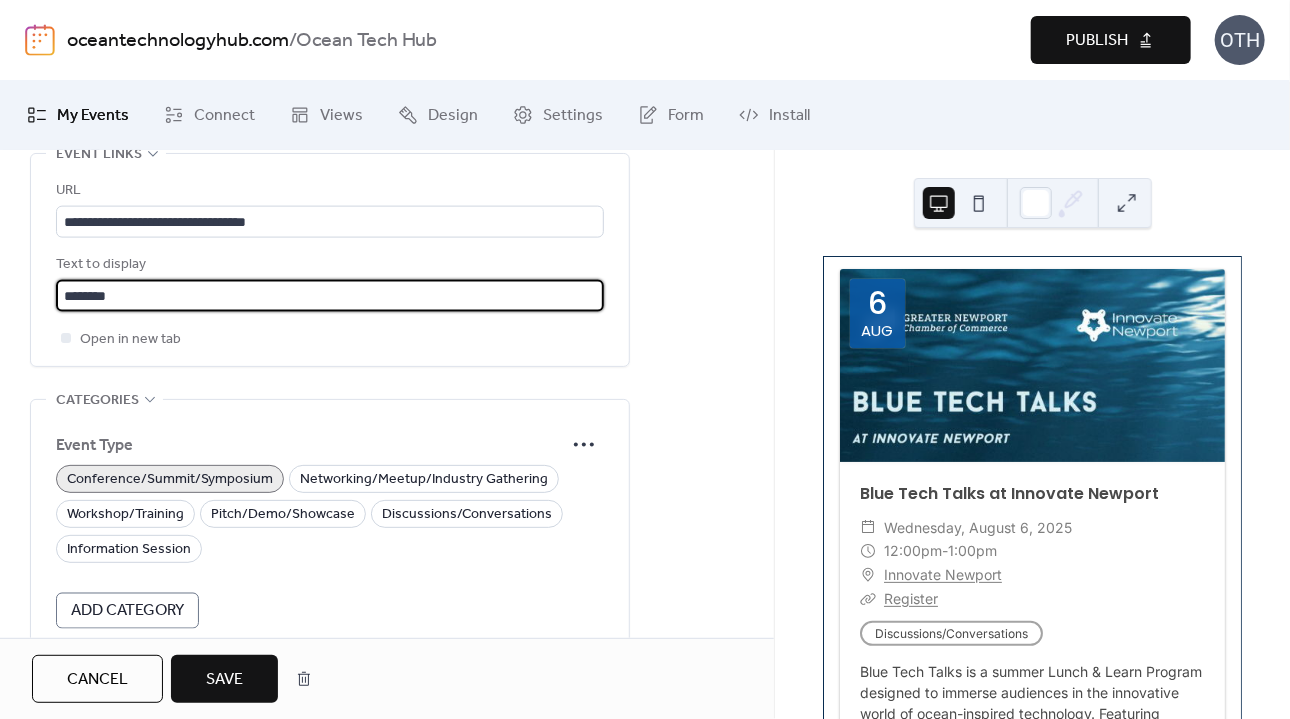 type on "*******" 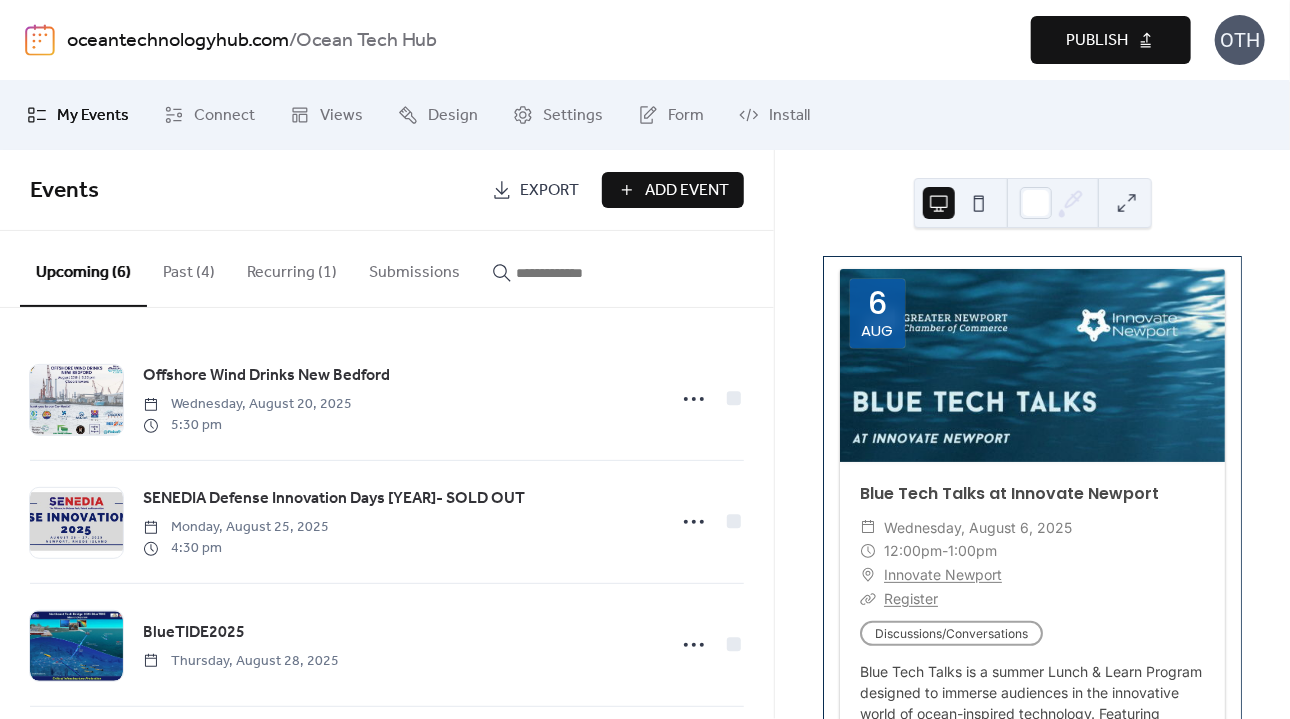 scroll, scrollTop: 386, scrollLeft: 0, axis: vertical 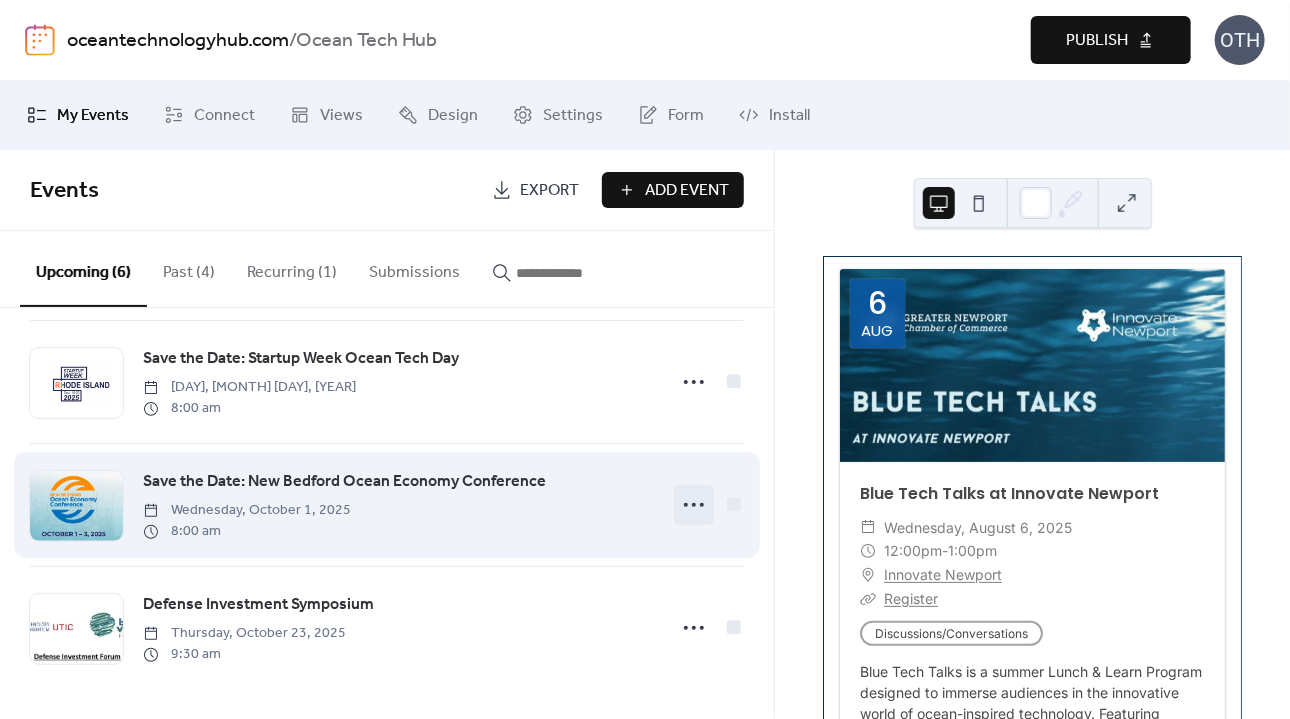 click 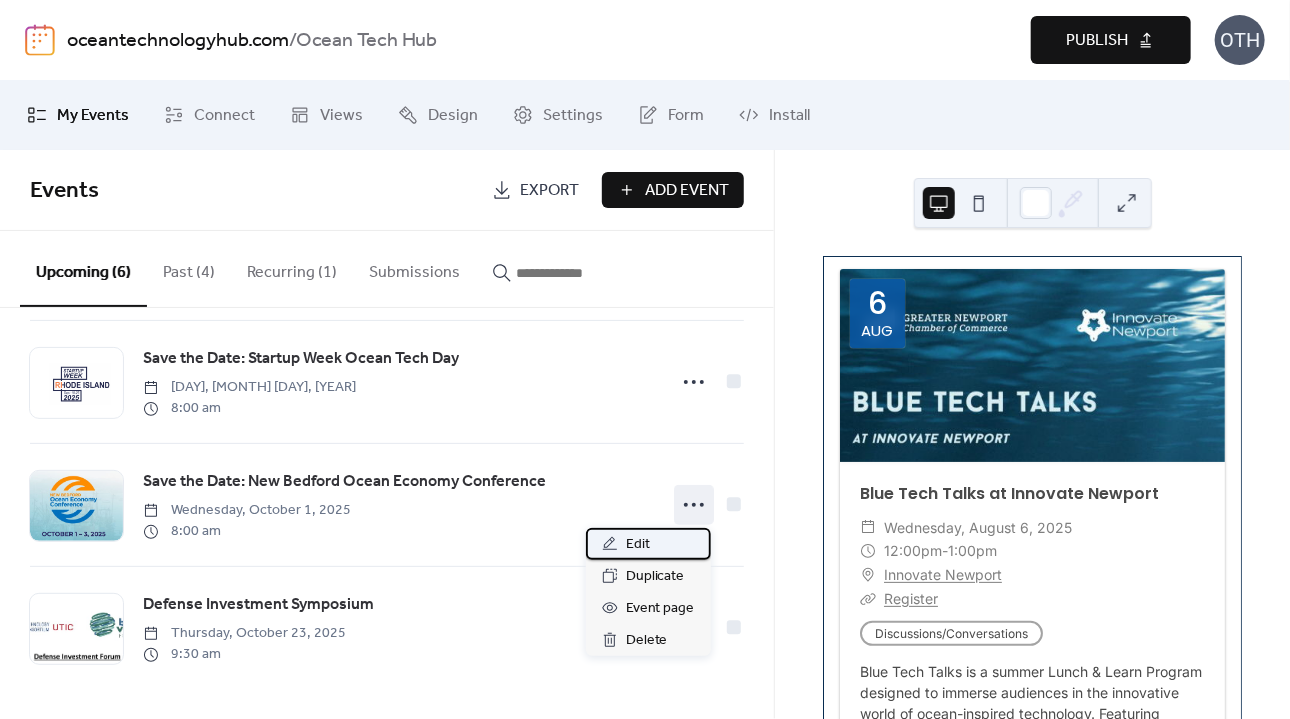 click on "Edit" at bounding box center (638, 545) 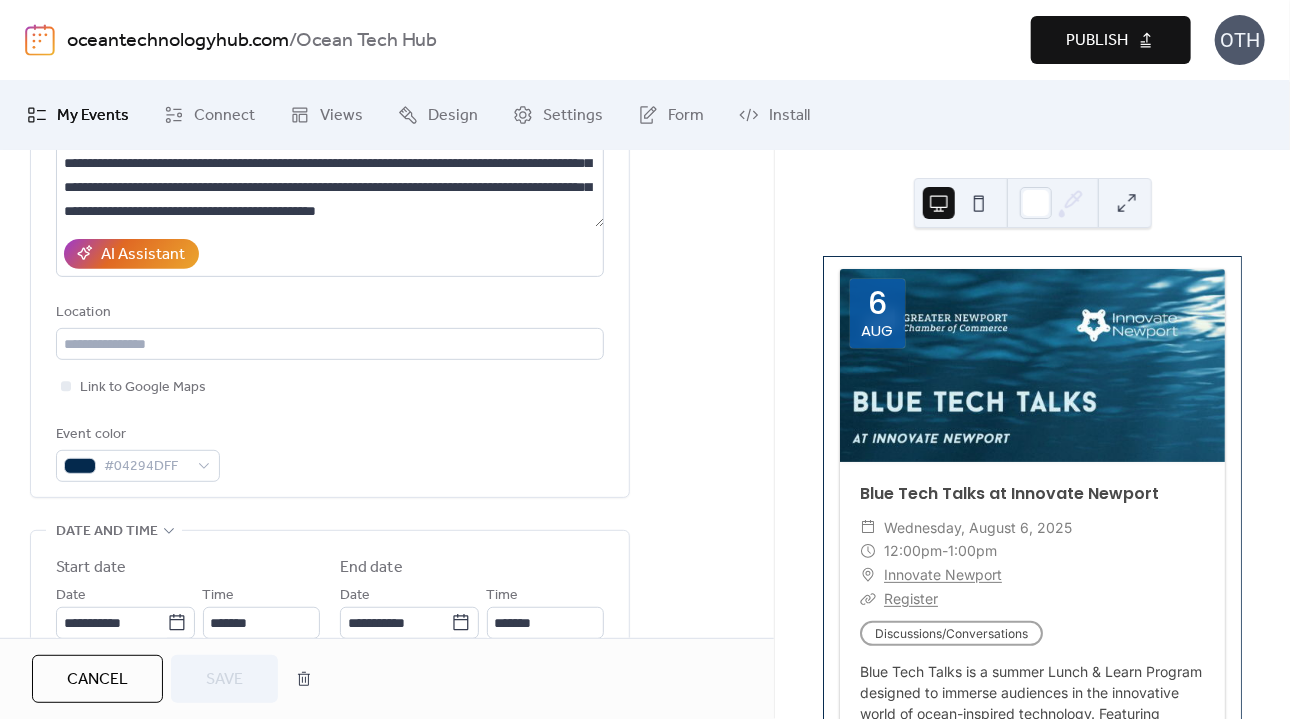 scroll, scrollTop: 319, scrollLeft: 0, axis: vertical 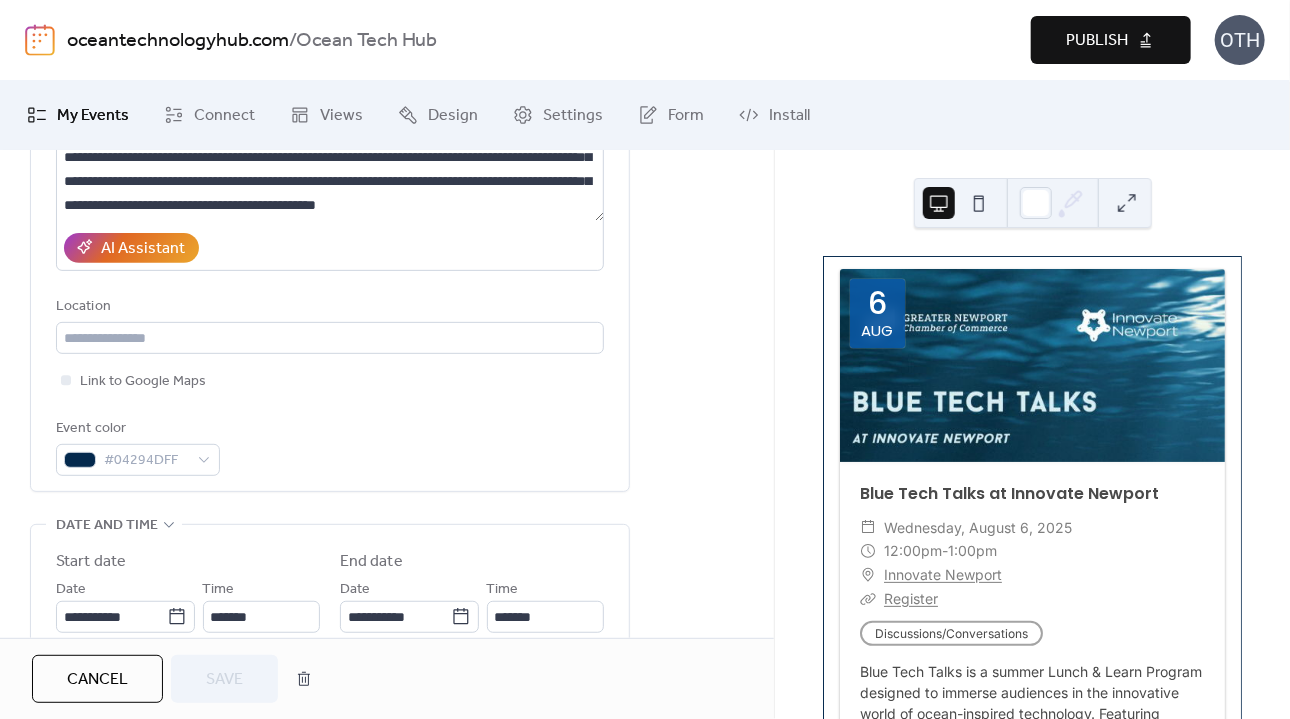 click on "**********" at bounding box center [330, 634] 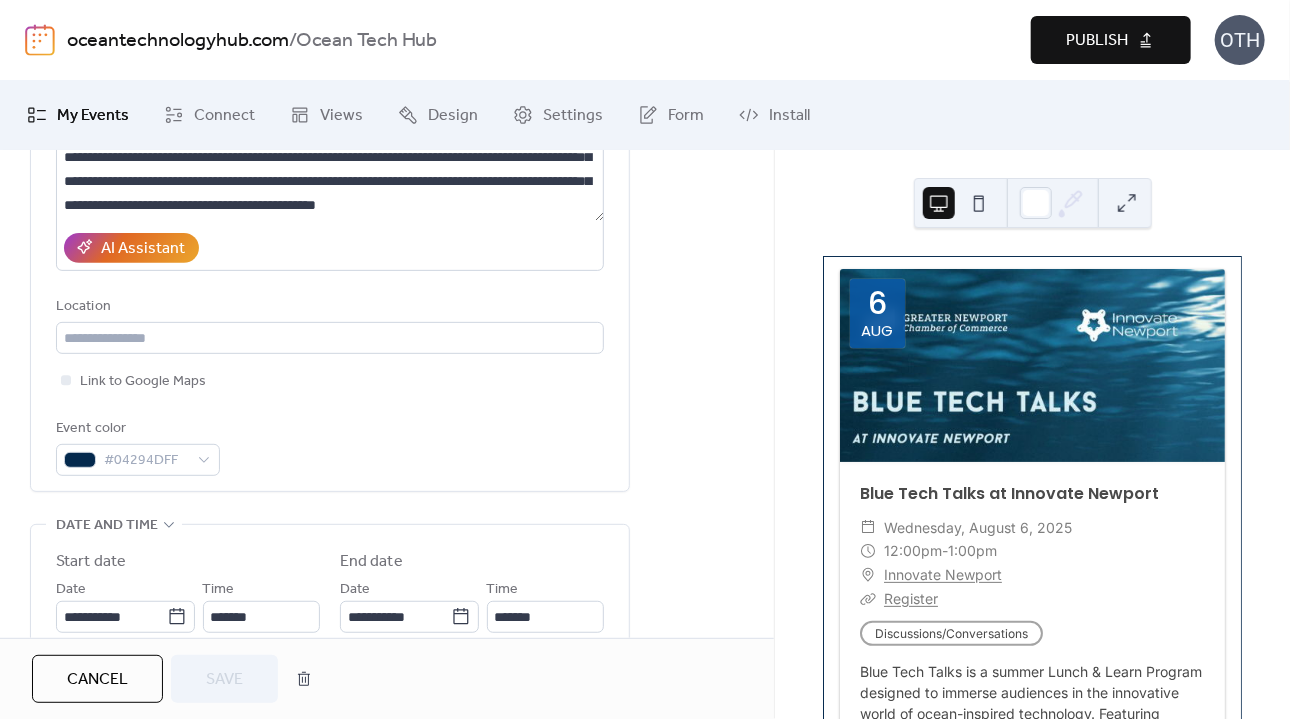 drag, startPoint x: 775, startPoint y: 258, endPoint x: 781, endPoint y: 353, distance: 95.189285 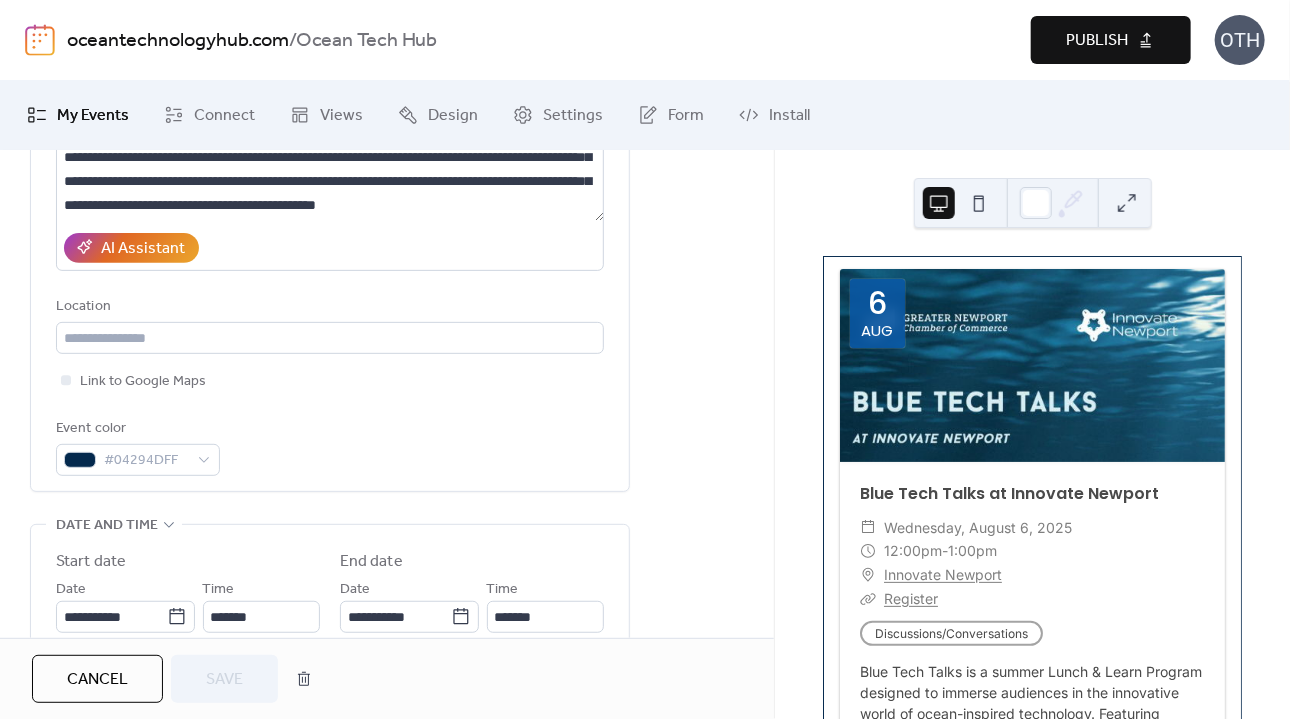 click on "[DATE] Blue Tech Talks at Innovate Newport  ​ Wednesday, [DATE] ​ [TIME] - [TIME] ​ Innovate Newport  ​ Register Event Type Discussions/Conversations  Summer Line up: [DATE]- [PERSON] [DATE]- [PERSON] [DATE]- [PERSON] [DATE]-[PERSON] [DATE]-[PERSON] [DATE]-[PERSON] [DATE]-[PERSON] Save event 13 [DATE] Blue Tech Talks at Innovate Newport  ​ Wednesday, [DATE] ​ [TIME] - [TIME] ​ Innovate Newport  ​ Register Event Type Discussions/Conversations  Summer Line up: 20" at bounding box center [1032, 434] 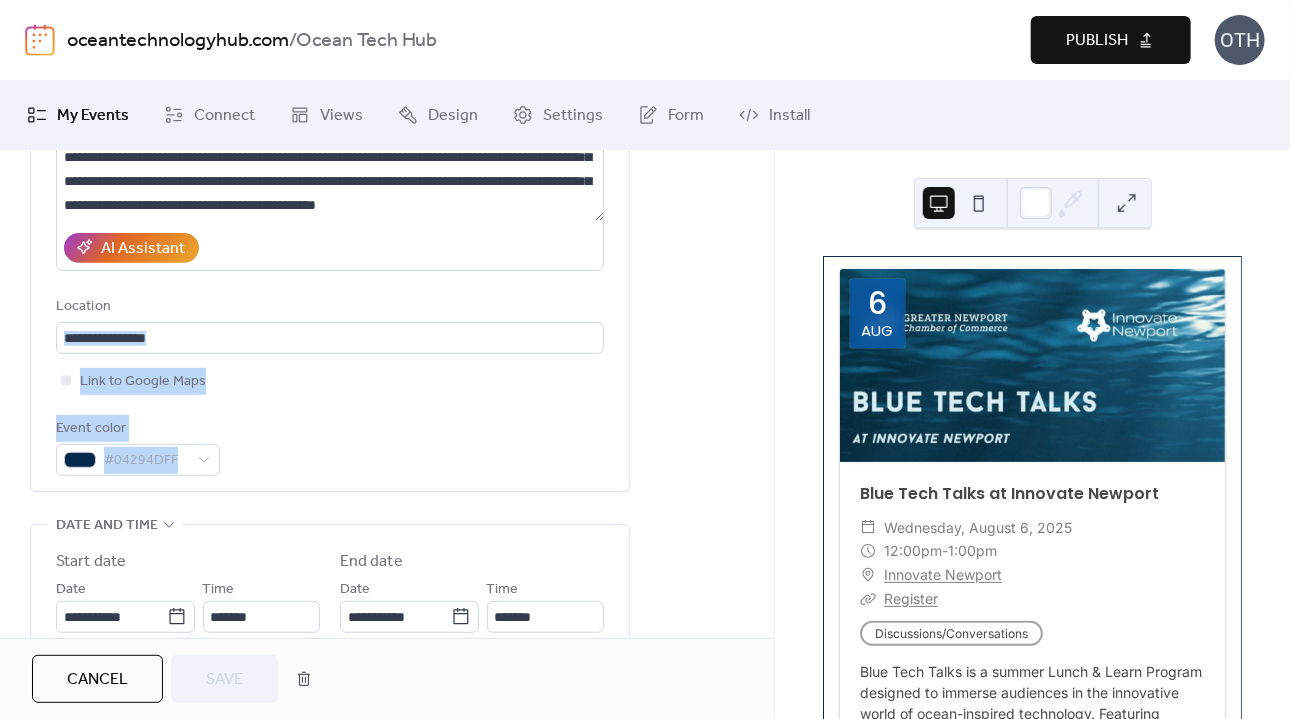 drag, startPoint x: 768, startPoint y: 334, endPoint x: 766, endPoint y: 465, distance: 131.01526 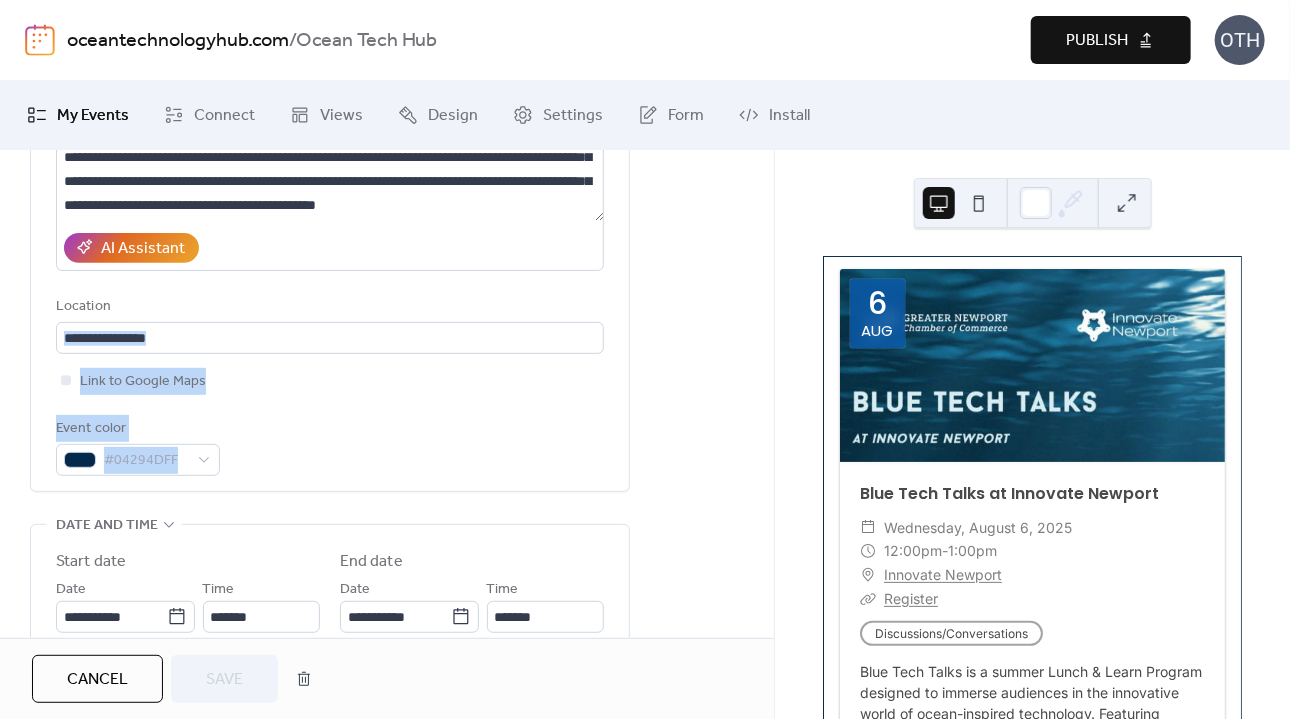 click on "**********" at bounding box center (387, 807) 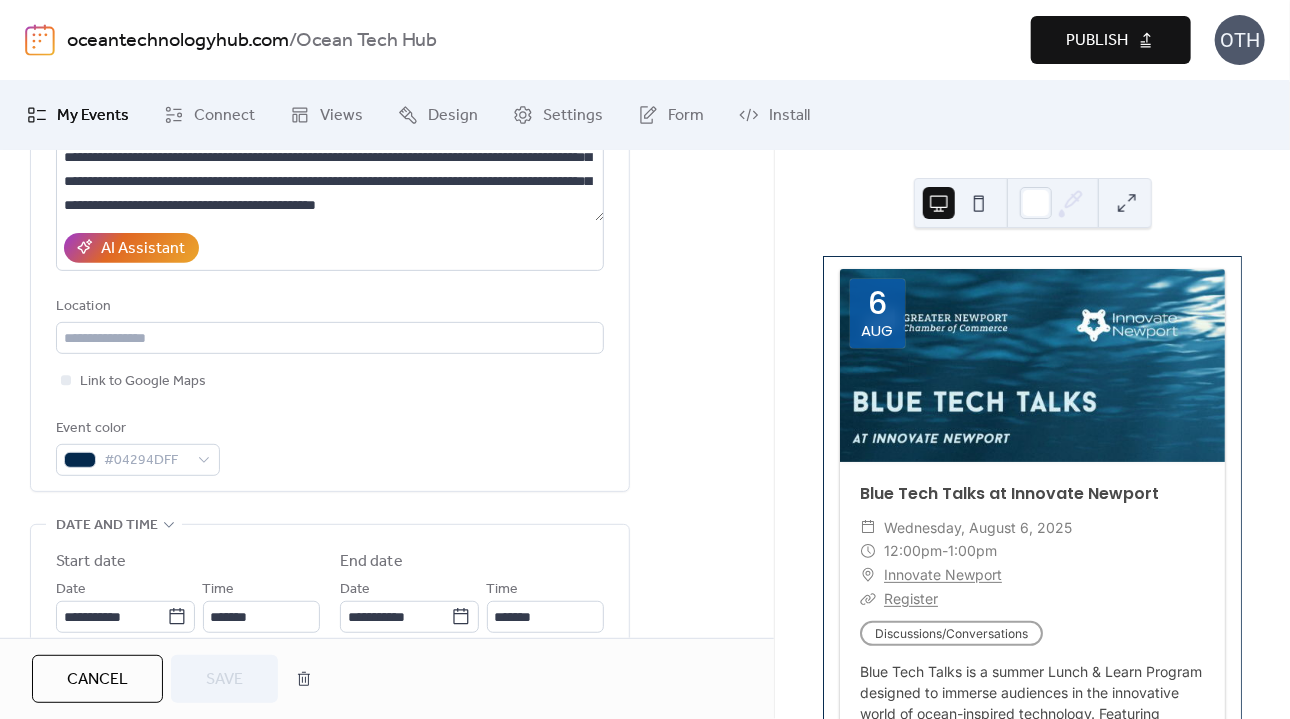 click on "**********" at bounding box center (387, 807) 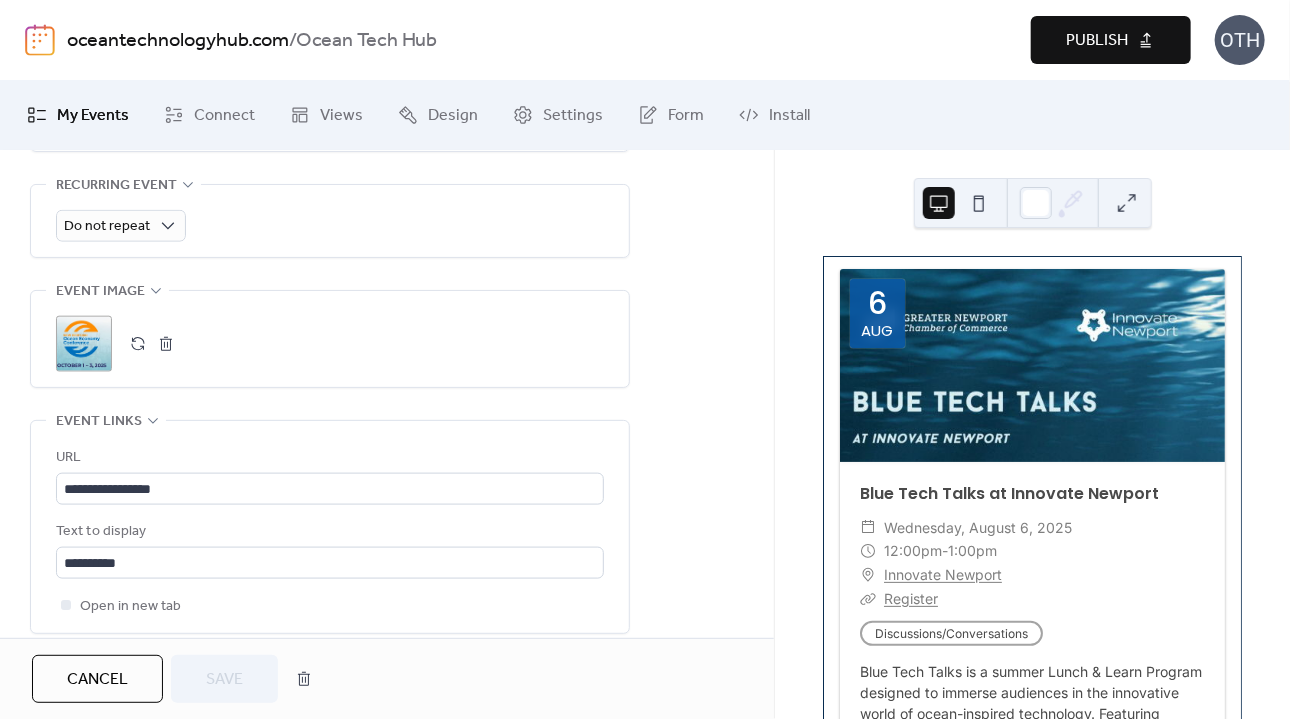 scroll, scrollTop: 959, scrollLeft: 0, axis: vertical 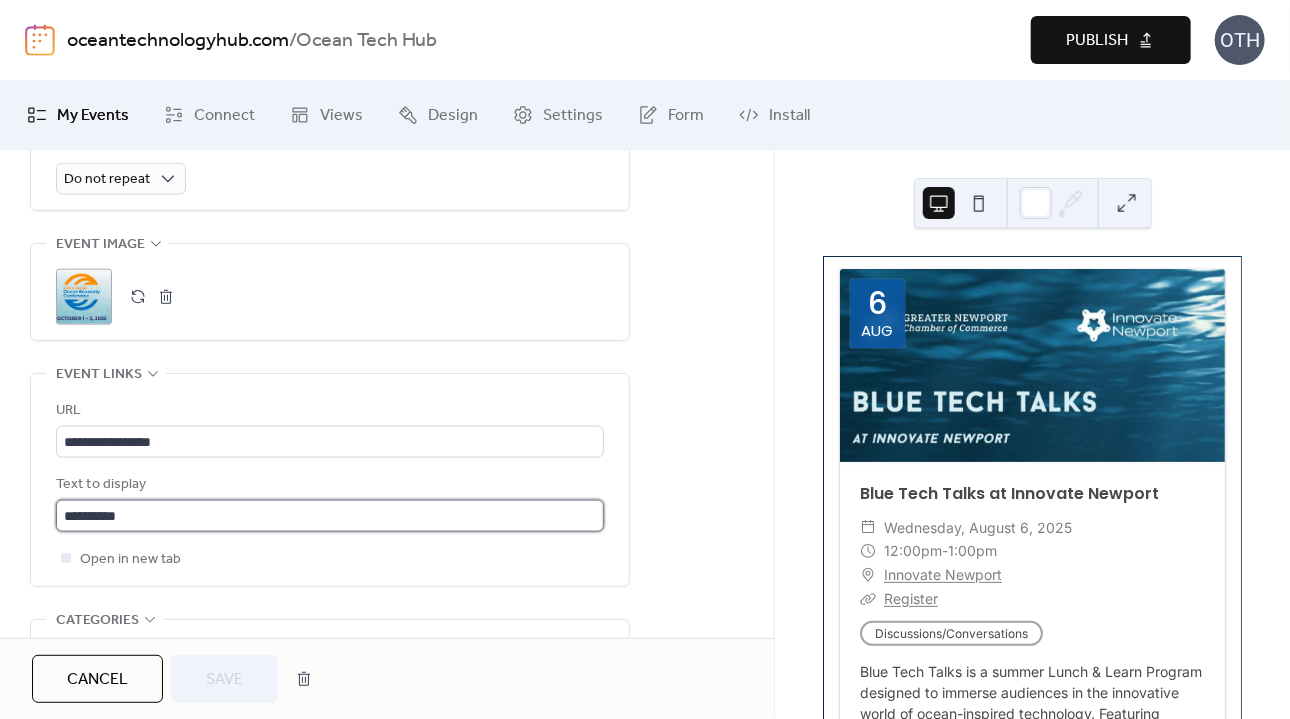 click on "**********" at bounding box center [330, 516] 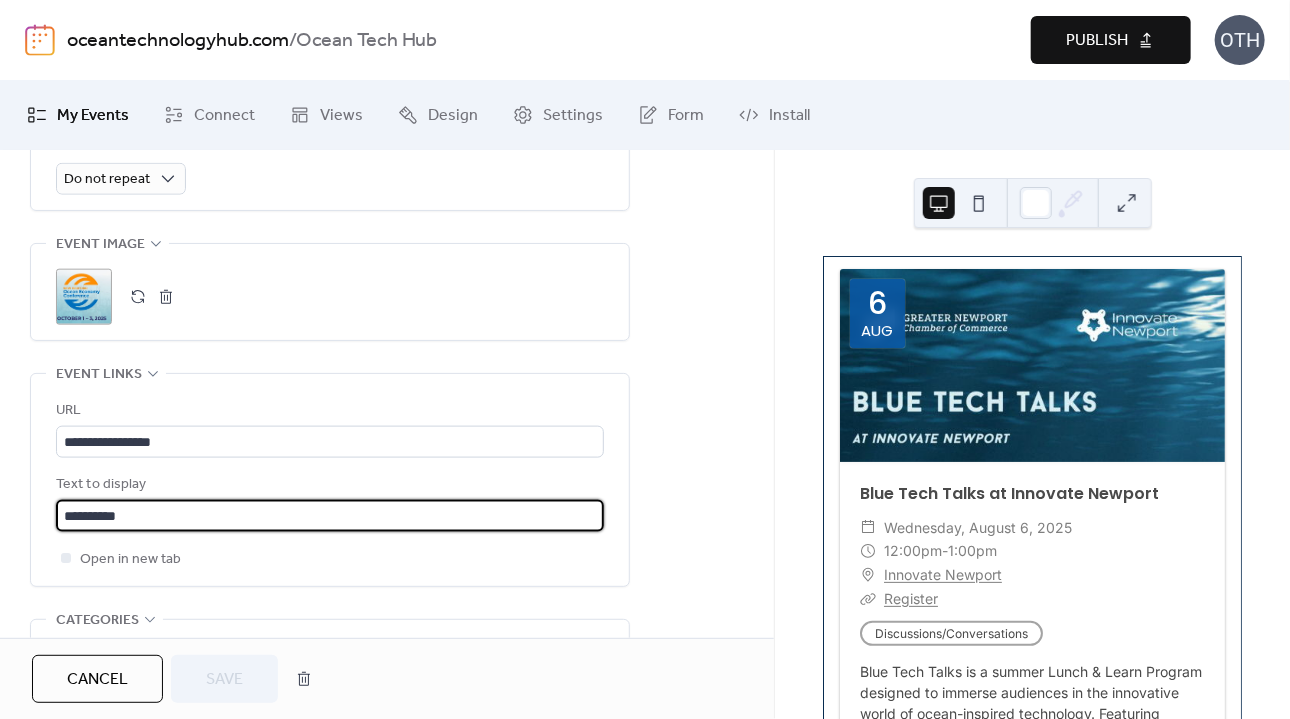 click on "URL" at bounding box center [328, 411] 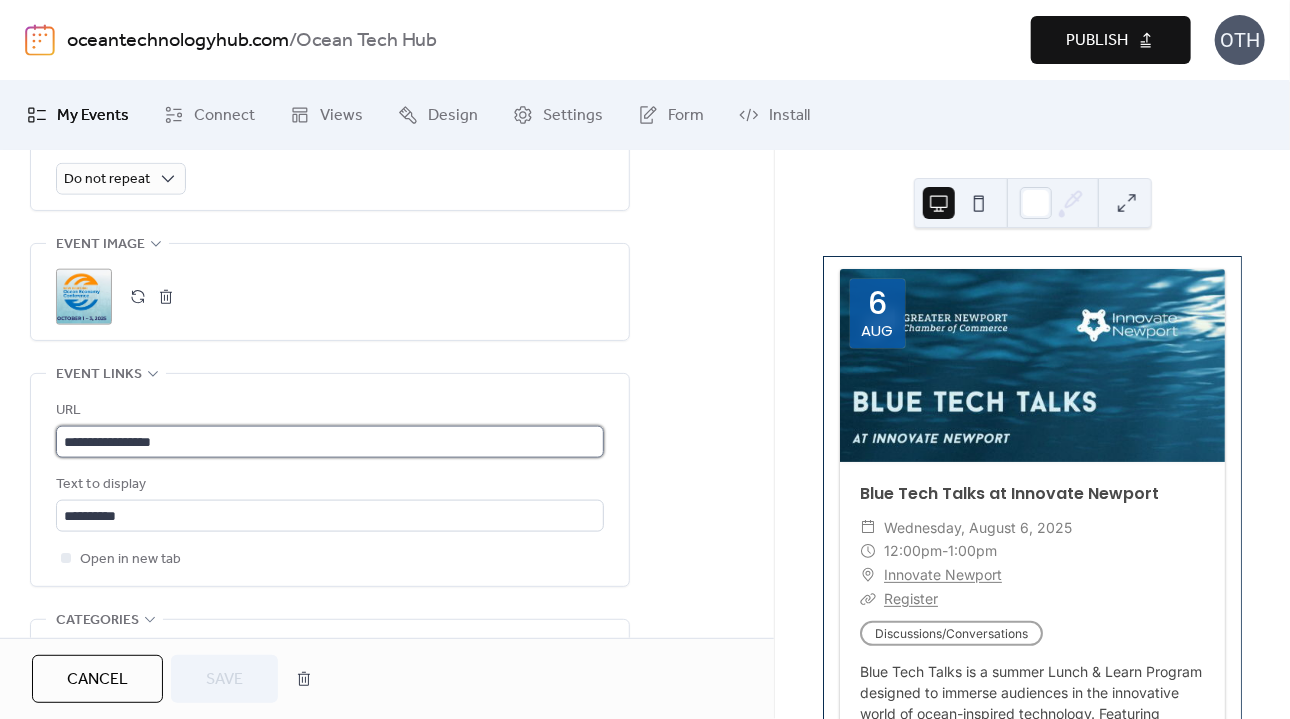 click on "**********" at bounding box center (330, 442) 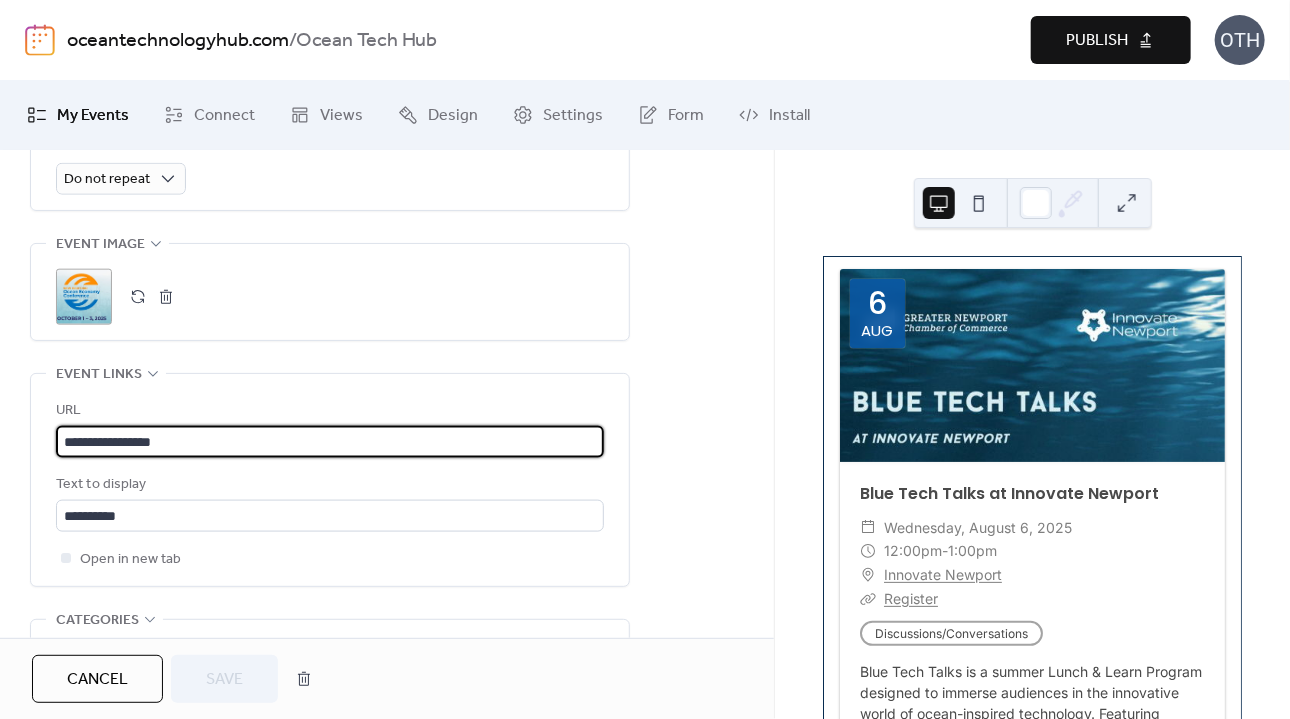 drag, startPoint x: 277, startPoint y: 430, endPoint x: 26, endPoint y: 431, distance: 251.002 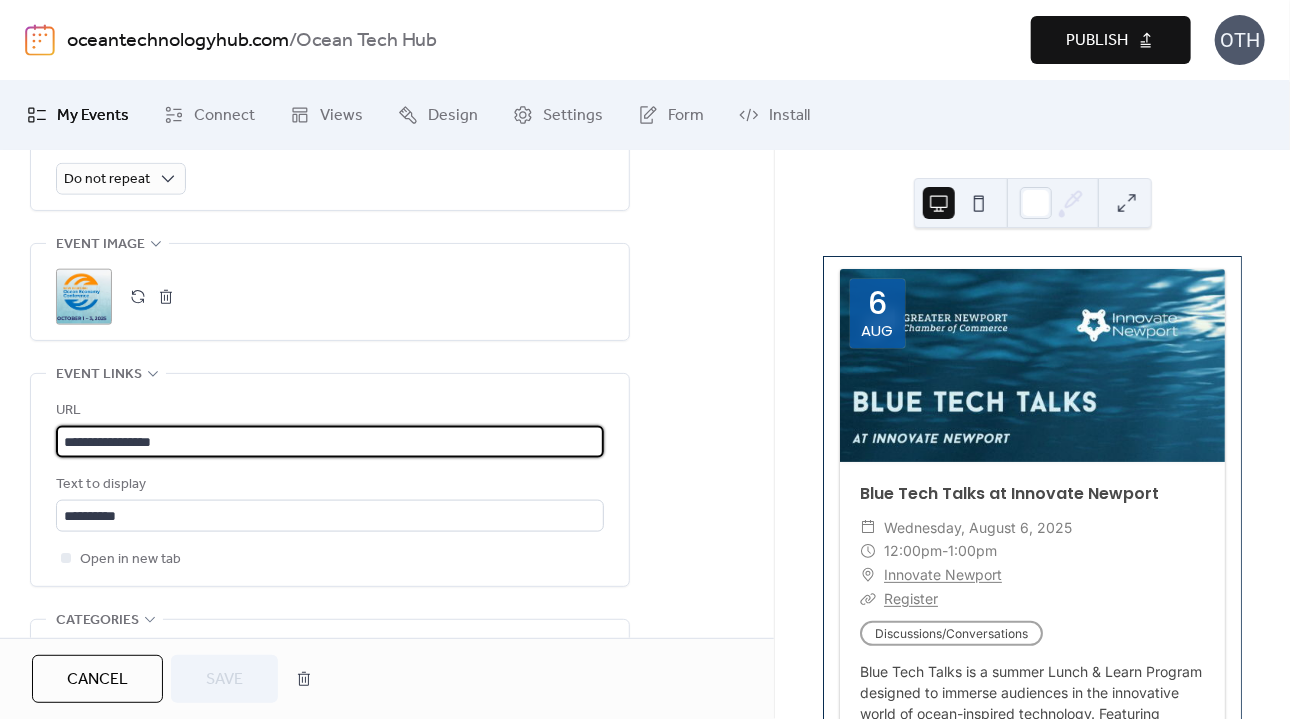 click on "**********" at bounding box center [387, 167] 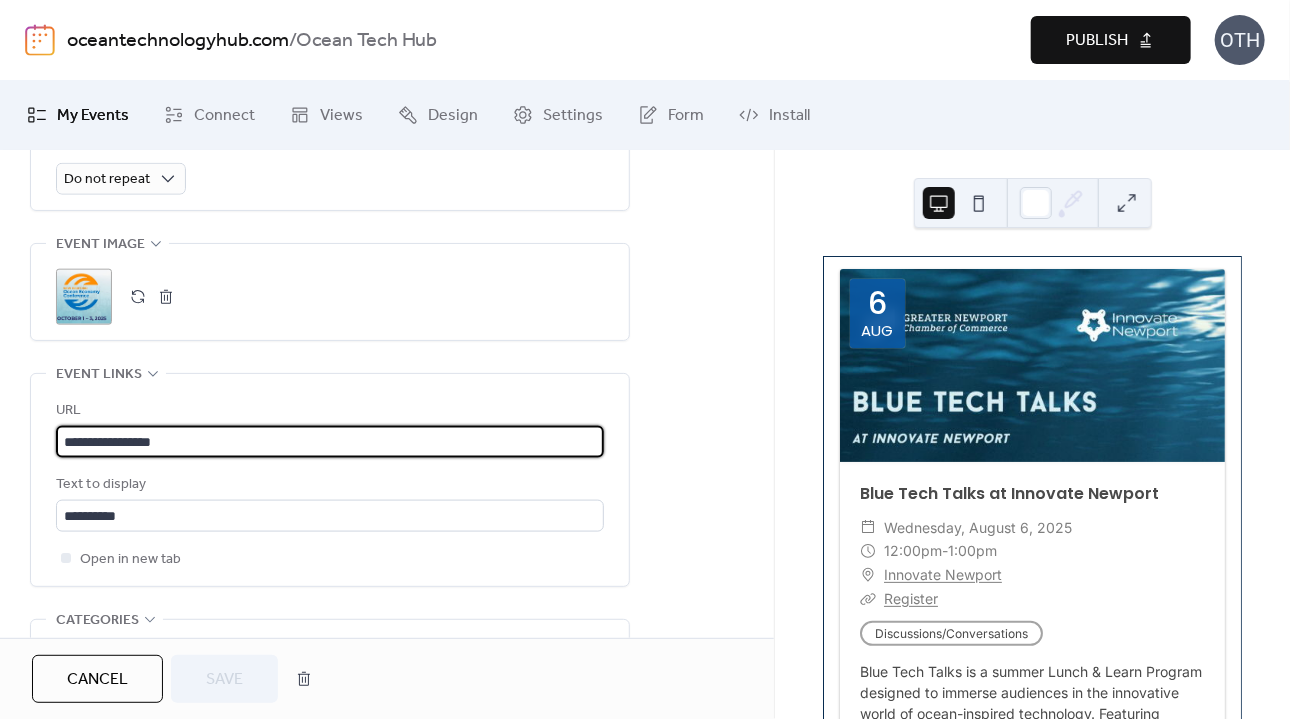 paste on "***" 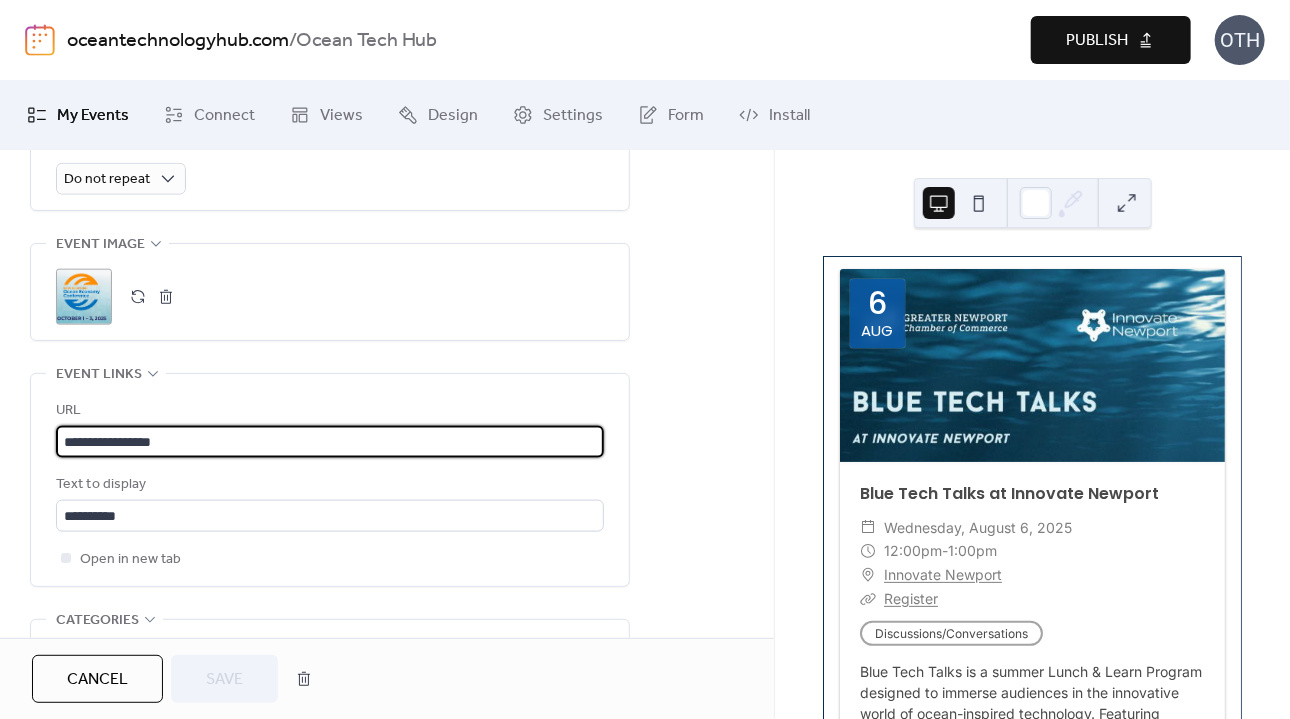 type on "**********" 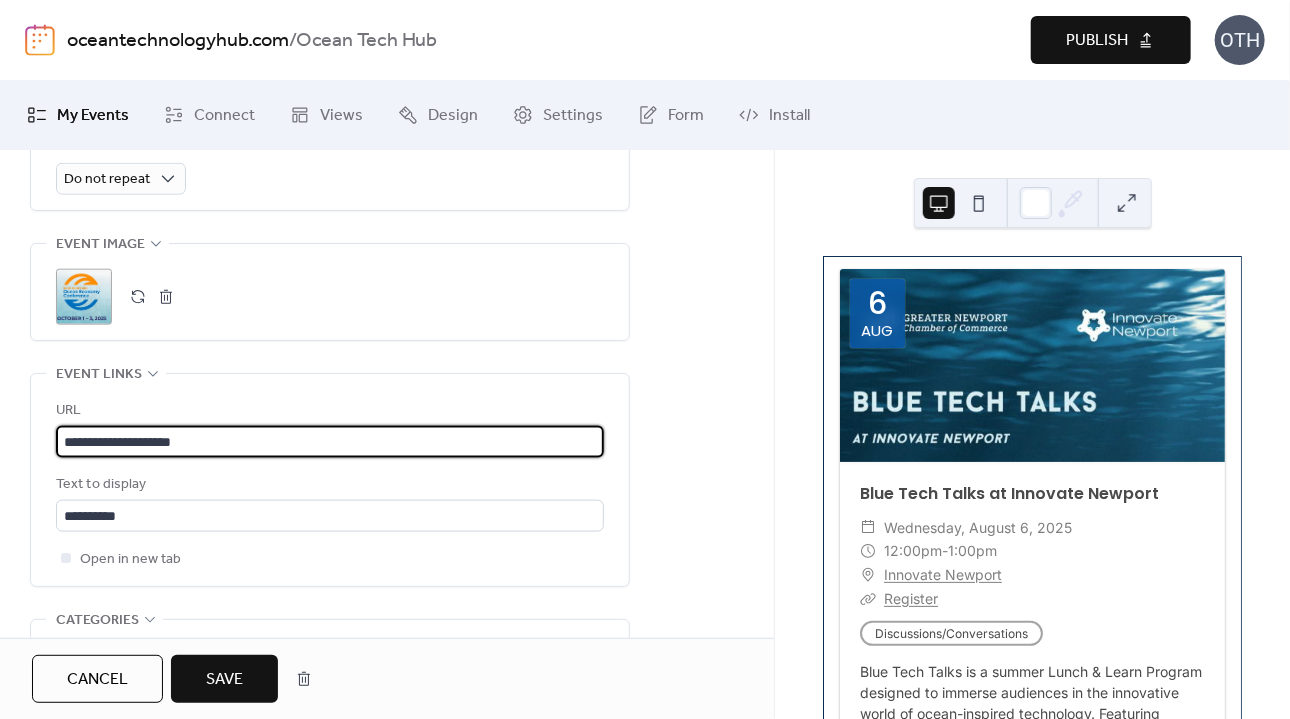 scroll, scrollTop: 0, scrollLeft: 0, axis: both 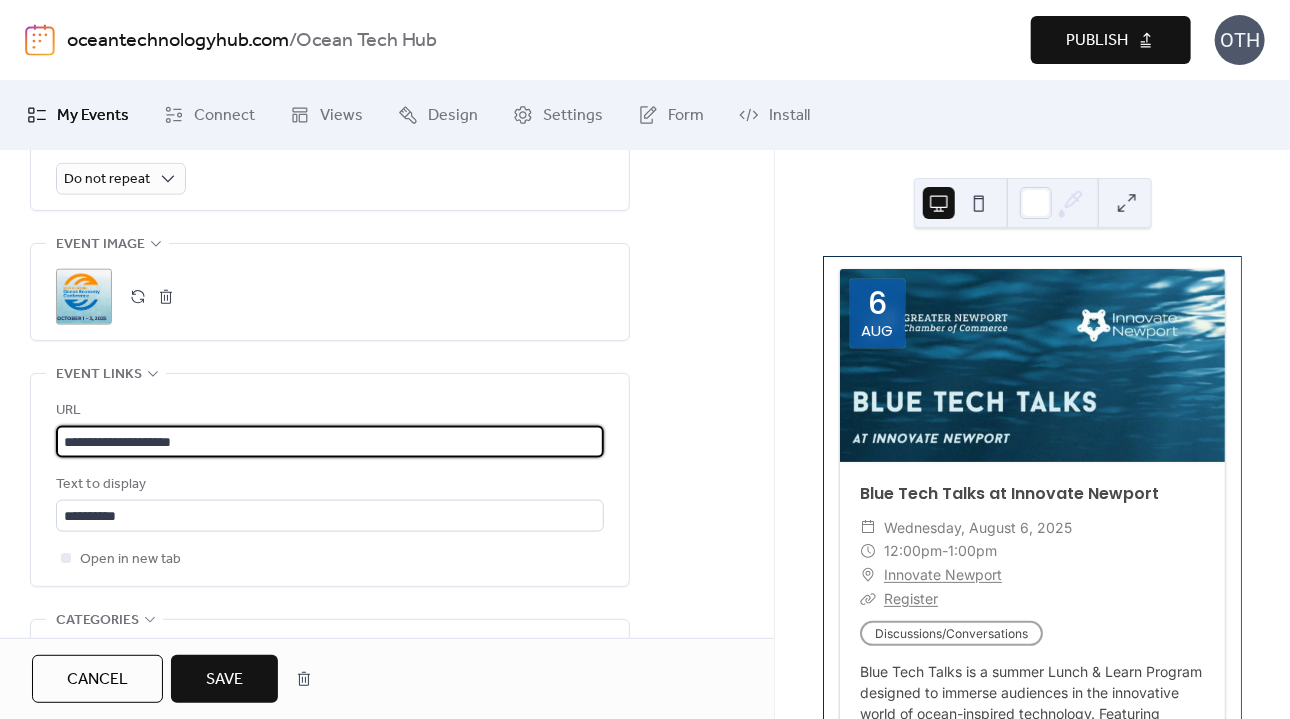 click on "**********" at bounding box center [645, 359] 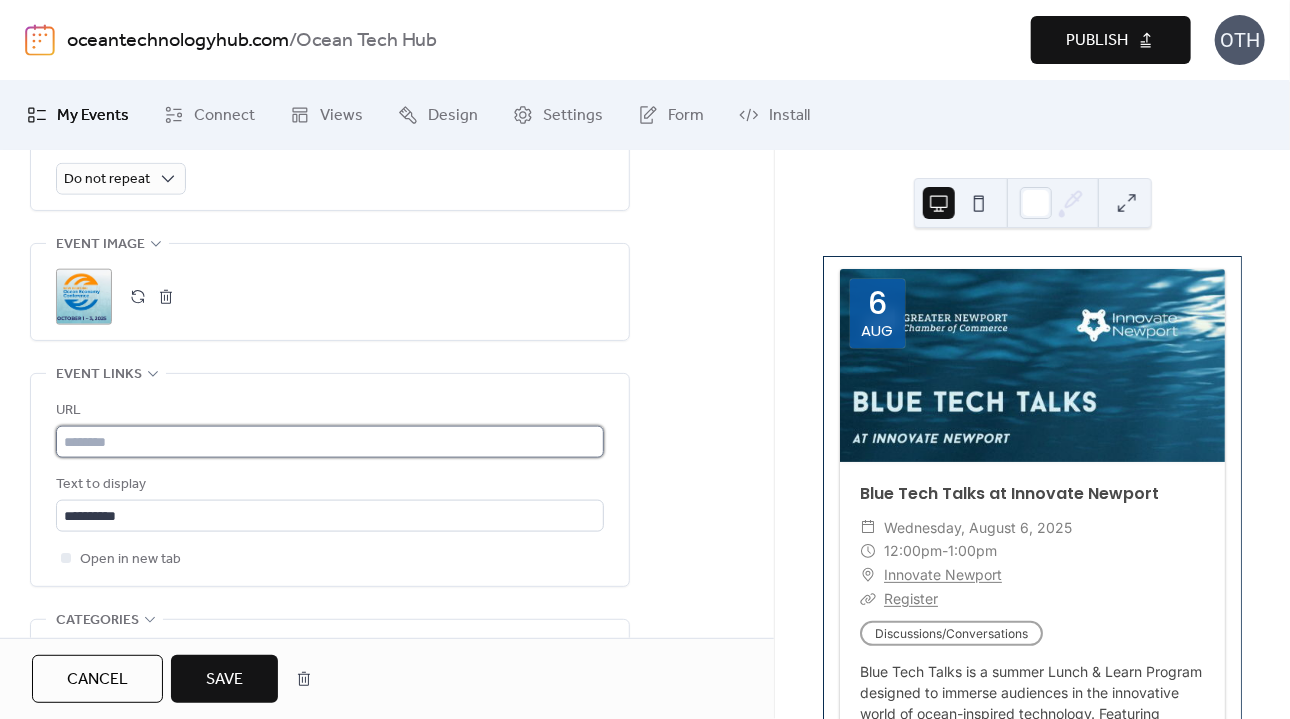 click at bounding box center (330, 442) 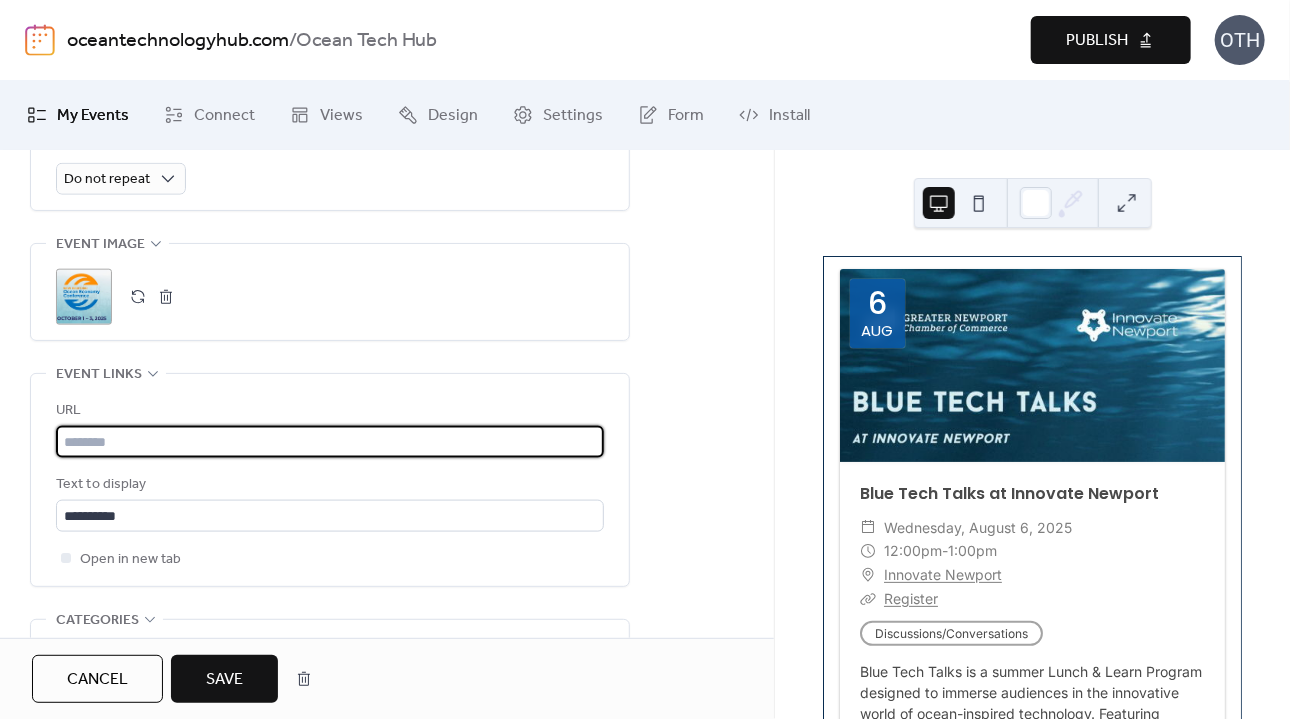 paste on "**********" 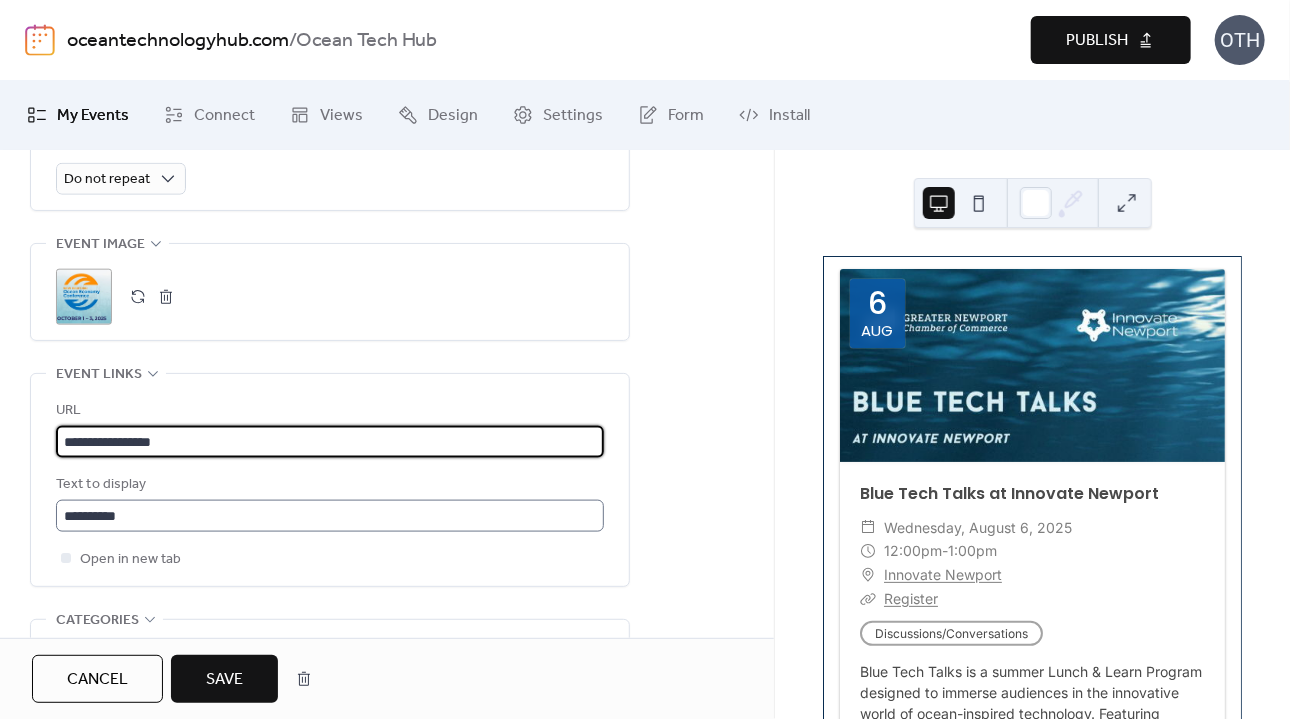 type on "**********" 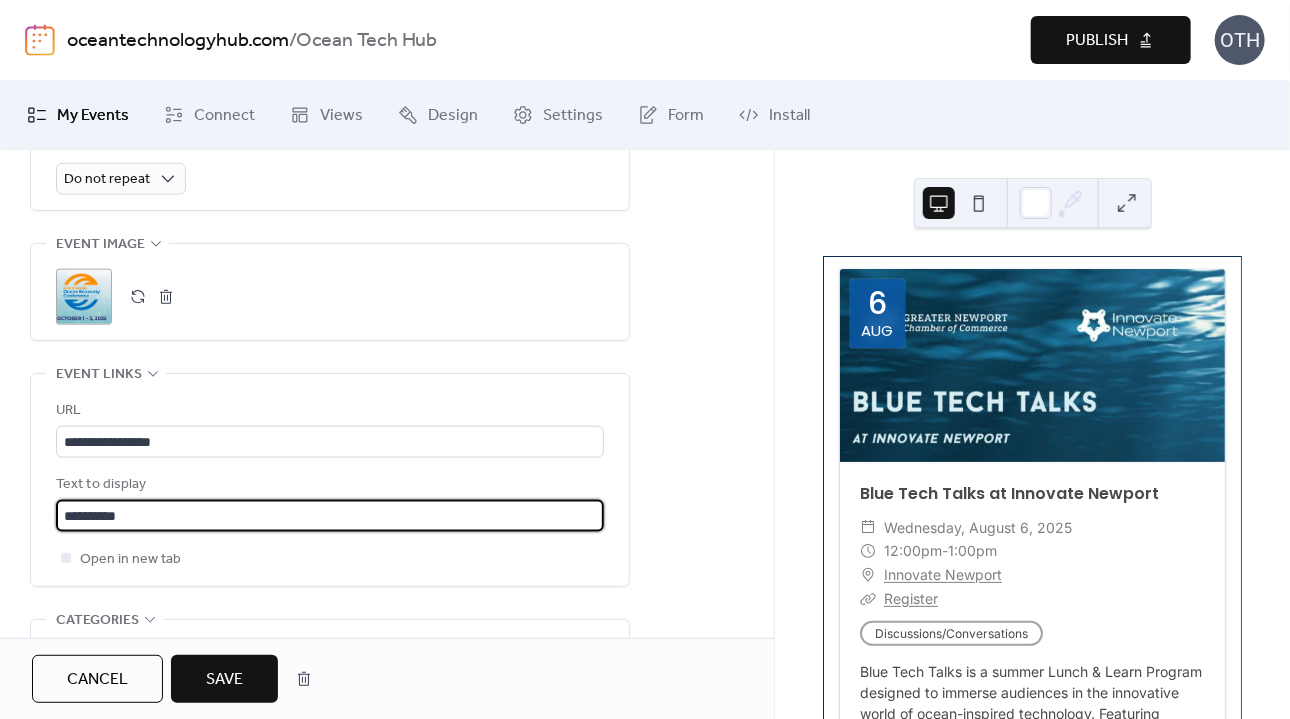 drag, startPoint x: 177, startPoint y: 527, endPoint x: 52, endPoint y: 501, distance: 127.67537 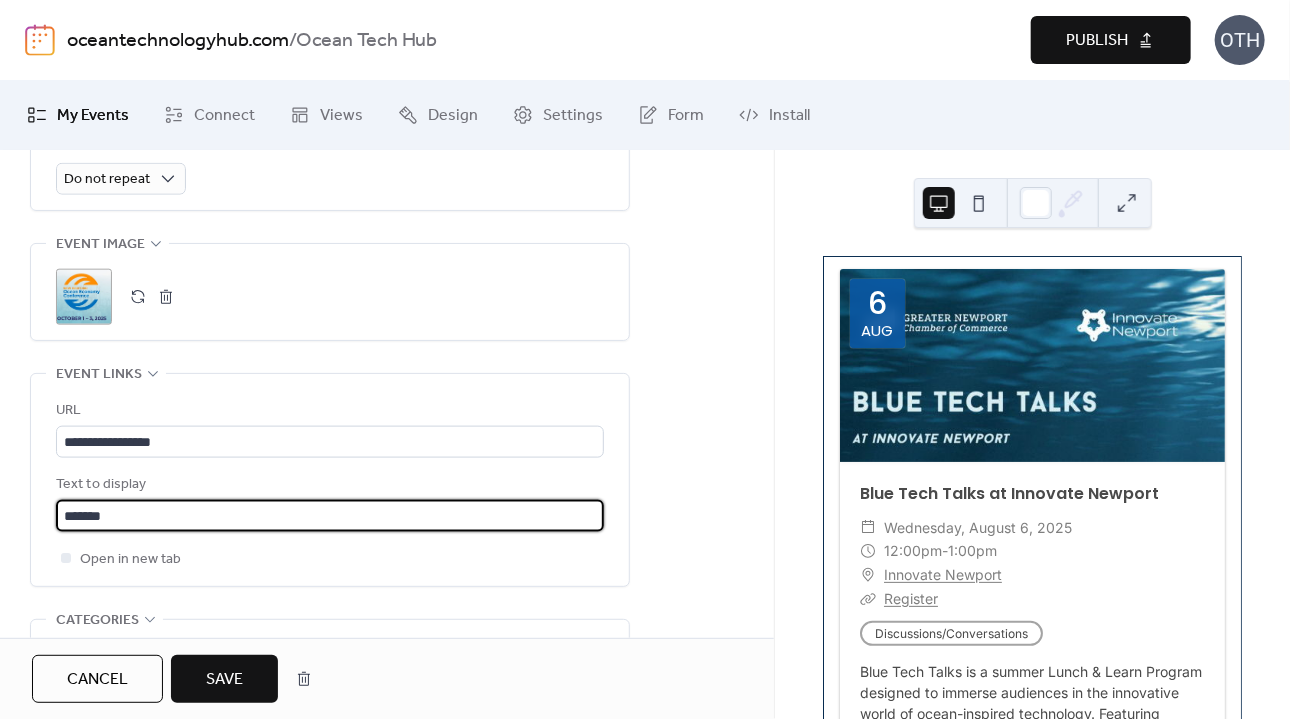 type on "*******" 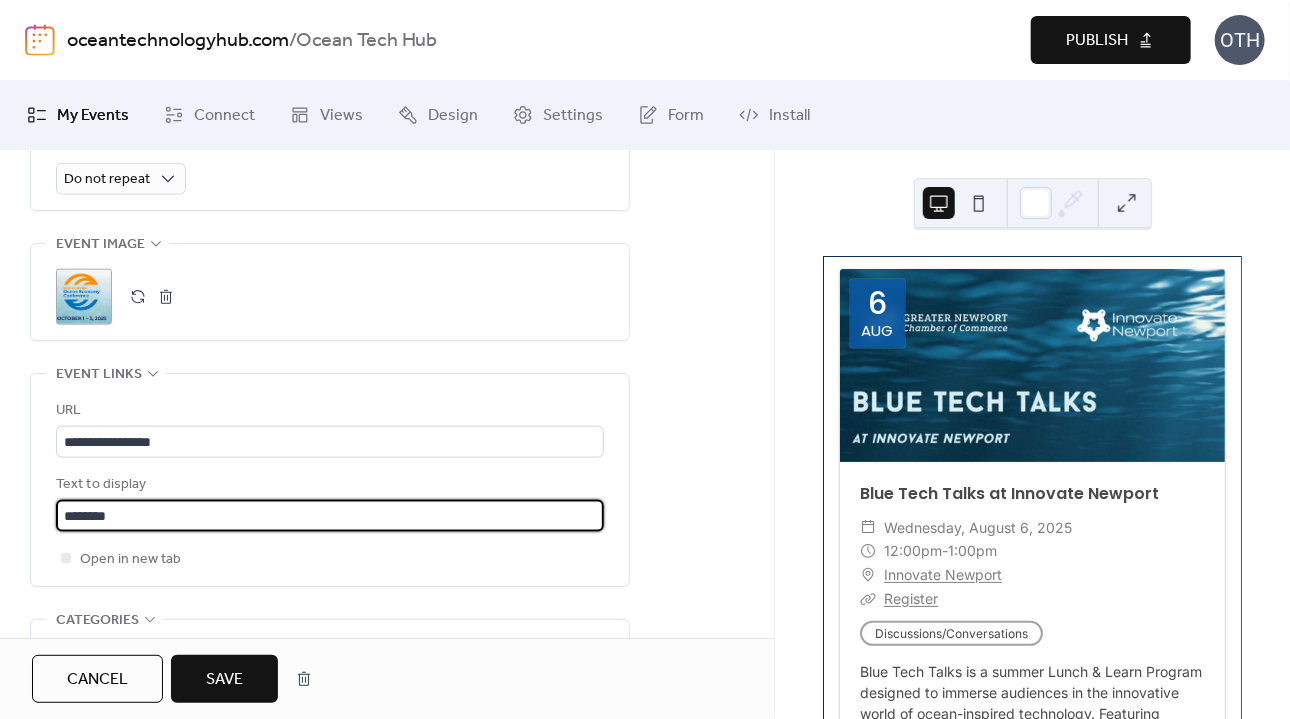 scroll, scrollTop: 1351, scrollLeft: 0, axis: vertical 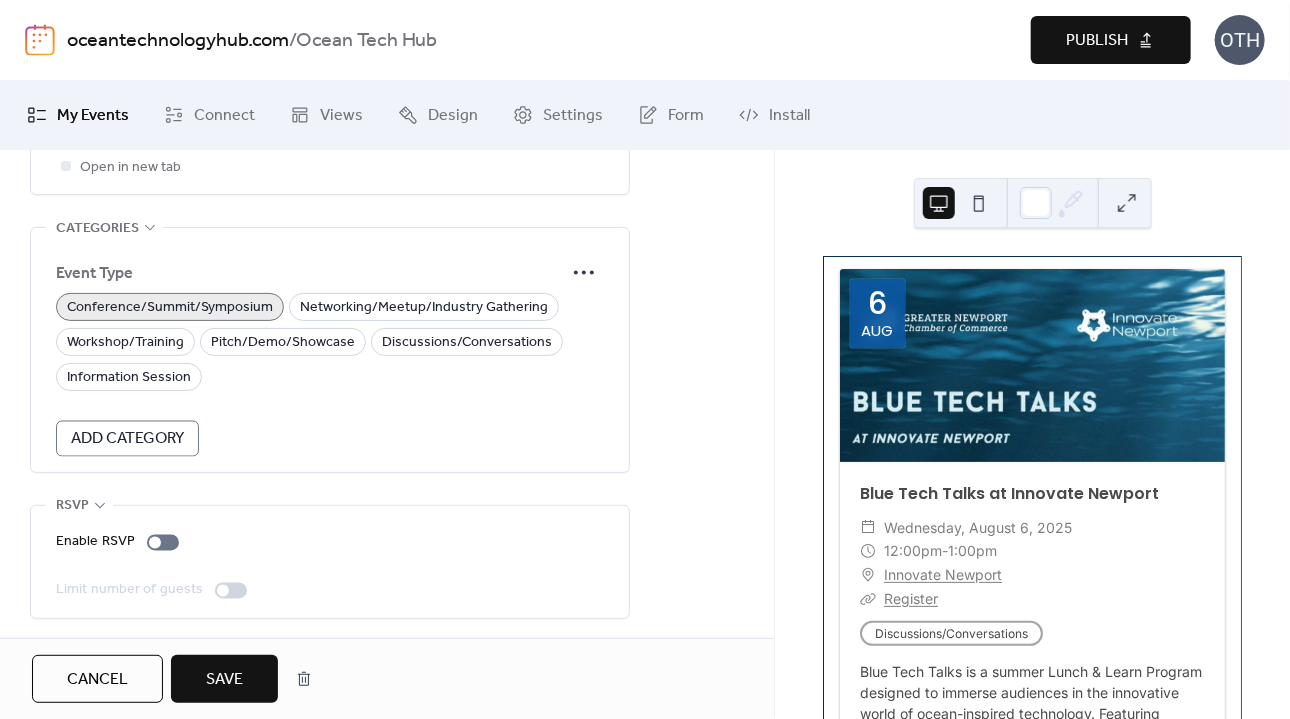 click on "Save" at bounding box center (224, 680) 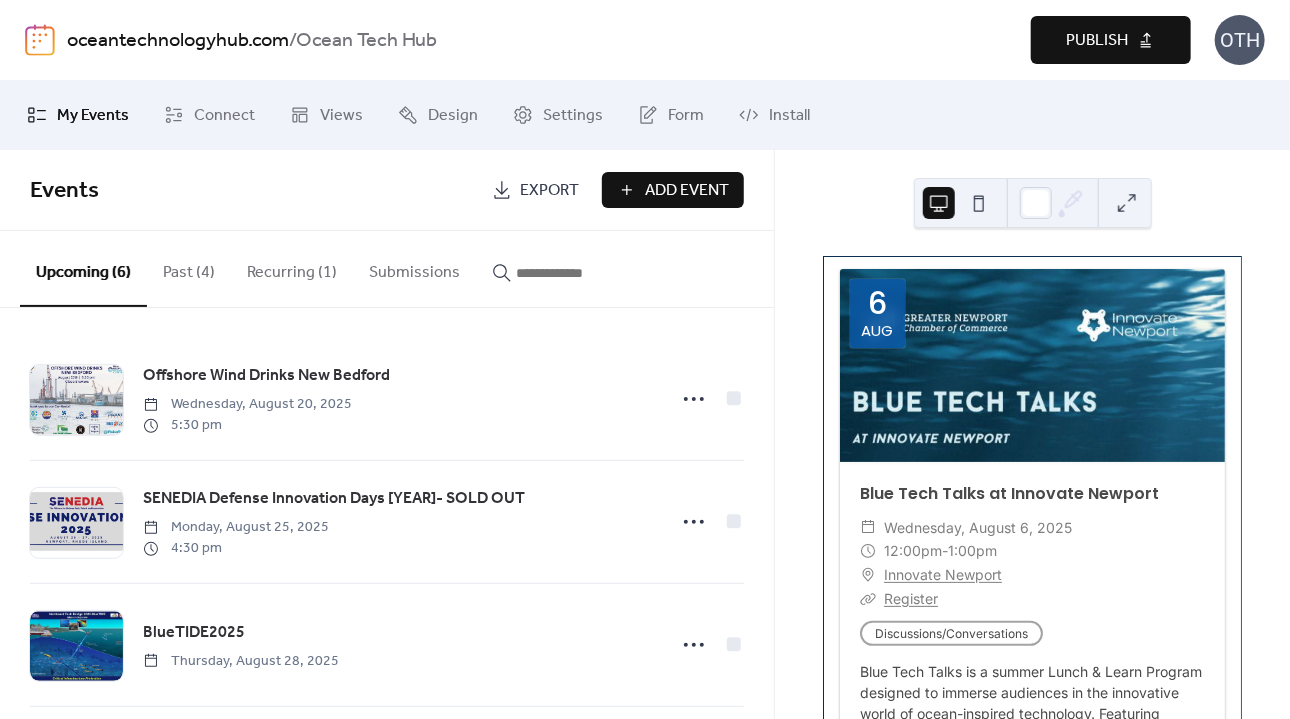 scroll, scrollTop: 236, scrollLeft: 0, axis: vertical 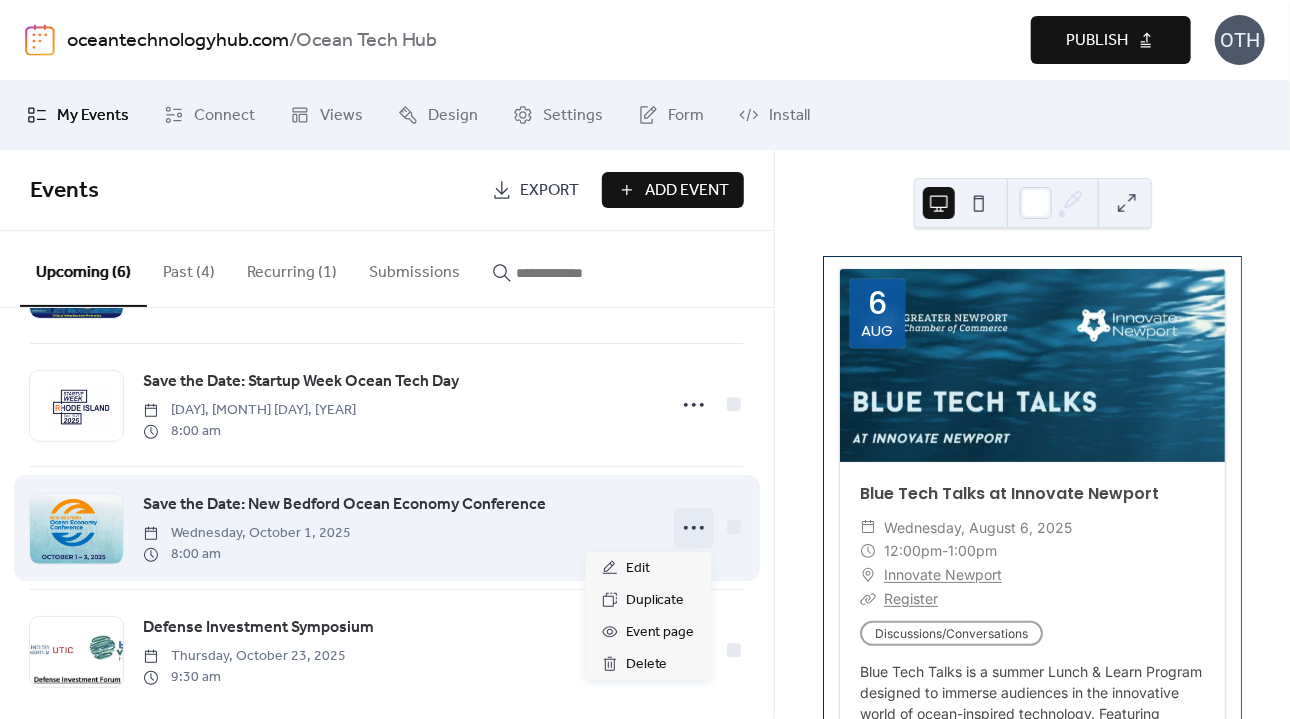 click 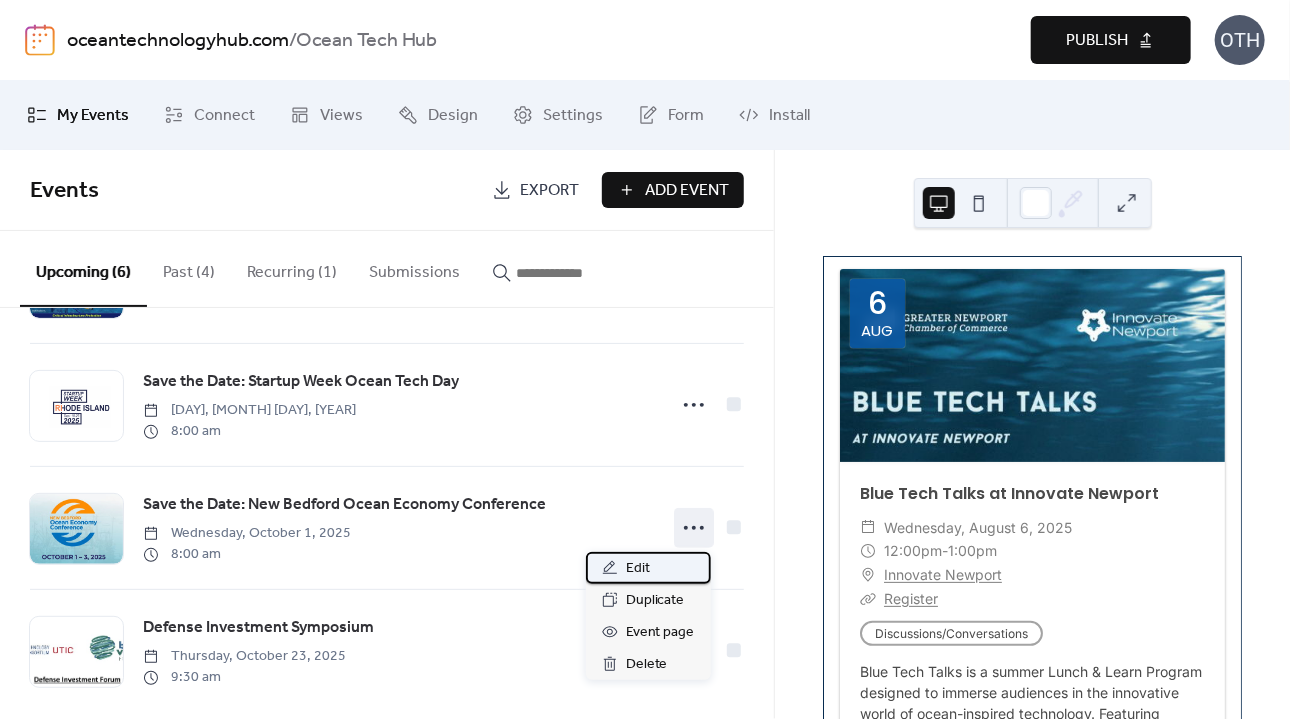click on "Edit" at bounding box center [638, 569] 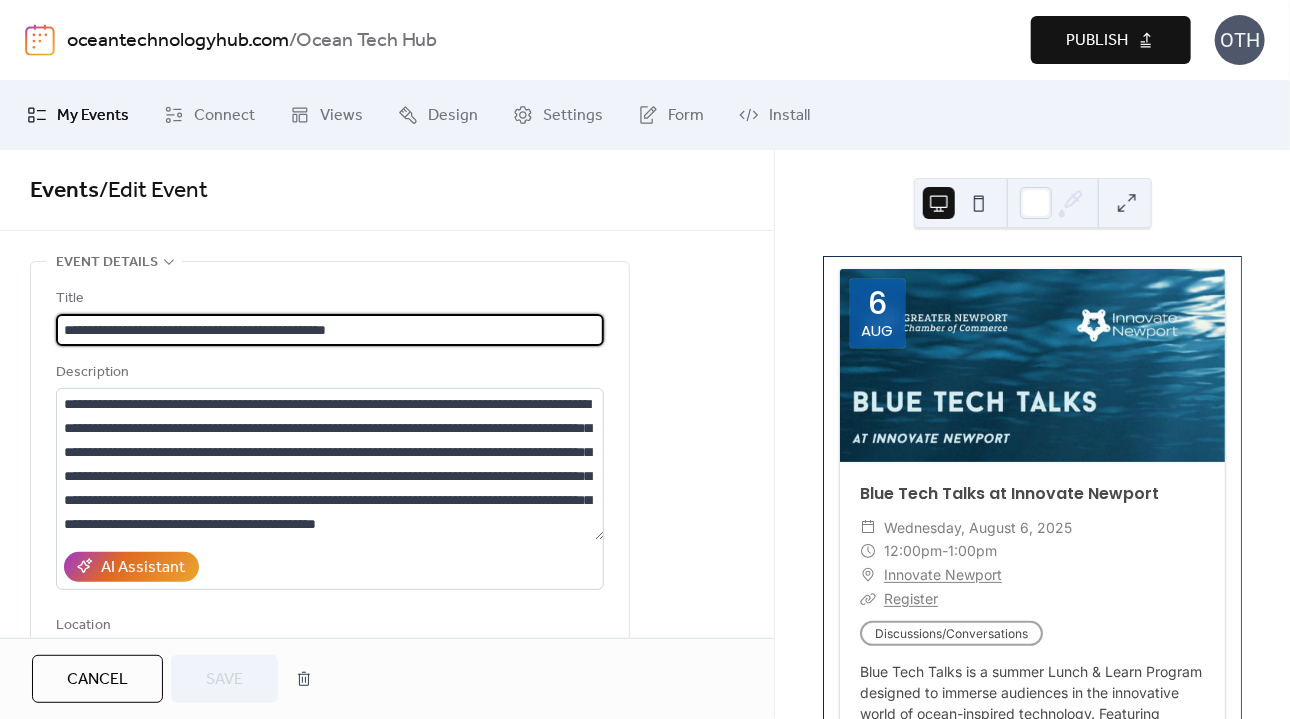 drag, startPoint x: 154, startPoint y: 328, endPoint x: 27, endPoint y: 313, distance: 127.88276 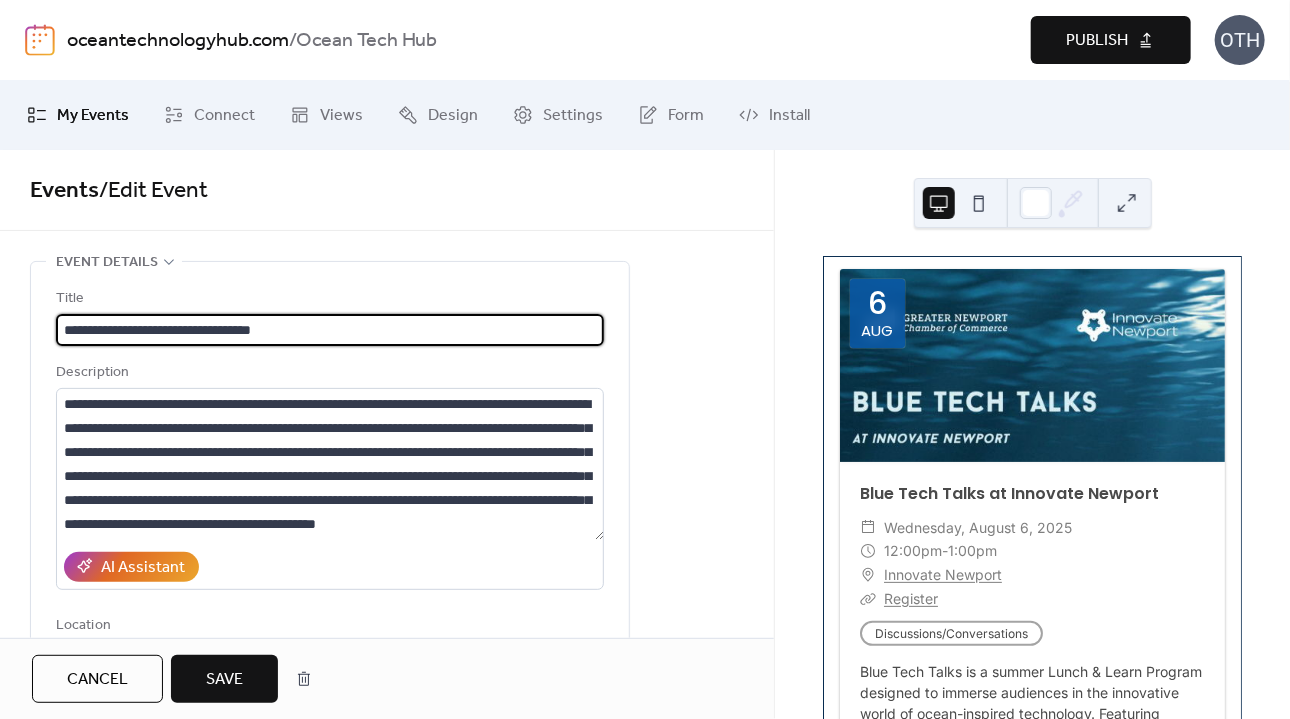 type on "**********" 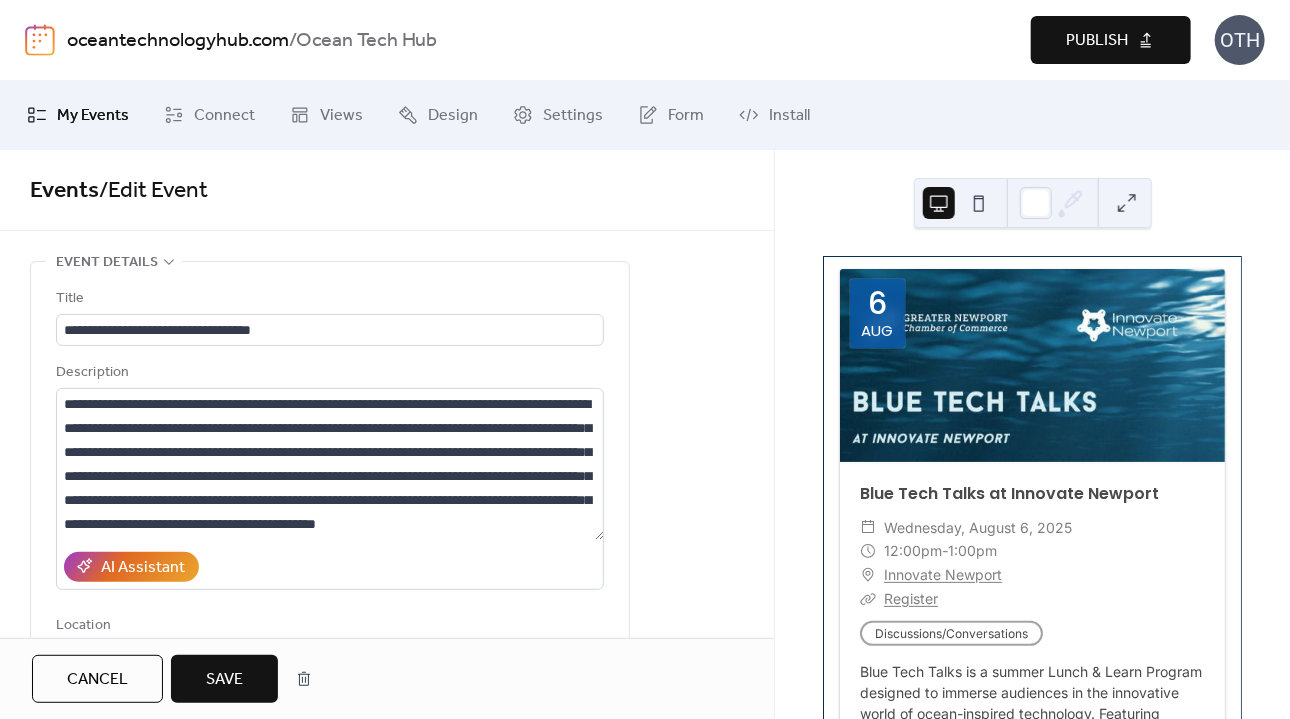 click on "Save" at bounding box center (224, 679) 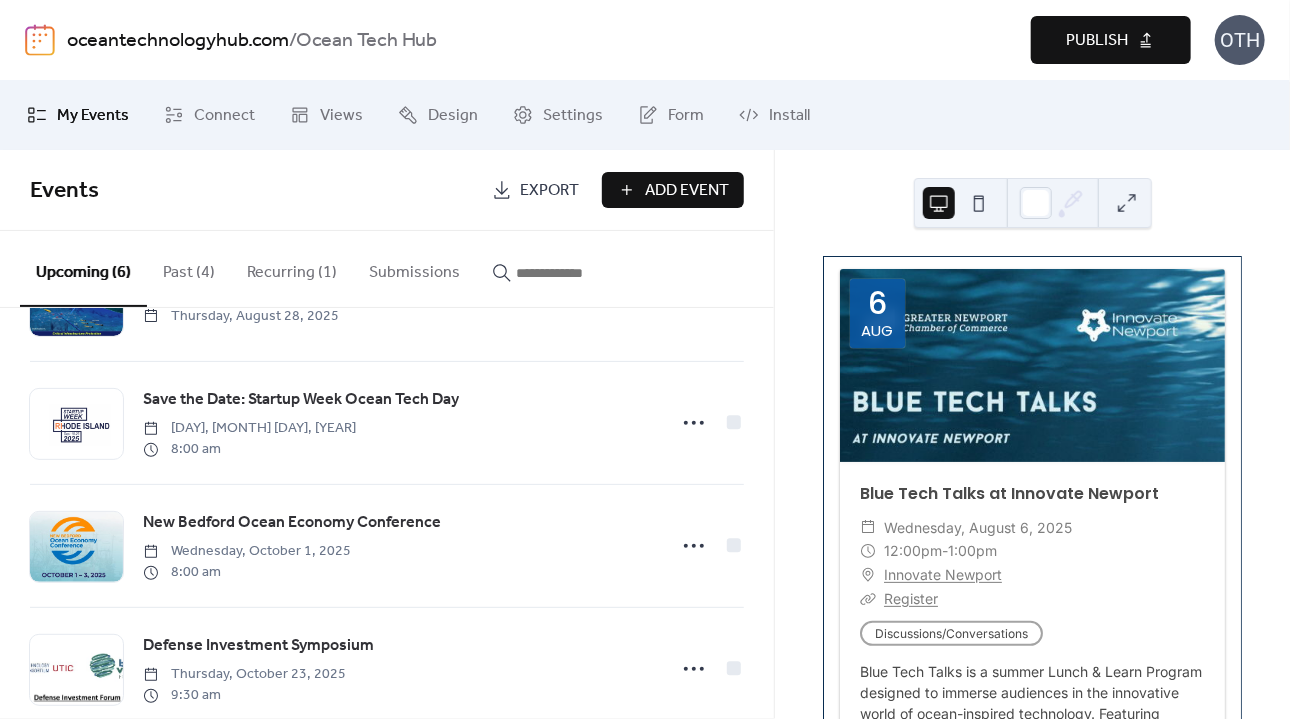 scroll, scrollTop: 386, scrollLeft: 0, axis: vertical 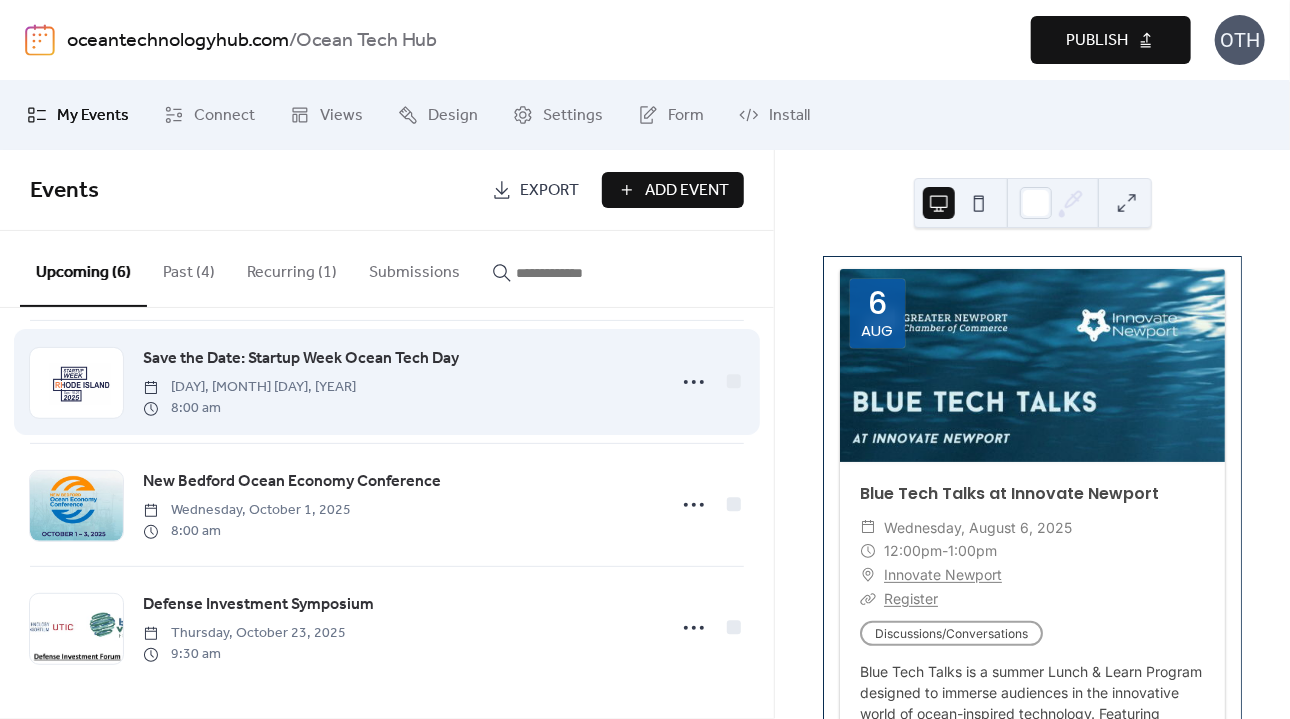 click on "Save the Date: Startup Week Ocean Tech Day  [DAY], [MONTH] [DAY], [YEAR] [TIME]" at bounding box center [398, 382] 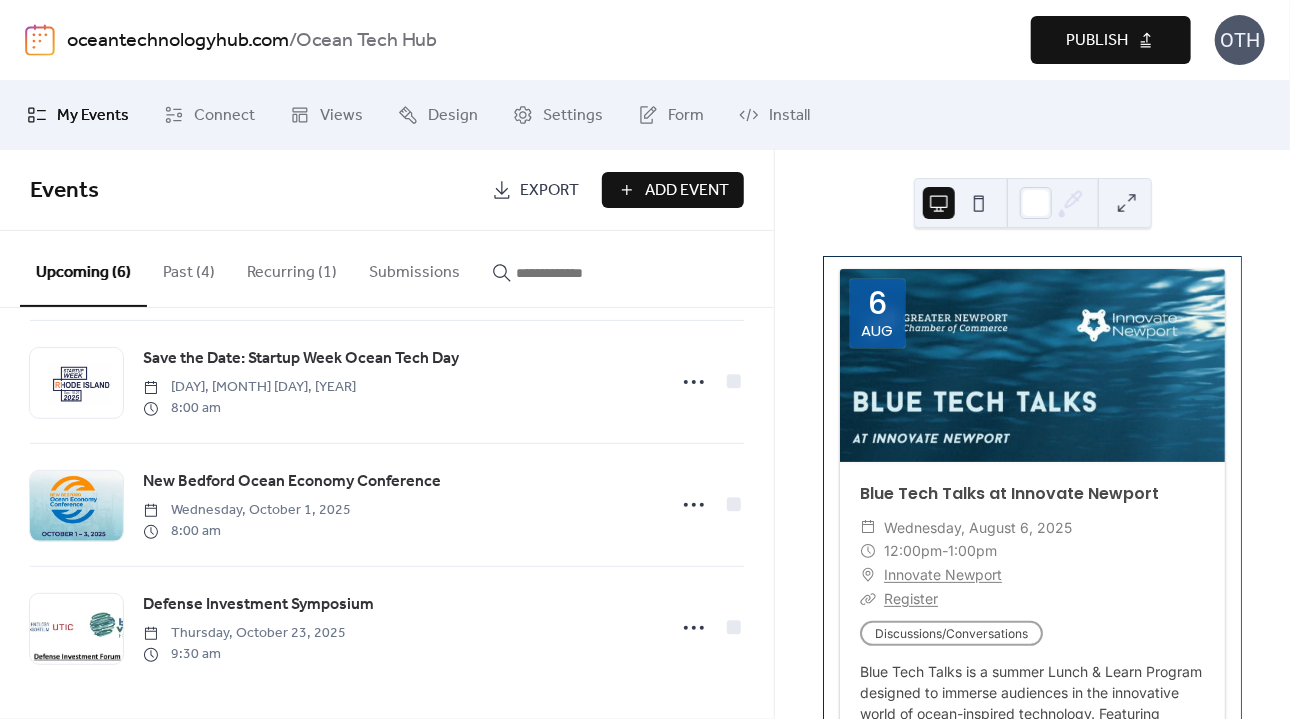 drag, startPoint x: 576, startPoint y: 696, endPoint x: 1092, endPoint y: 36, distance: 837.7685 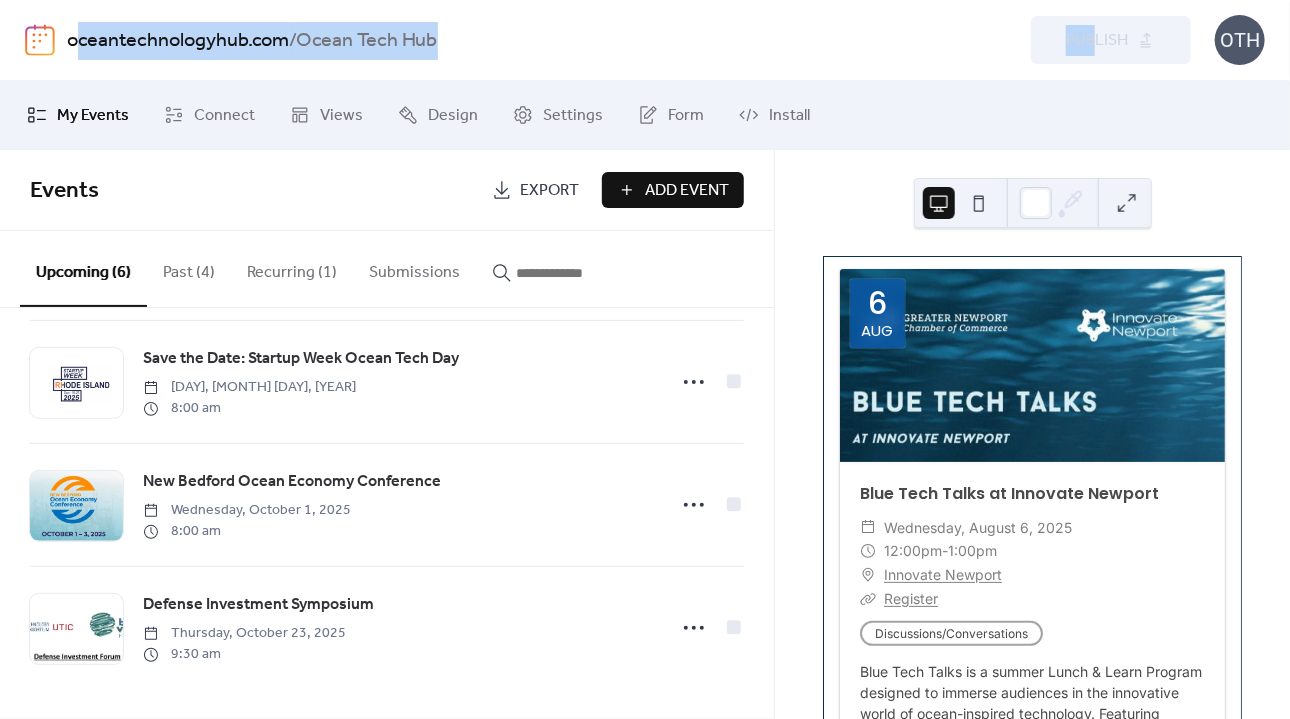 drag, startPoint x: 1092, startPoint y: 36, endPoint x: 56, endPoint y: -28, distance: 1037.975 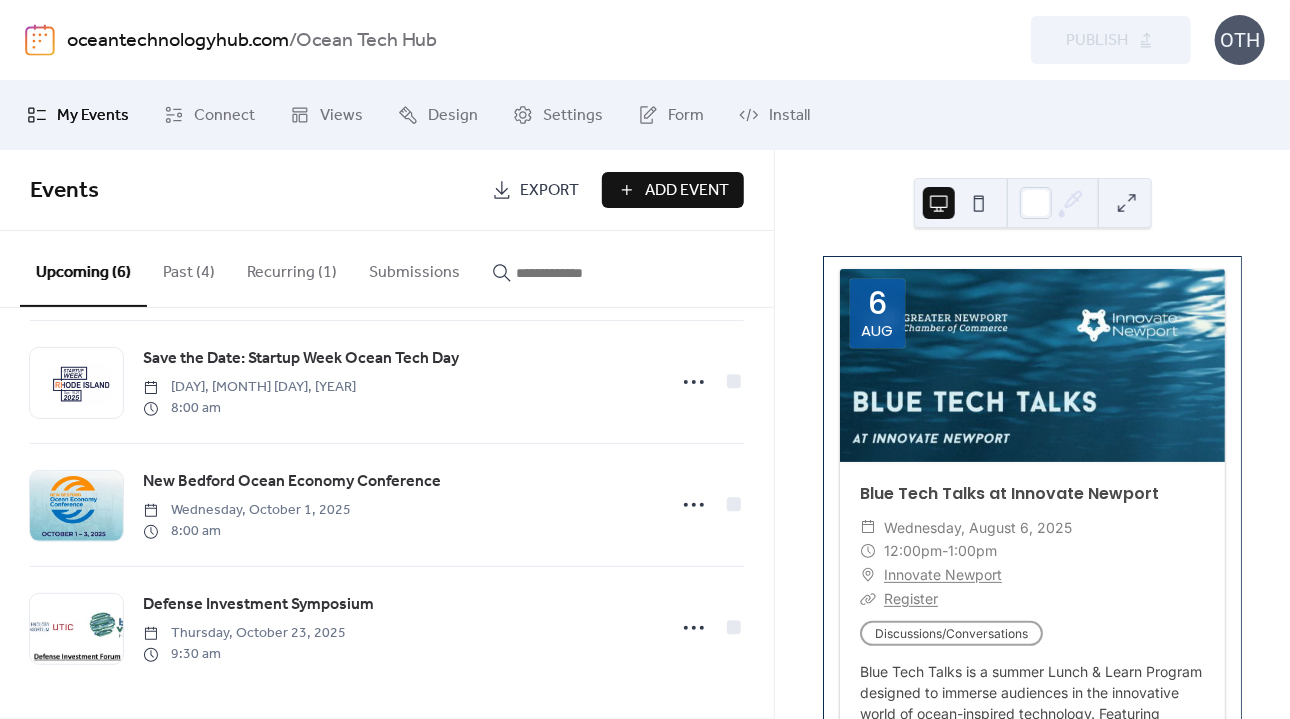 click on "oceantechnologyhub.com  /  Ocean Tech Hub Preview Publish   OTH" at bounding box center (645, 40) 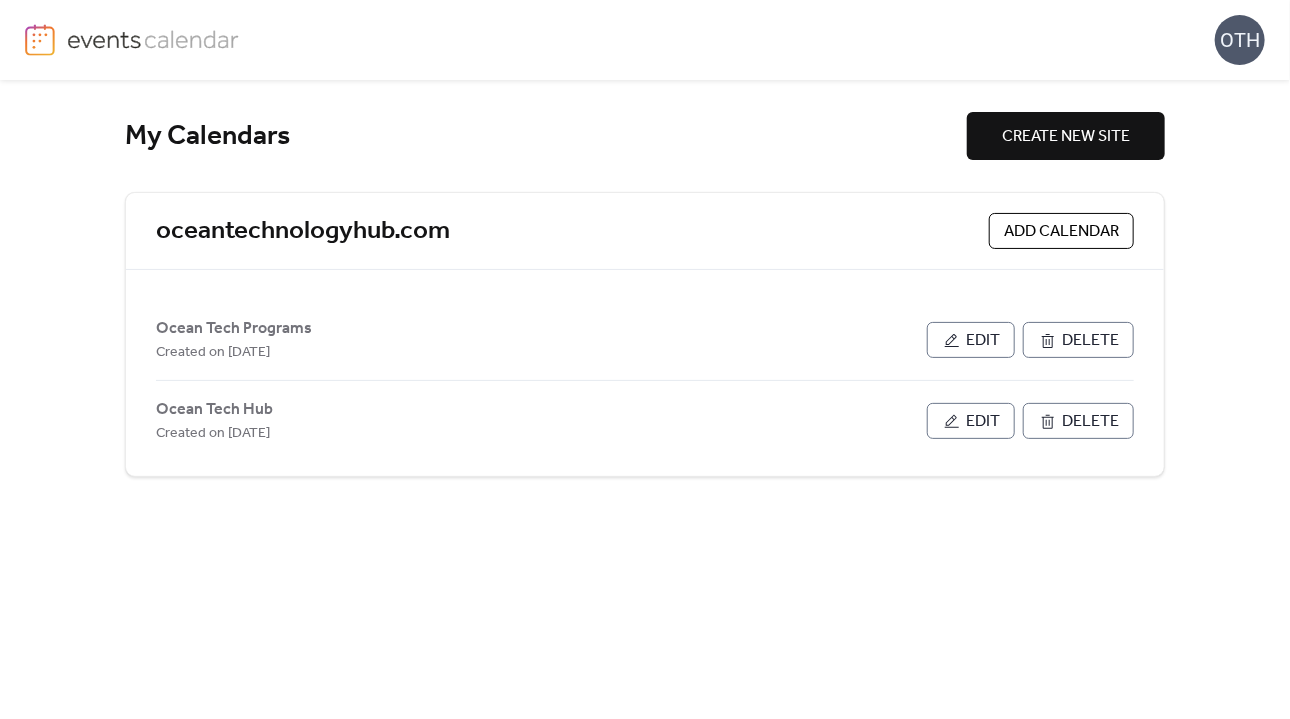 click at bounding box center (40, 40) 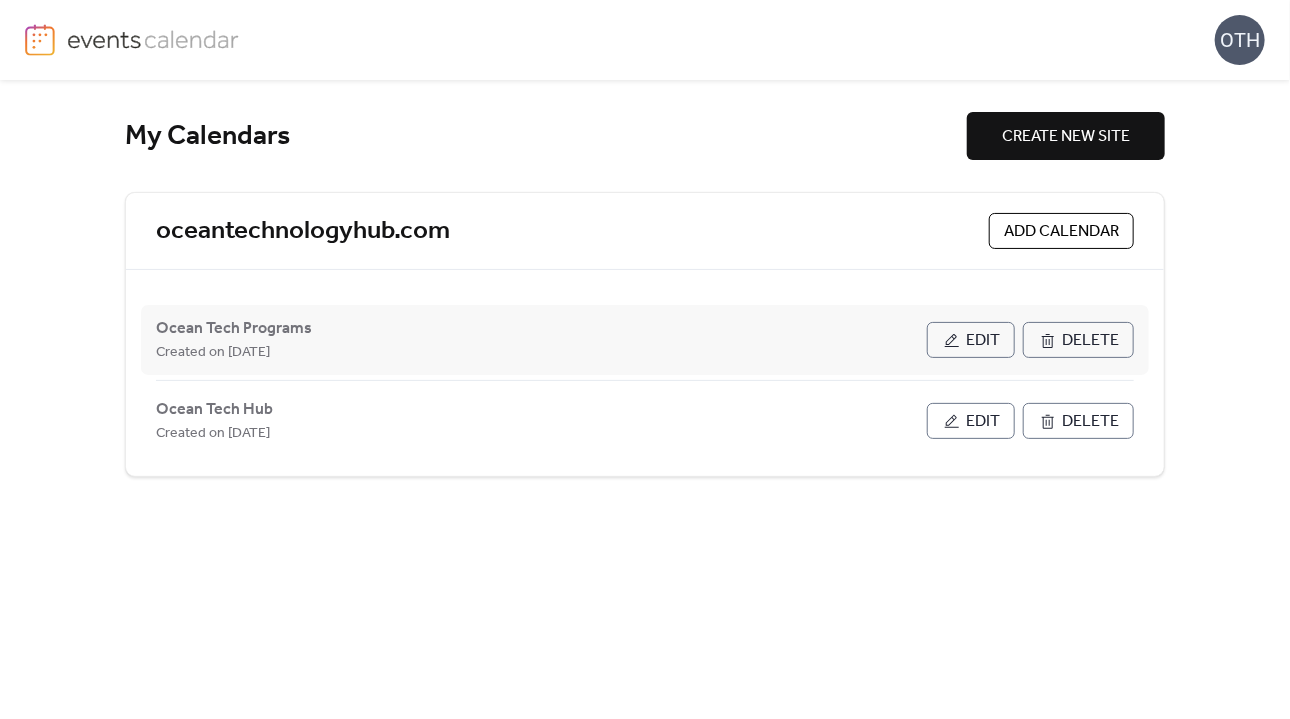 click on "Edit" at bounding box center [971, 340] 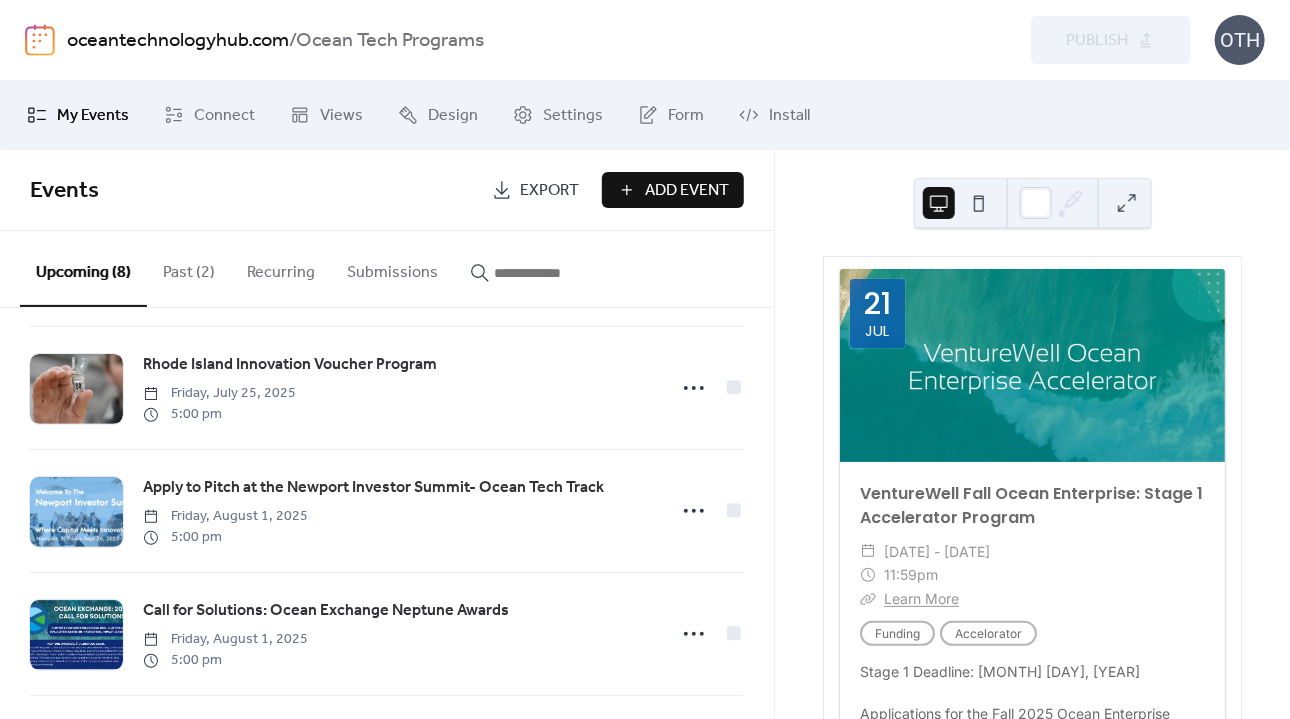 scroll, scrollTop: 144, scrollLeft: 0, axis: vertical 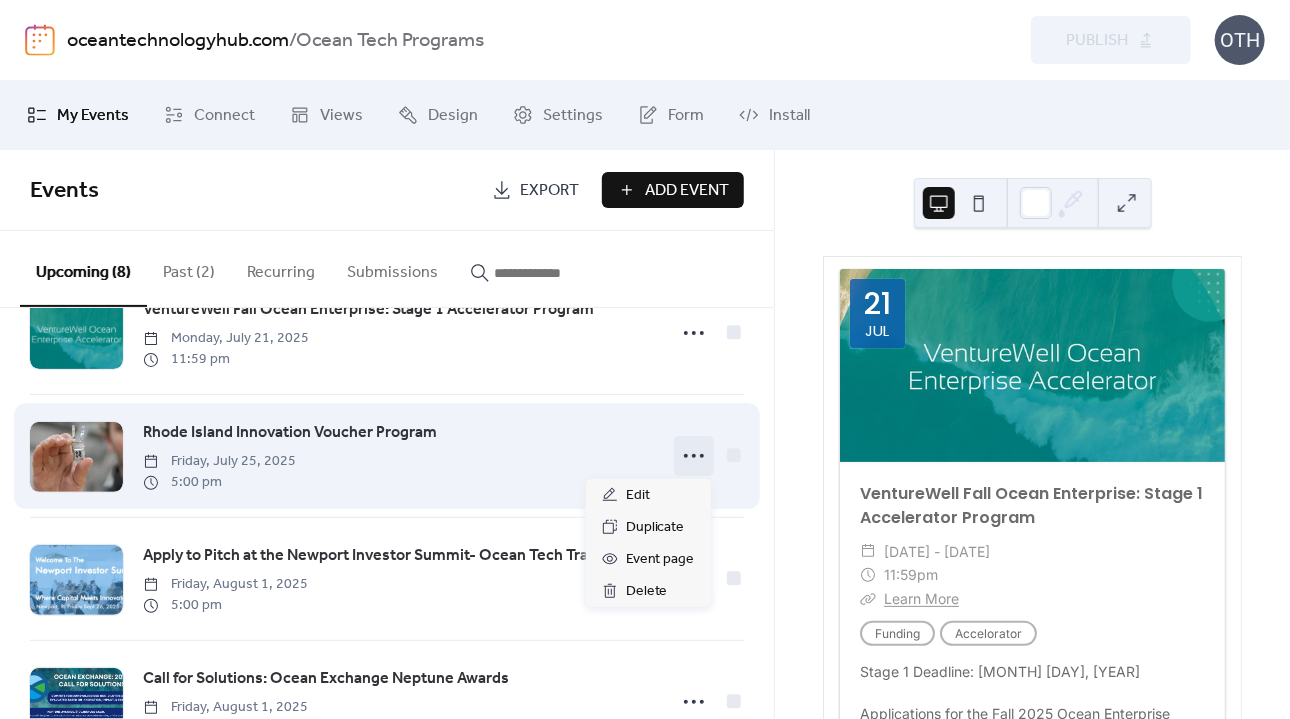 click 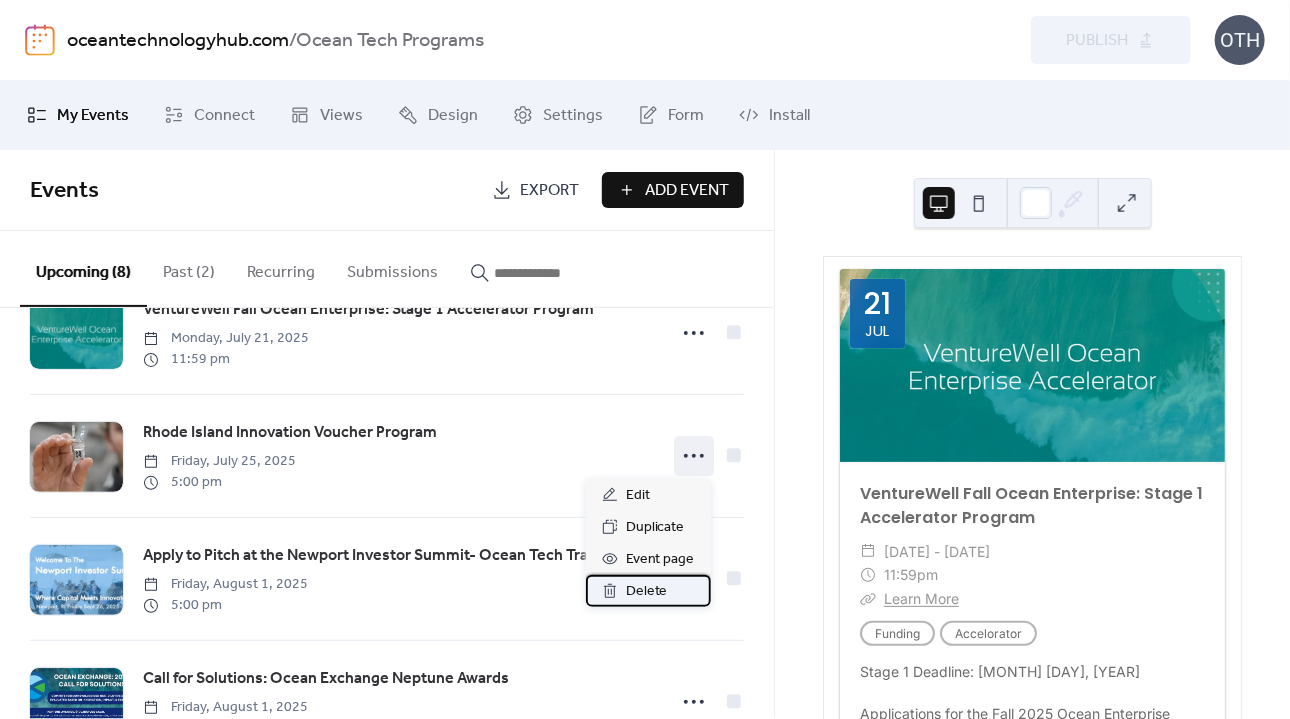 click on "Delete" at bounding box center (647, 592) 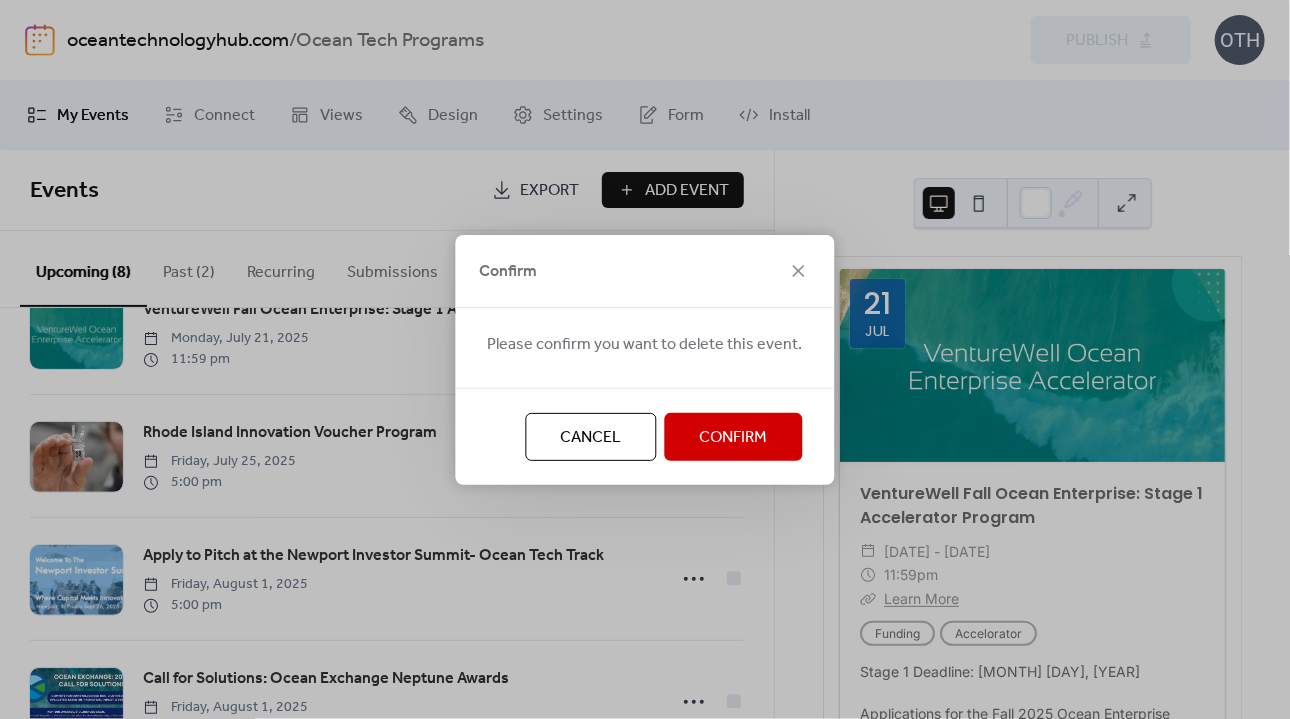 click on "Confirm" at bounding box center (734, 437) 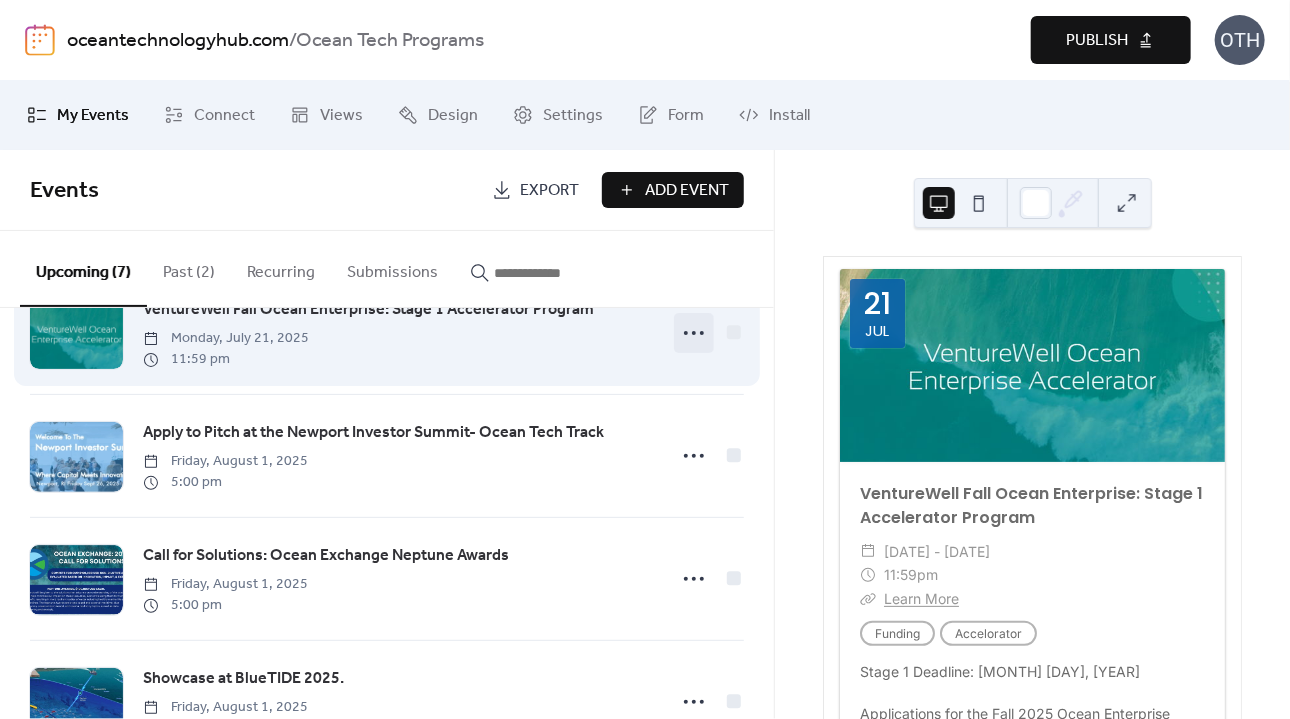 click 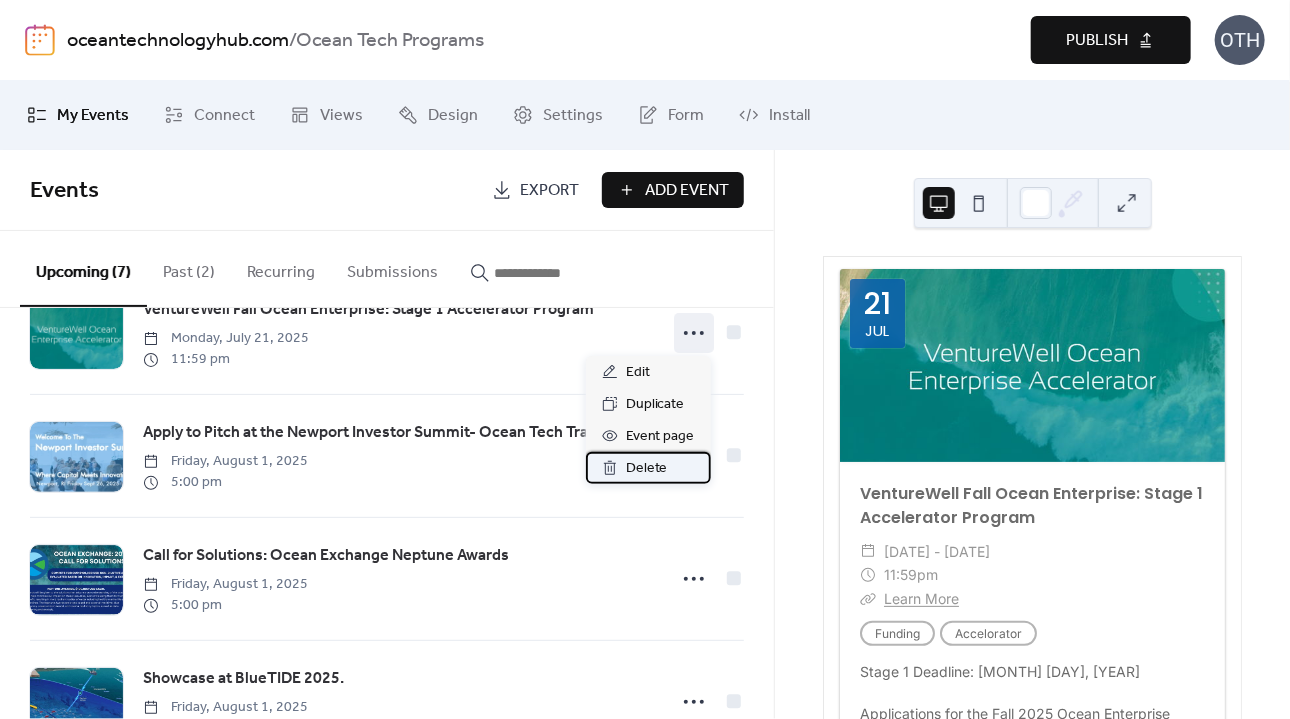 click on "Delete" at bounding box center [648, 468] 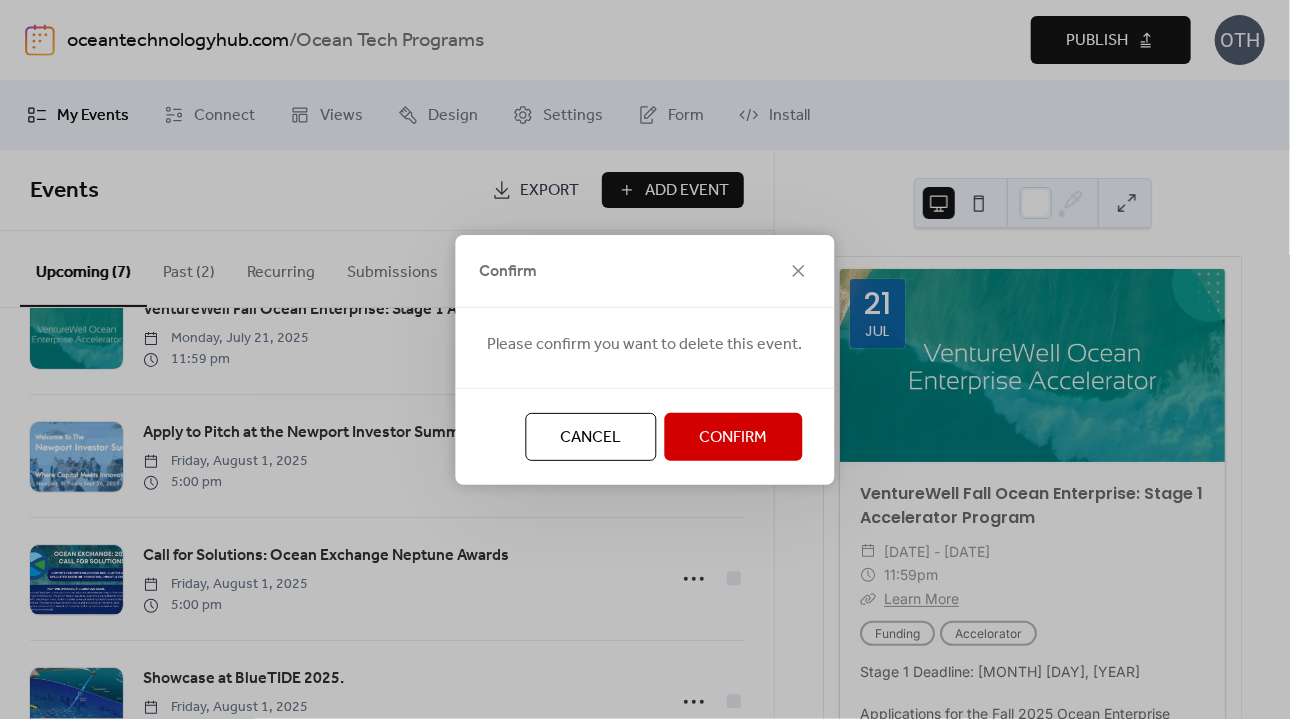click on "Confirm" at bounding box center (734, 438) 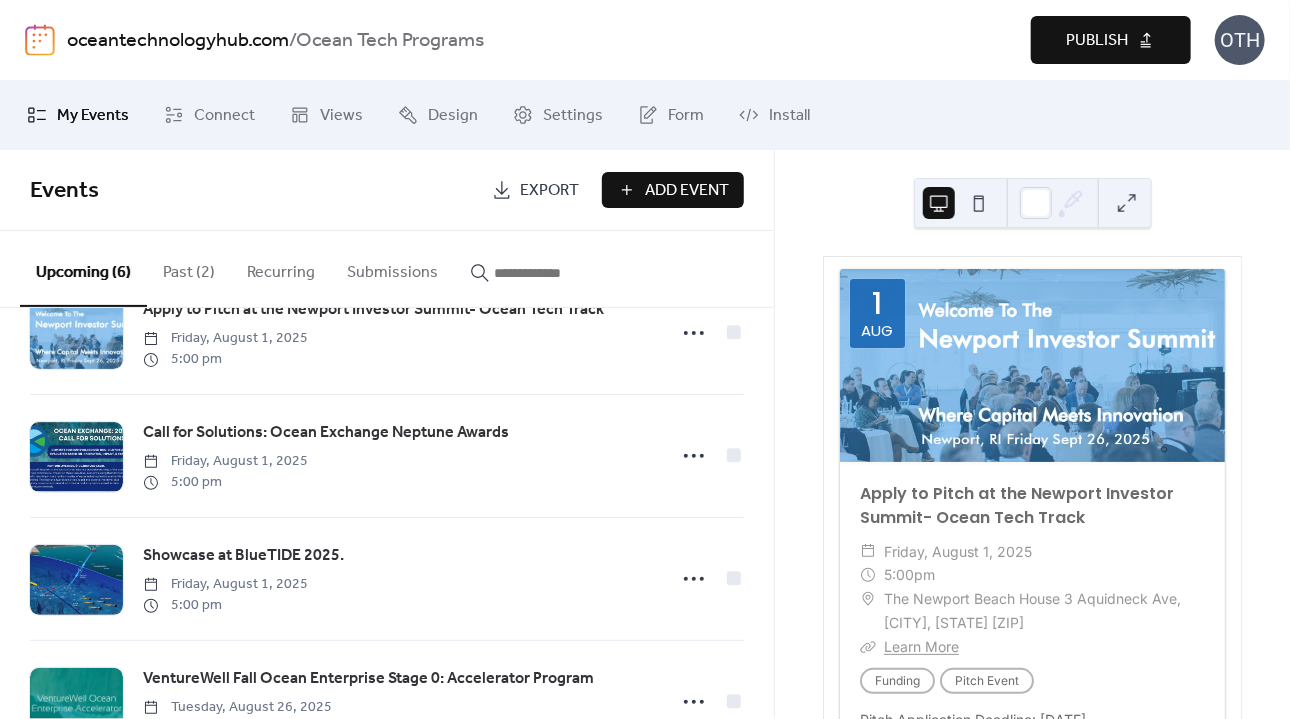scroll, scrollTop: 0, scrollLeft: 0, axis: both 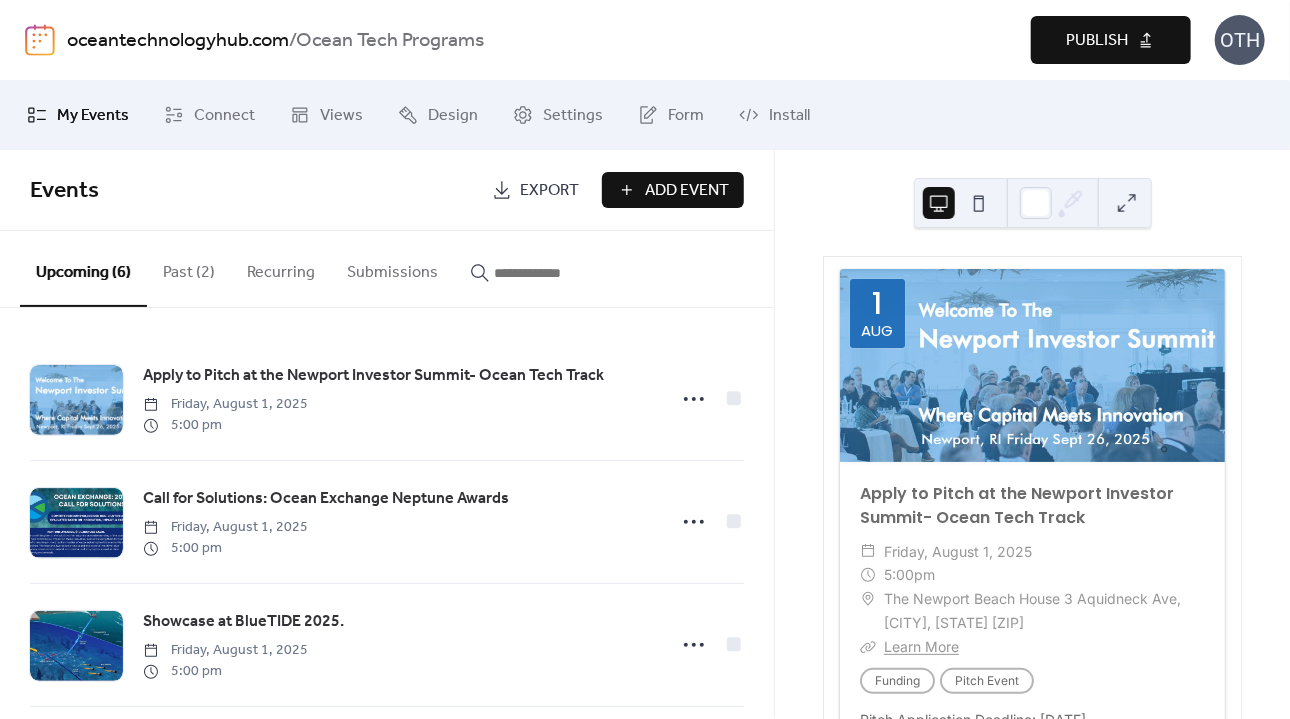 click on "Apply to Pitch at the Newport Investor Summit- Ocean Tech Track   Friday, [DATE] [TIME] Call for Solutions: Ocean Exchange Neptune Awards Friday, [DATE] [TIME] Showcase at BlueTIDE 2025.   Friday, [DATE] [TIME]  VentureWell Fall Ocean Enterprise Stage 0: Accelerator Program Tuesday, [DATE] [TIME] Call for Solutions: Ocean Exchange Collegiate Awards  Wednesday, [DATE] [TIME] MassCEC: CriticalMass Tech-to-Market Program Monday, [DATE] [TIME]" at bounding box center (387, 513) 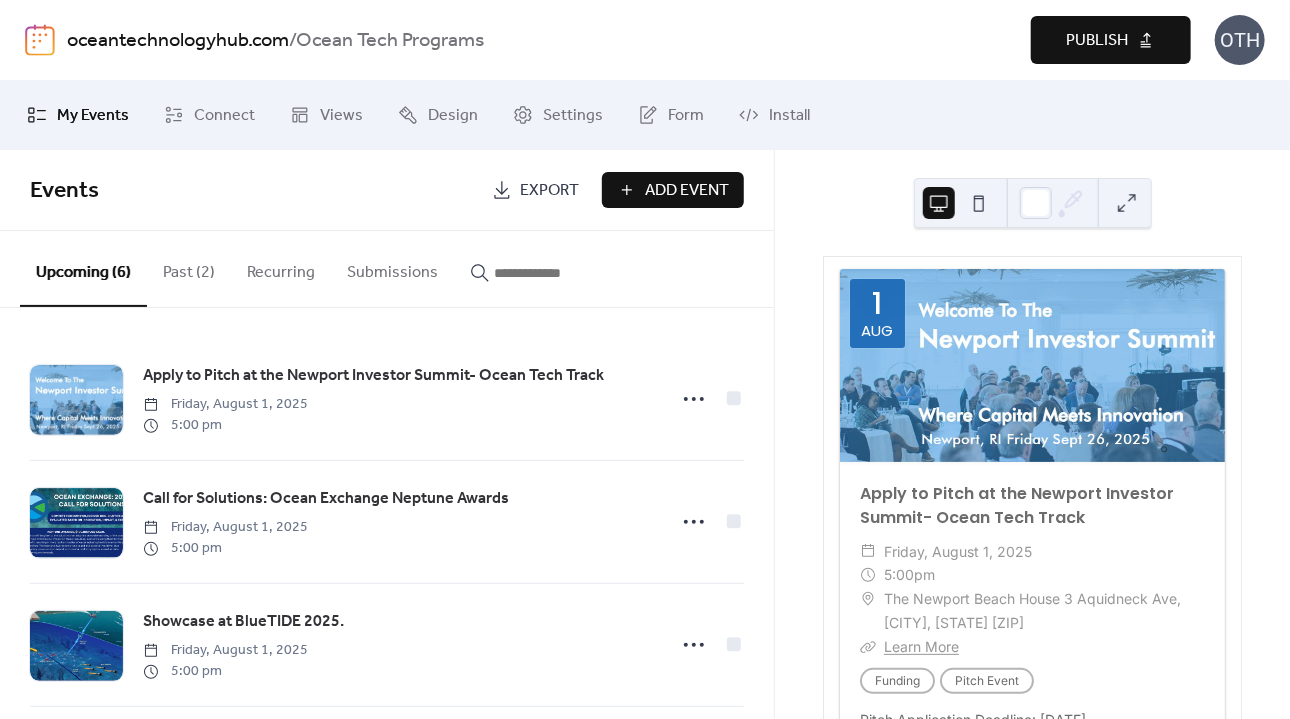 click on "Events Export Add Event" at bounding box center [387, 190] 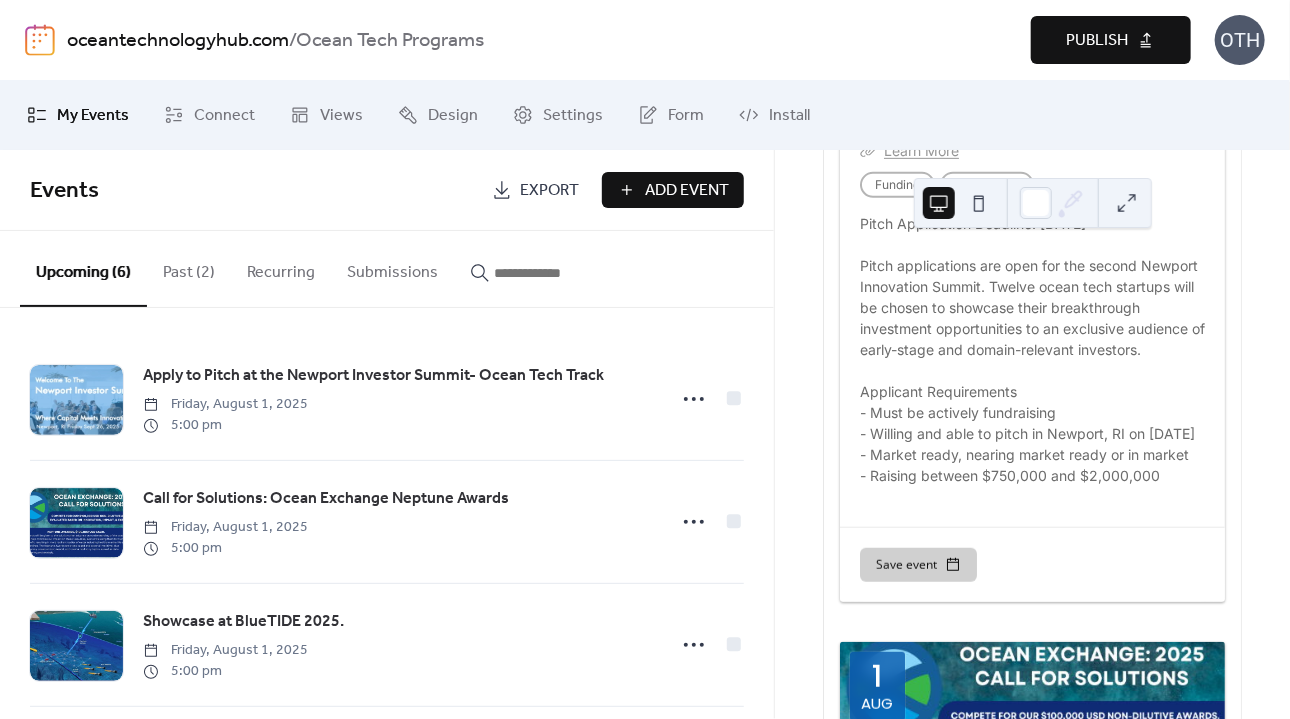 scroll, scrollTop: 482, scrollLeft: 0, axis: vertical 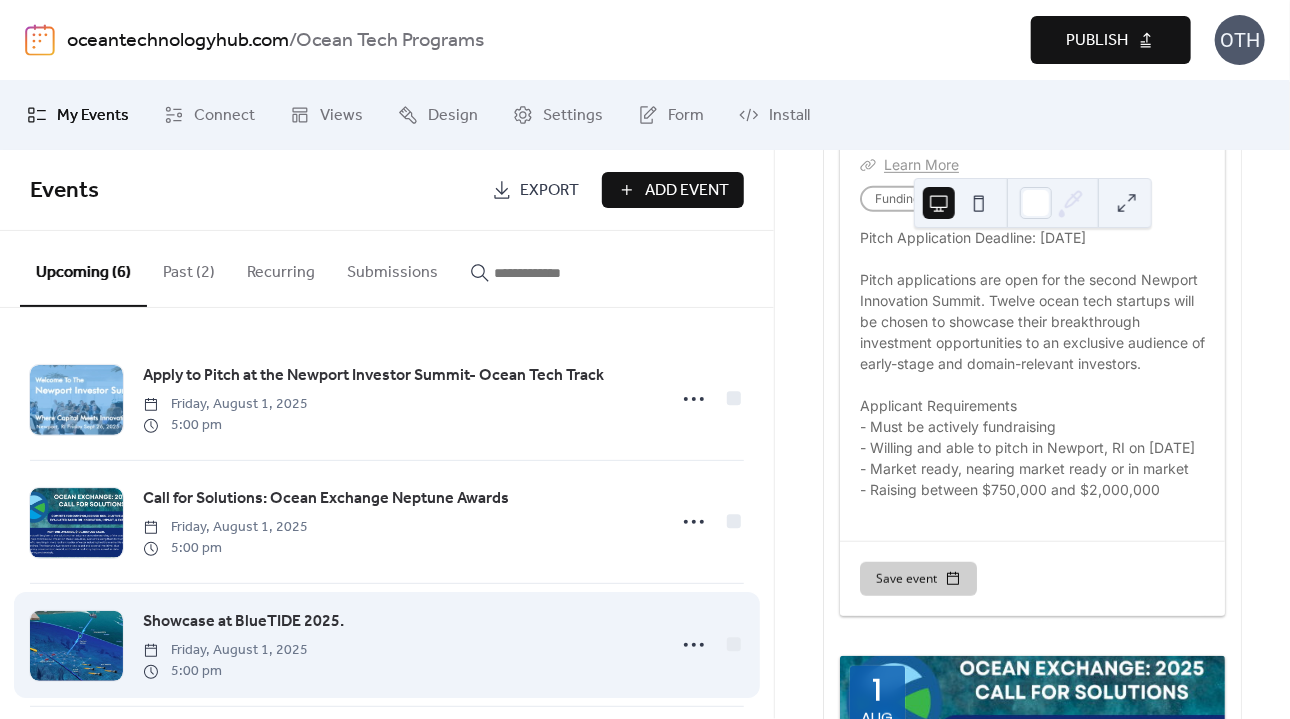 click on "Showcase at BlueTIDE 2025." at bounding box center (243, 622) 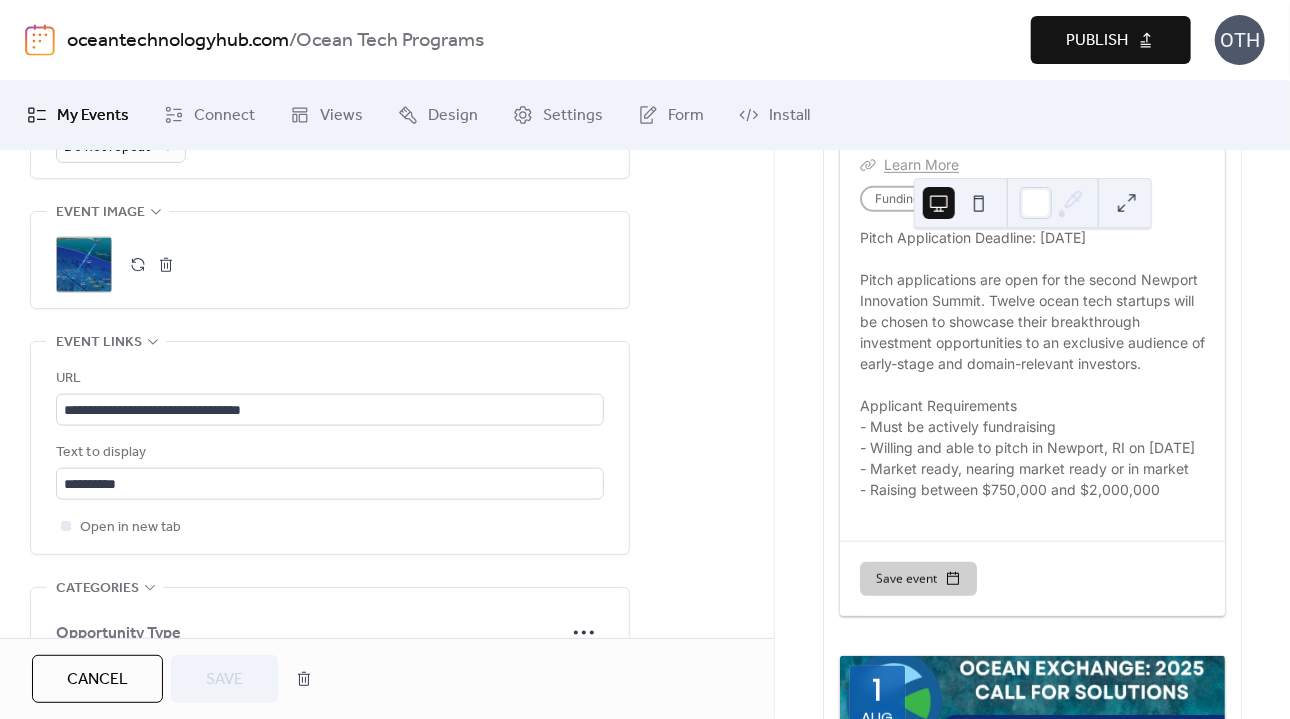 scroll, scrollTop: 984, scrollLeft: 0, axis: vertical 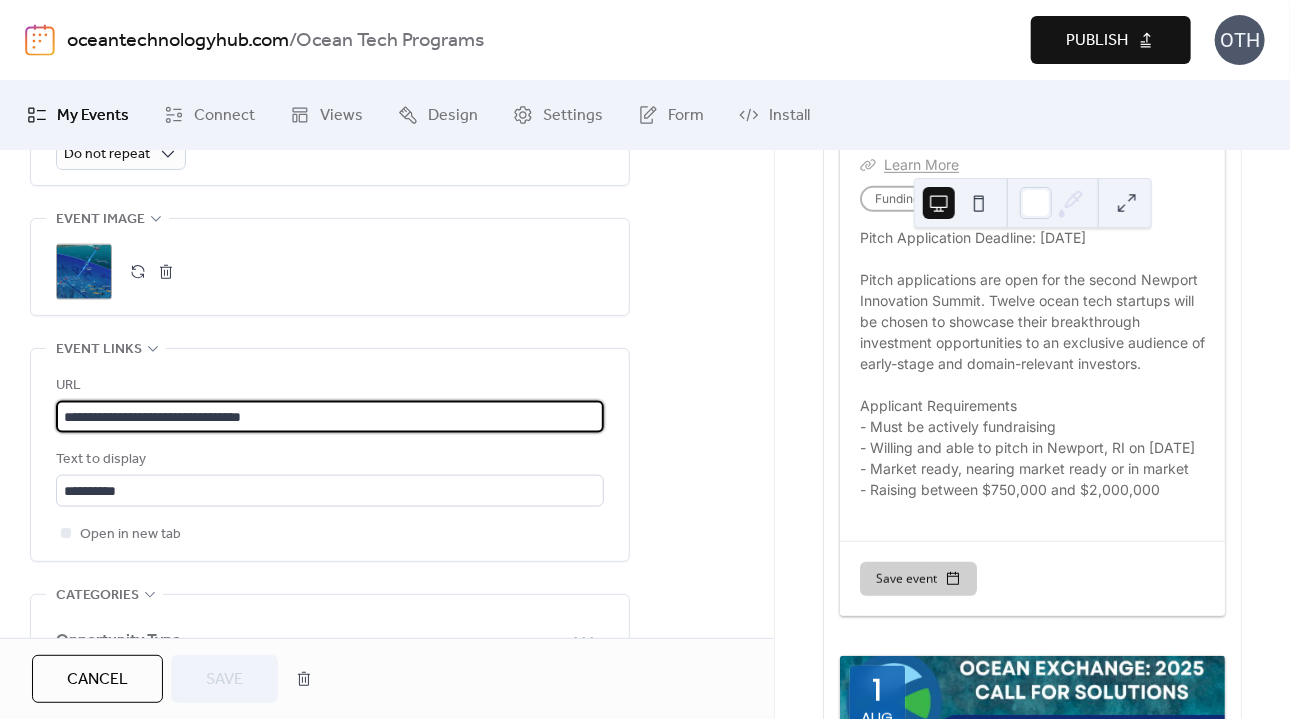 click on "**********" at bounding box center (330, 417) 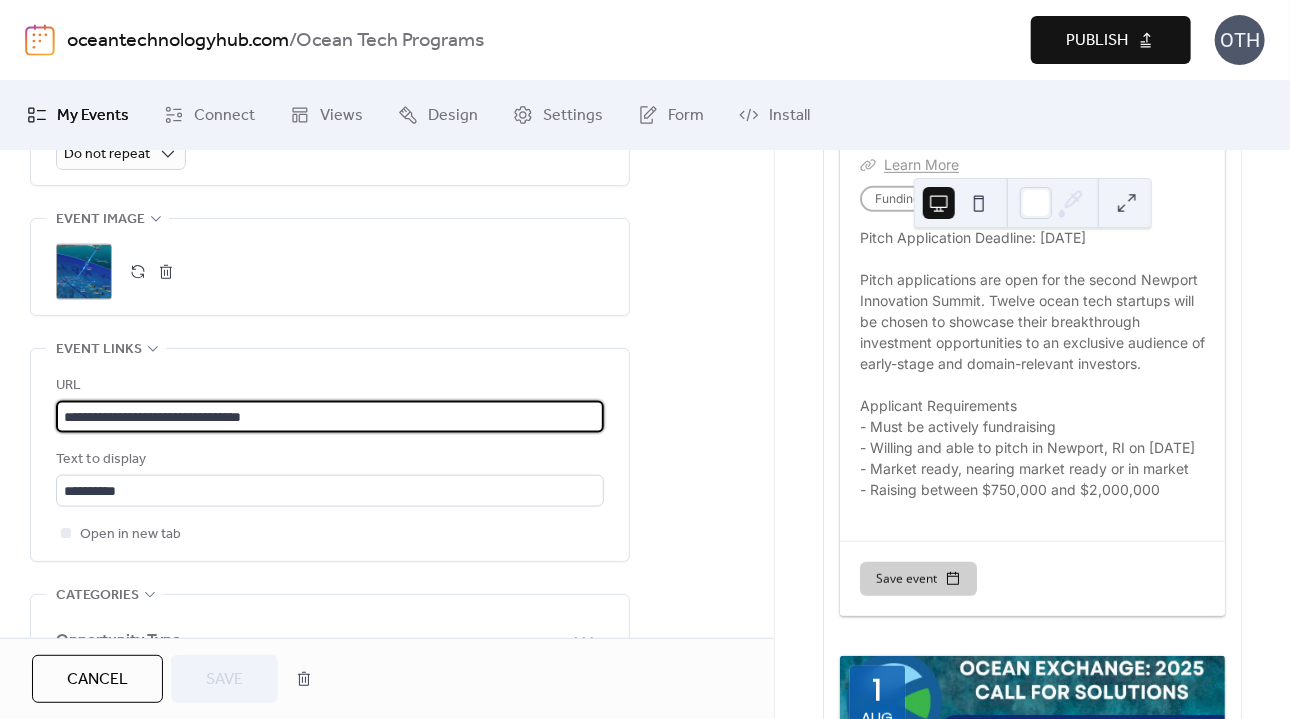drag, startPoint x: 308, startPoint y: 422, endPoint x: 18, endPoint y: 421, distance: 290.0017 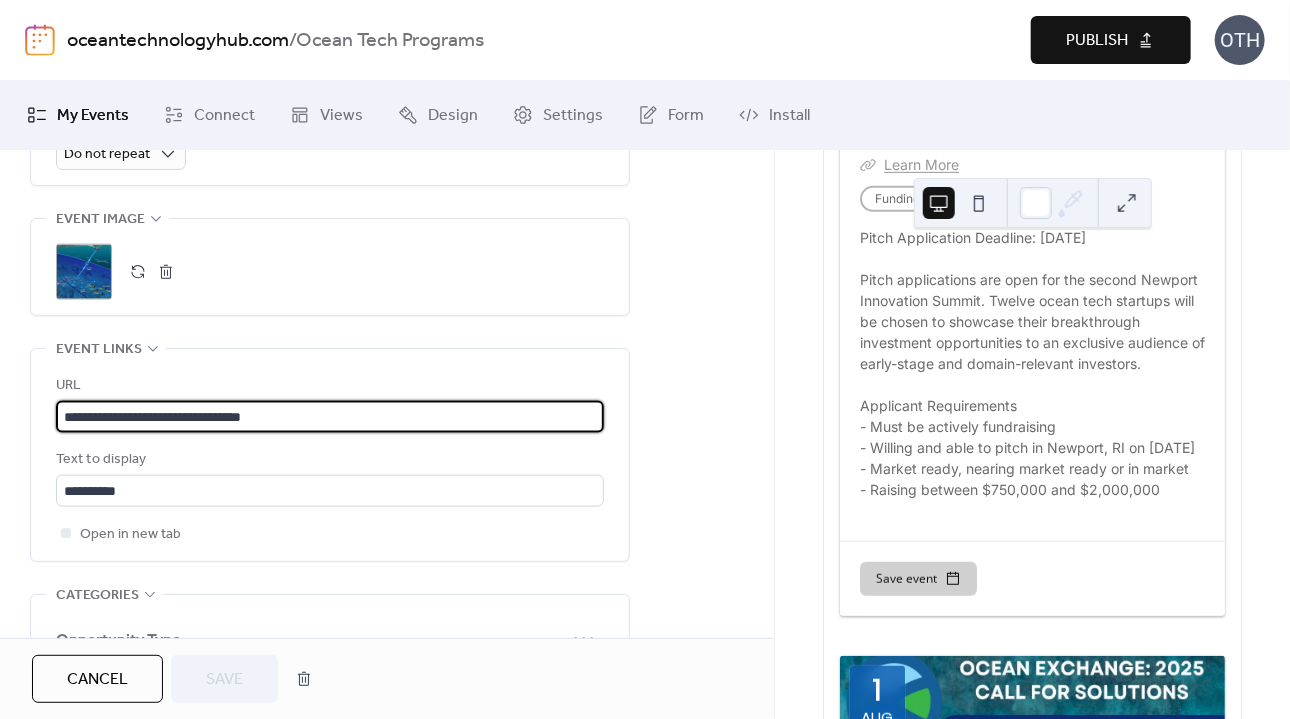 click on "**********" at bounding box center [387, 125] 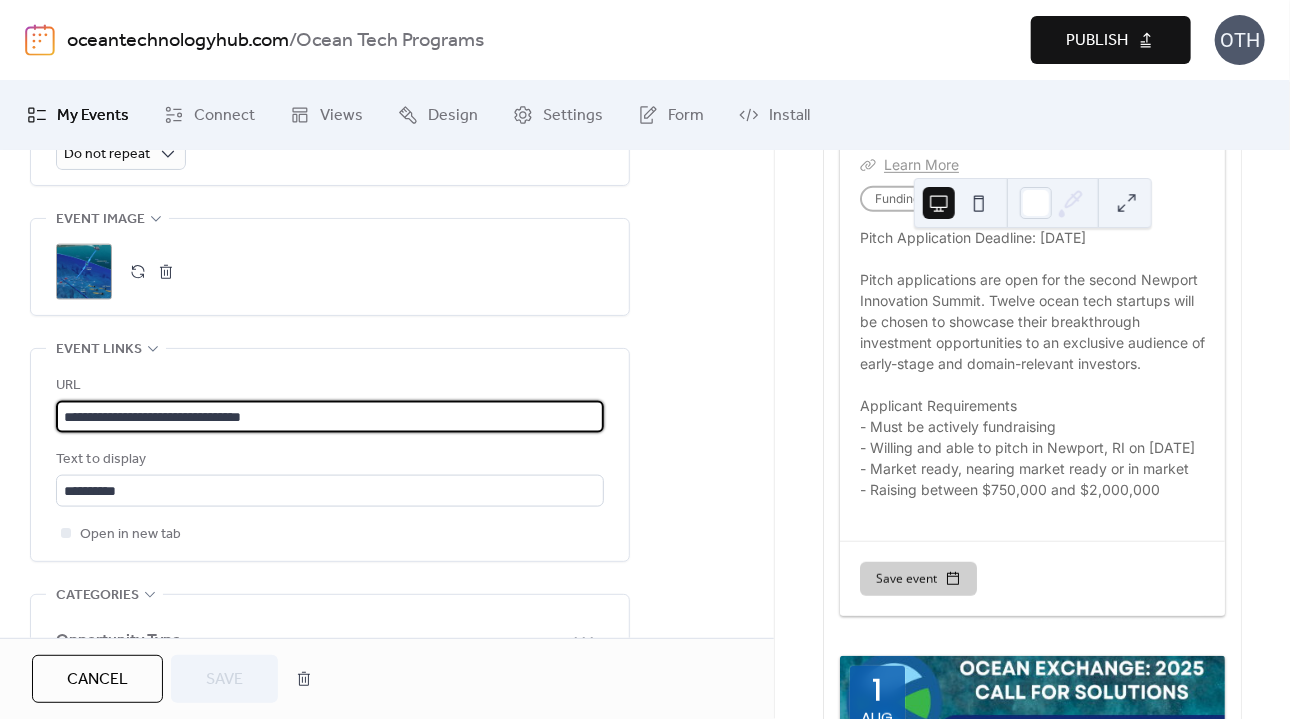 scroll, scrollTop: 0, scrollLeft: 0, axis: both 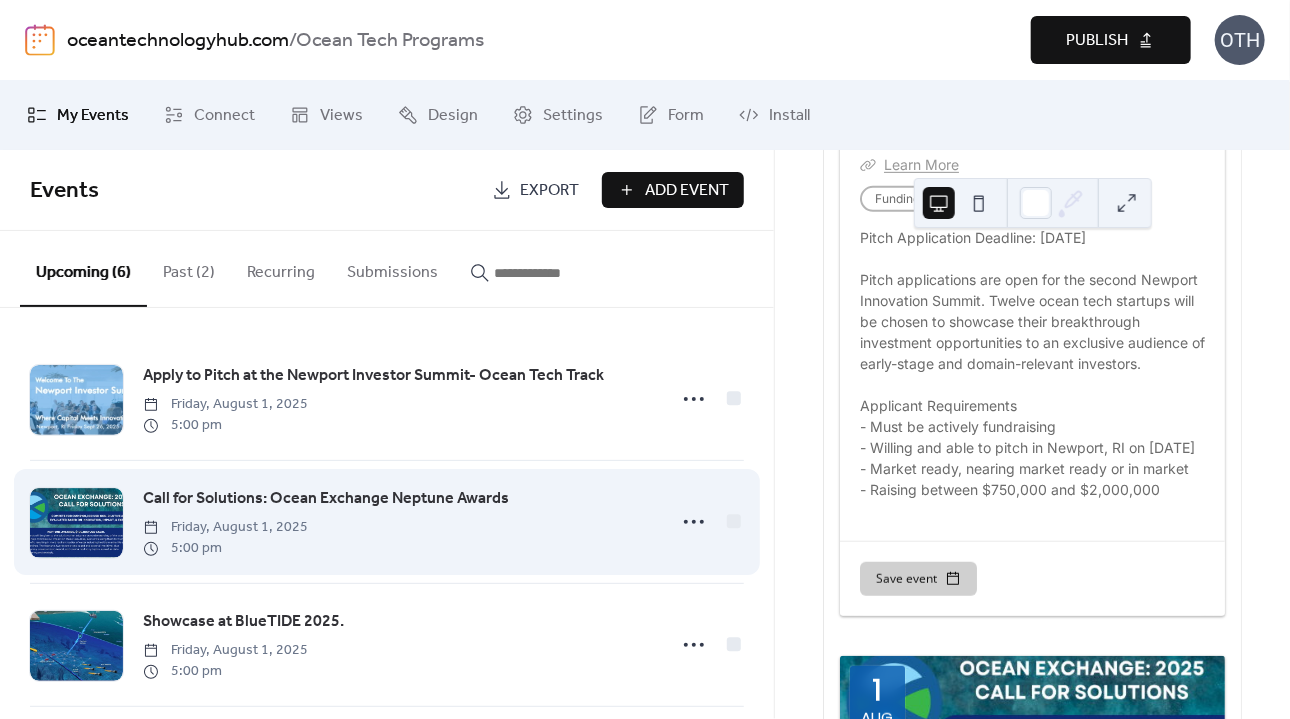 click on "Call for Solutions: Ocean Exchange Neptune Awards" at bounding box center (326, 499) 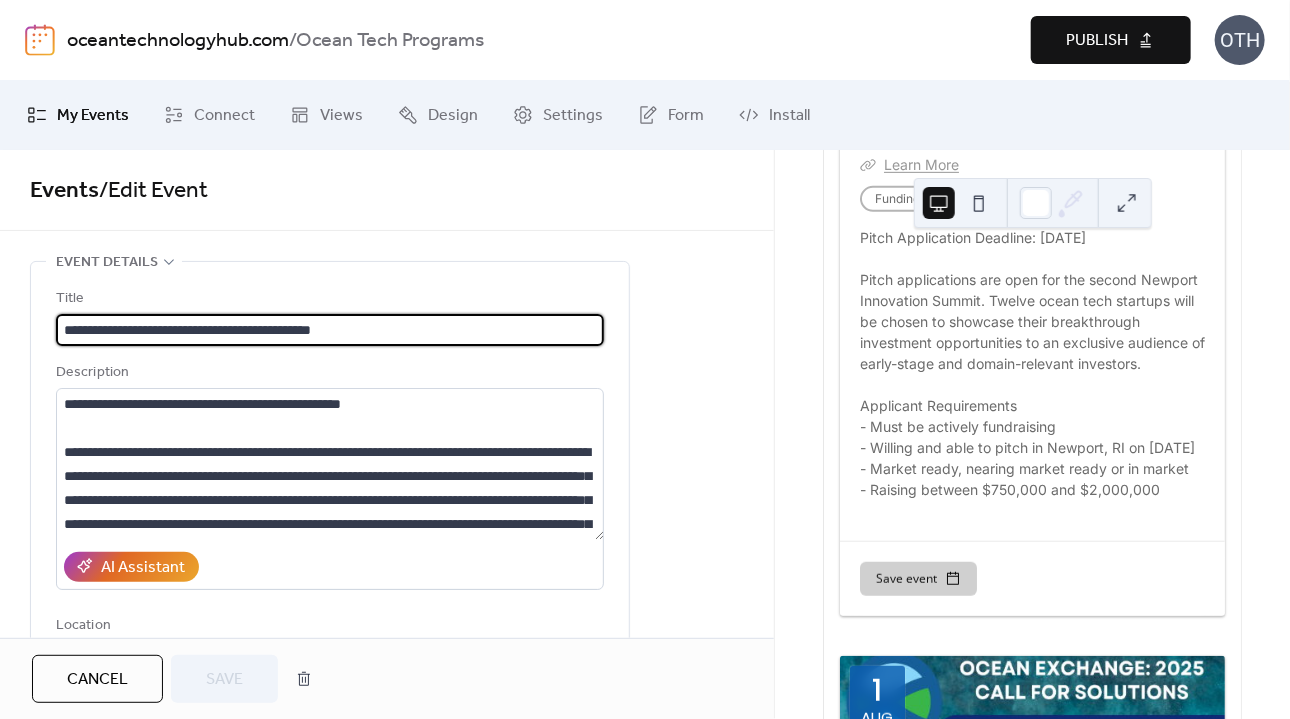 click on "**********" at bounding box center (330, 330) 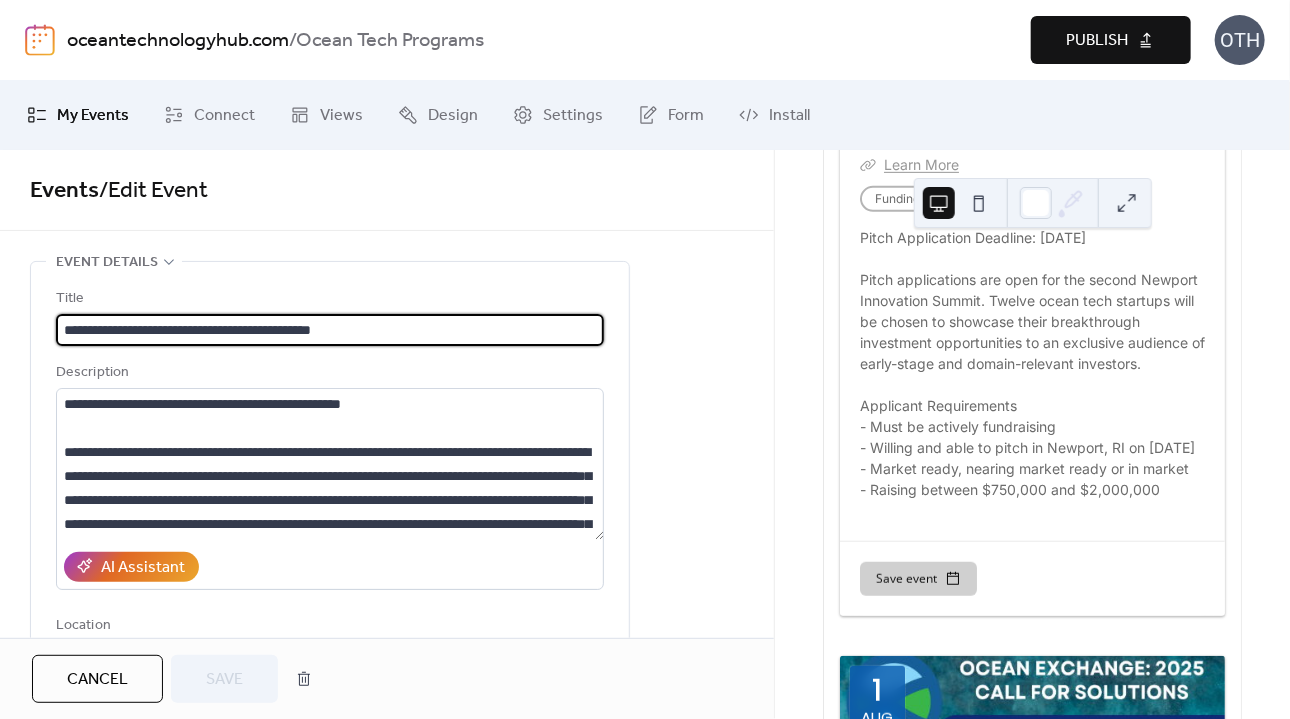 drag, startPoint x: 380, startPoint y: 329, endPoint x: 171, endPoint y: 330, distance: 209.0024 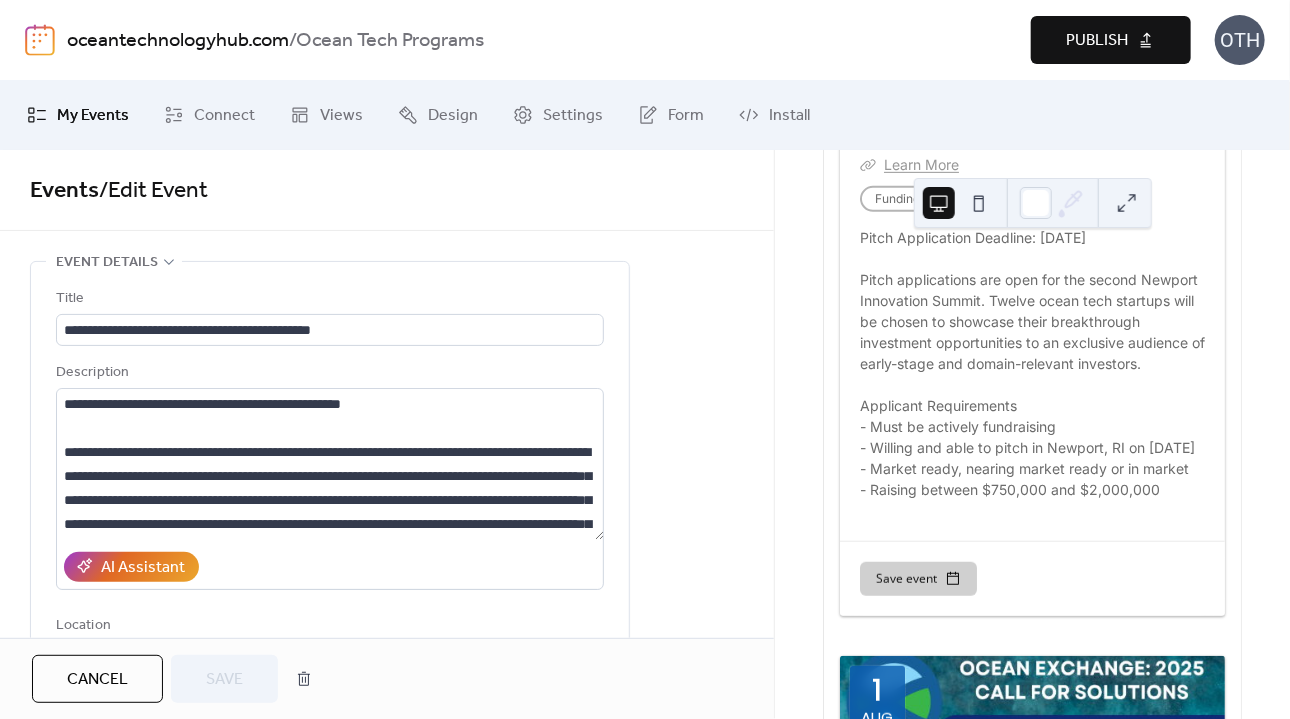 click on "**********" at bounding box center [387, 1109] 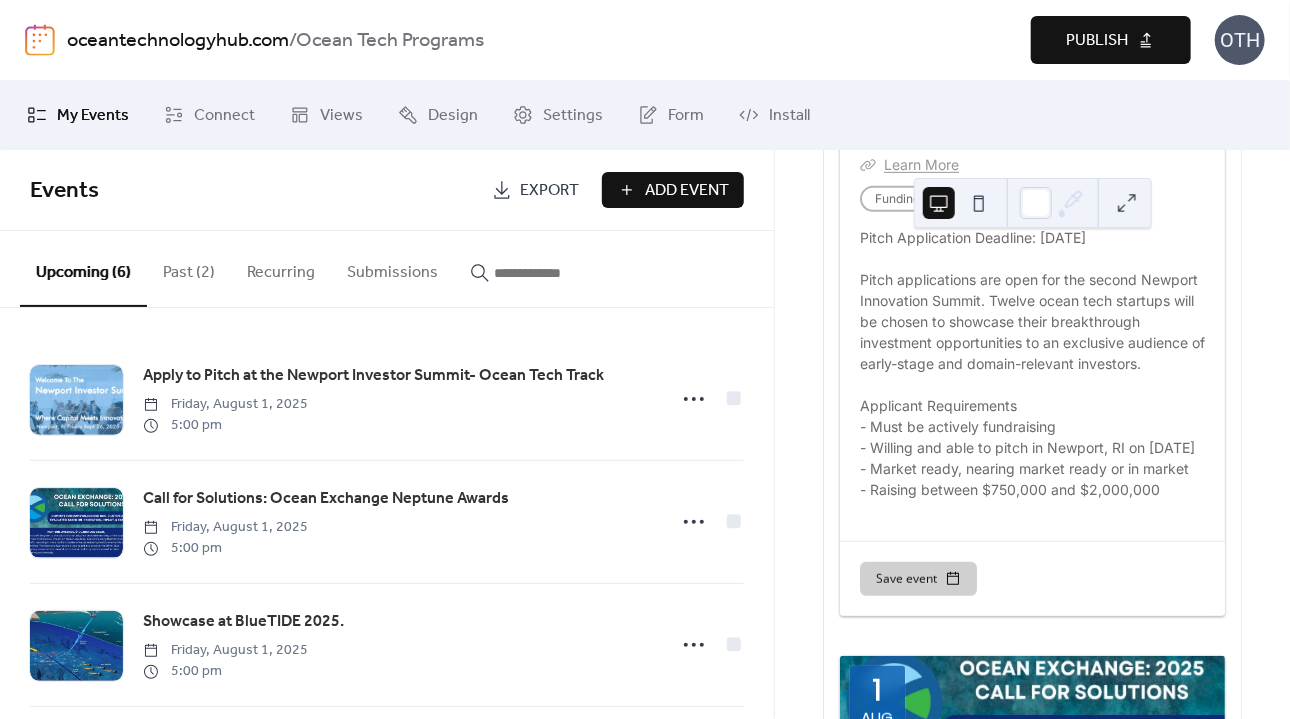 click on "Add Event" at bounding box center (673, 190) 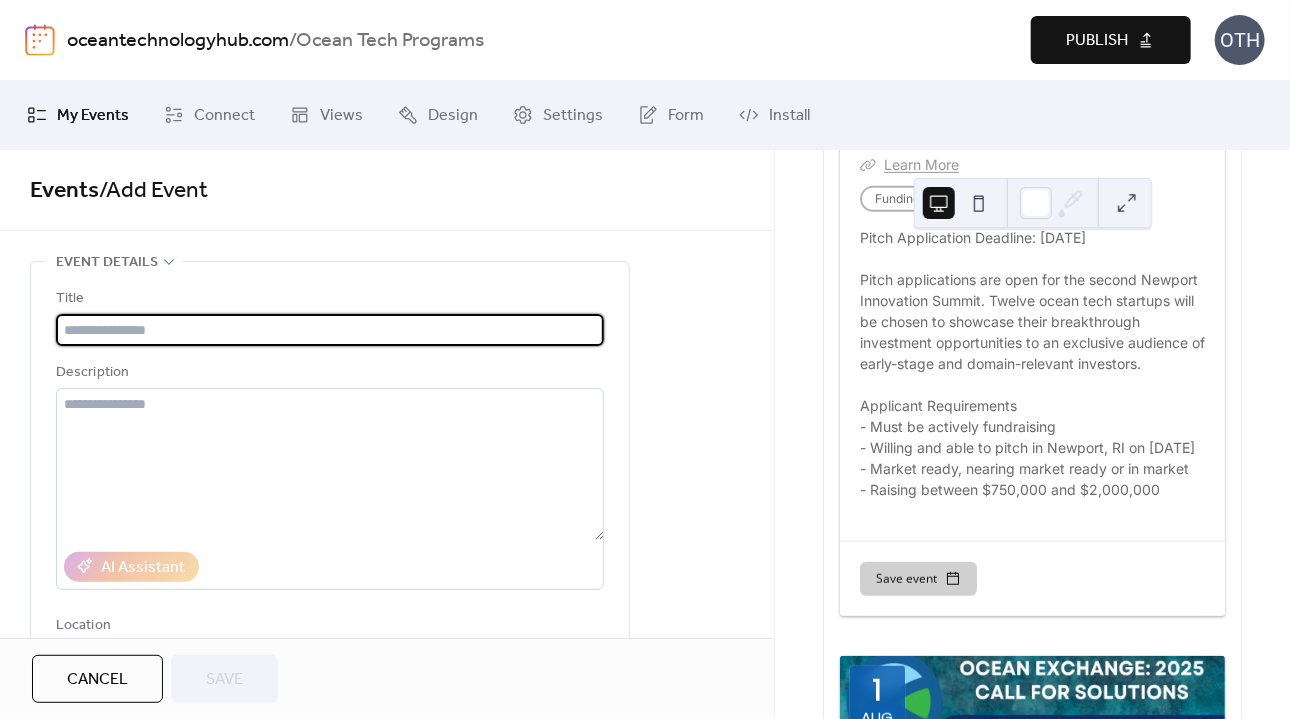 click at bounding box center (330, 330) 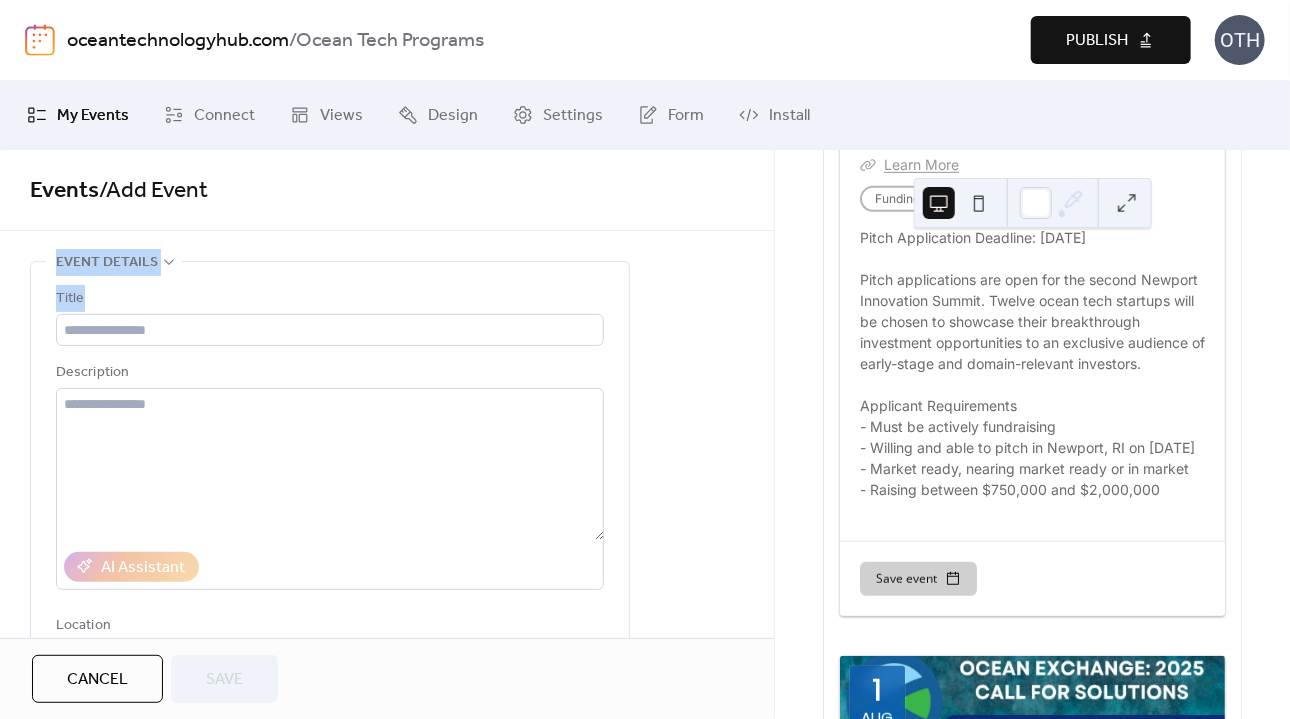 drag, startPoint x: 768, startPoint y: 201, endPoint x: 767, endPoint y: 304, distance: 103.00485 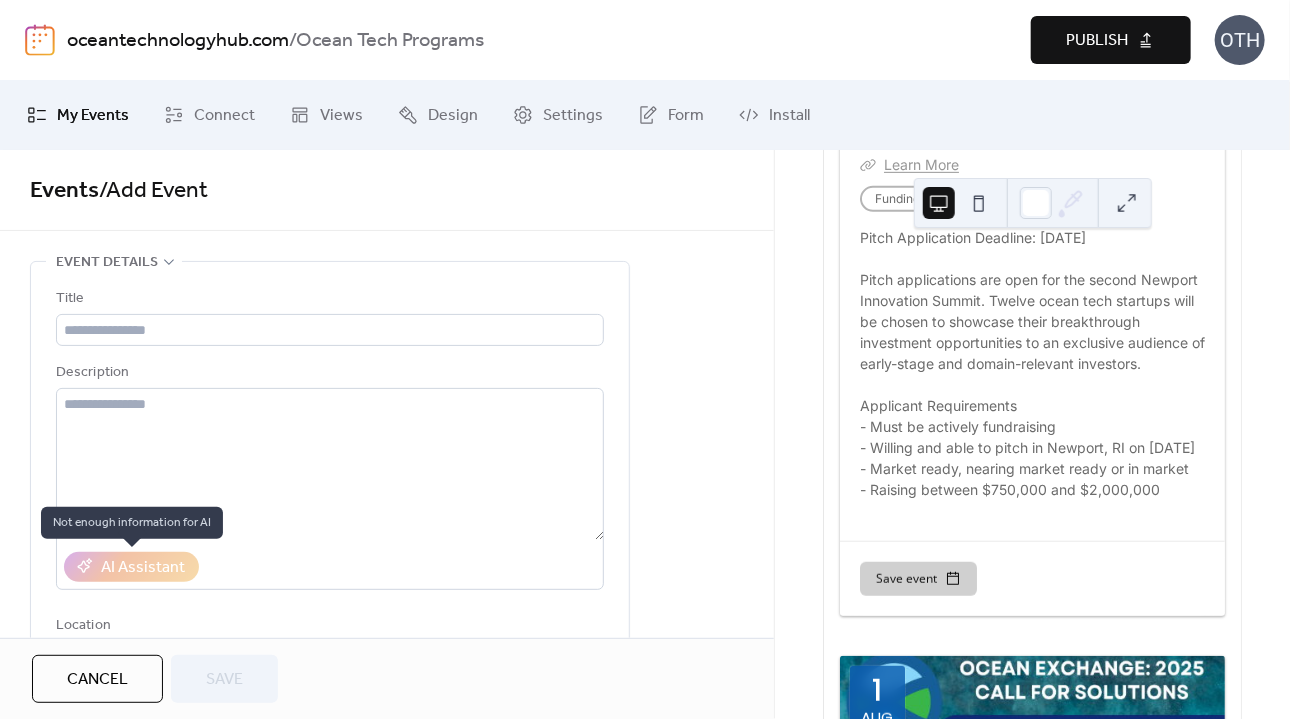 click on "AI Assistant" at bounding box center (131, 567) 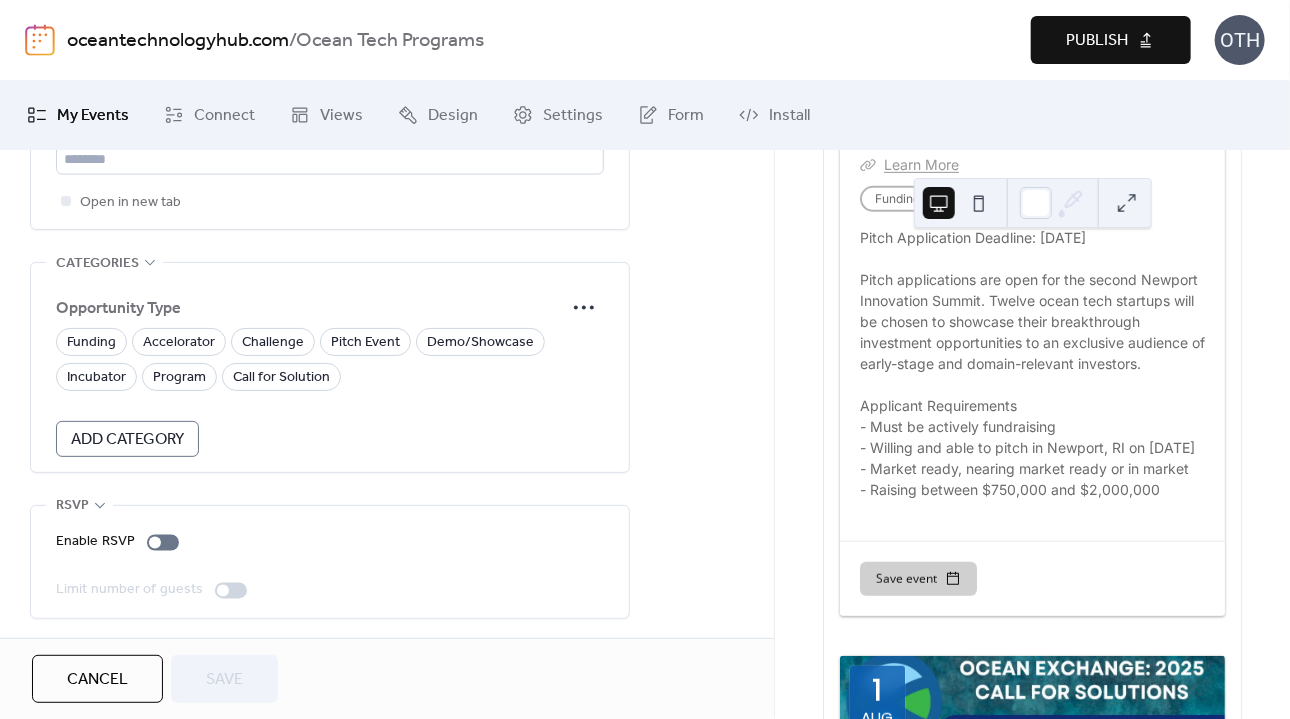 scroll, scrollTop: 1139, scrollLeft: 0, axis: vertical 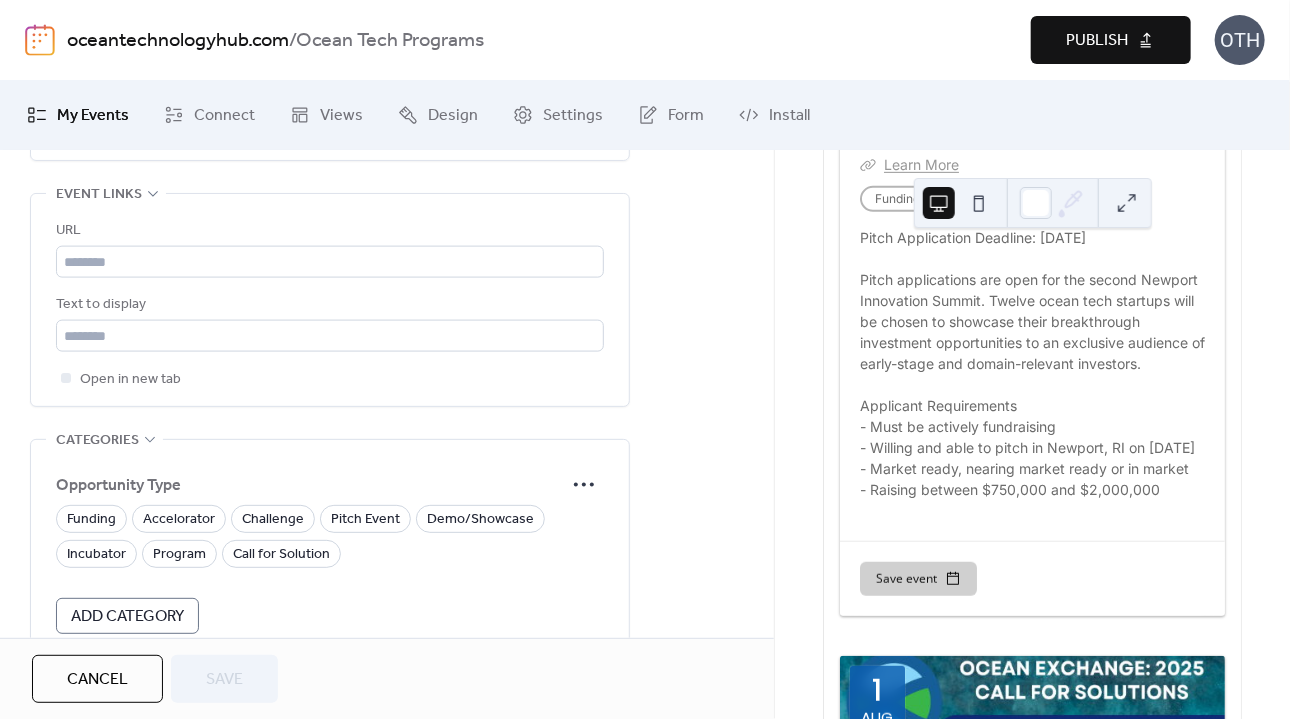click on "URL Text to display Open in new tab" at bounding box center (330, 305) 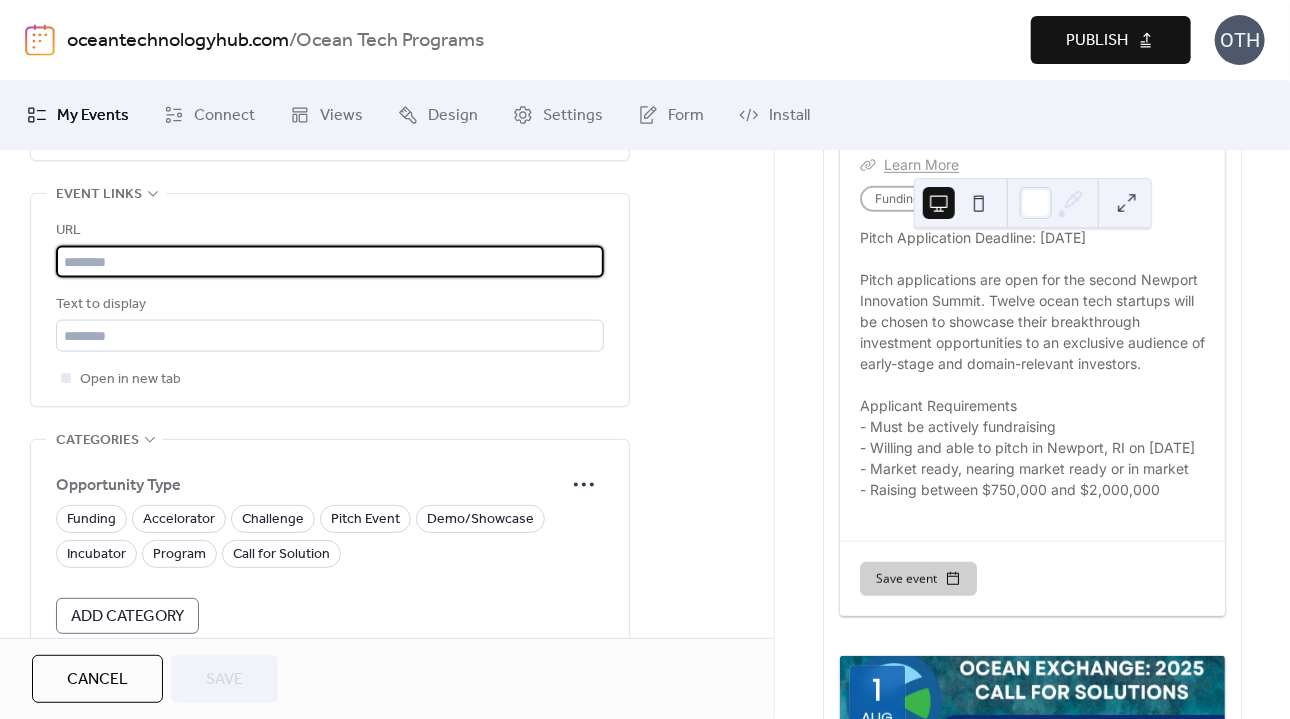 click at bounding box center (330, 262) 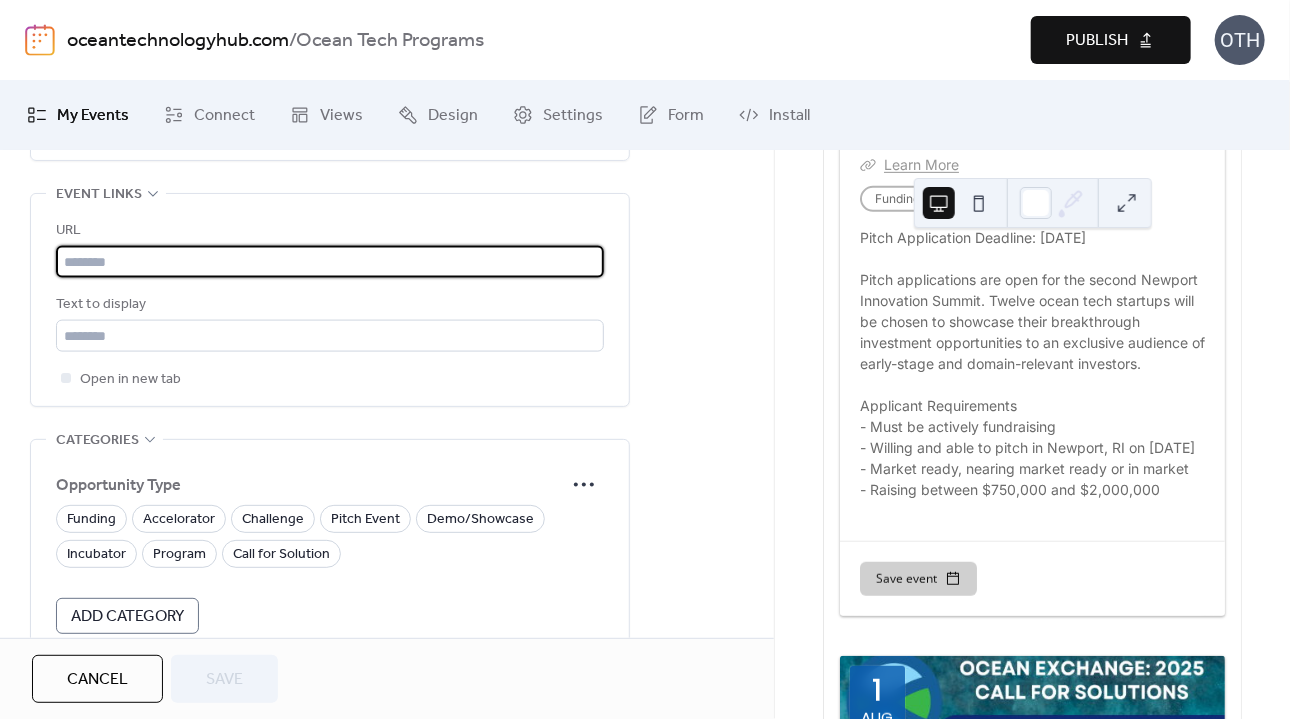 paste on "**********" 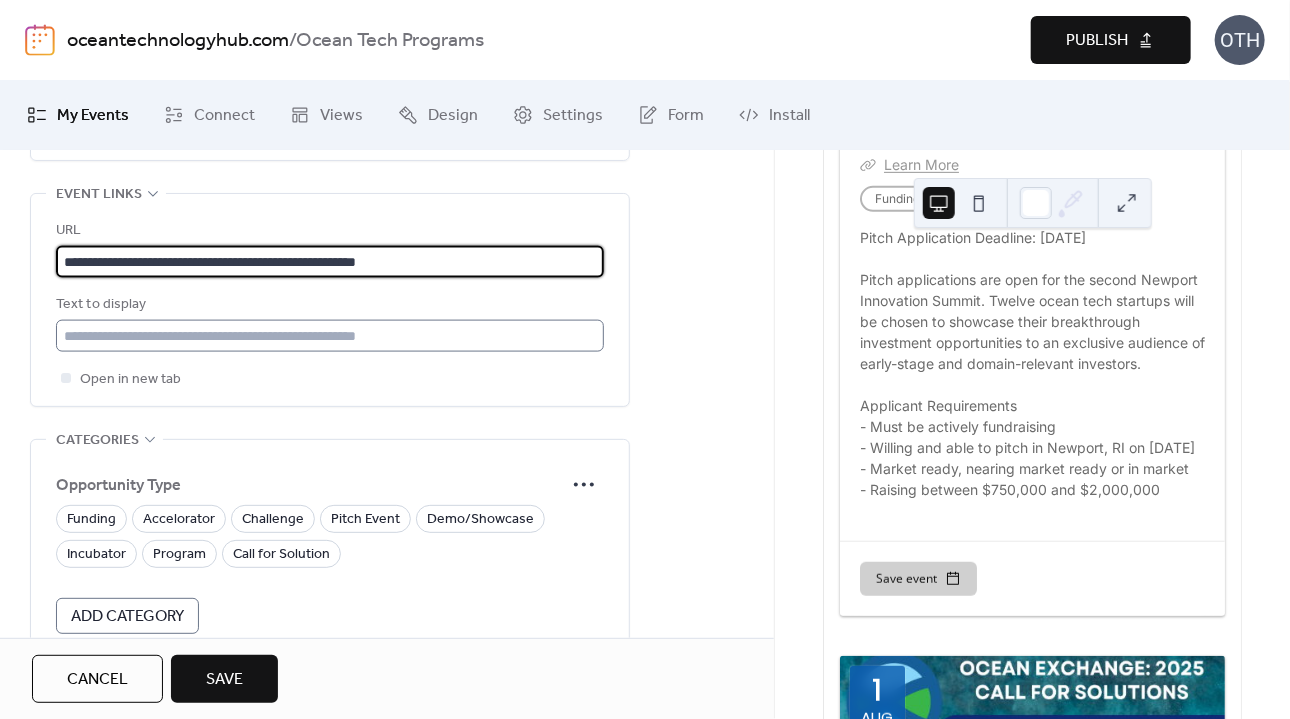 type on "**********" 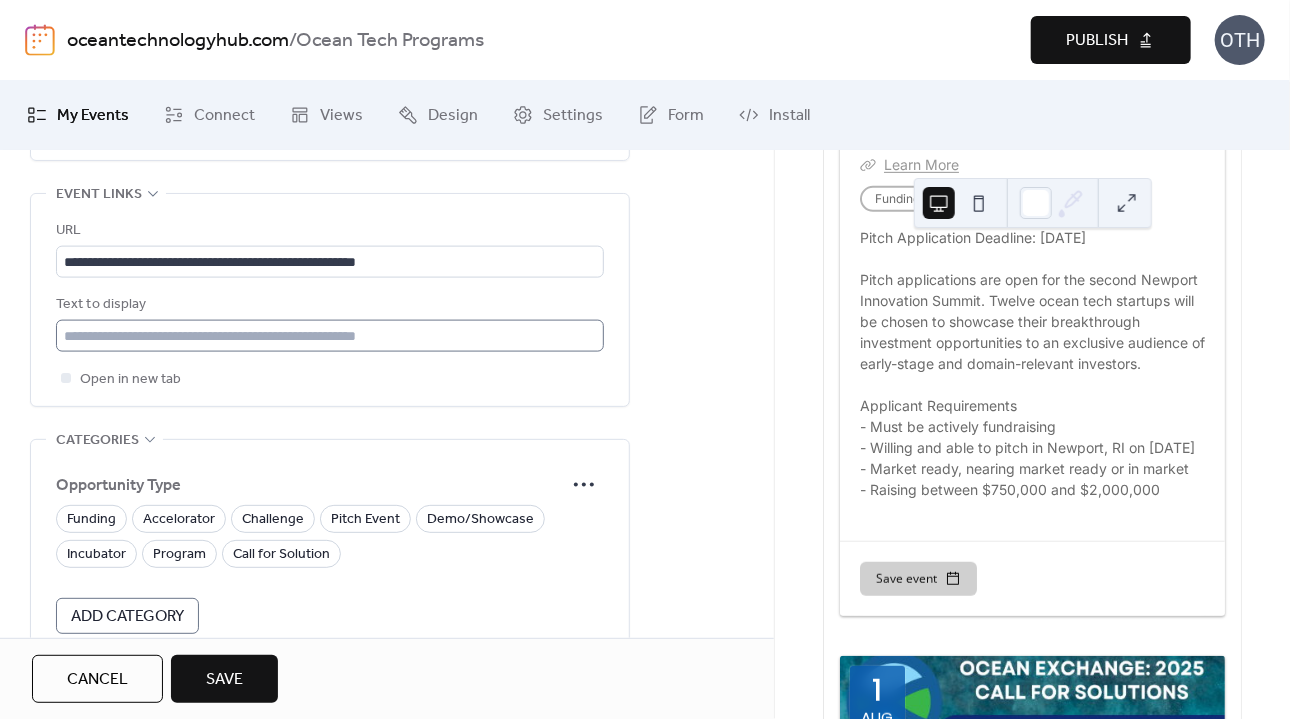 click on "**********" at bounding box center (330, 305) 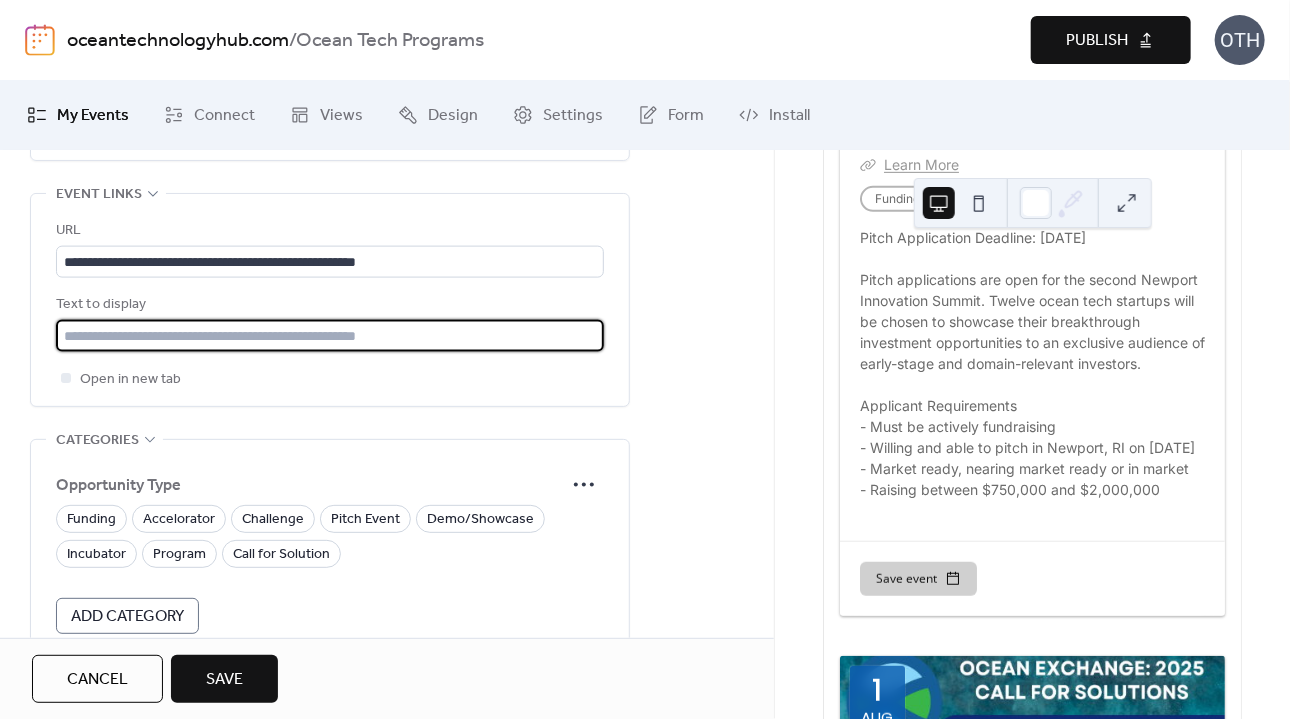click at bounding box center [330, 336] 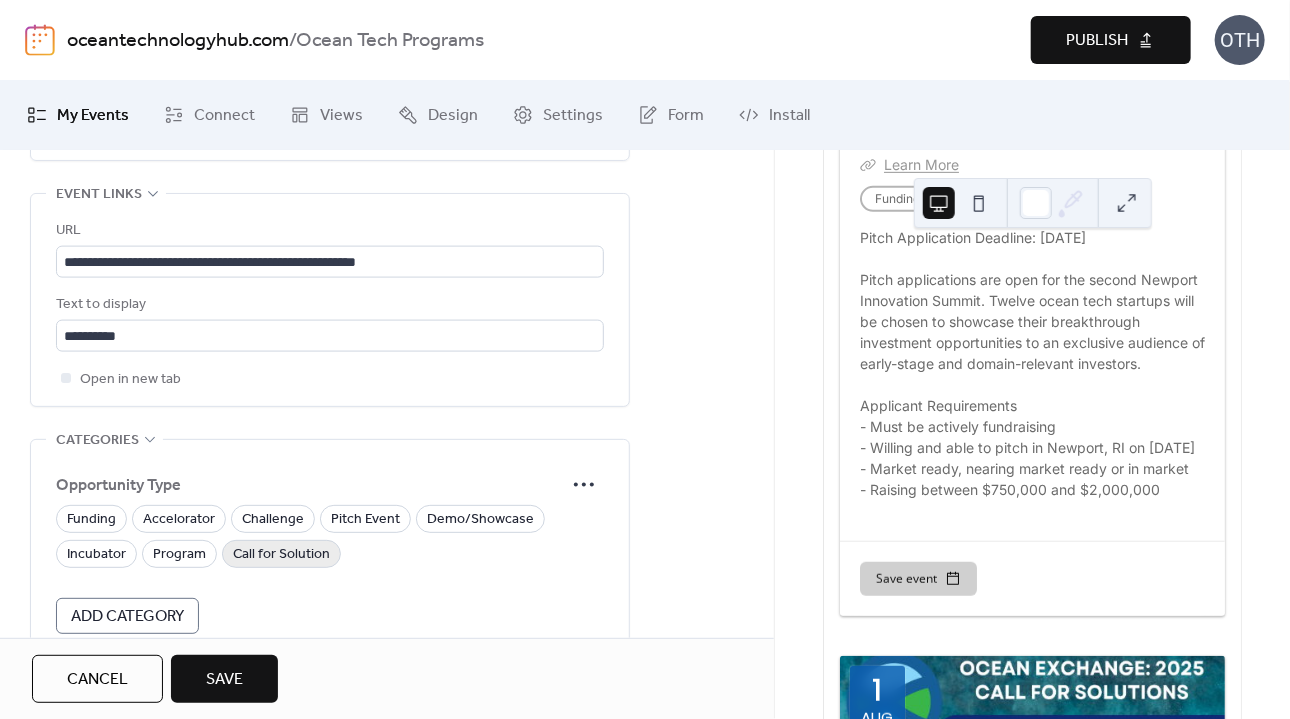 click on "Call for Solution" at bounding box center (281, 555) 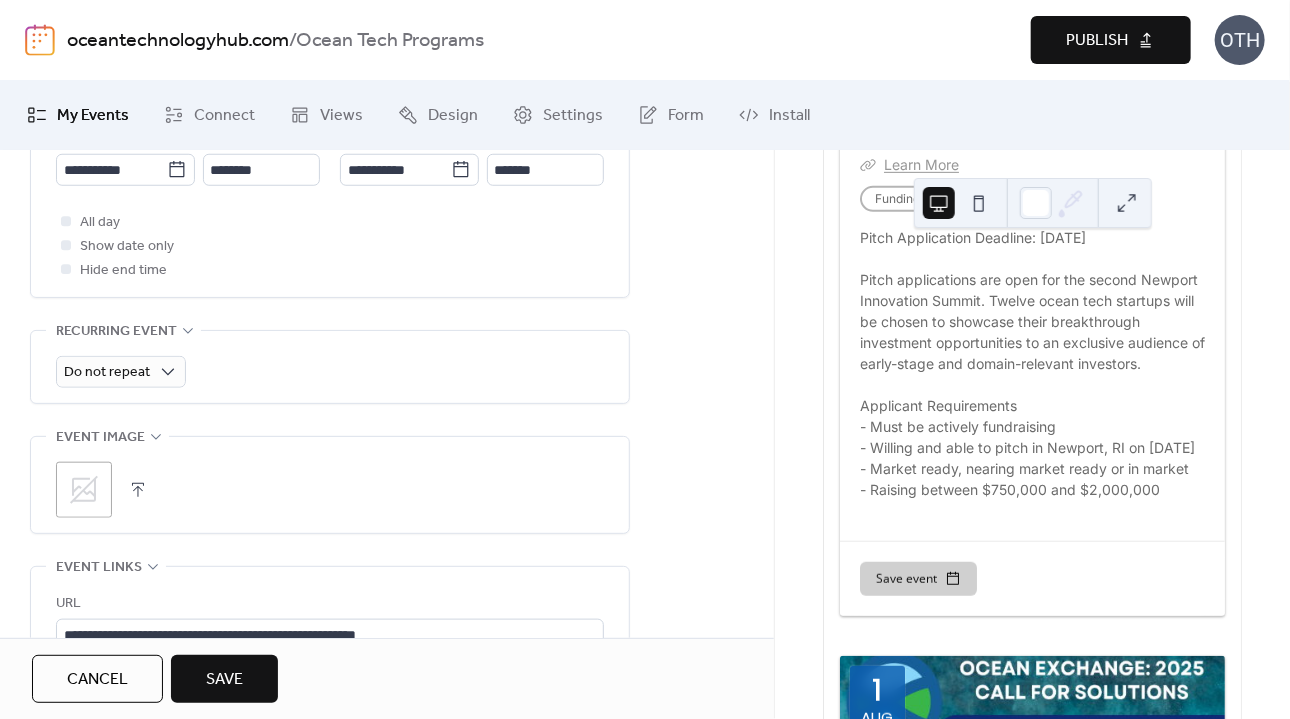 scroll, scrollTop: 754, scrollLeft: 0, axis: vertical 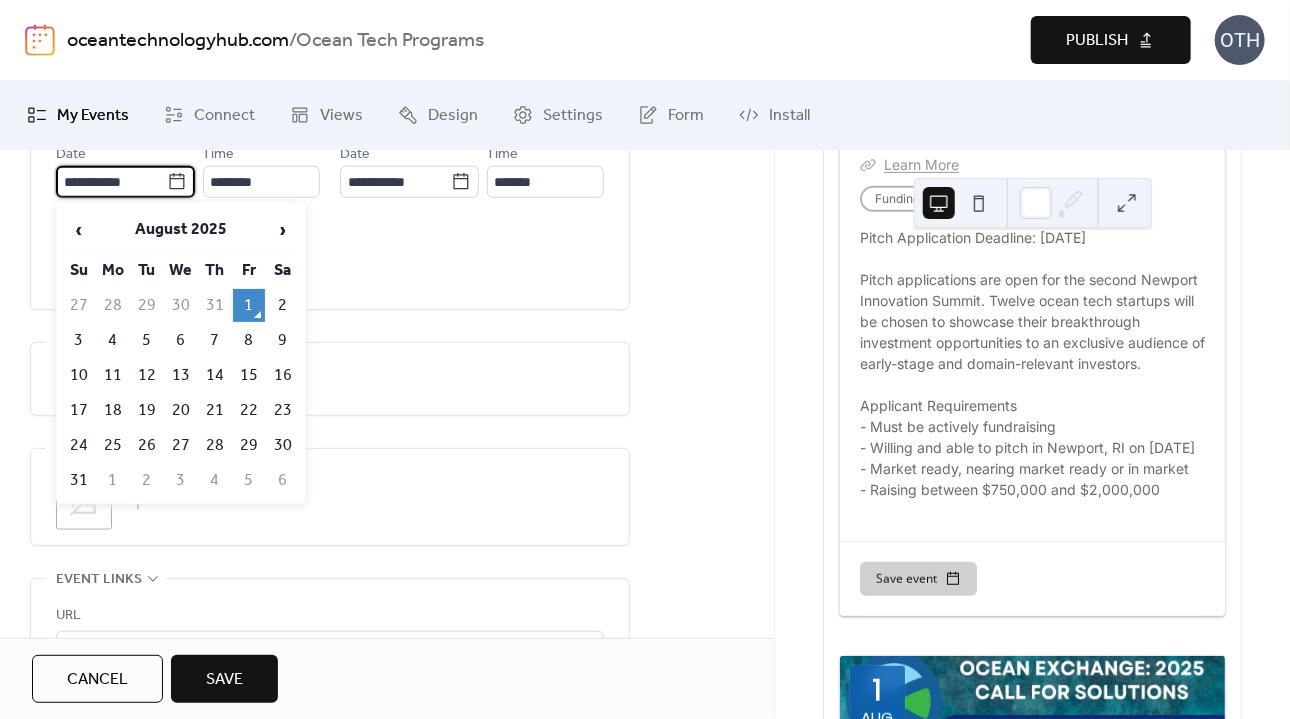 click on "**********" at bounding box center [111, 182] 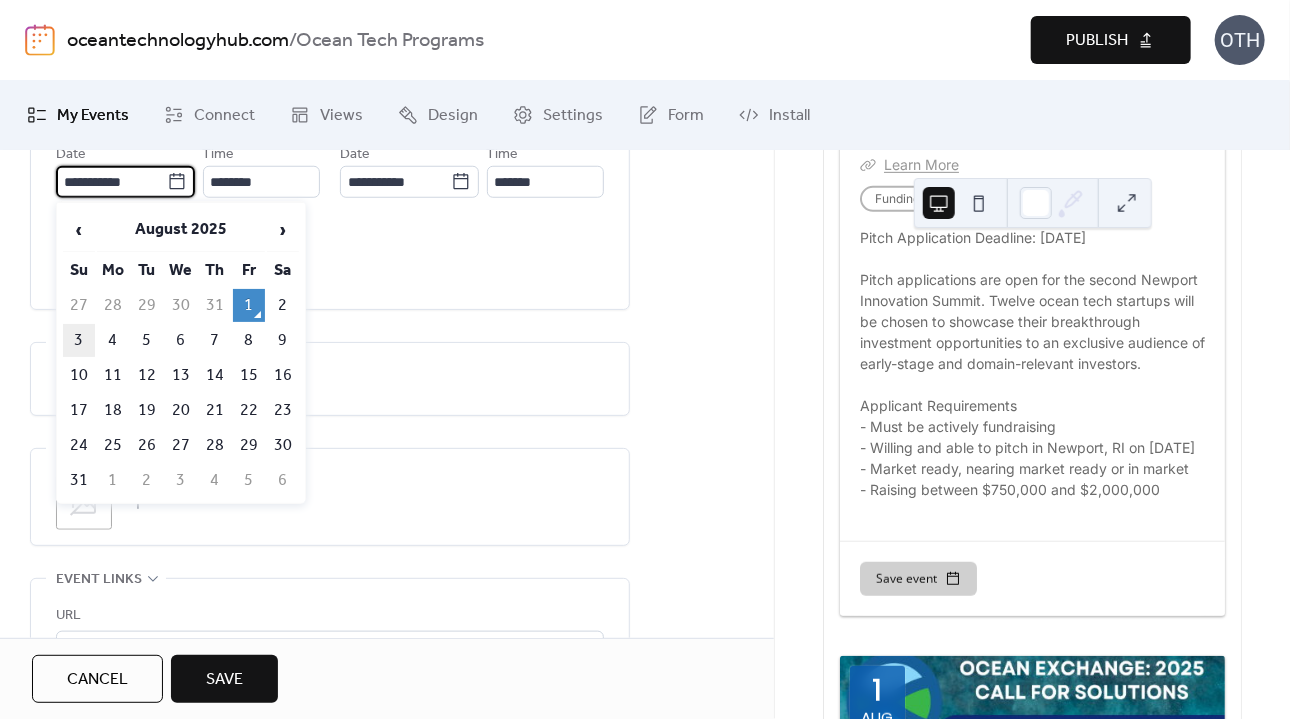 click on "3" at bounding box center (79, 340) 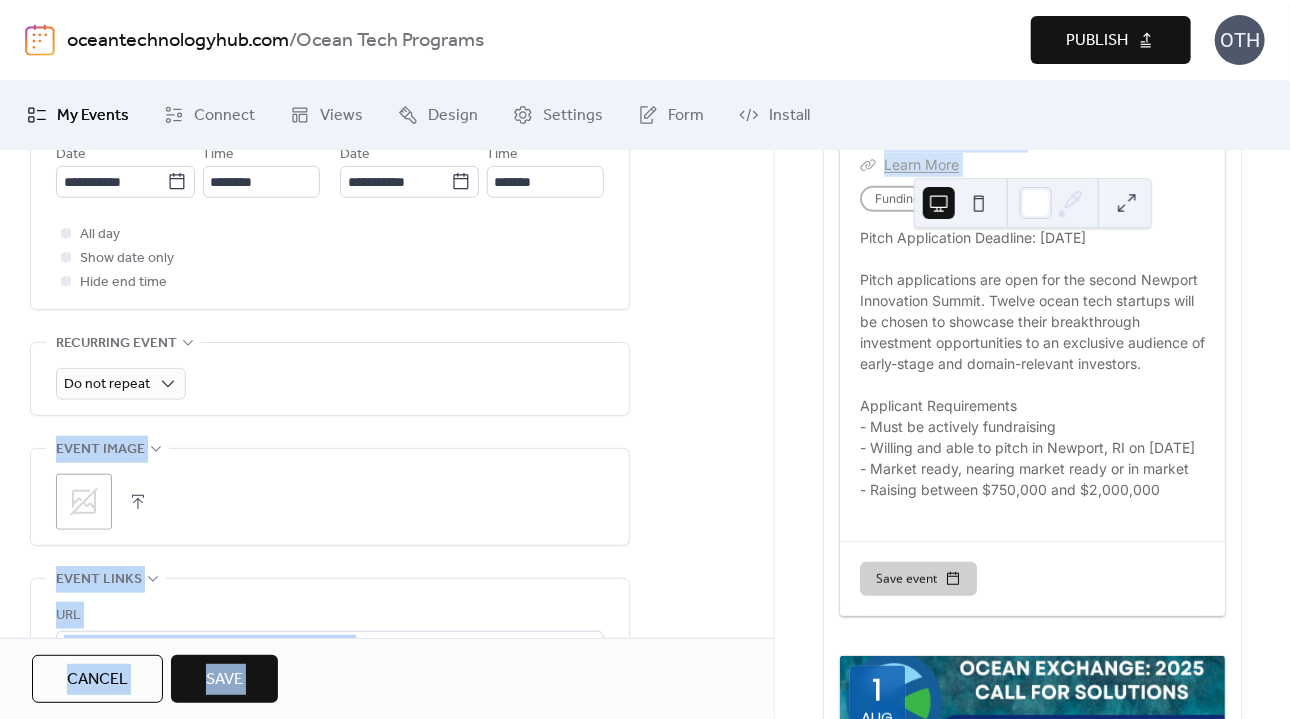 drag, startPoint x: 768, startPoint y: 394, endPoint x: 775, endPoint y: 196, distance: 198.1237 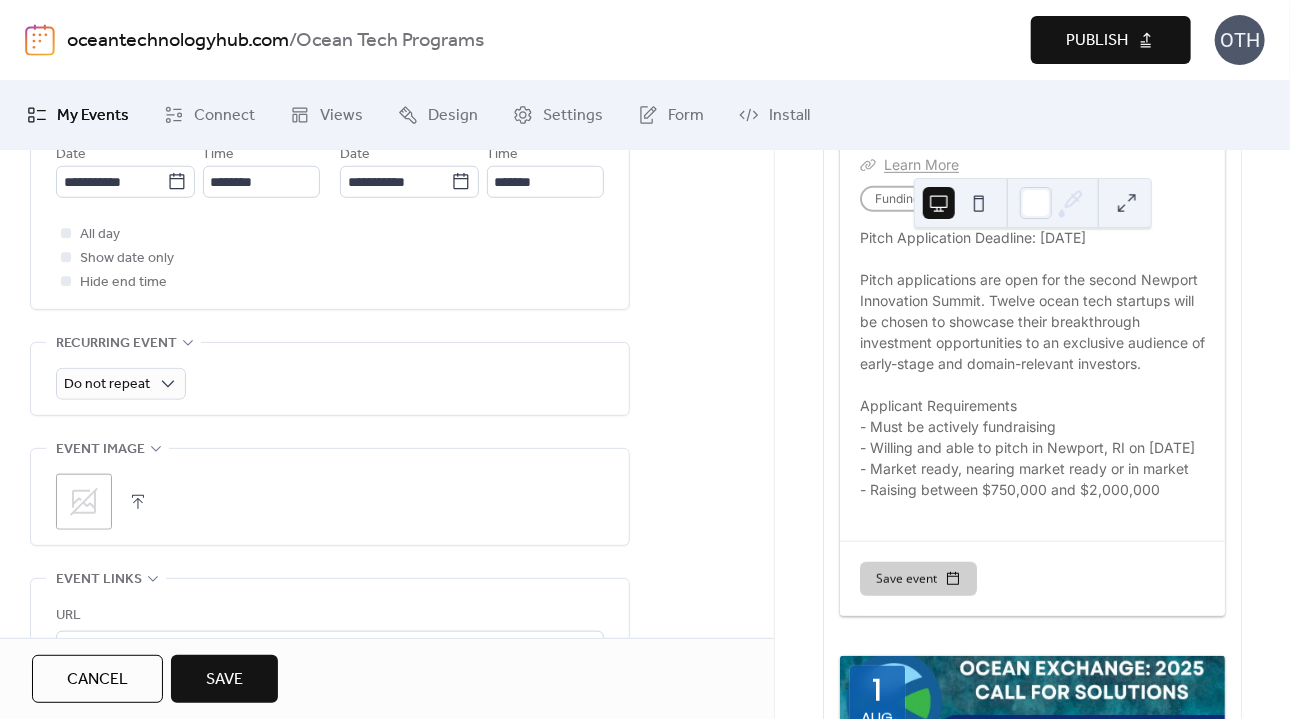 click on "**********" at bounding box center [387, 355] 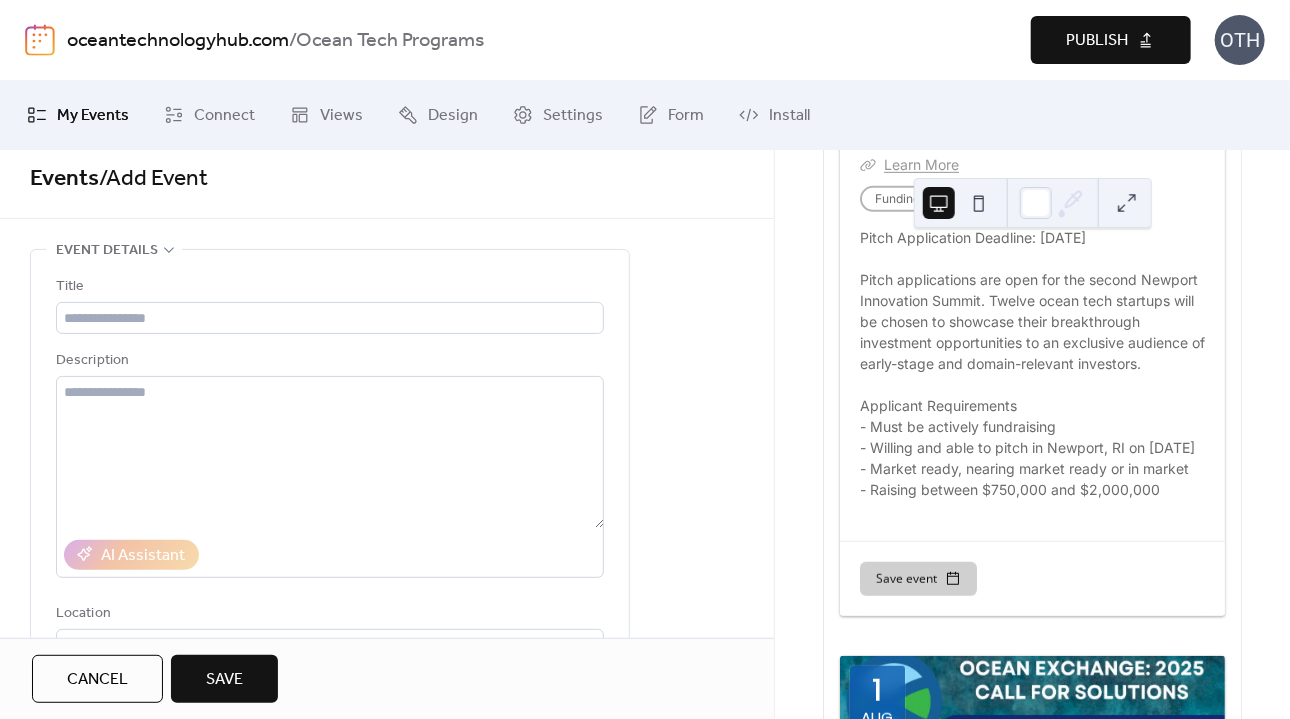 scroll, scrollTop: 3, scrollLeft: 0, axis: vertical 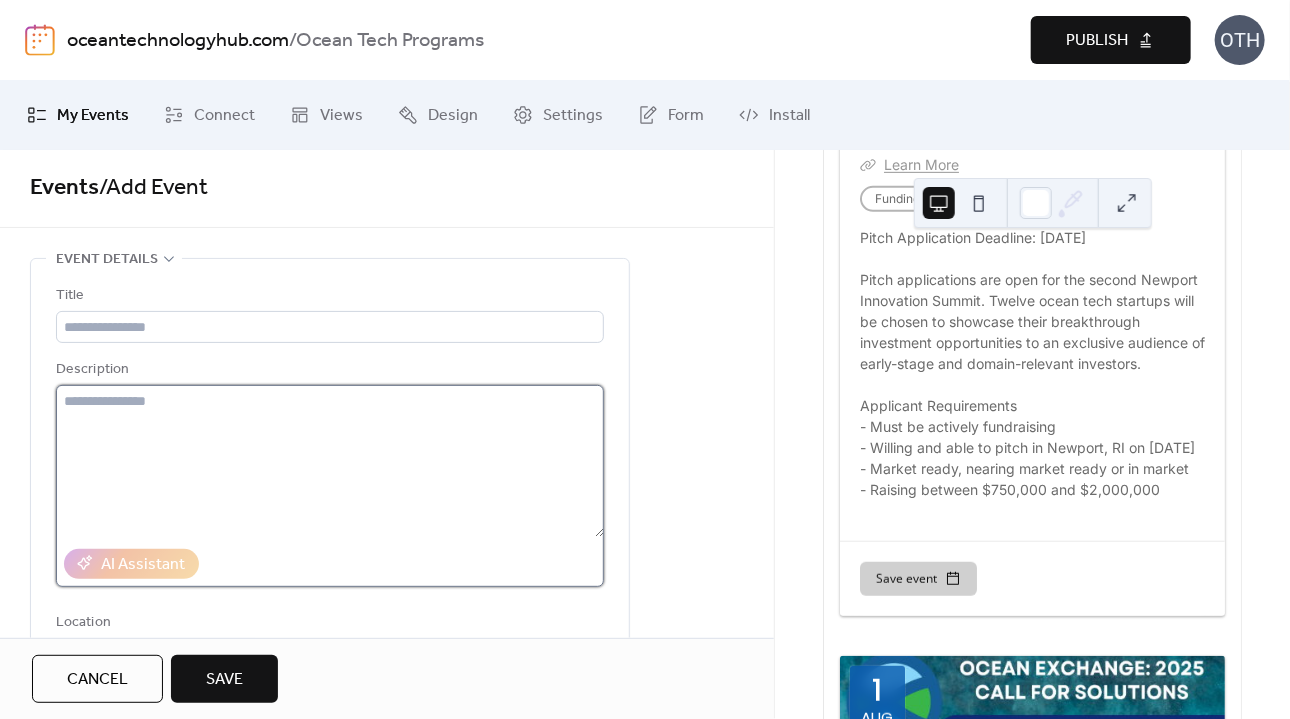 click at bounding box center (330, 461) 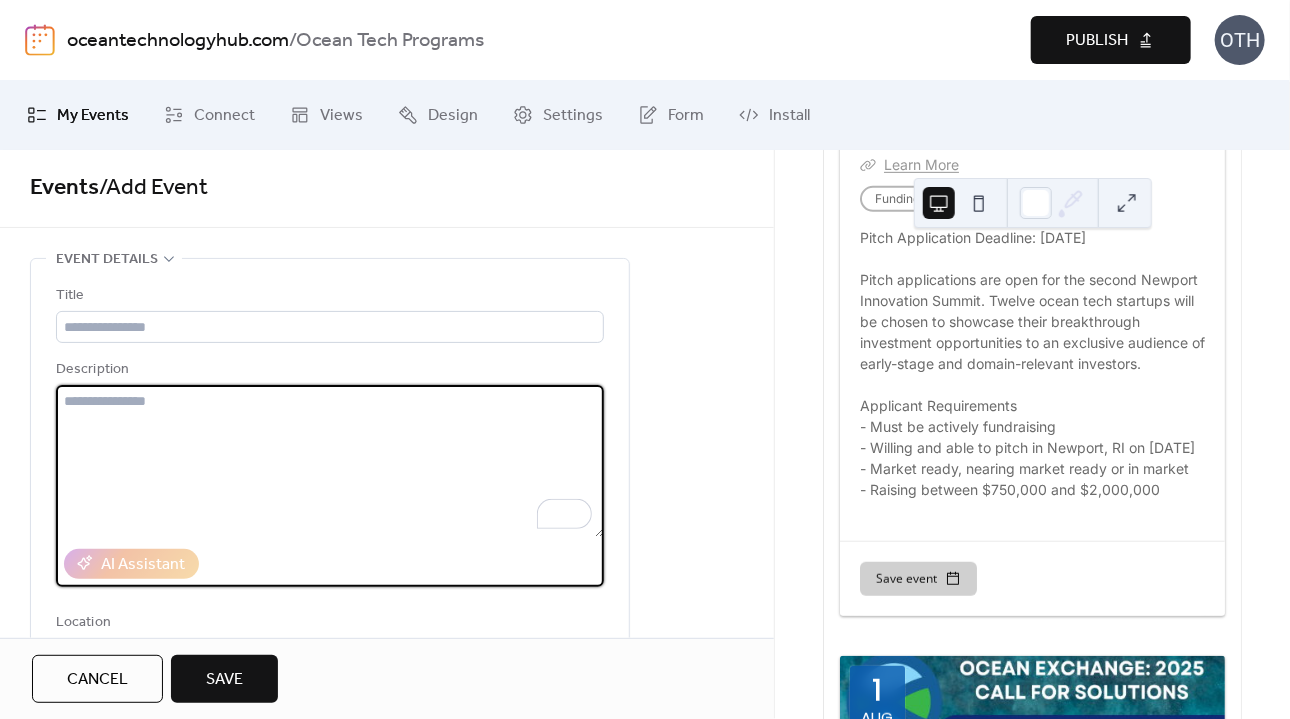 paste on "**********" 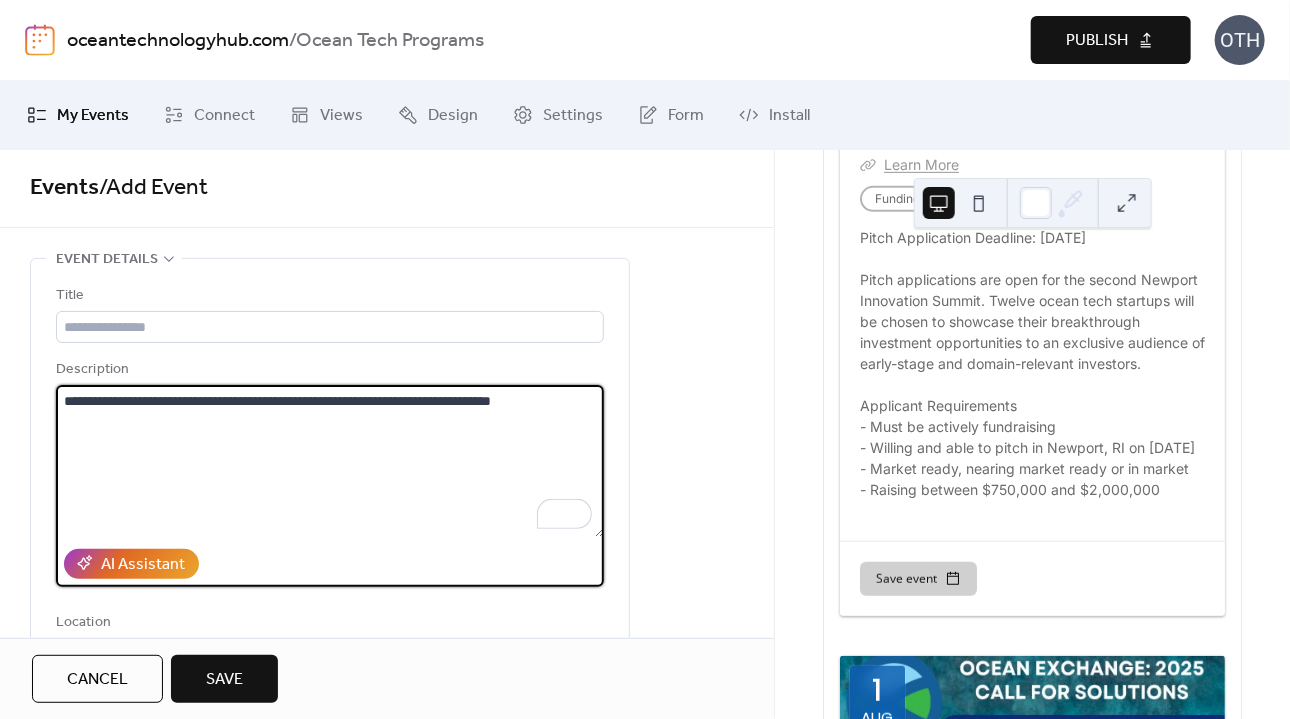 click on "**********" at bounding box center [330, 461] 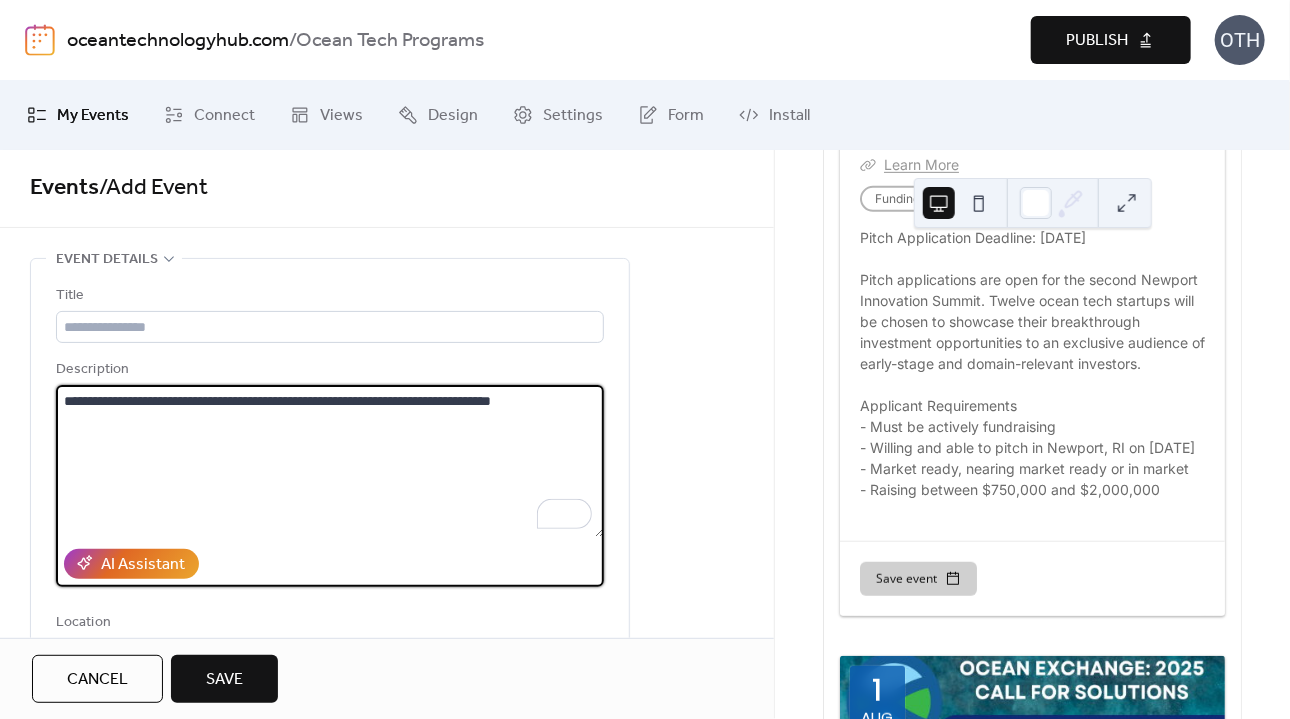 click on "**********" at bounding box center [330, 461] 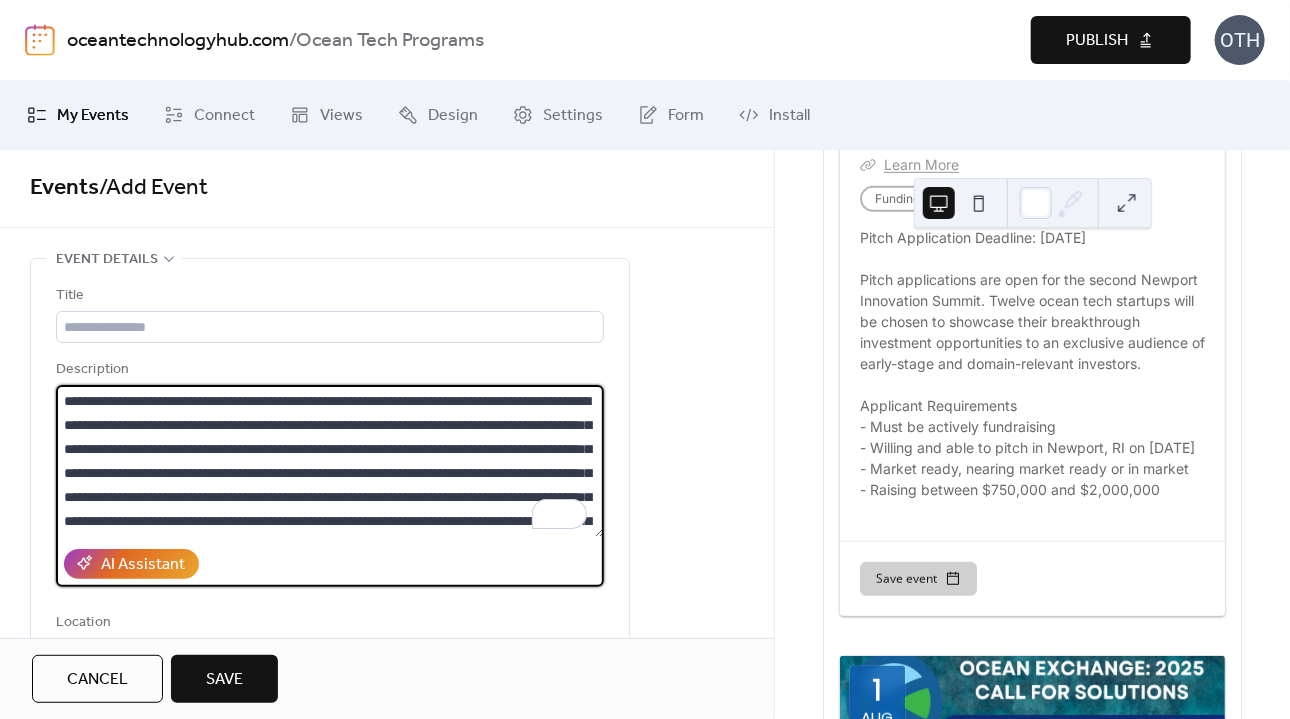 scroll, scrollTop: 45, scrollLeft: 0, axis: vertical 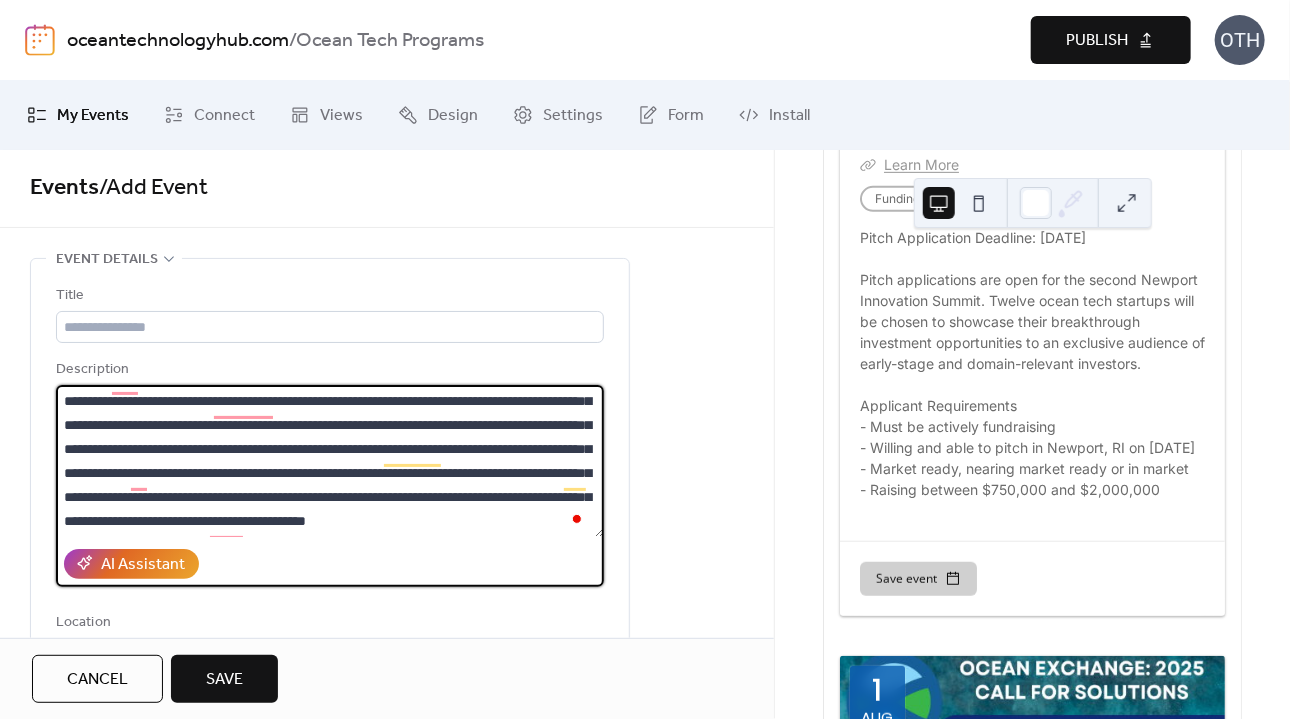 type on "**********" 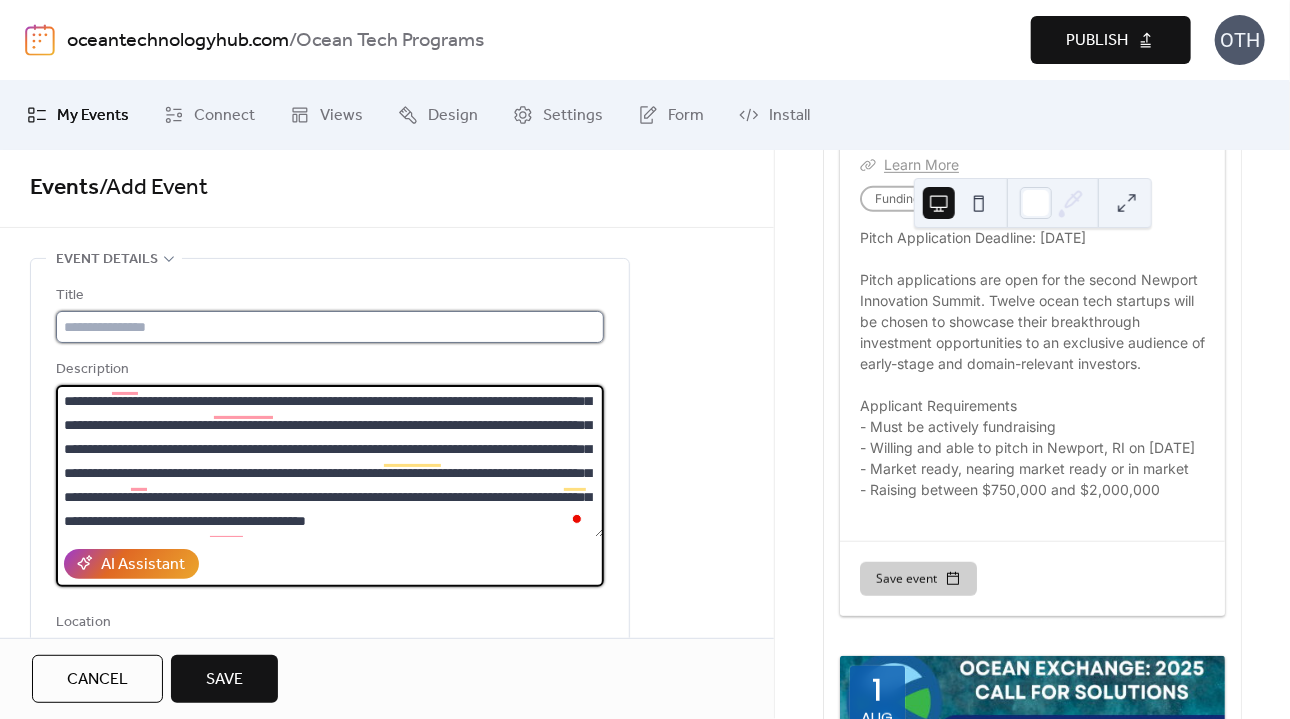 click at bounding box center (330, 327) 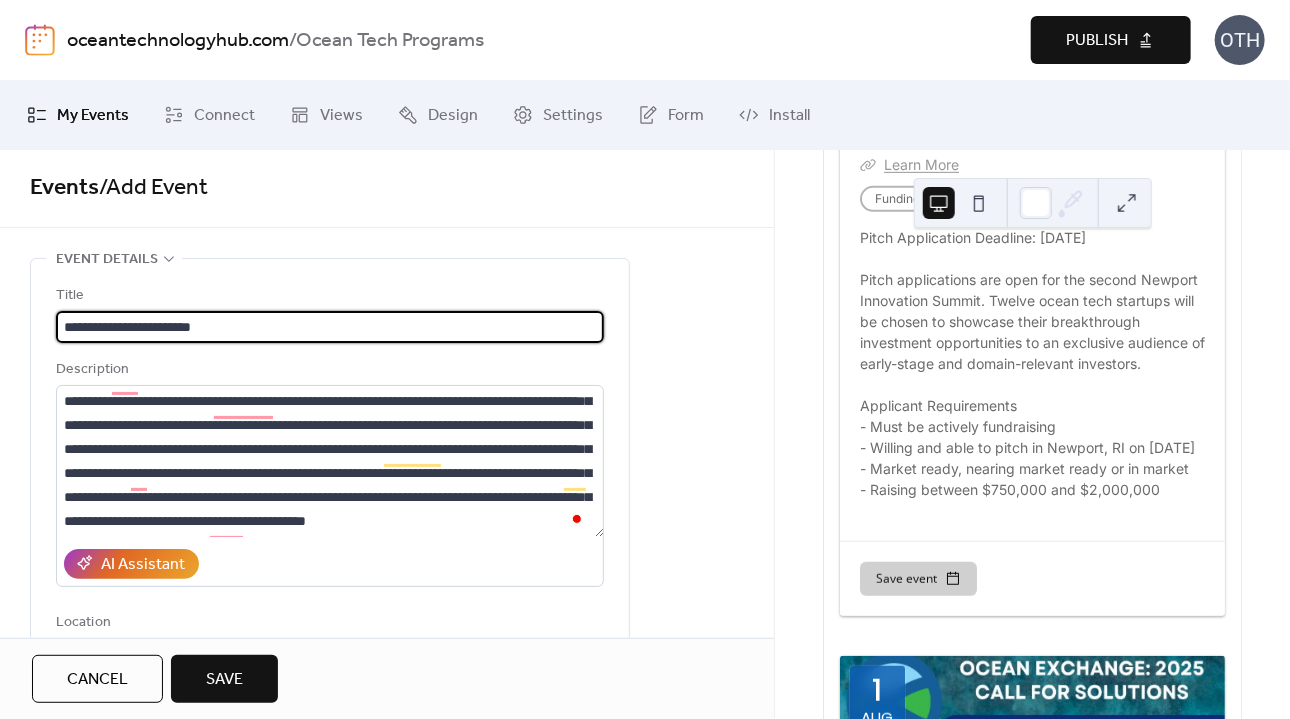 paste on "**********" 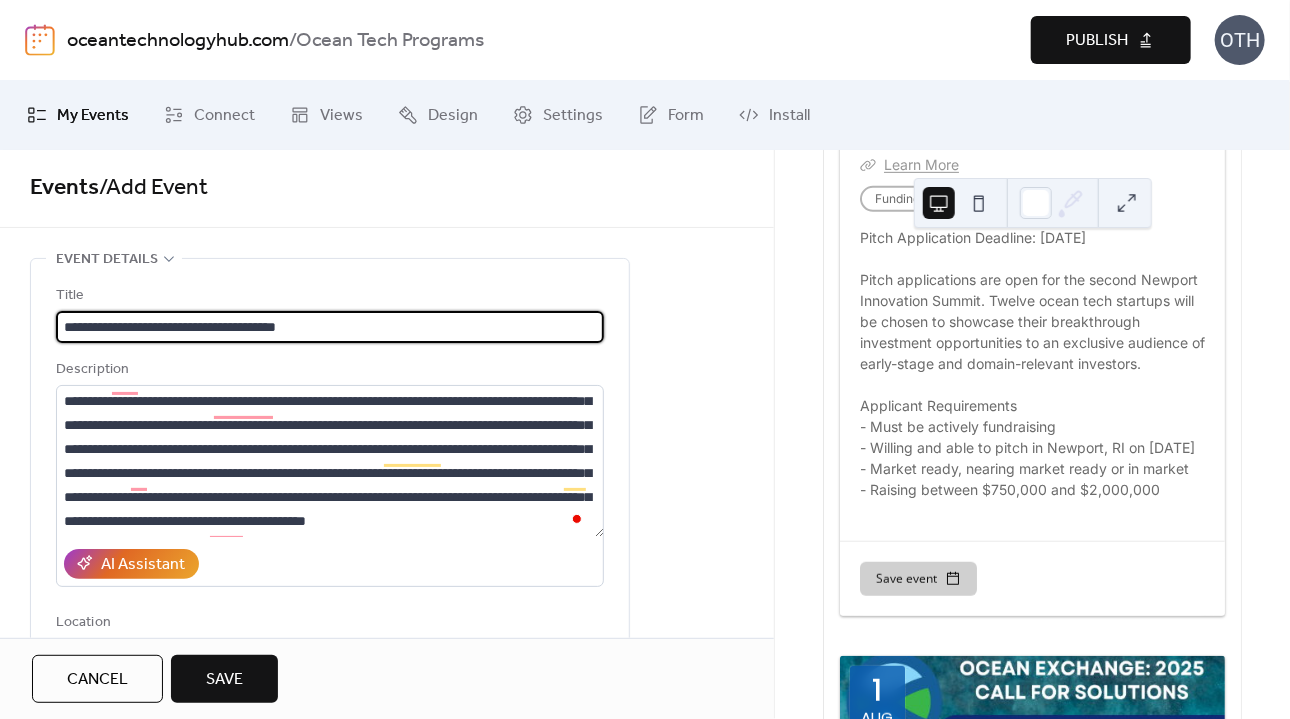 click on "**********" at bounding box center (330, 327) 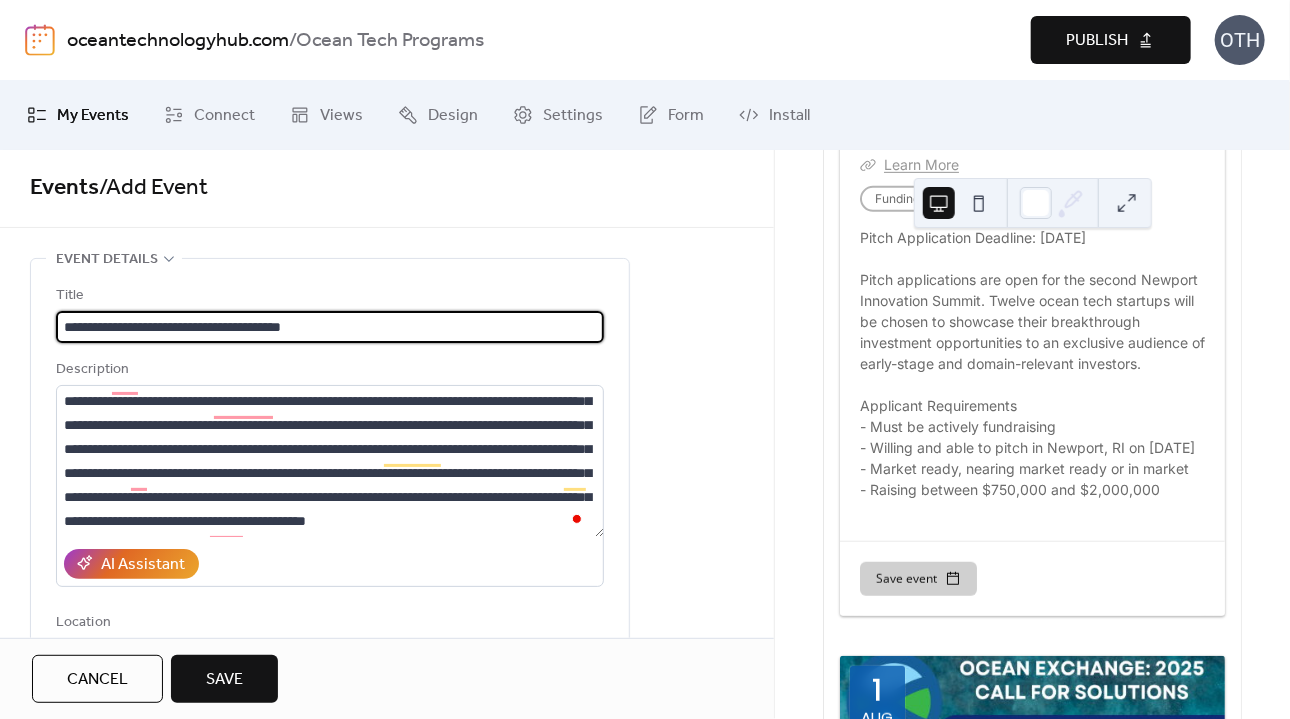click on "**********" at bounding box center (330, 327) 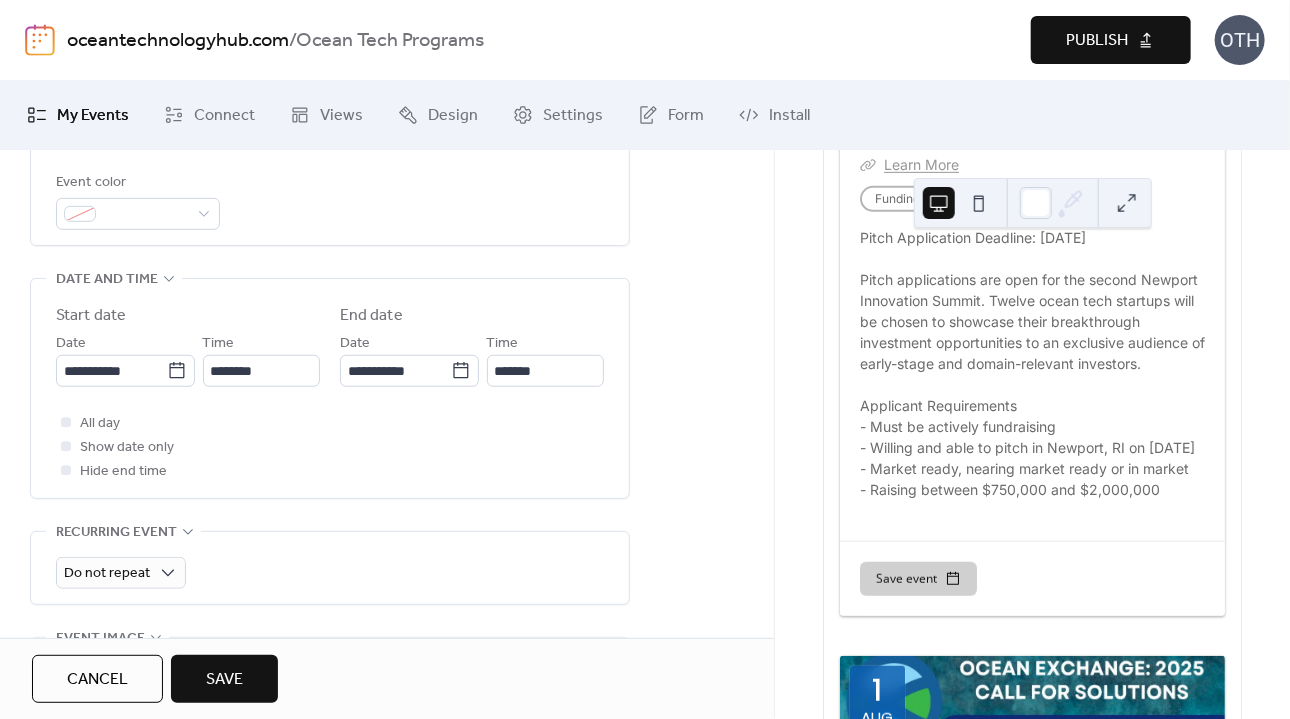 scroll, scrollTop: 597, scrollLeft: 0, axis: vertical 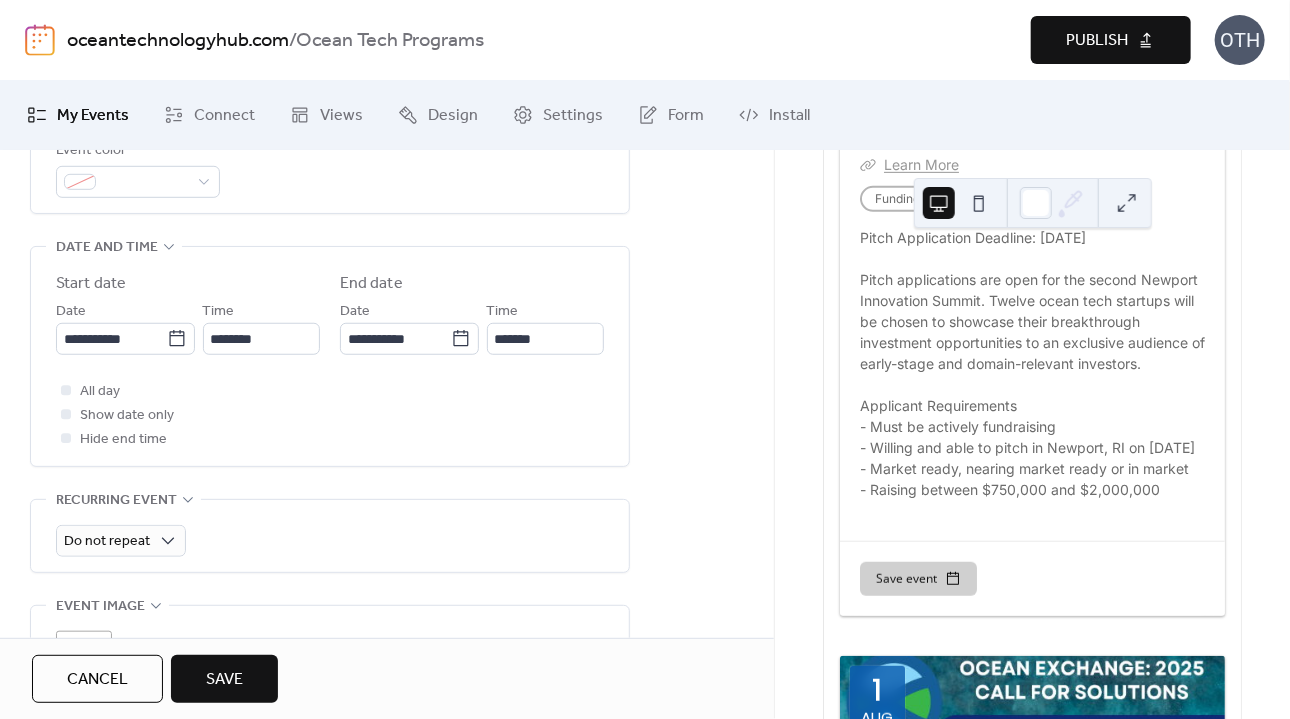 type on "**********" 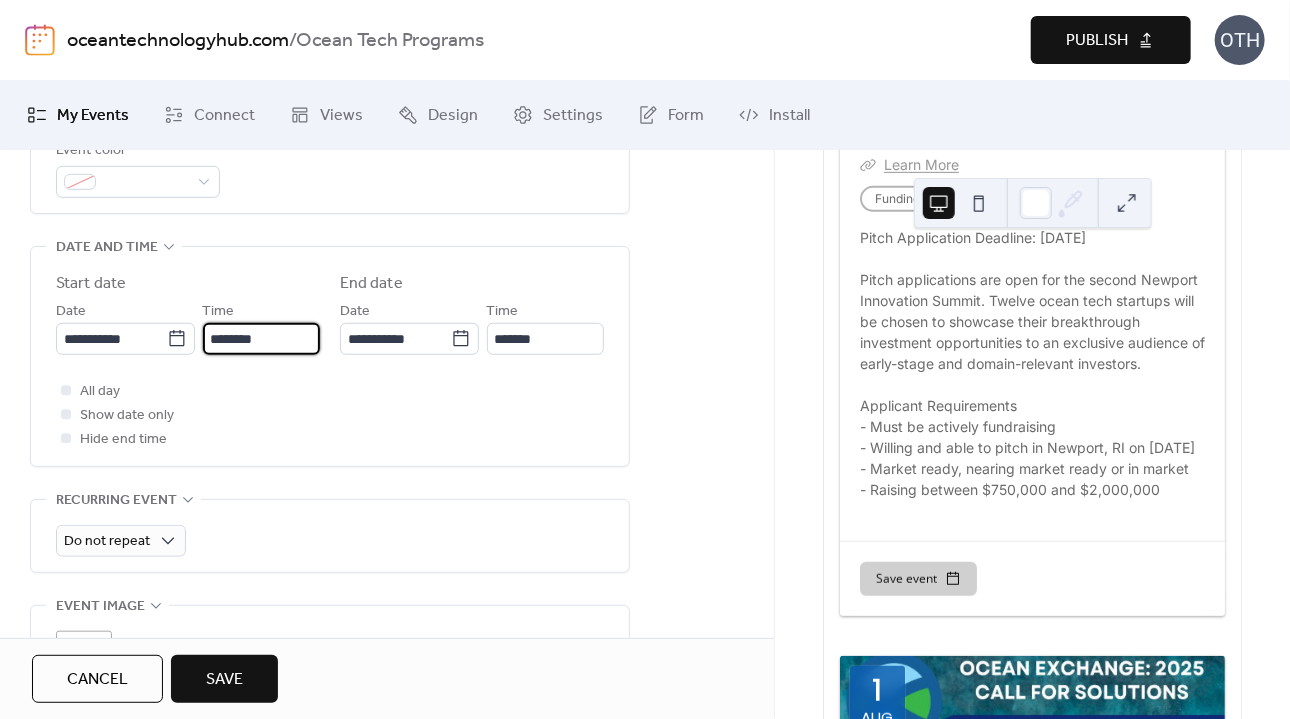 click on "********" at bounding box center (261, 339) 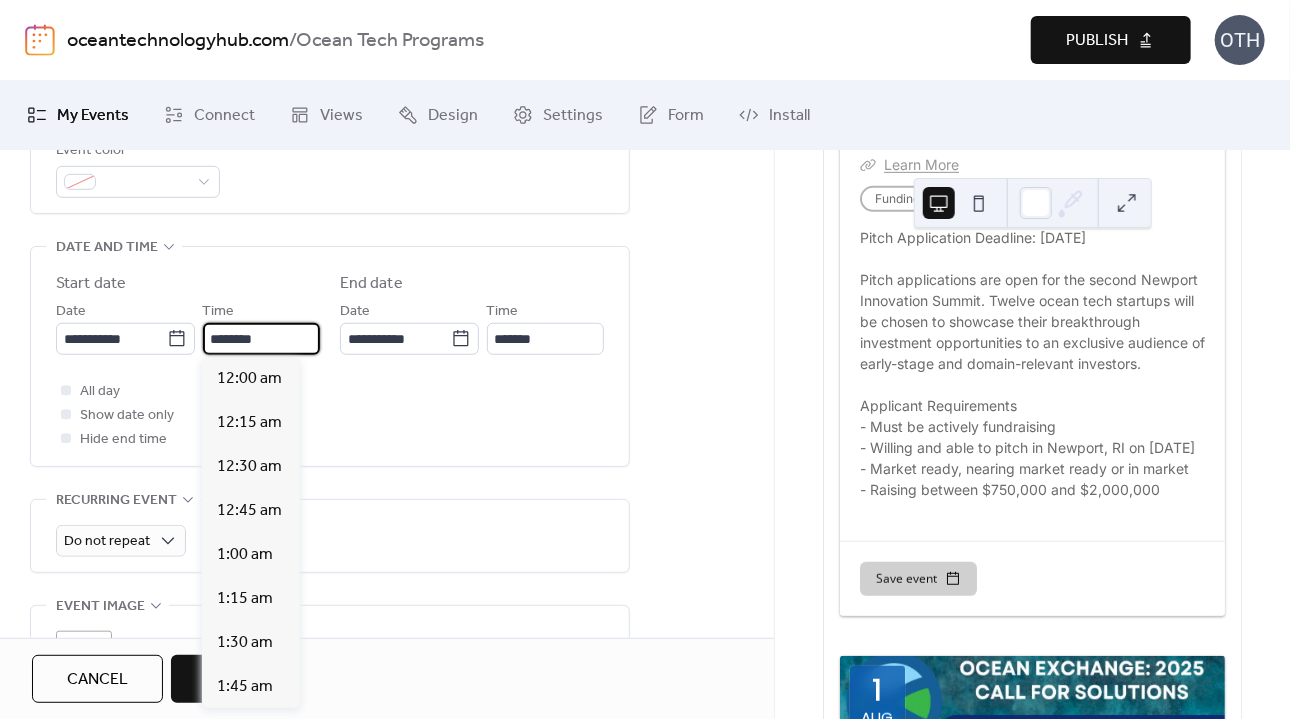 scroll, scrollTop: 2112, scrollLeft: 0, axis: vertical 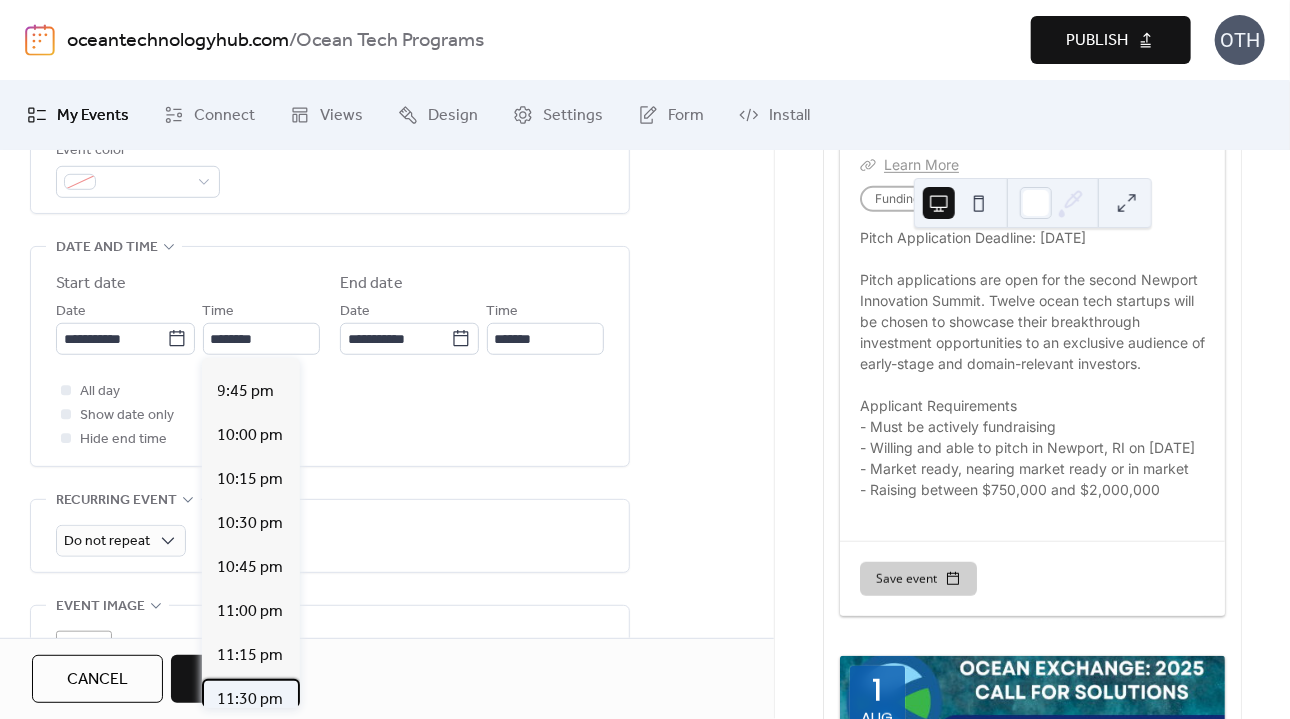 click on "11:30 pm" at bounding box center (251, 701) 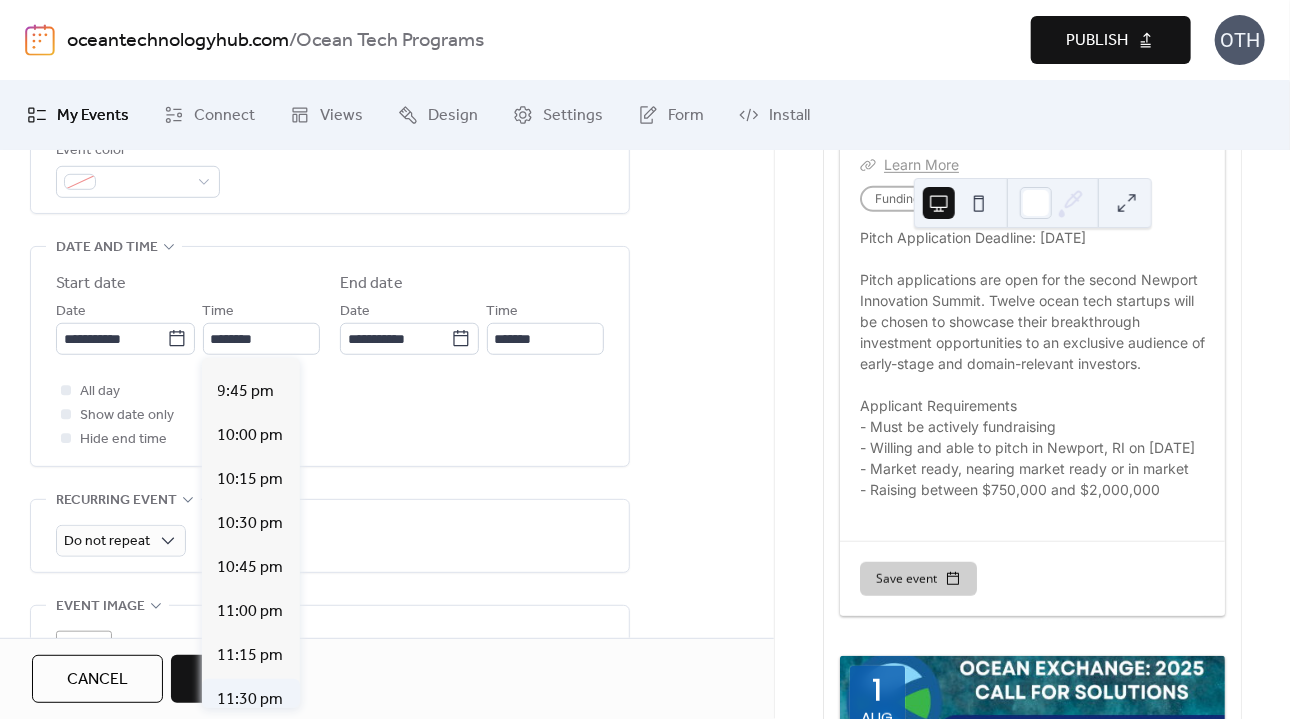 type on "********" 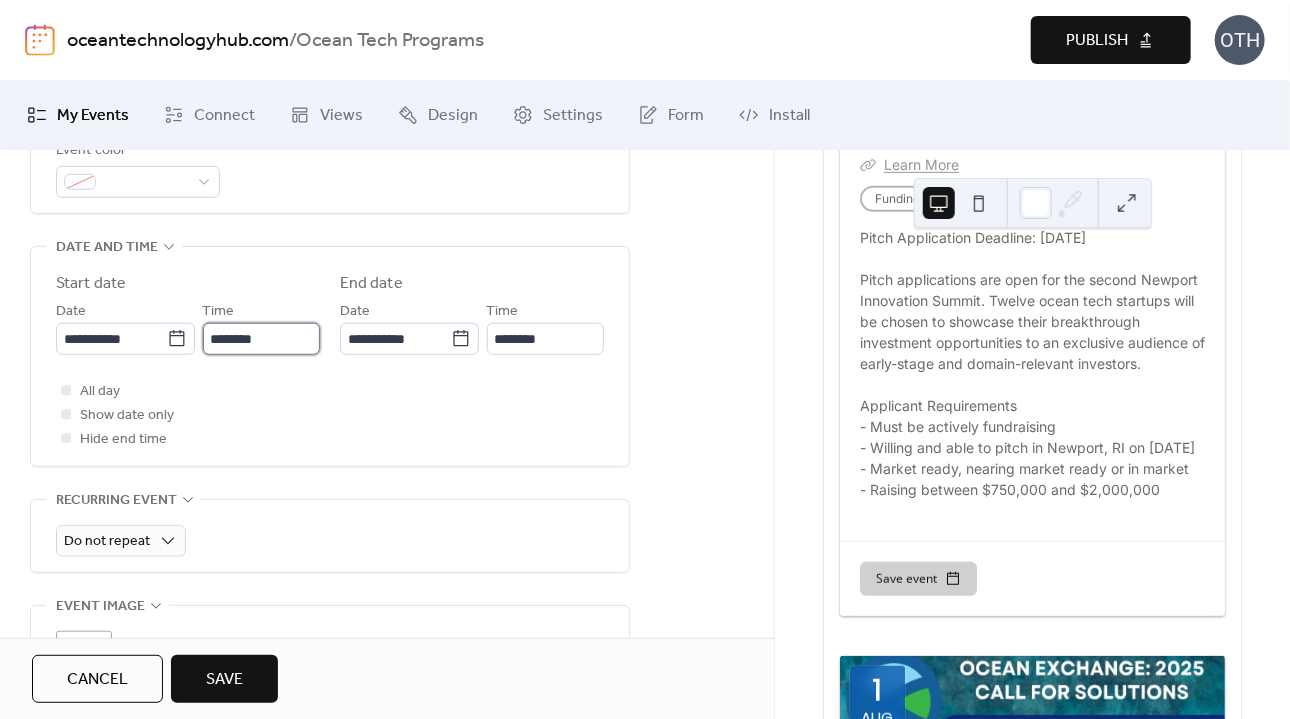 click on "********" at bounding box center (261, 339) 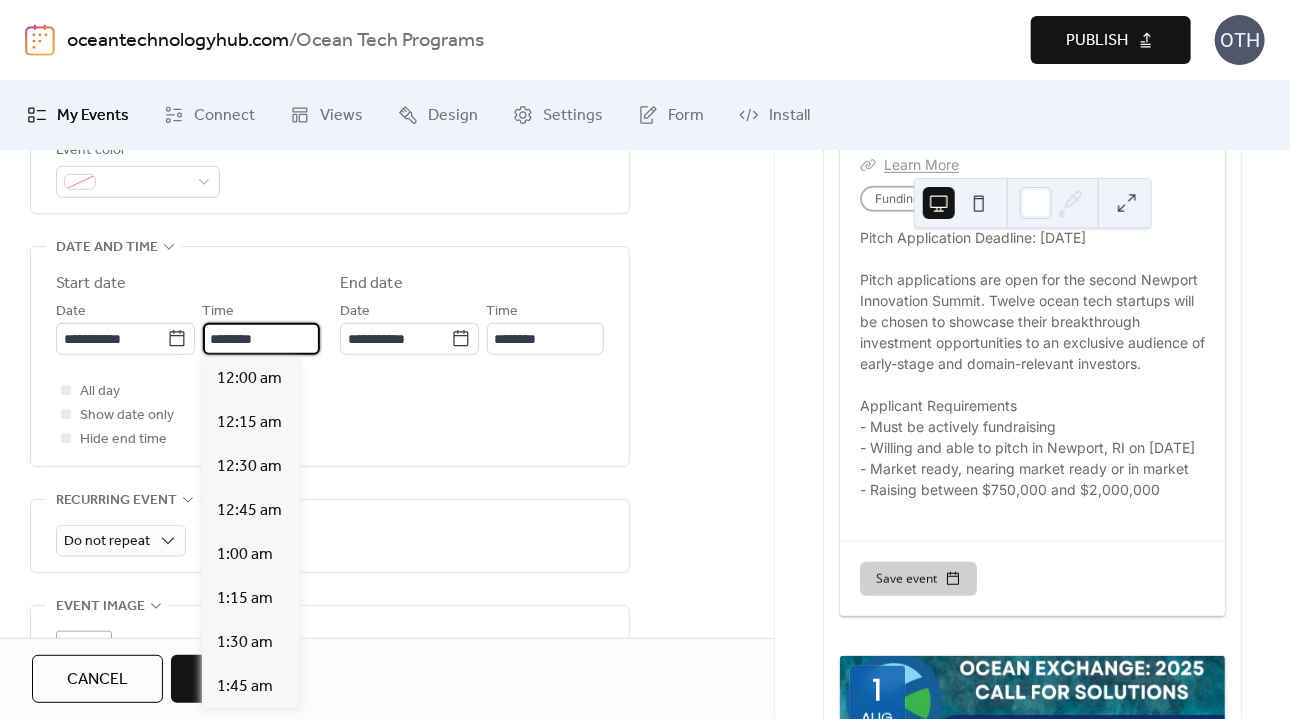 scroll, scrollTop: 3873, scrollLeft: 0, axis: vertical 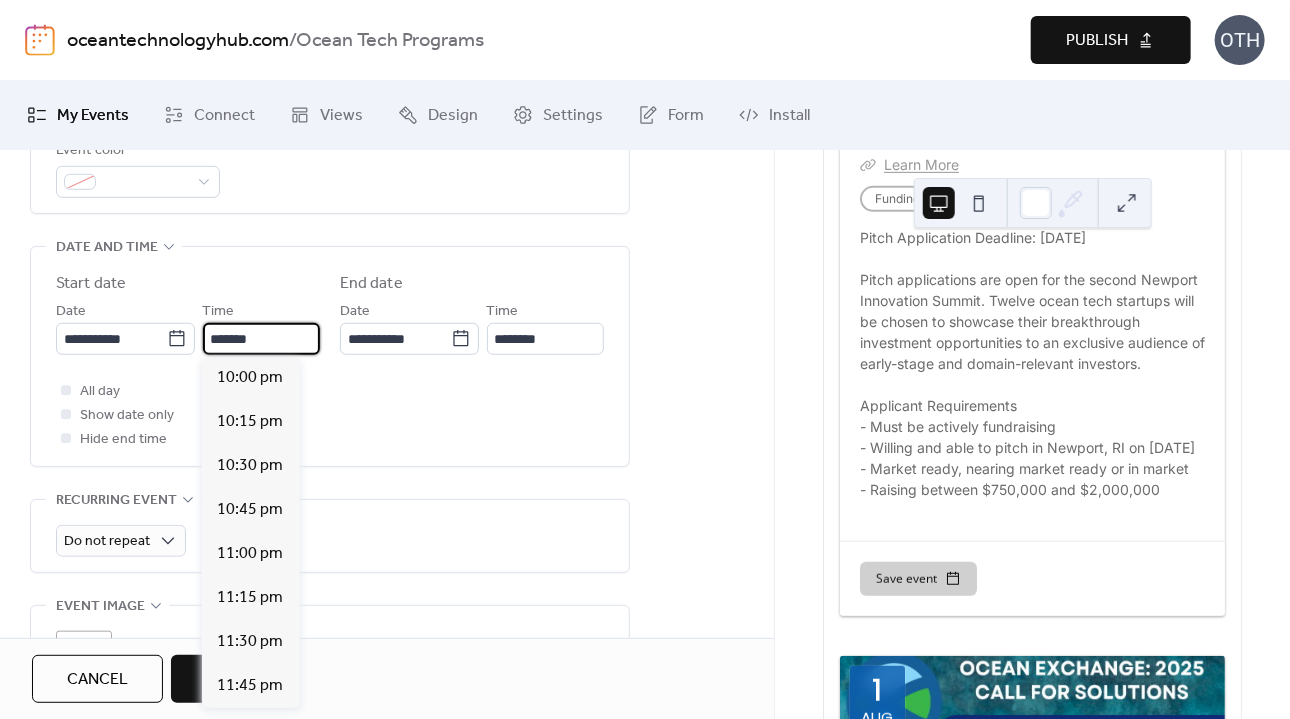 type on "********" 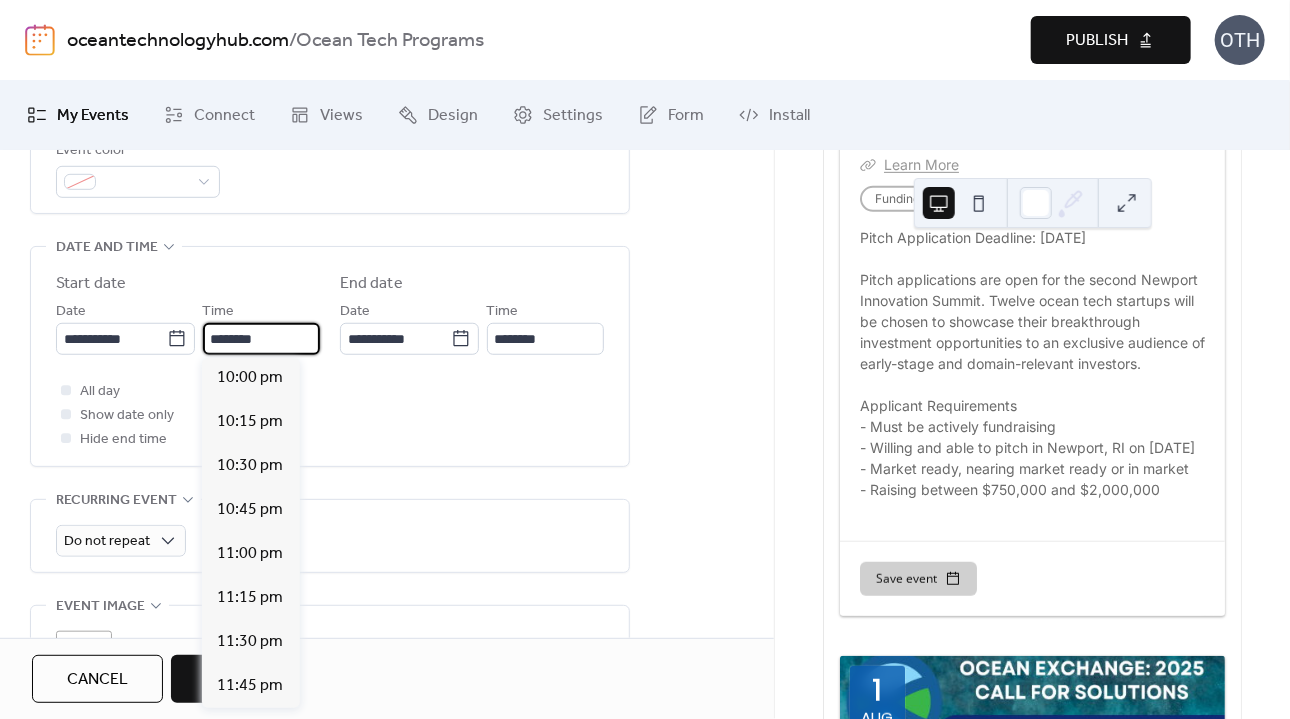 click on "All day Show date only Hide end time" at bounding box center [330, 415] 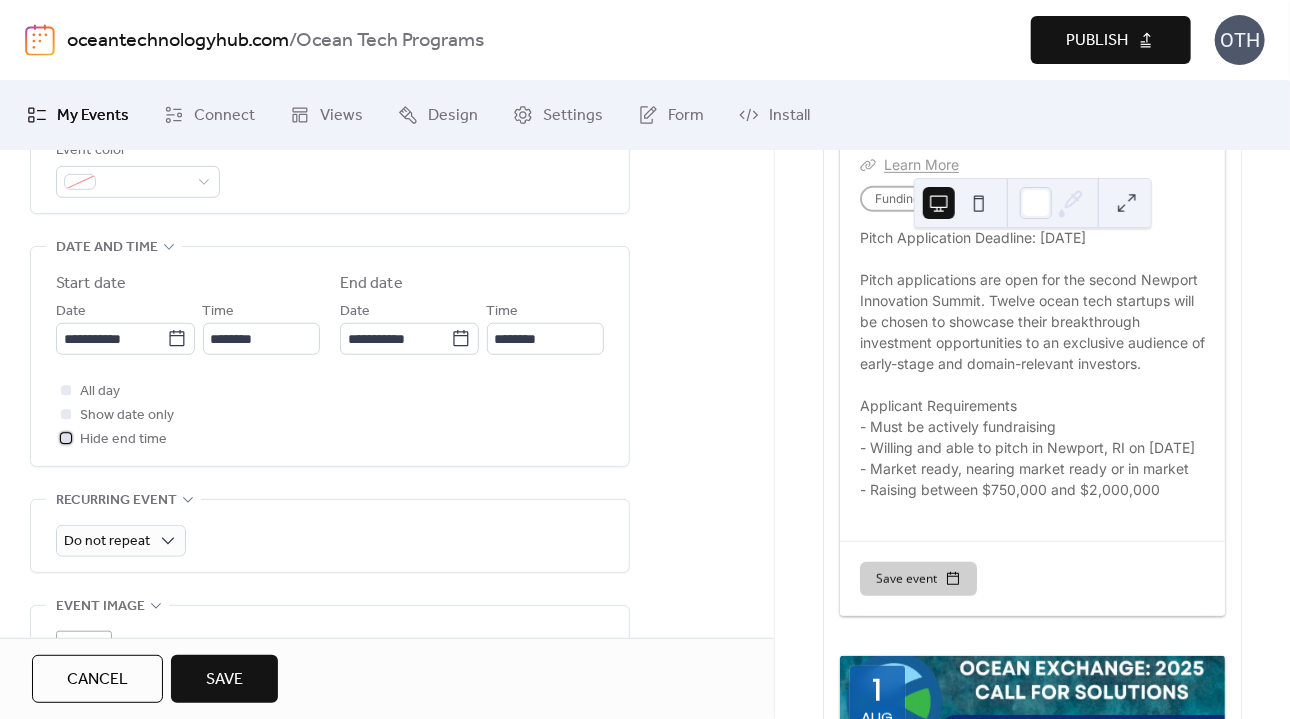 click on "Hide end time" at bounding box center [123, 440] 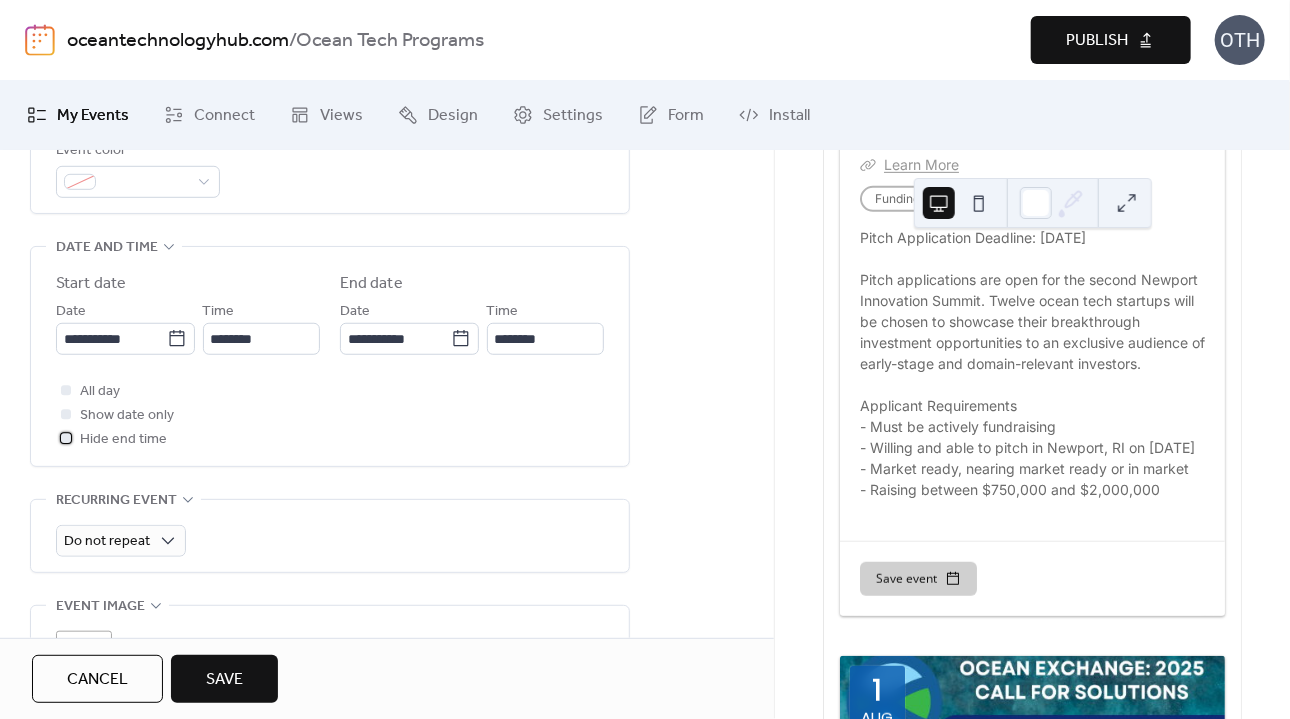 scroll, scrollTop: 1316, scrollLeft: 0, axis: vertical 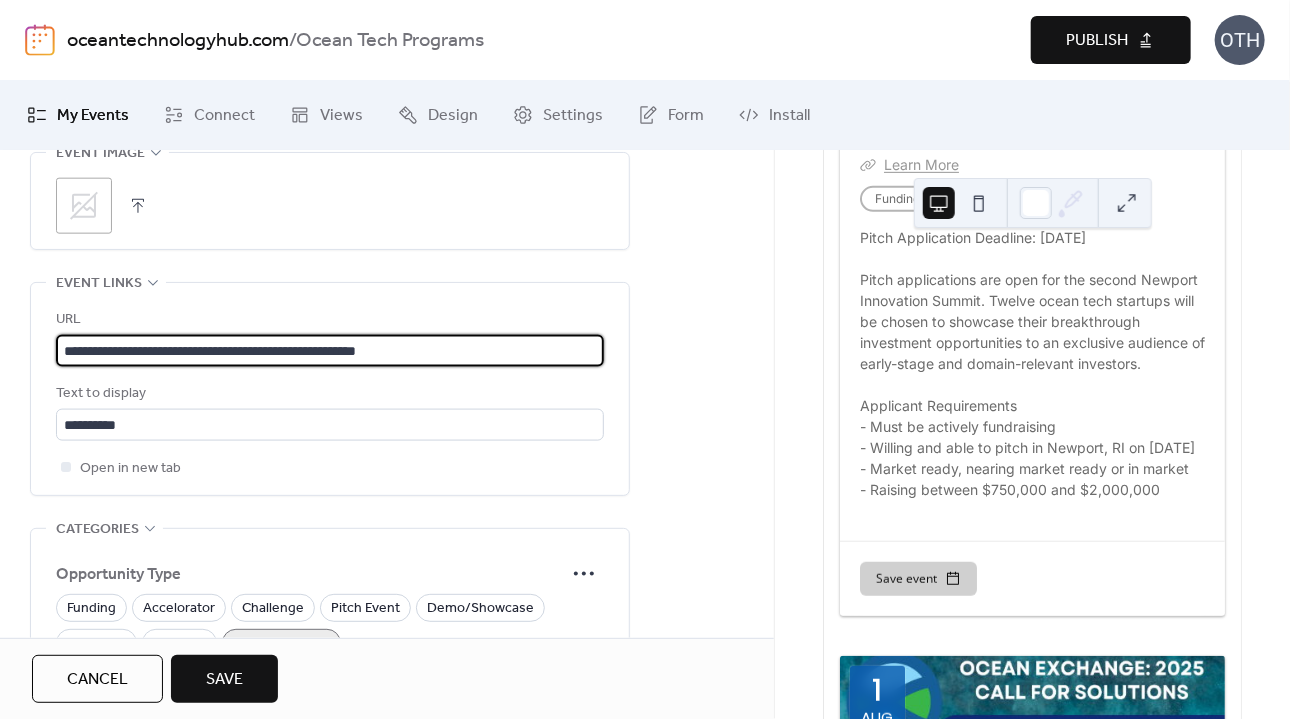 drag, startPoint x: 475, startPoint y: 341, endPoint x: 42, endPoint y: 321, distance: 433.46164 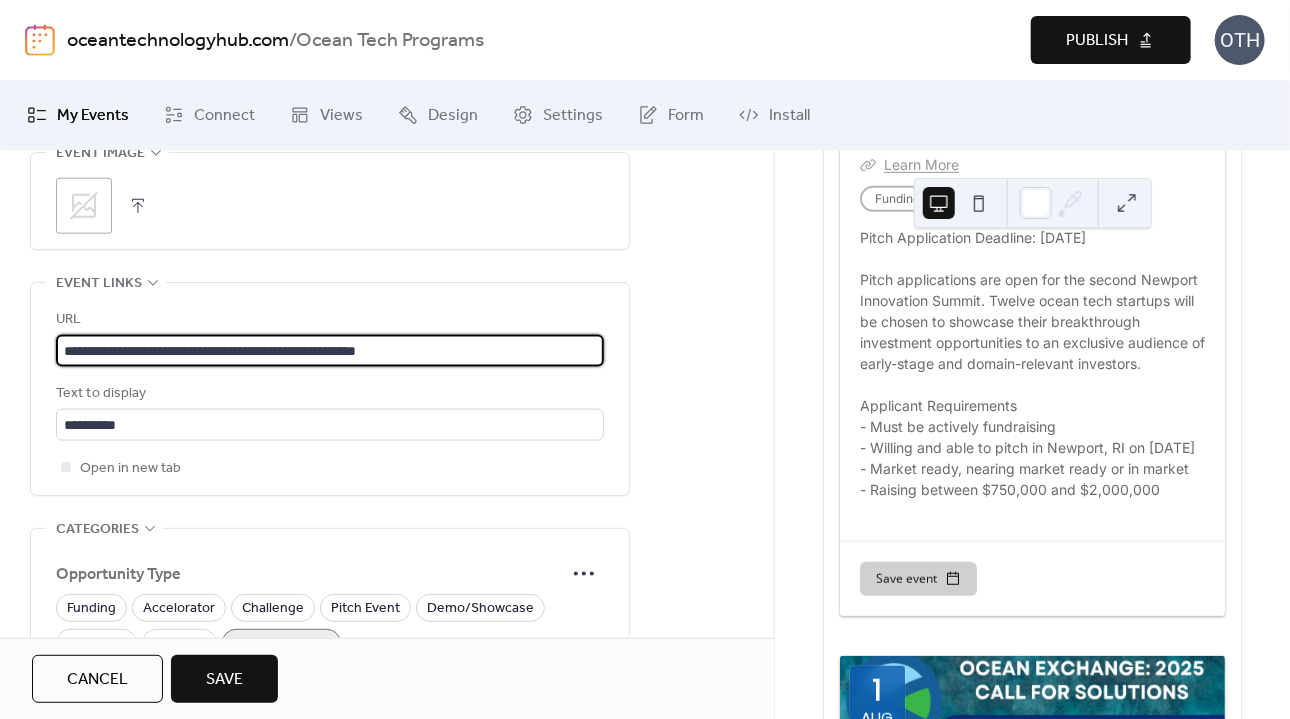 click on "**********" at bounding box center (330, 389) 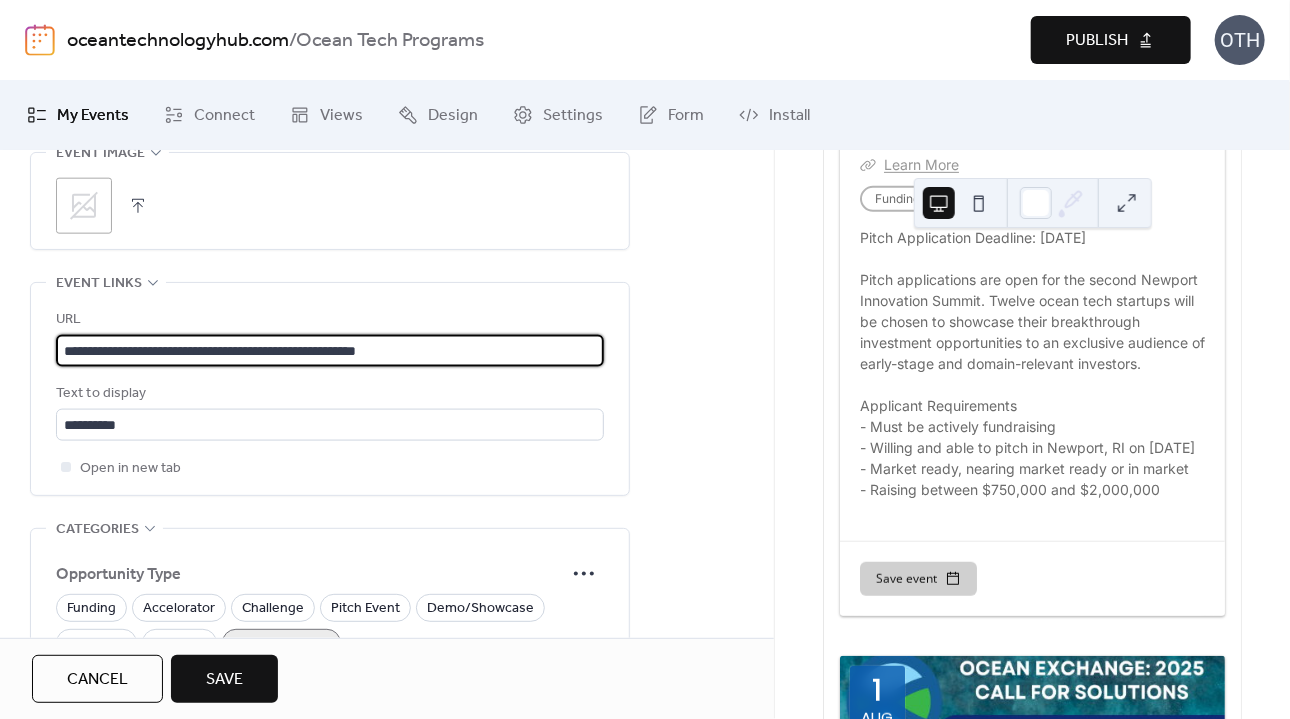 scroll, scrollTop: 1316, scrollLeft: 0, axis: vertical 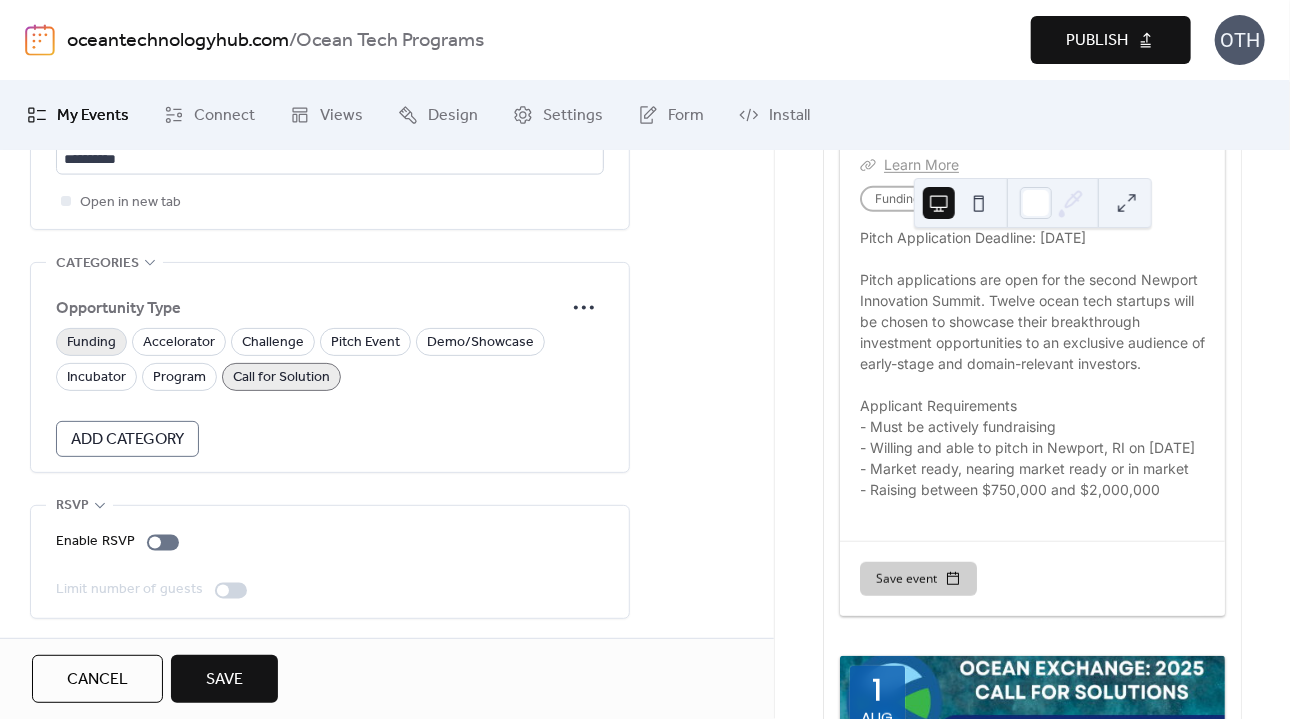 click on "Funding" at bounding box center (91, 342) 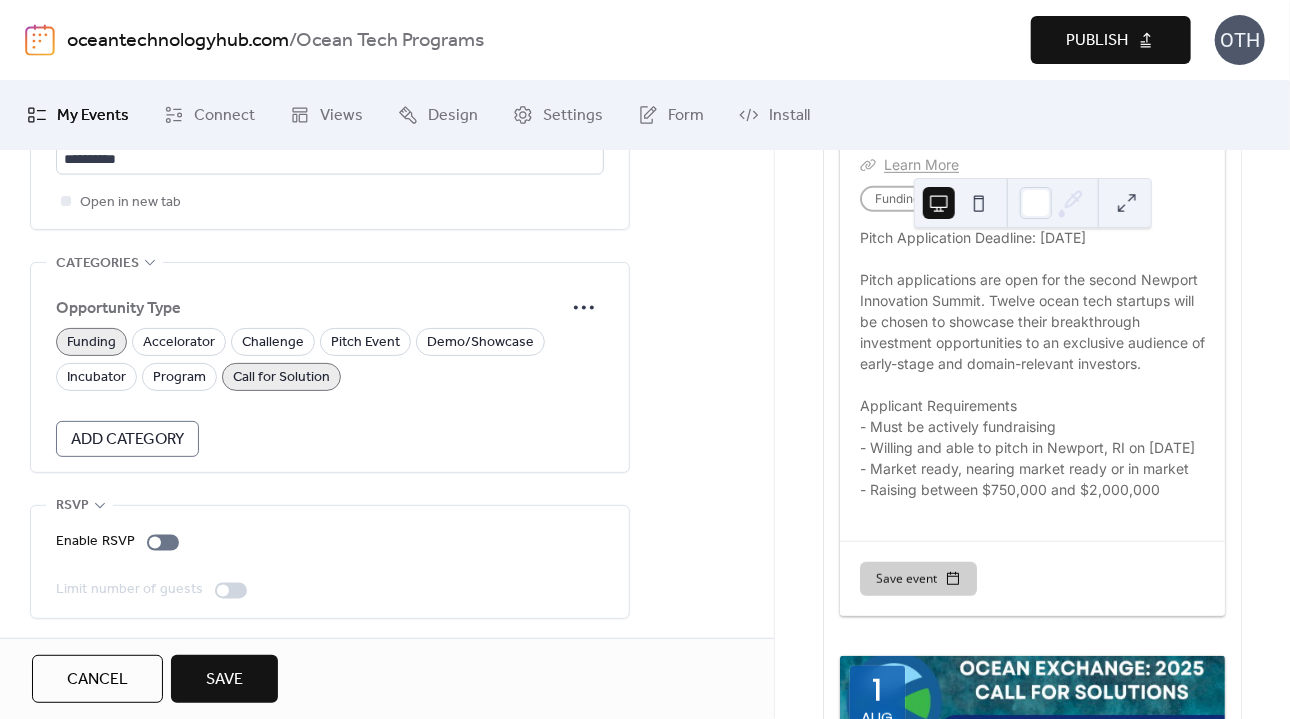 click on "Funding" at bounding box center (91, 343) 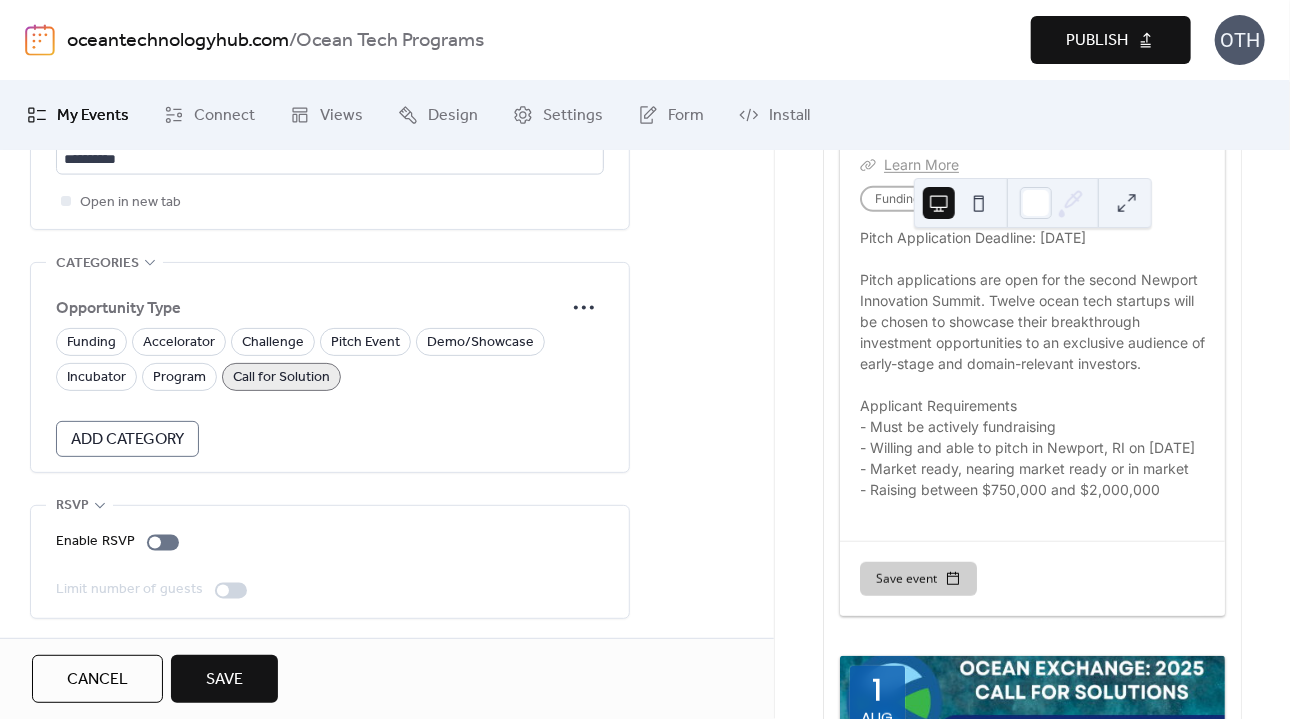 drag, startPoint x: 768, startPoint y: 517, endPoint x: 772, endPoint y: 479, distance: 38.209946 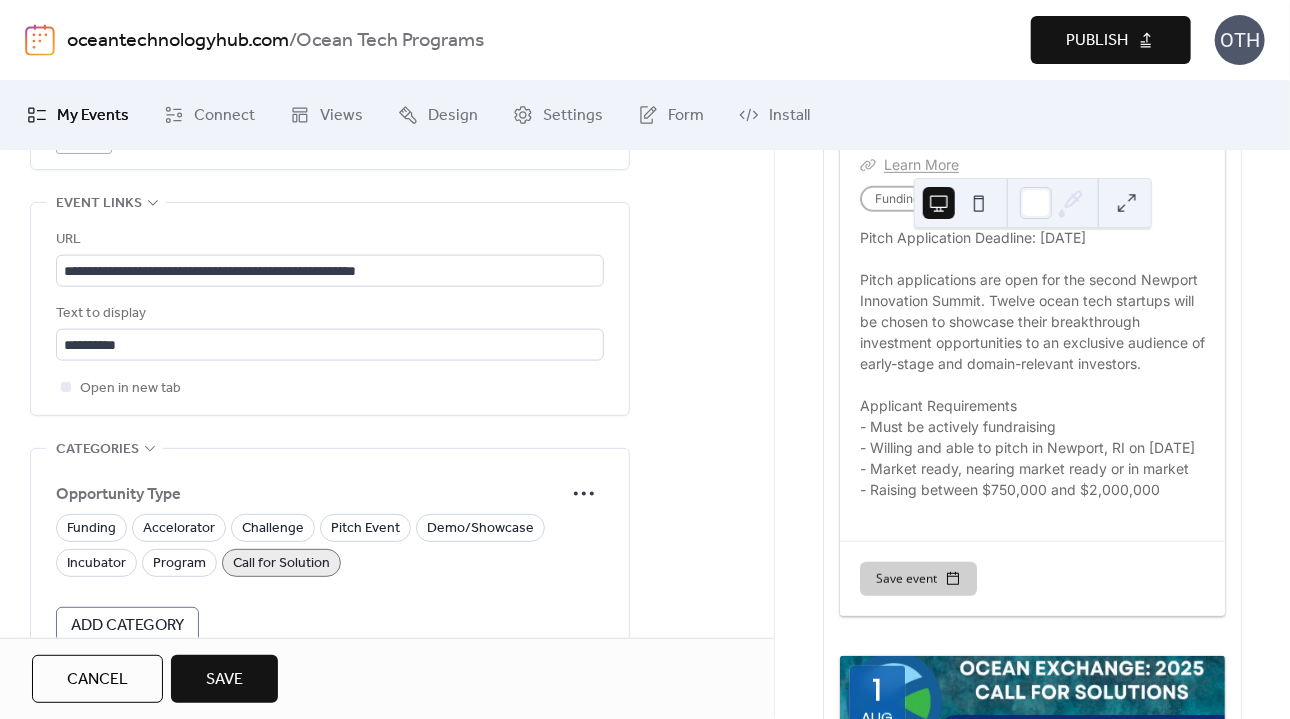 scroll, scrollTop: 991, scrollLeft: 0, axis: vertical 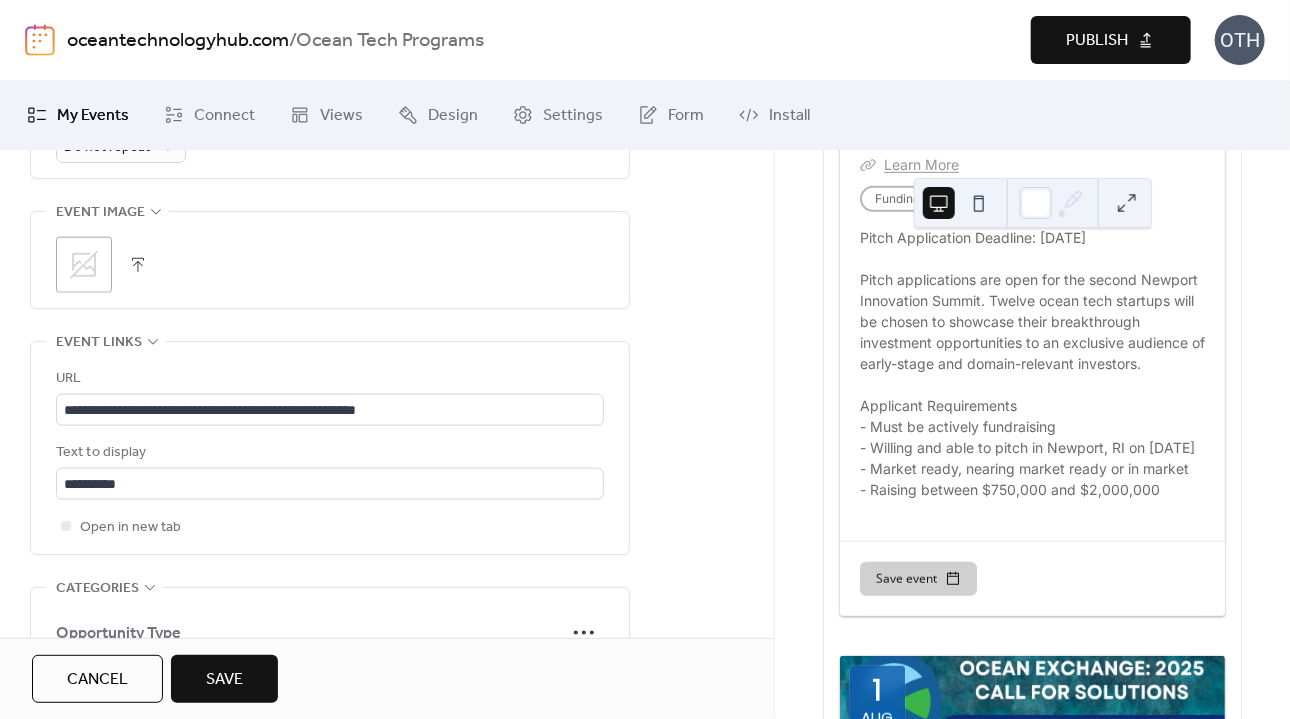 click 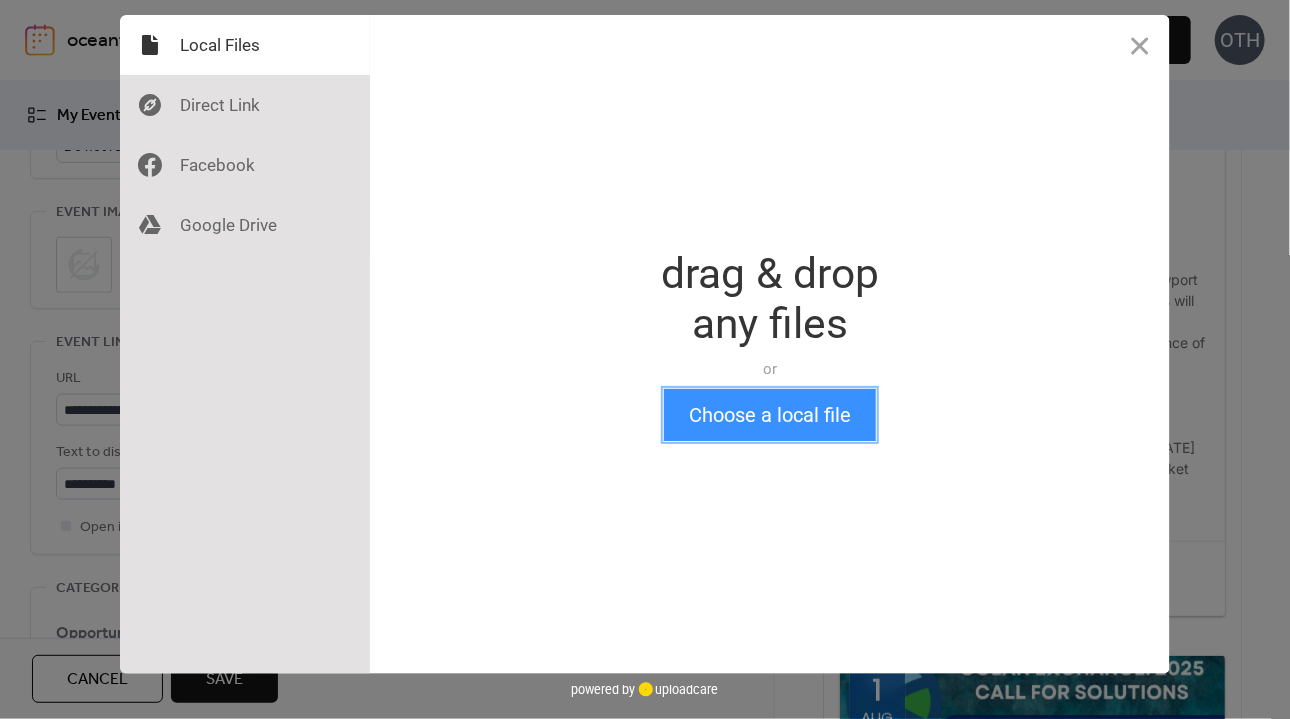 click on "Choose a local file" at bounding box center (770, 415) 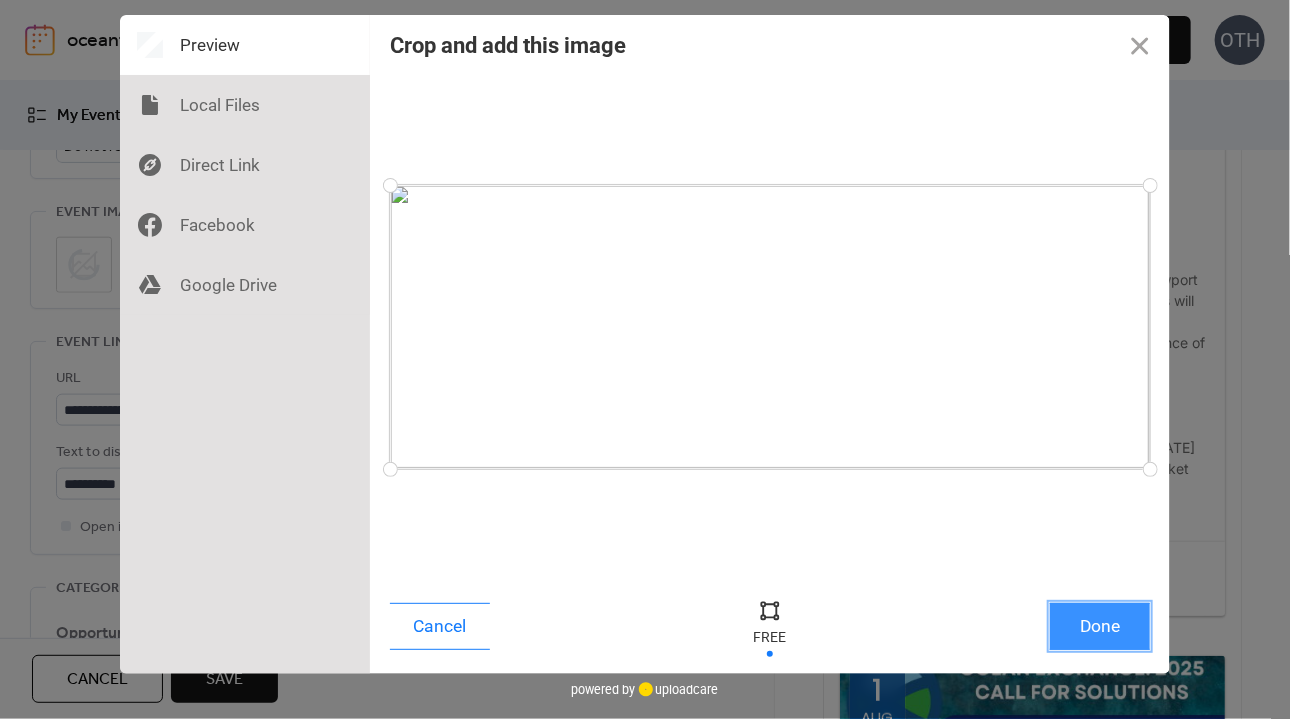 click on "Done" at bounding box center (1100, 626) 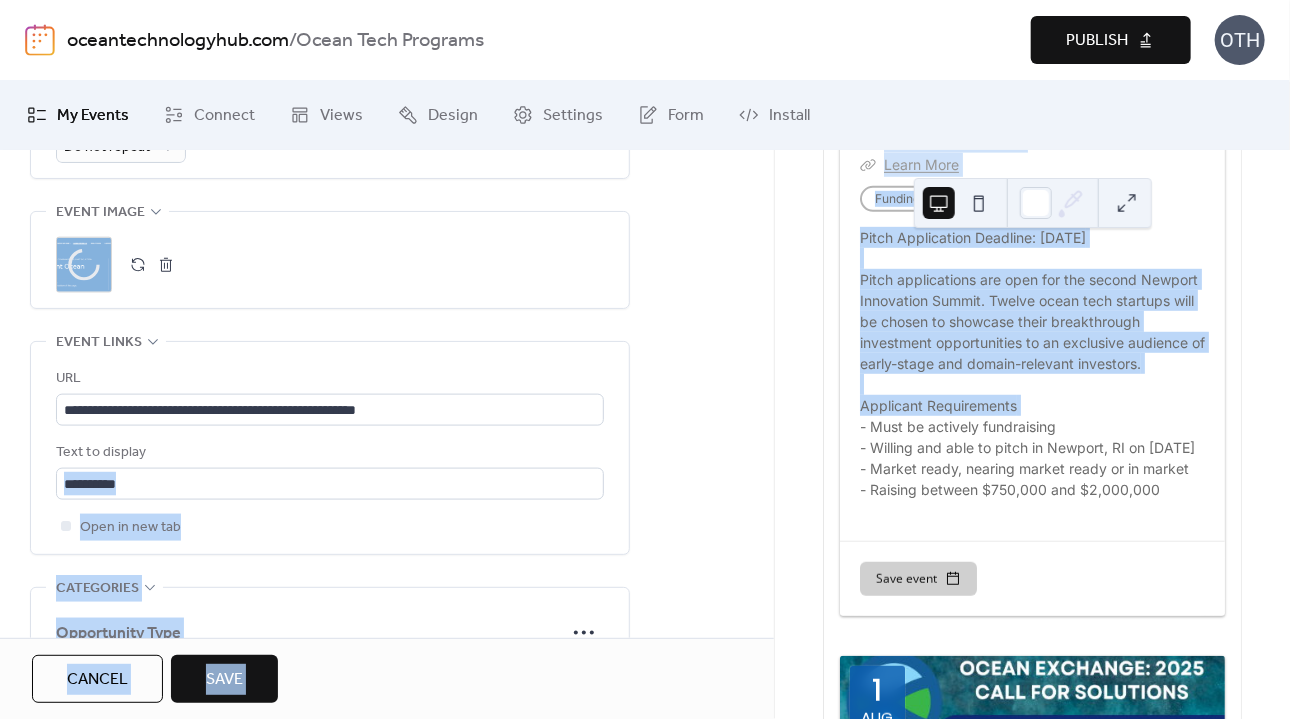 drag, startPoint x: 767, startPoint y: 501, endPoint x: 778, endPoint y: 427, distance: 74.8131 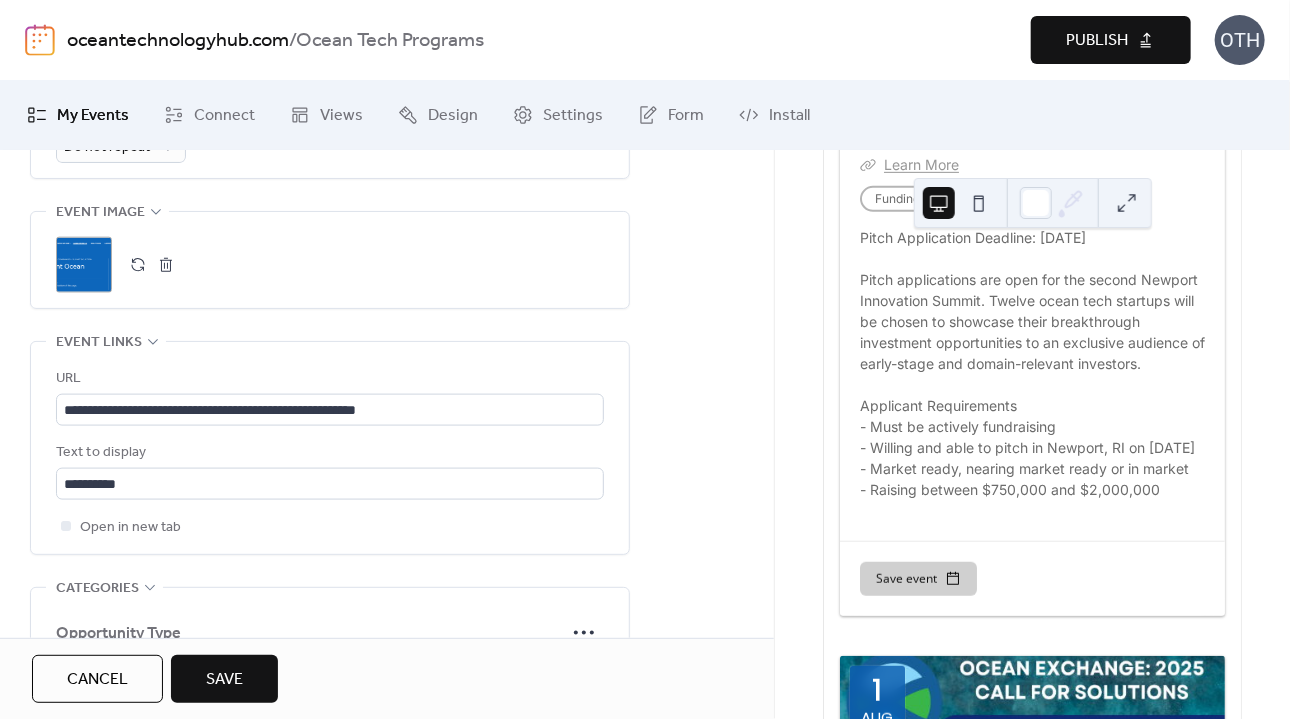 click on "Event details Title Description AI Assistant Location Link to Google Maps Event color   ••• Date and time Start date Date Time End date Date Time All day Show date only Hide end time ••• Recurring event Do not repeat ••• Event image ; URL" at bounding box center [387, 118] 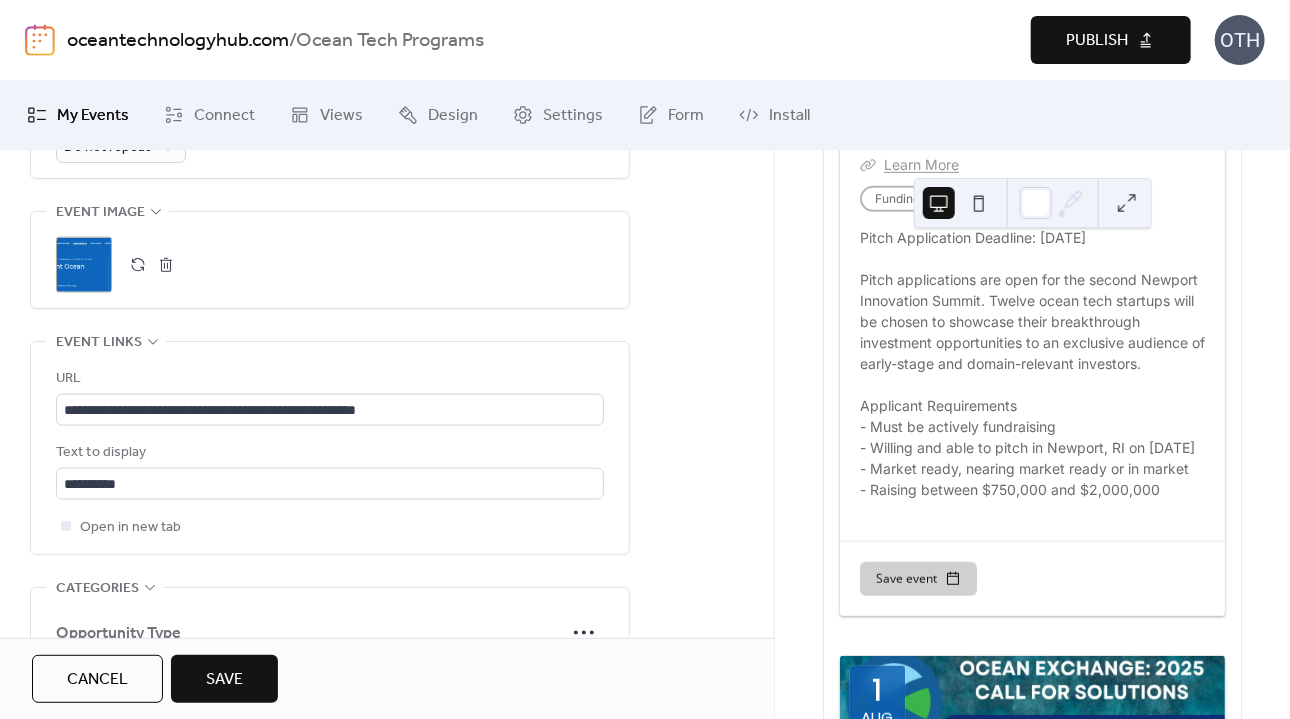 click on "1 Aug Apply to Pitch at the Newport Investor Summit- Ocean Tech Track   ​ Friday, August 1, 2025 ​ 5:00pm ​ The Newport Beach House  3 Aquidneck Ave,  [CITY], [STATE] [ZIP] ​ Learn More Opportunity Type  Funding  Opportunity Type  Pitch Event Pitch Application Deadline: August 1, 2025  Pitch applications are open for the second Newport Innovation Summit. Twelve ocean tech startups will be chosen to showcase their breakthrough investment opportunities to an exclusive audience of early-stage and domain-relevant investors.    Applicant Requirements      -   Must be actively fundraising       -  Willing and able to pitch in Newport, [STATE] on September 26nd, 2025       -  Market ready, nearing market ready or in market​       -  Raising between $750,000 and $2,000,000   Save event 1 Aug Call for Solutions: Ocean Exchange Neptune Awards ​ Friday, August 1, 2025 ​ 5:00pm ​ Learn More Opportunity Type  Pitch Event Opportunity Type  Funding  Ocean Exchange Neptune Awards Deadline: August 1, 2025  1 Aug ​" at bounding box center [1032, 434] 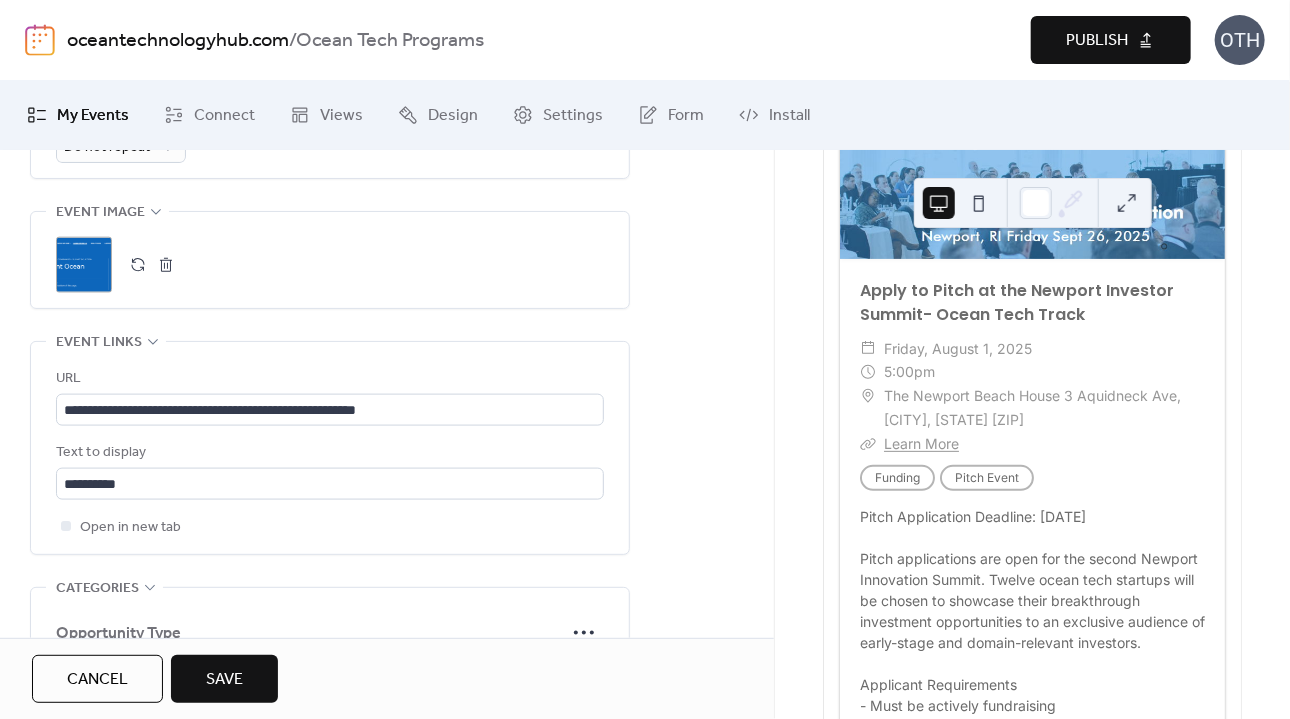scroll, scrollTop: 0, scrollLeft: 0, axis: both 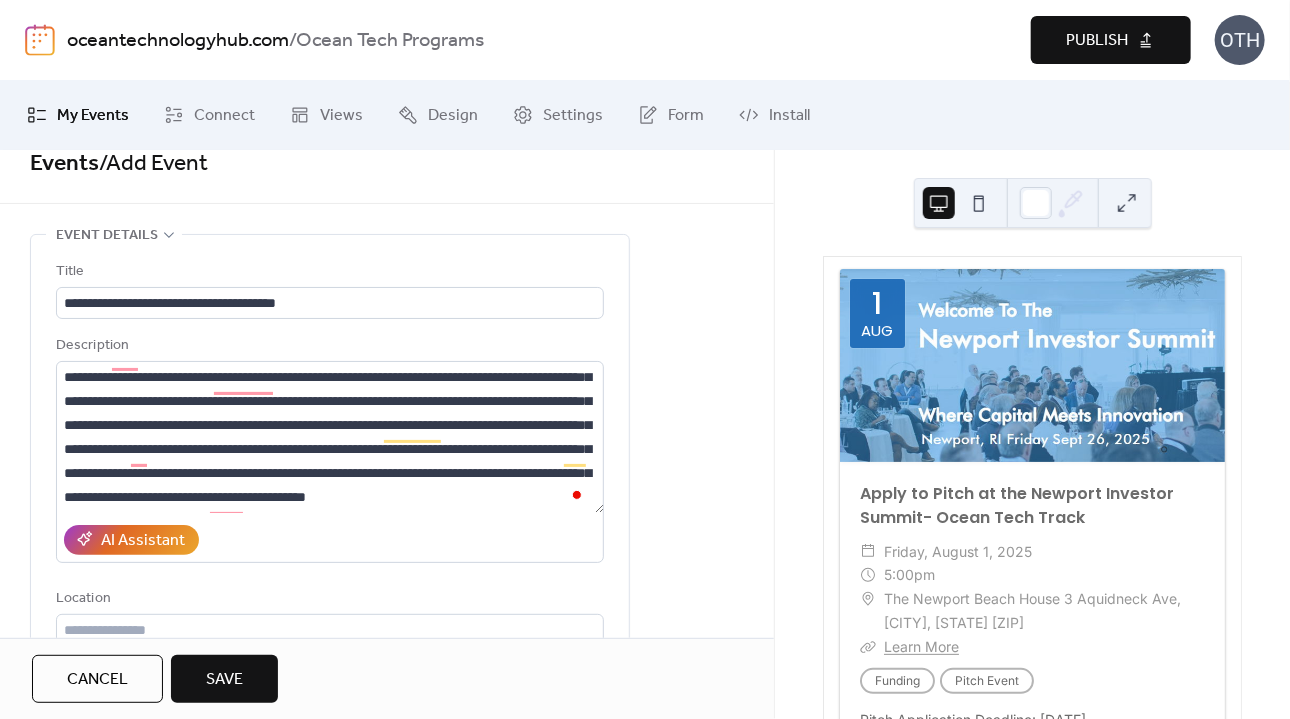 click on "Save" at bounding box center (224, 680) 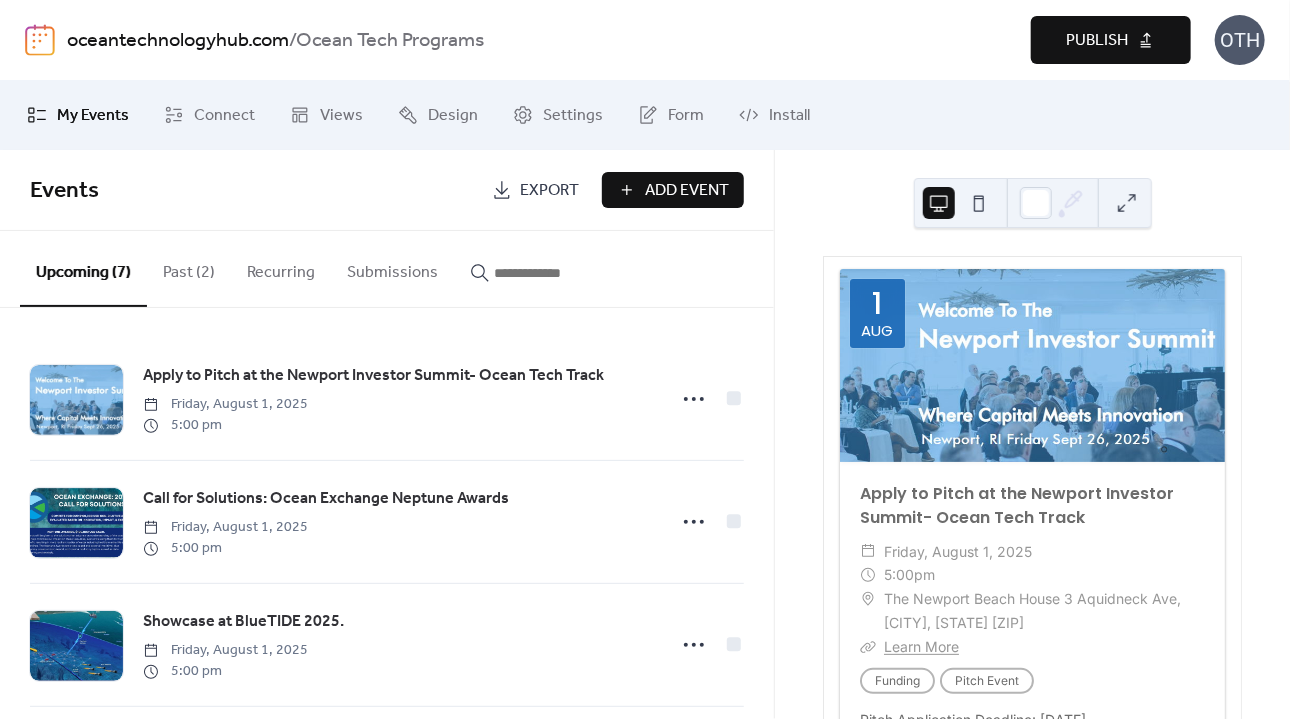 click on "Add Event" at bounding box center (687, 191) 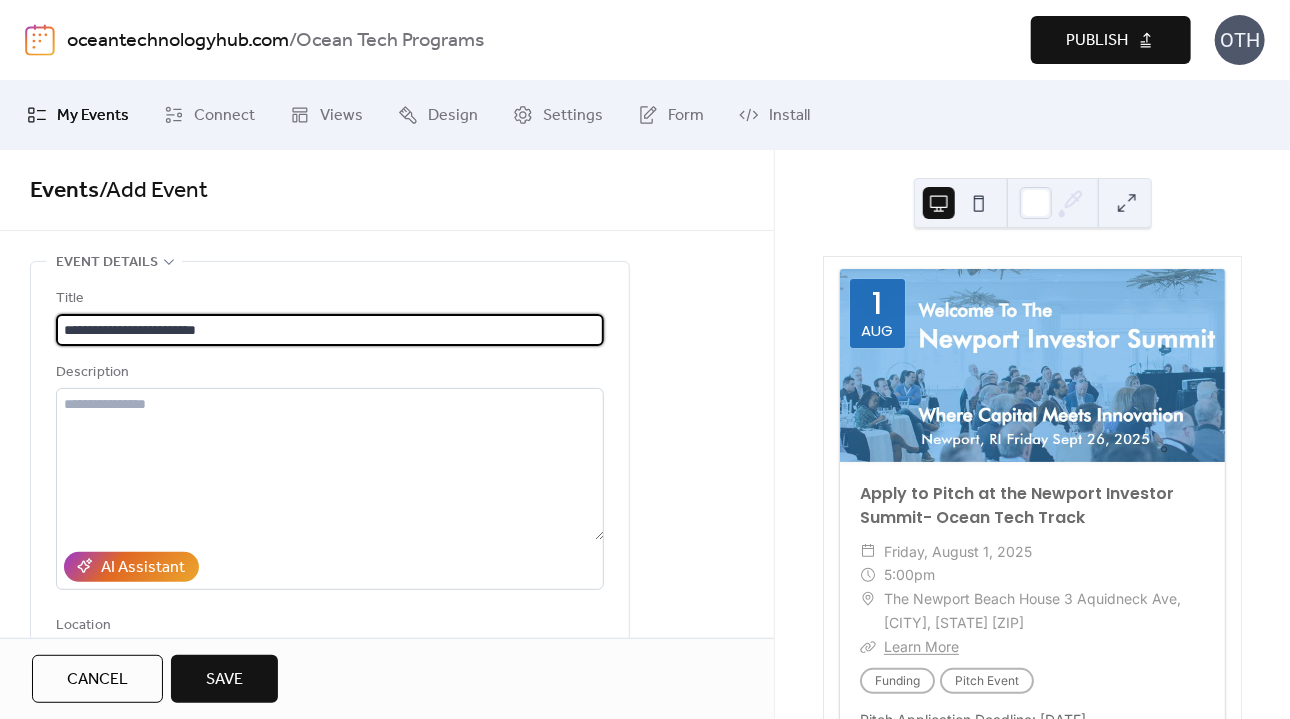 paste on "**********" 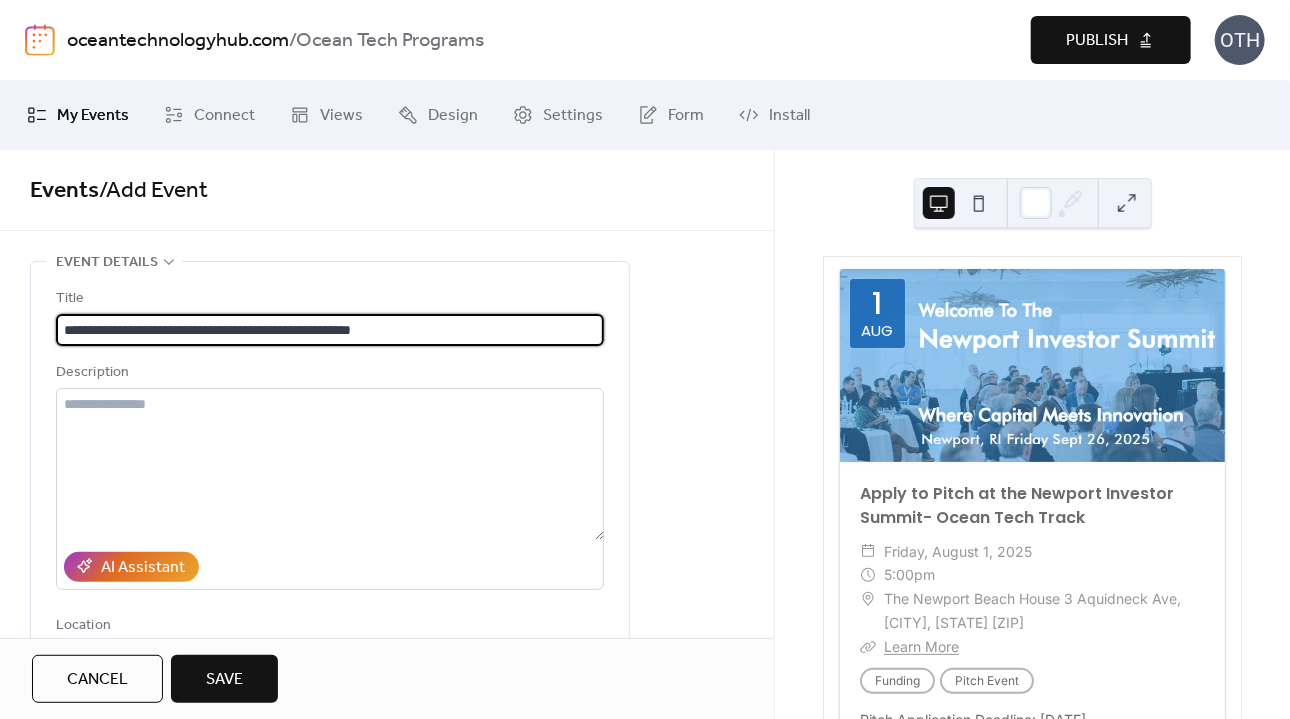 type on "**********" 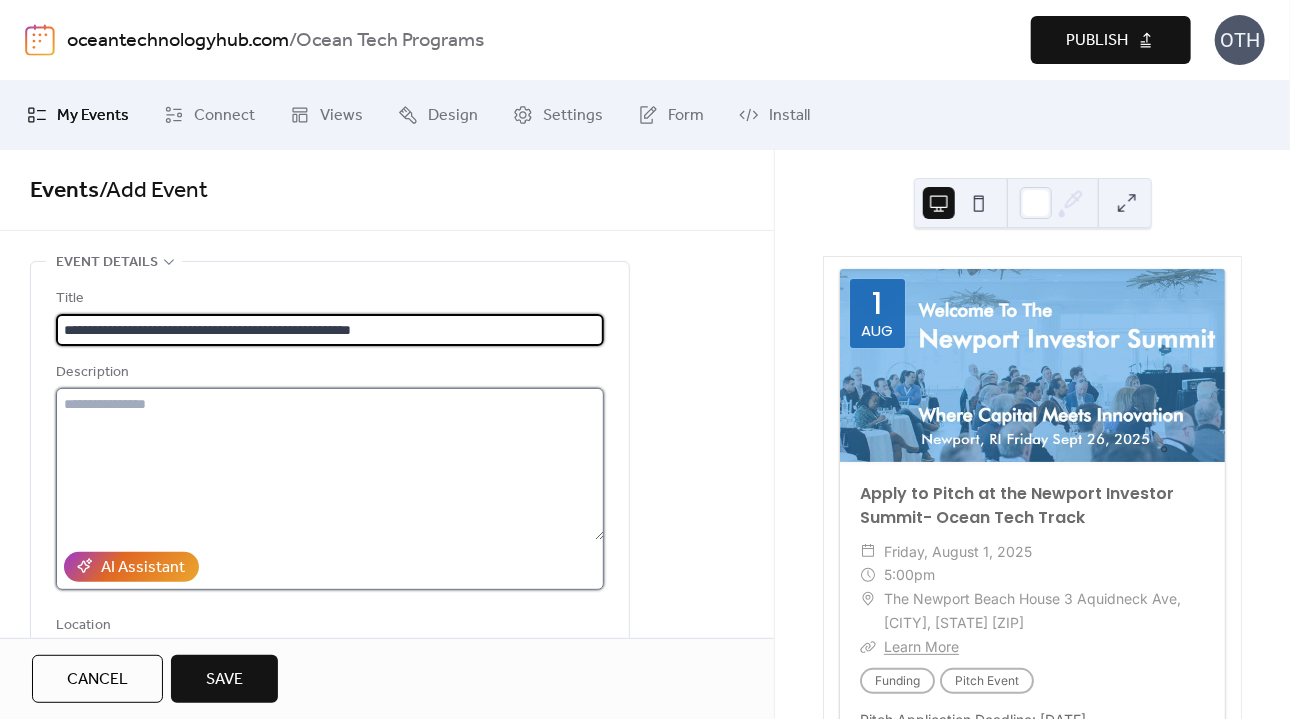 click at bounding box center [330, 464] 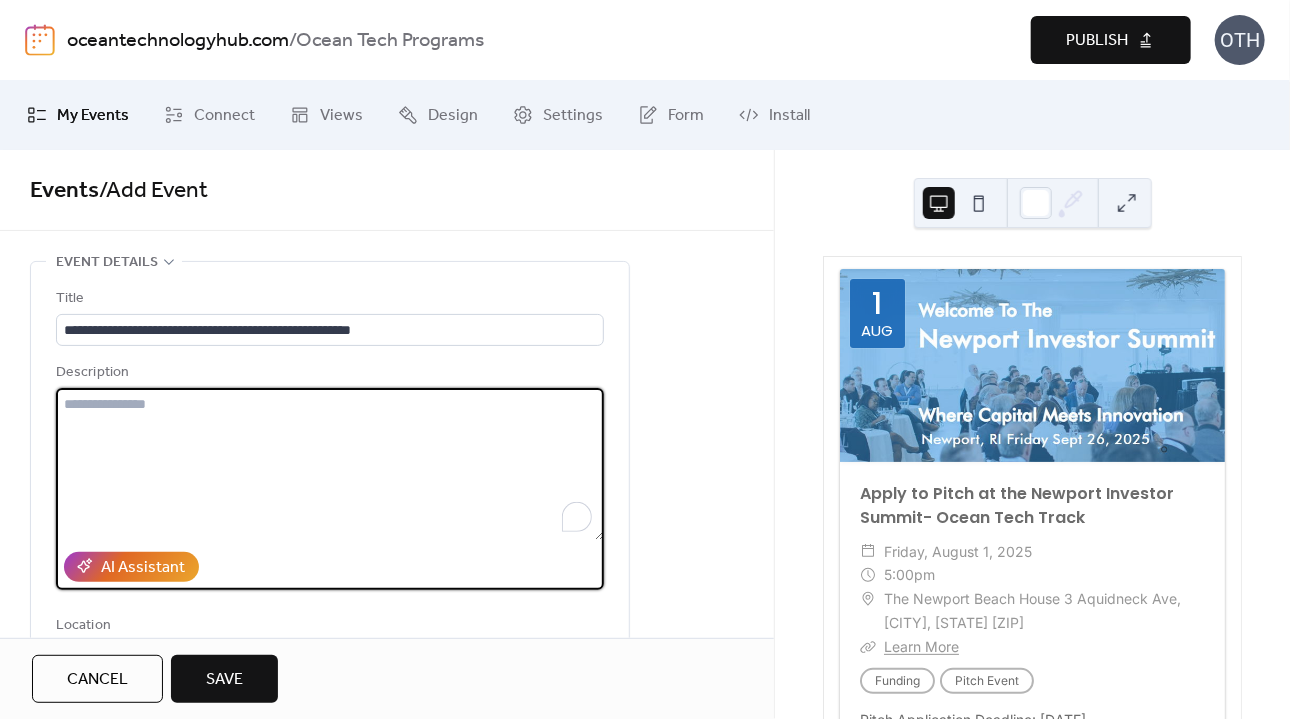 paste on "**********" 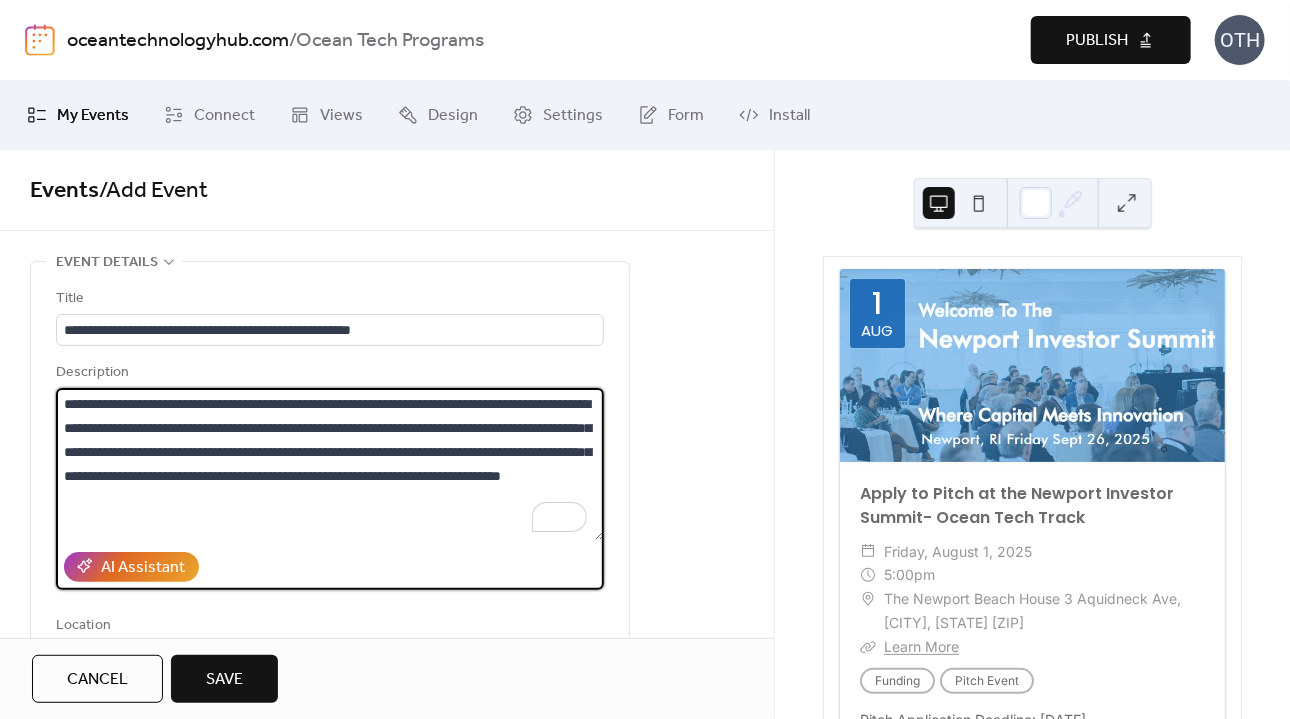 scroll, scrollTop: 93, scrollLeft: 0, axis: vertical 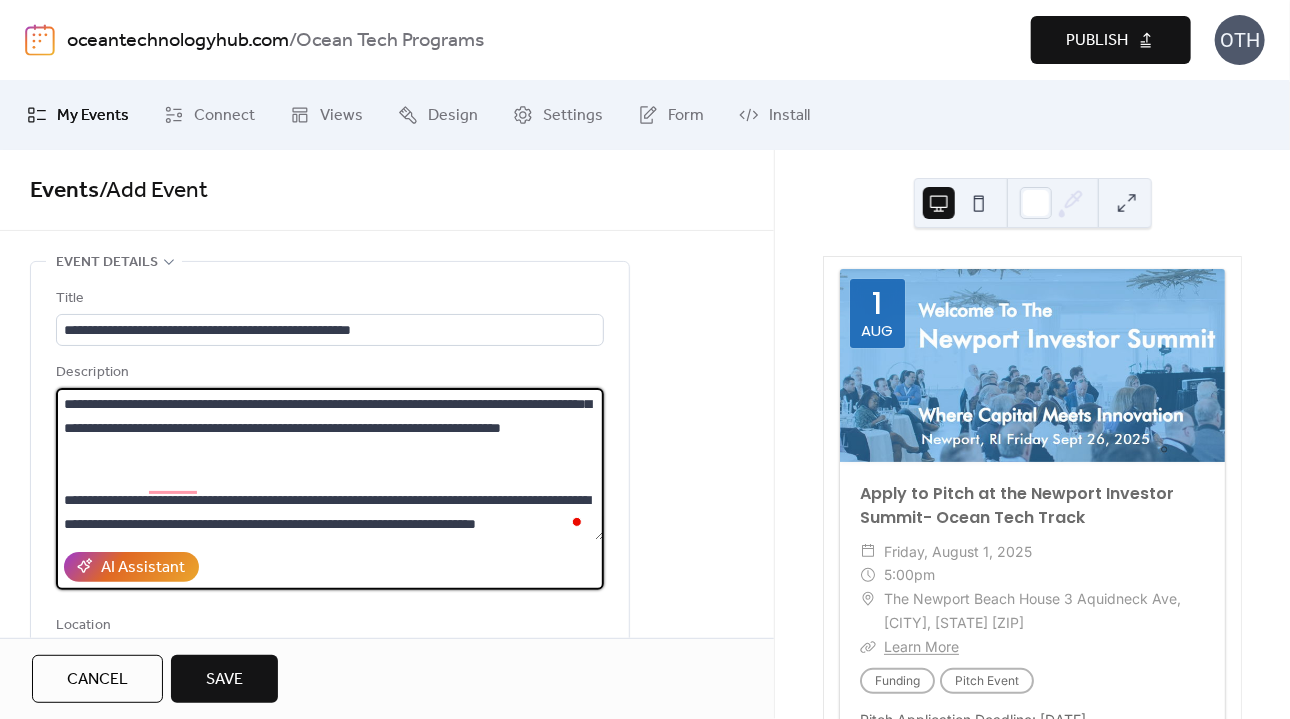 click on "**********" at bounding box center [330, 464] 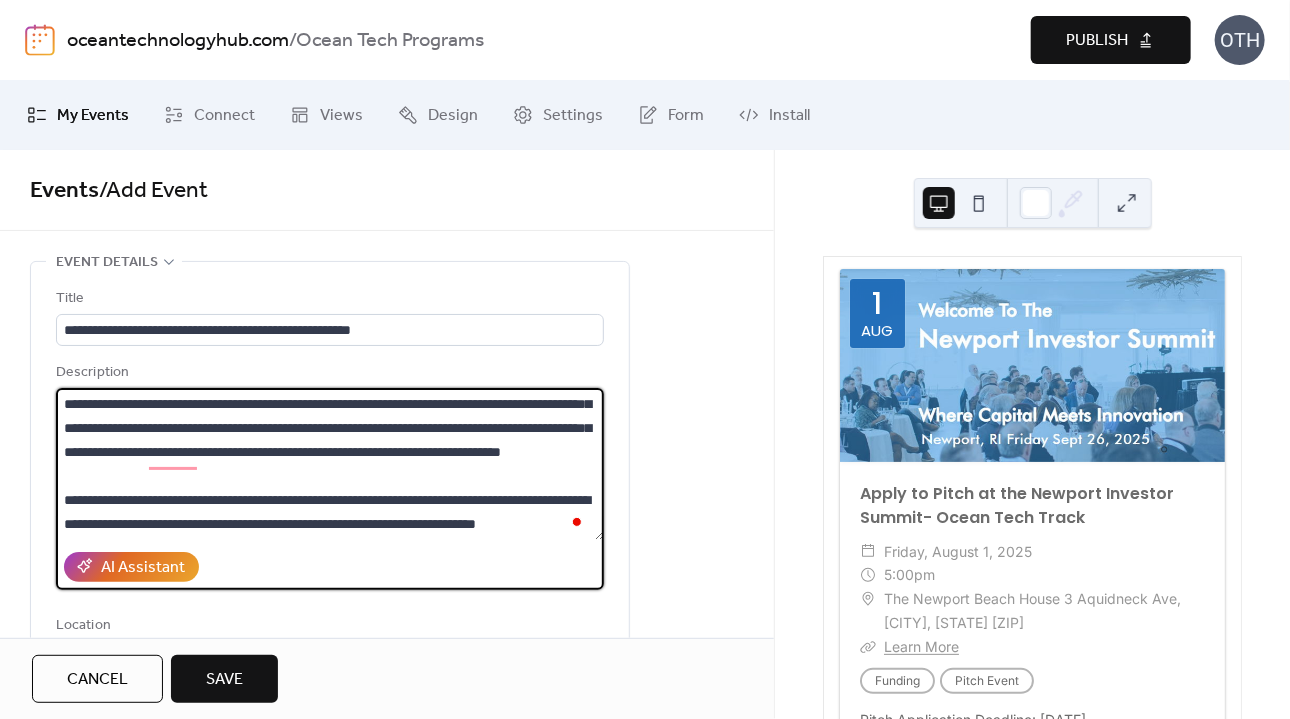 scroll, scrollTop: 72, scrollLeft: 0, axis: vertical 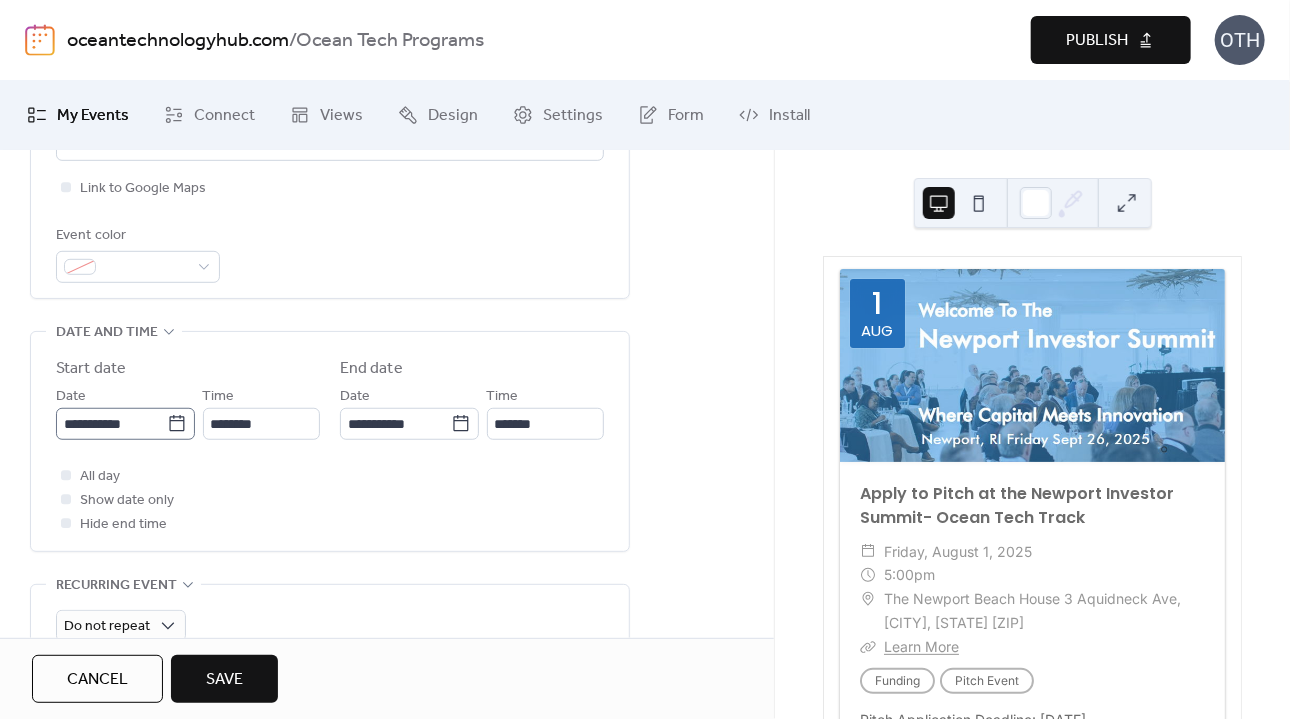 type on "**********" 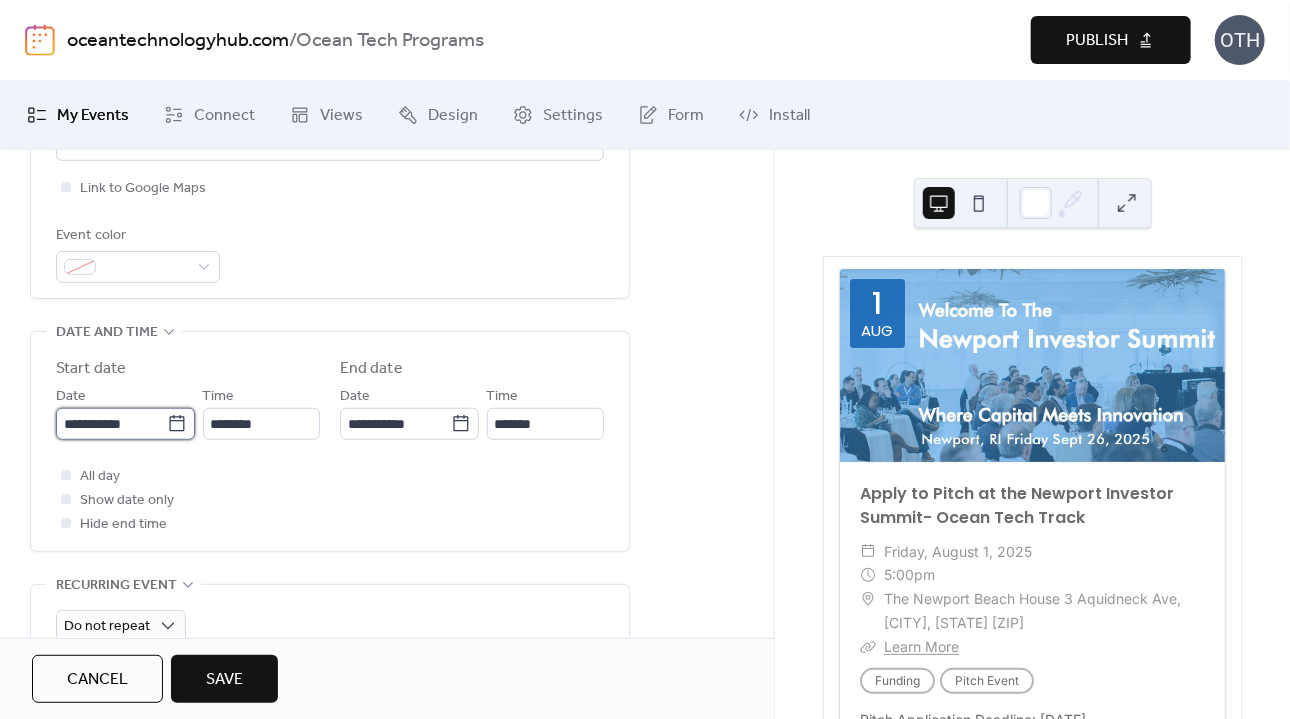 click on "**********" at bounding box center [111, 424] 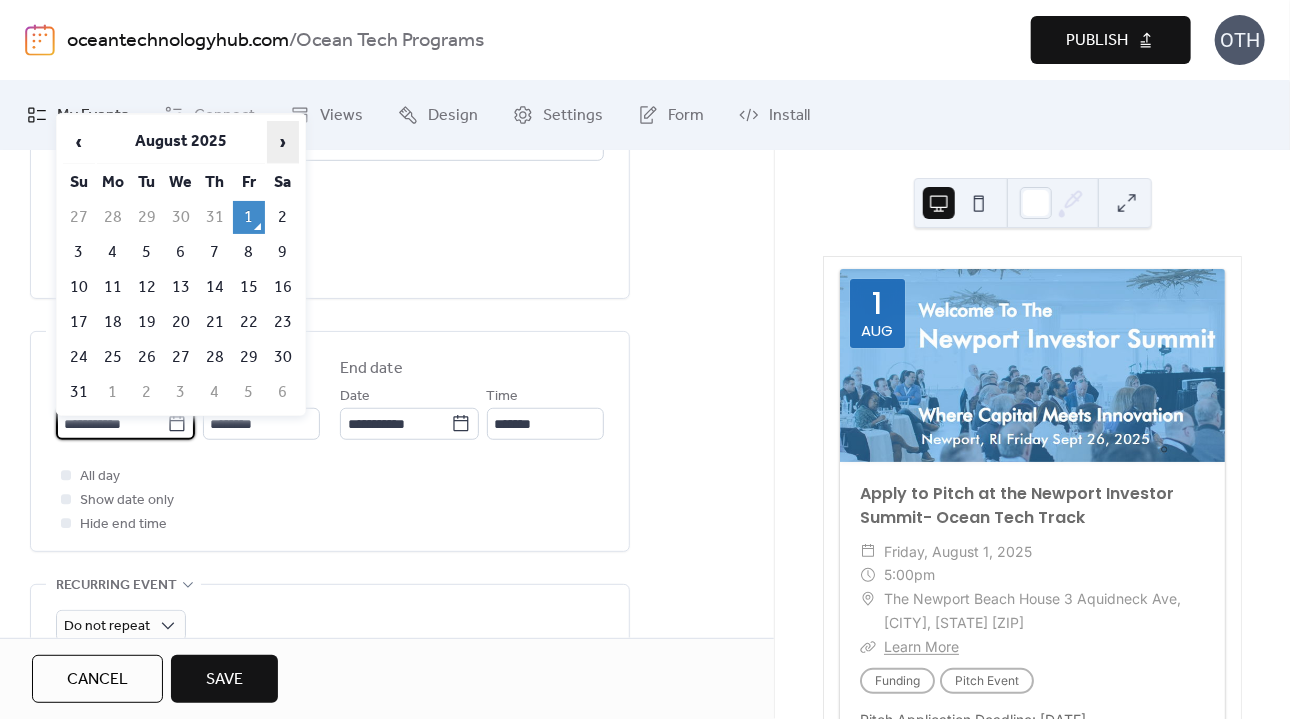 click on "›" at bounding box center [283, 142] 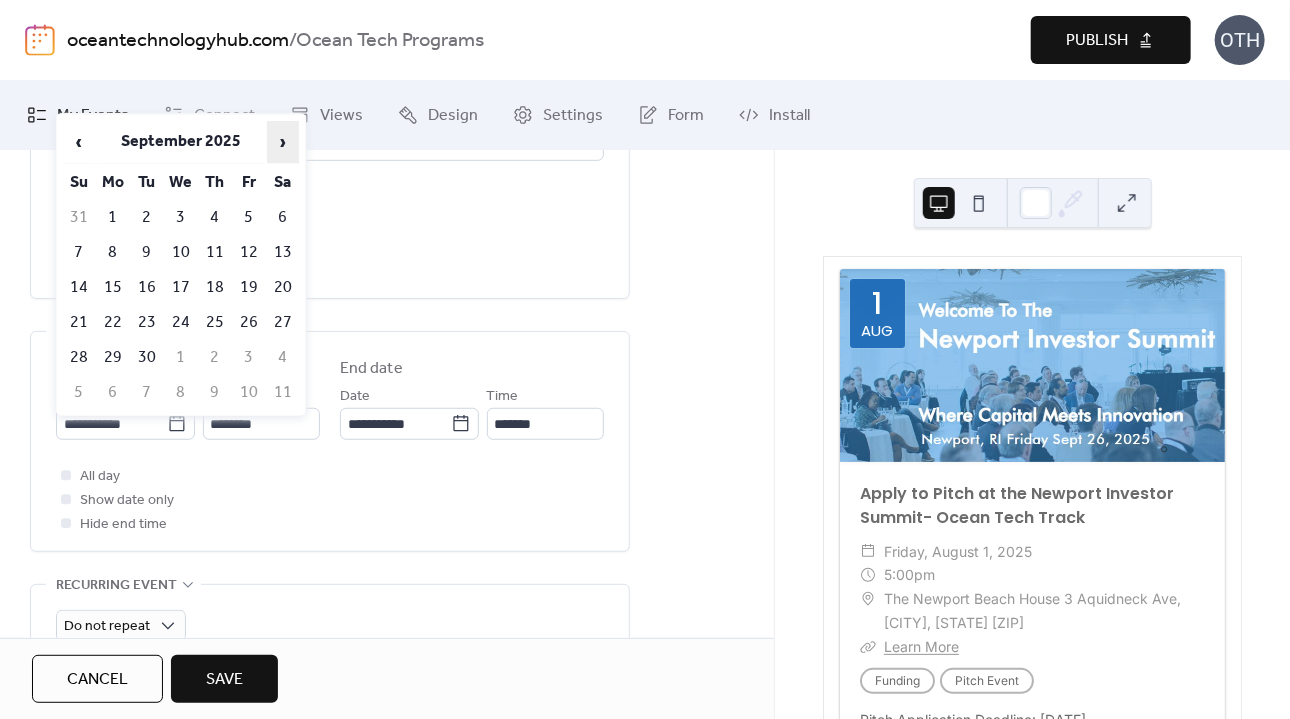 click on "›" at bounding box center (283, 142) 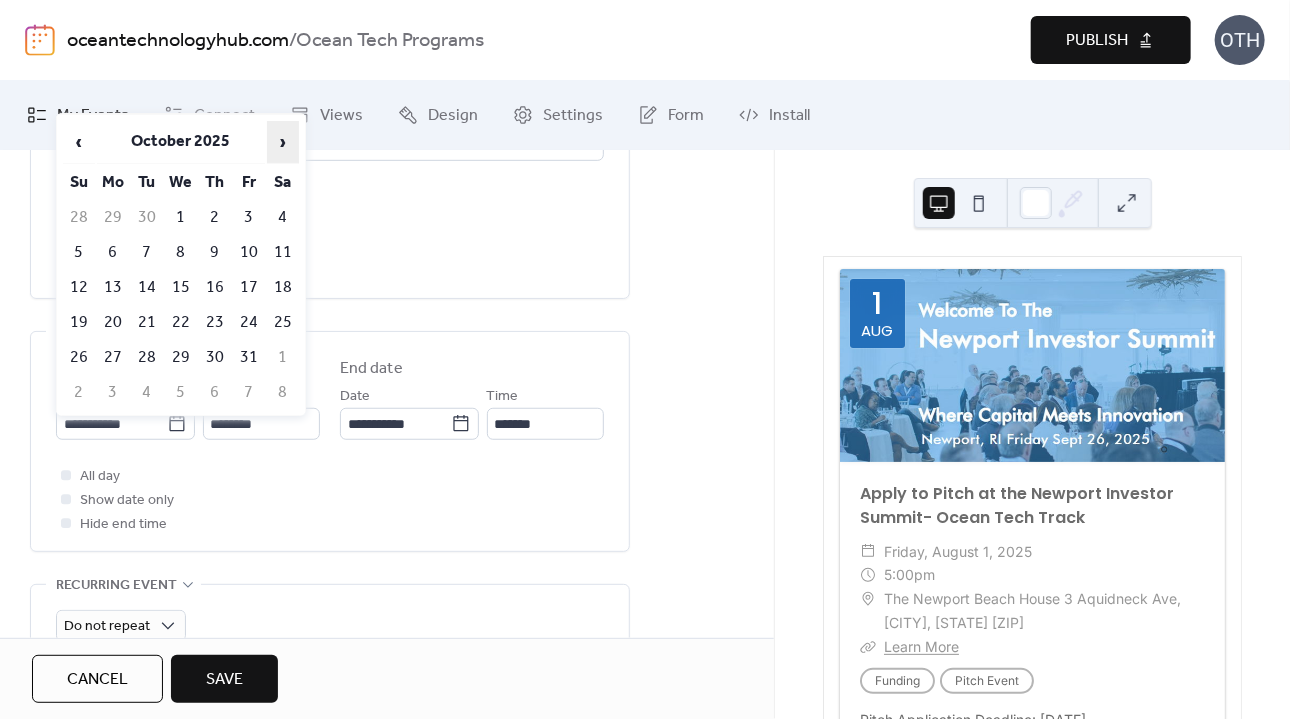 click on "›" at bounding box center [283, 142] 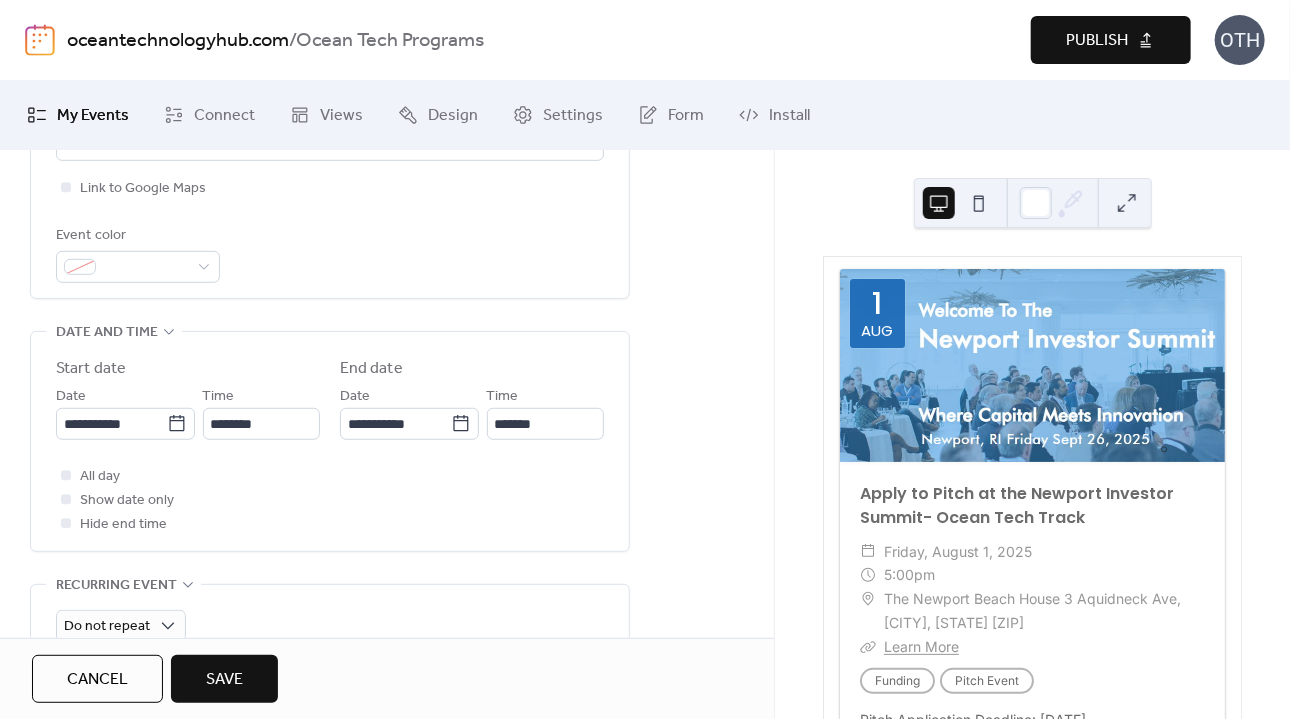 click on "Preview Publish" at bounding box center (977, 40) 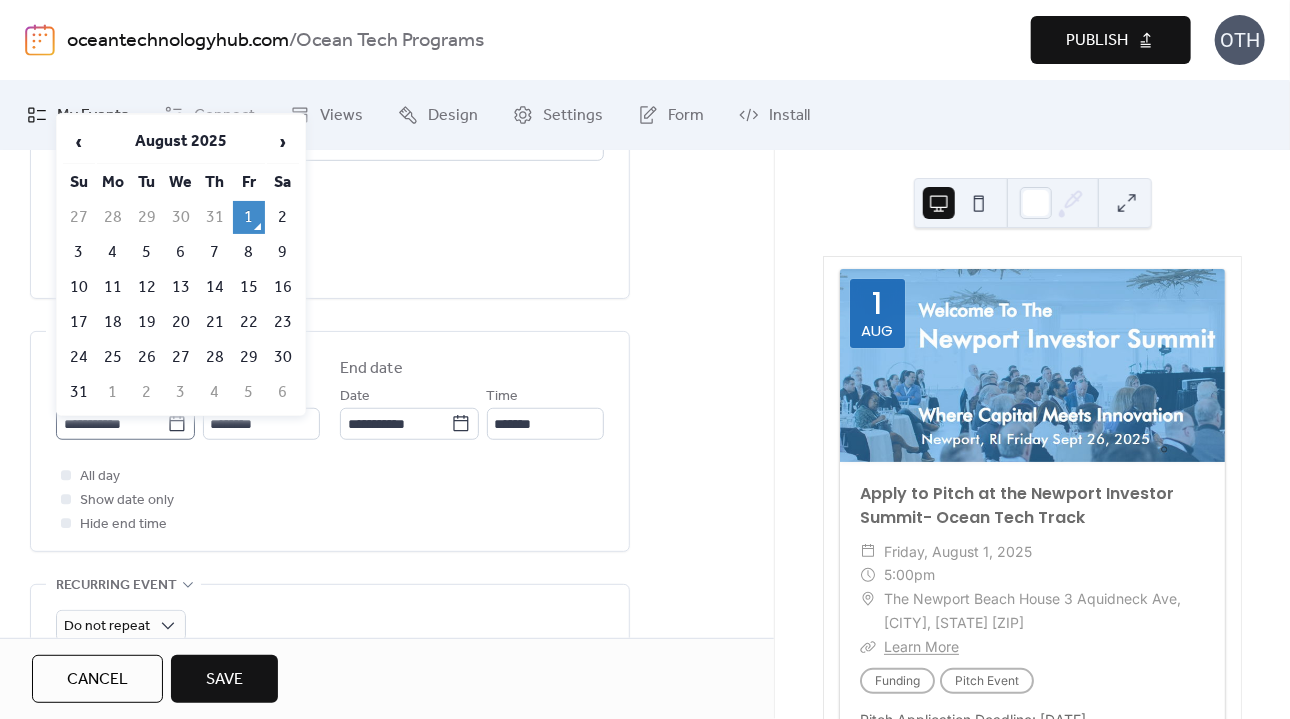 click 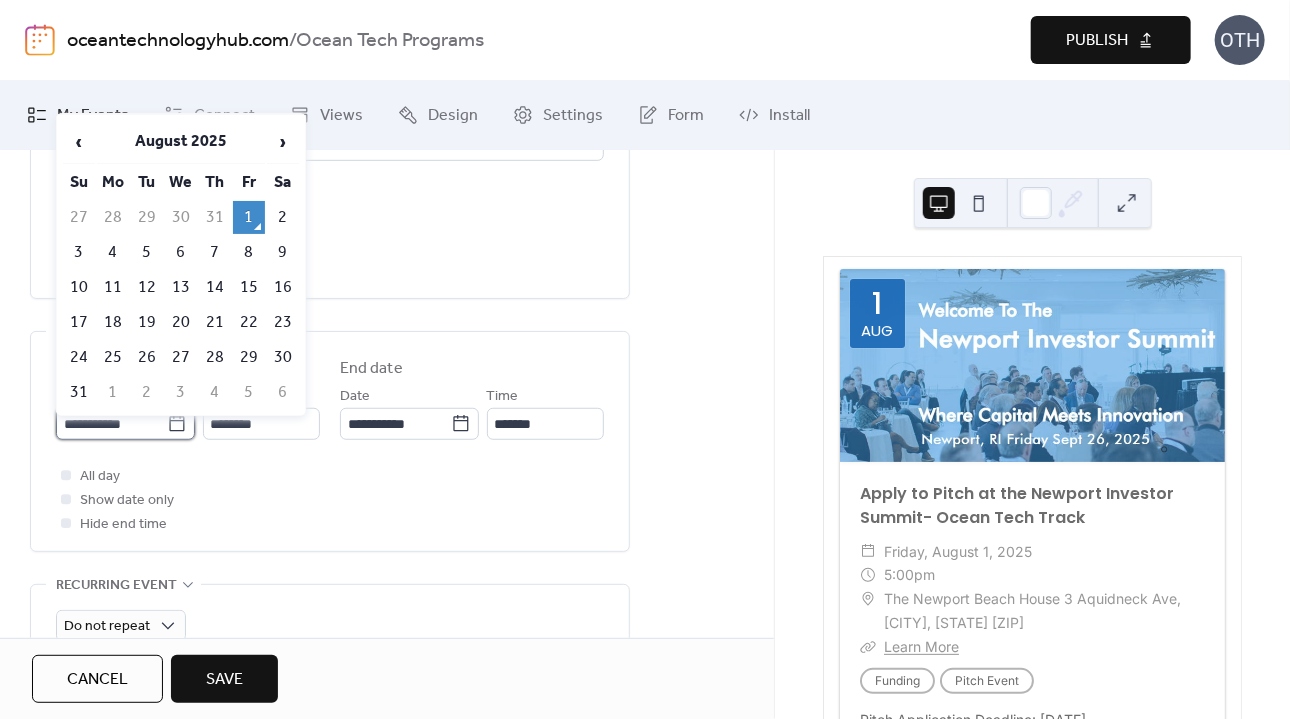 click on "**********" at bounding box center (111, 424) 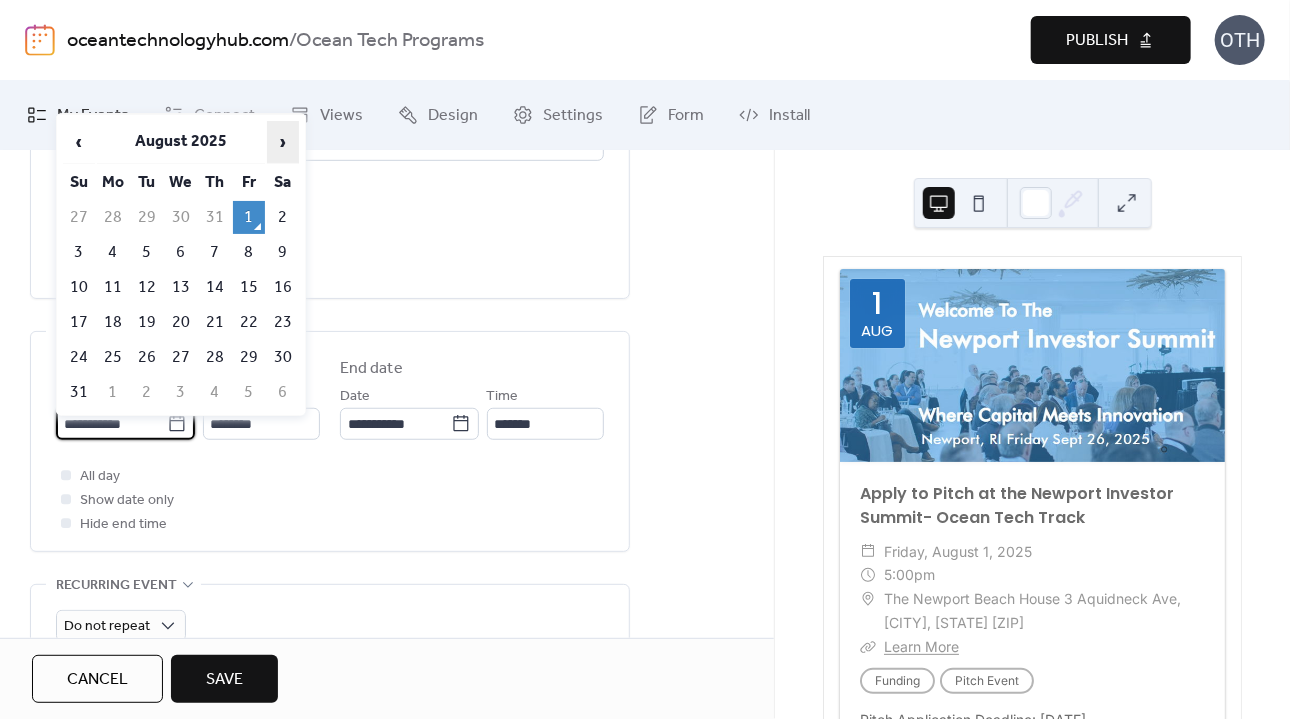 click on "›" at bounding box center [283, 142] 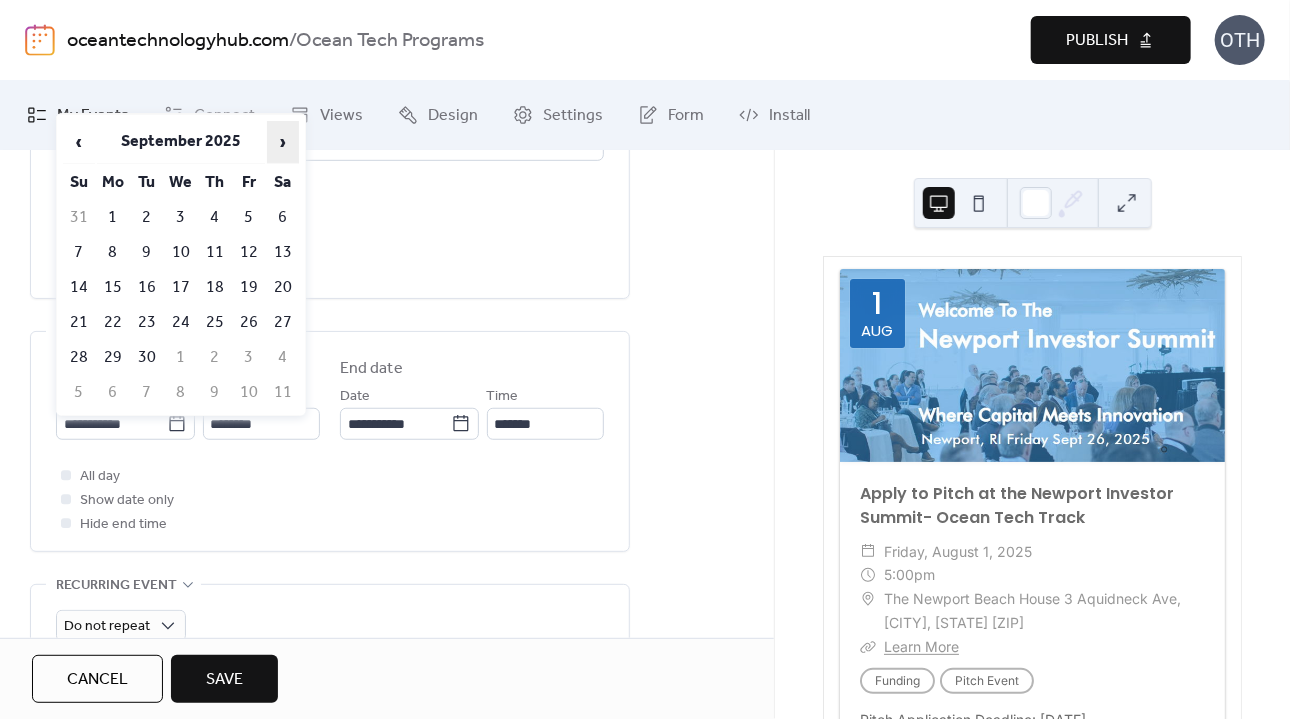 click on "›" at bounding box center [283, 142] 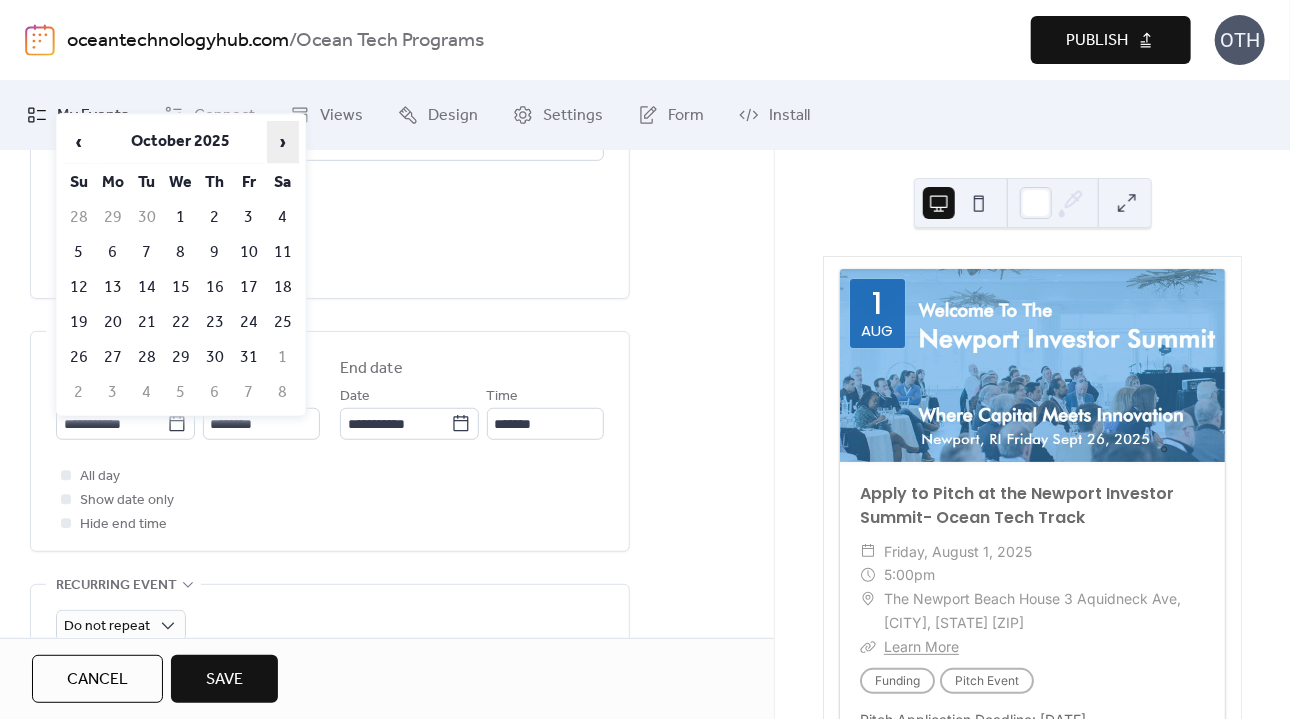 click on "›" at bounding box center [283, 142] 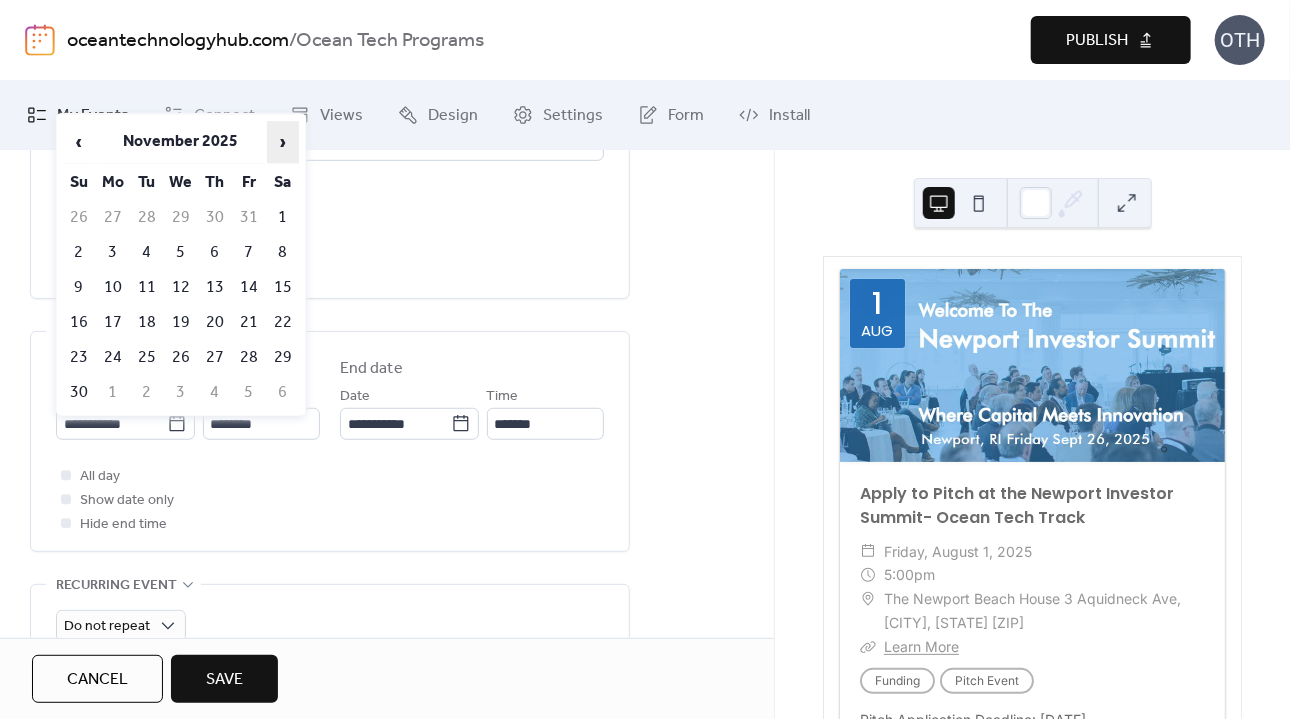 click on "›" at bounding box center (283, 142) 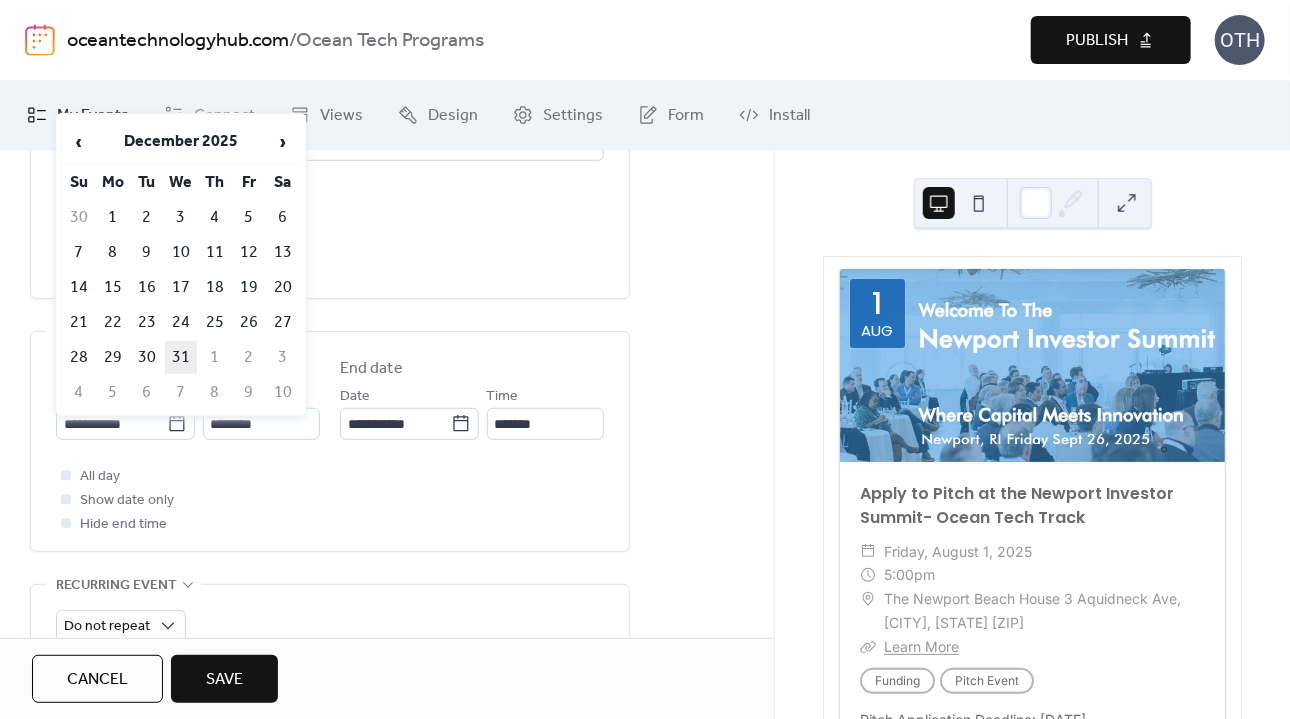 click on "31" at bounding box center (181, 357) 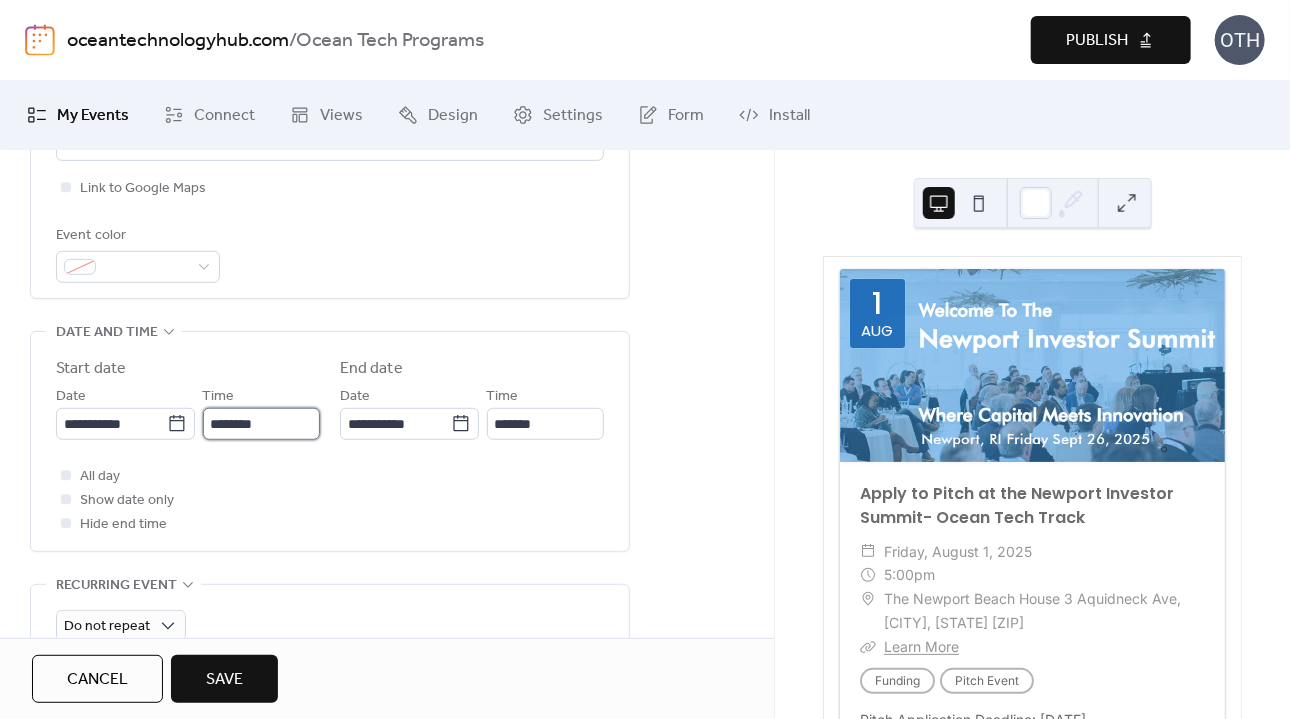 click on "********" at bounding box center [261, 424] 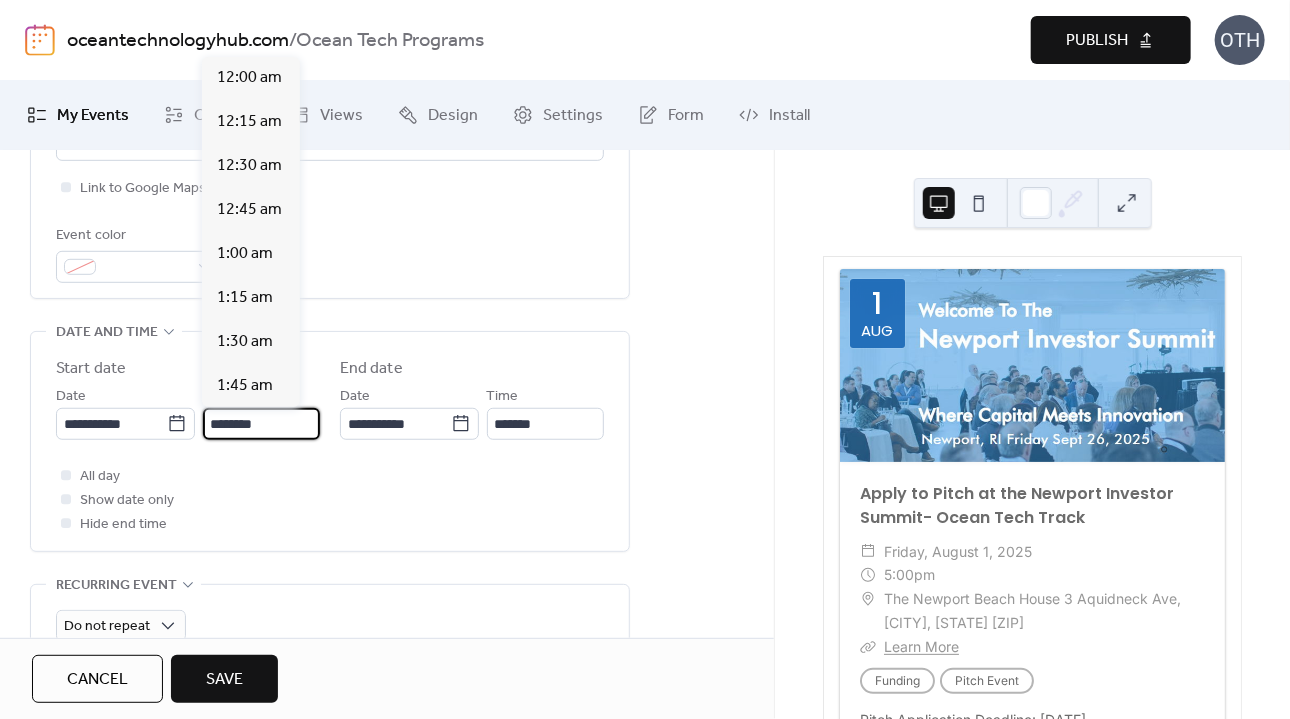 scroll, scrollTop: 2112, scrollLeft: 0, axis: vertical 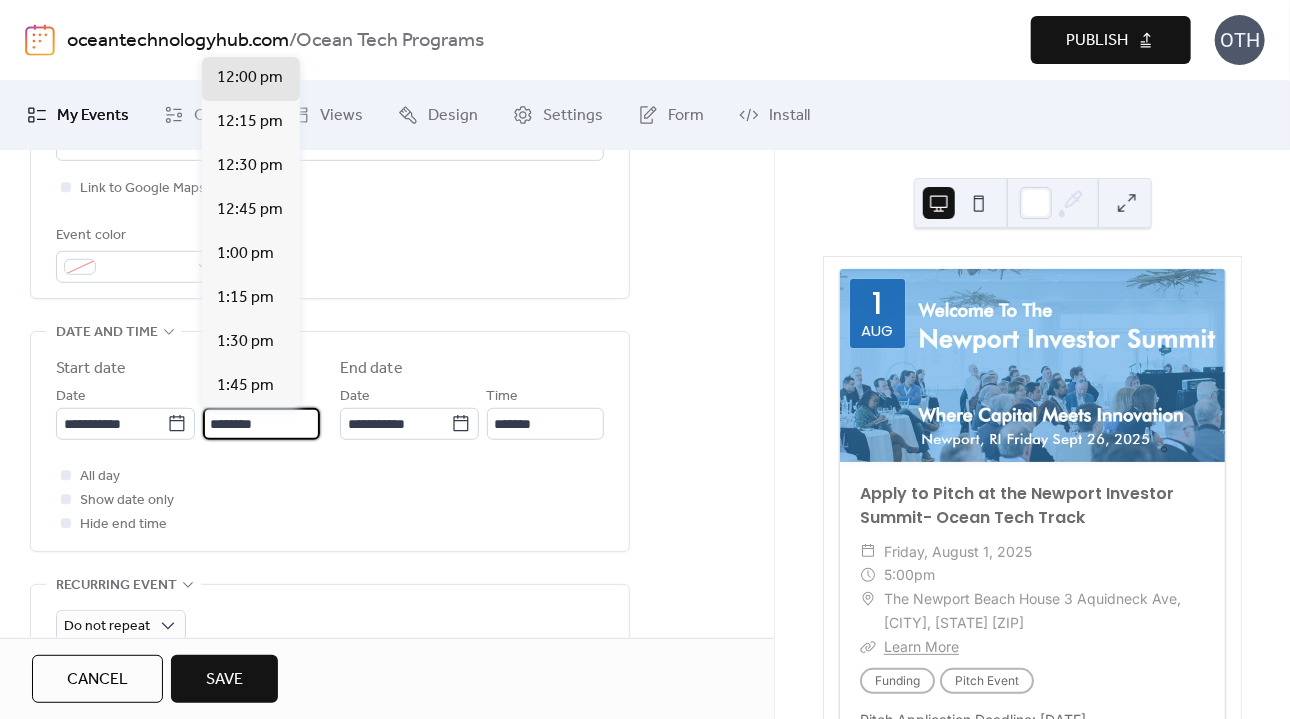 click on "********" at bounding box center [261, 424] 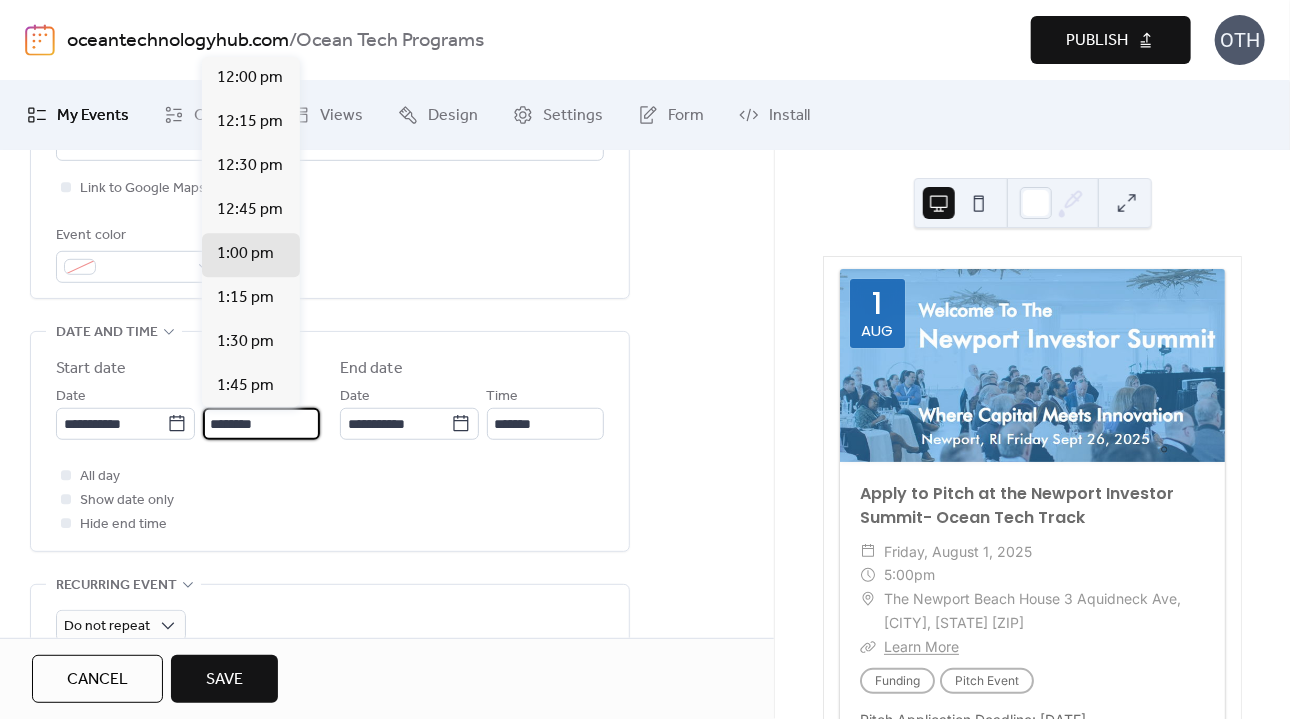 scroll, scrollTop: 3873, scrollLeft: 0, axis: vertical 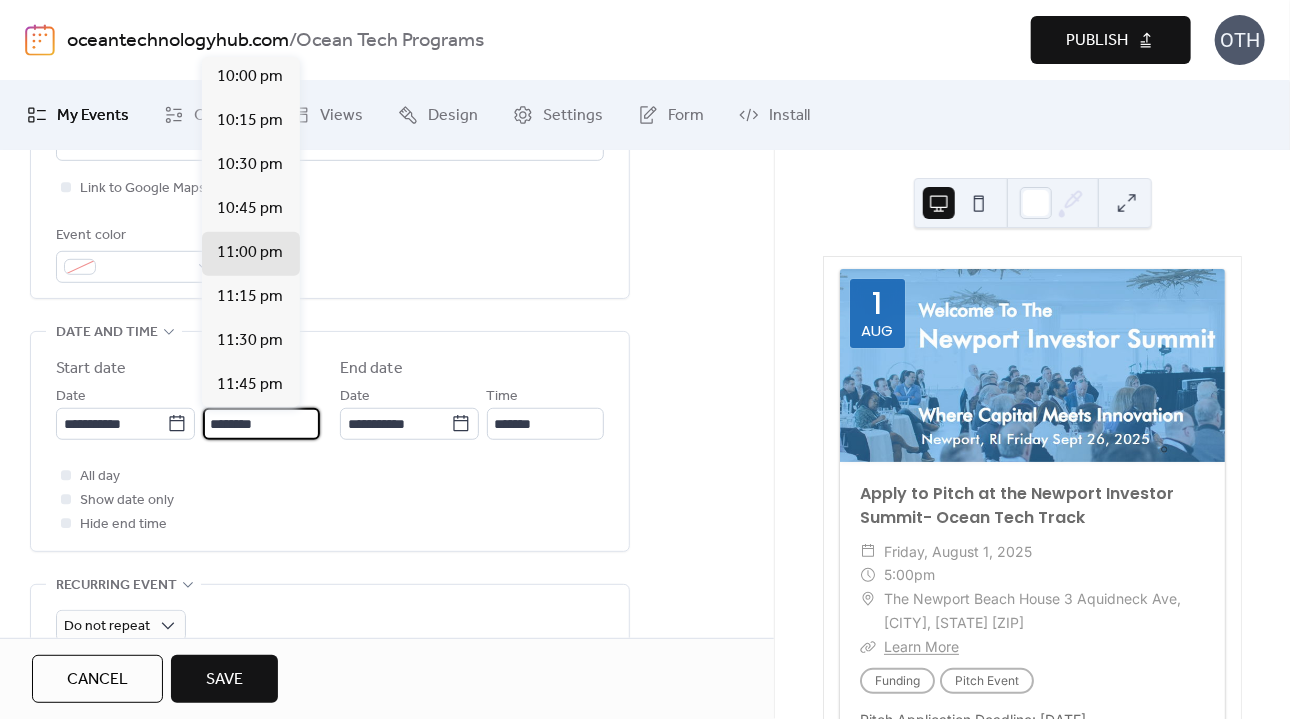 click on "********" at bounding box center (261, 424) 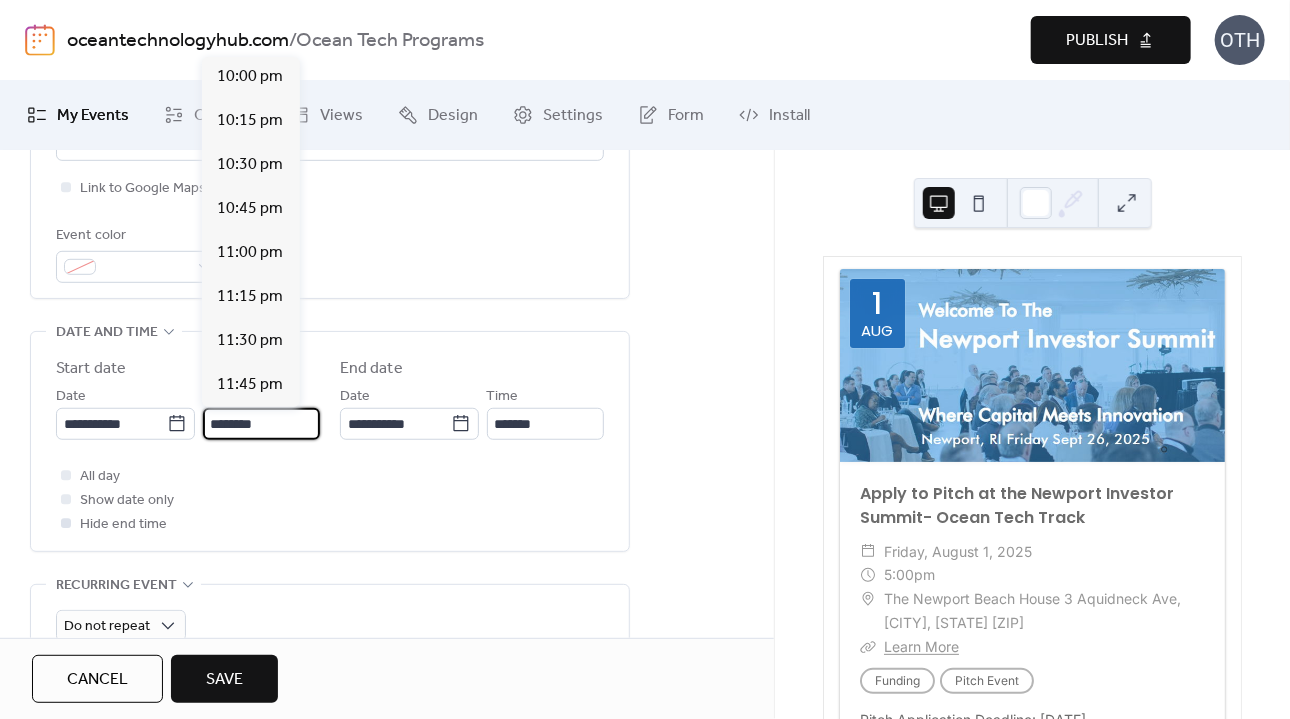 type on "********" 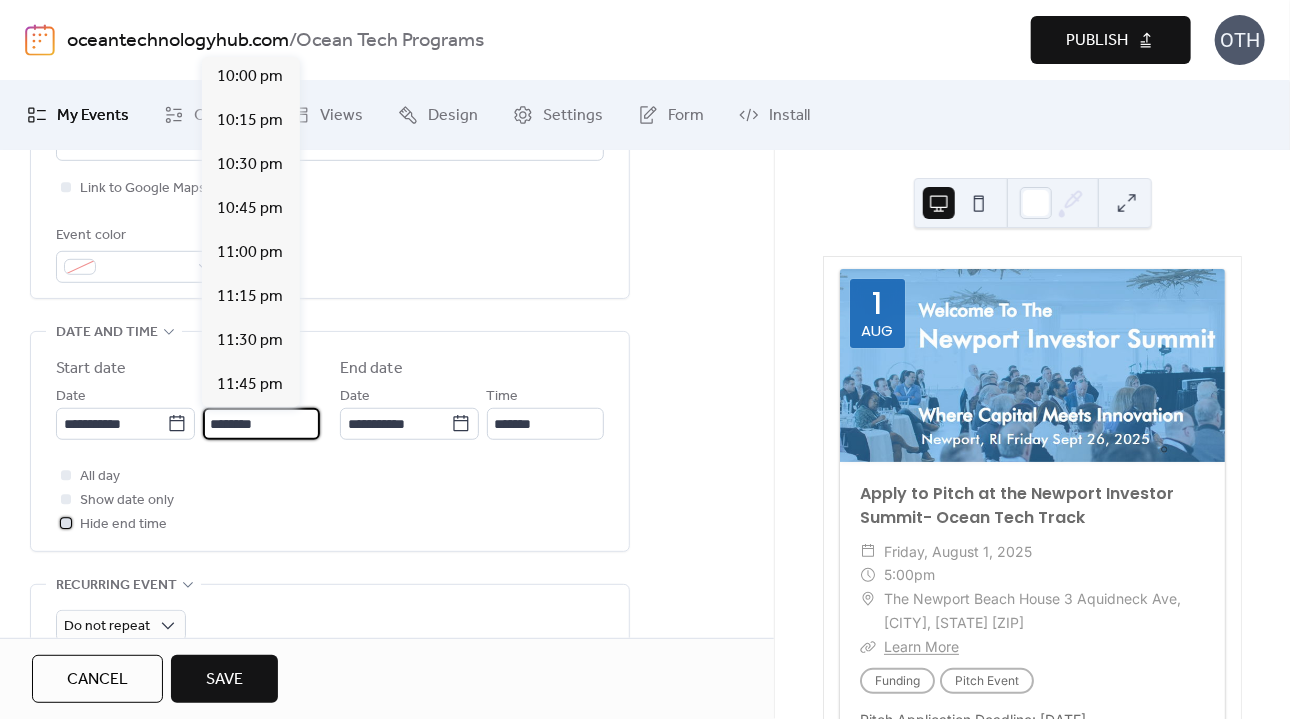 type on "**********" 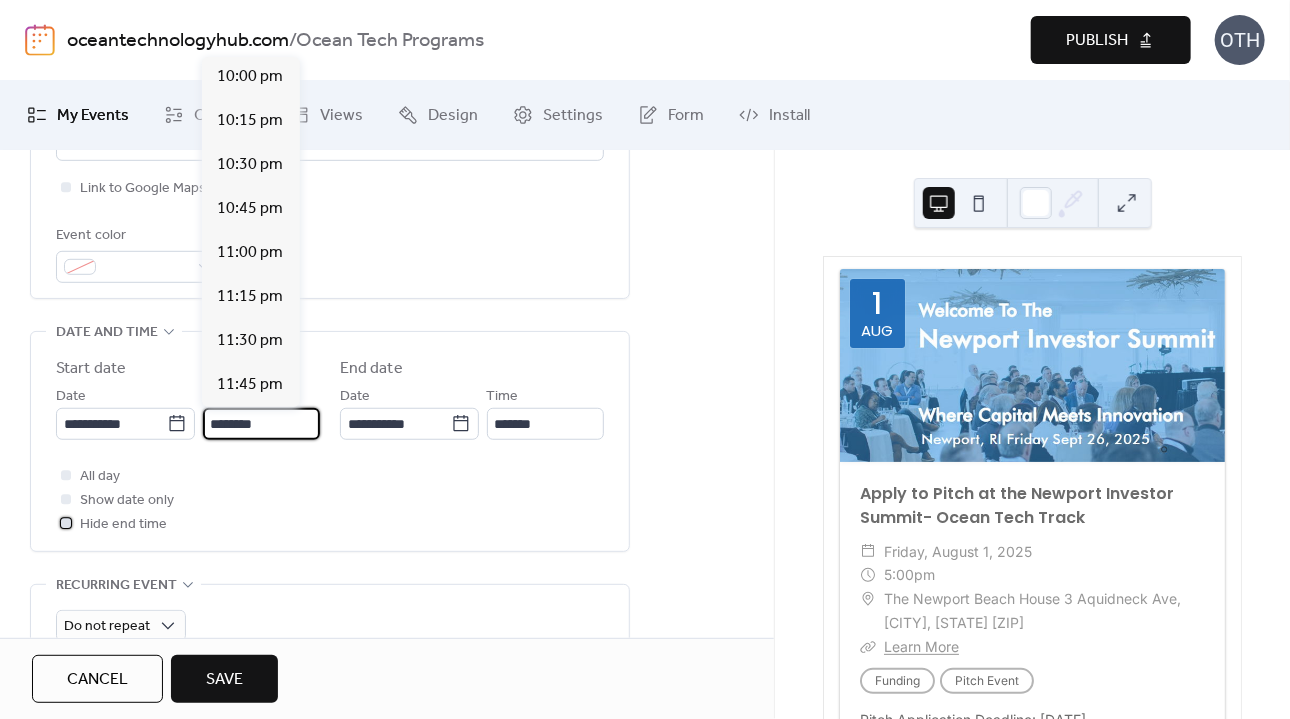 type on "********" 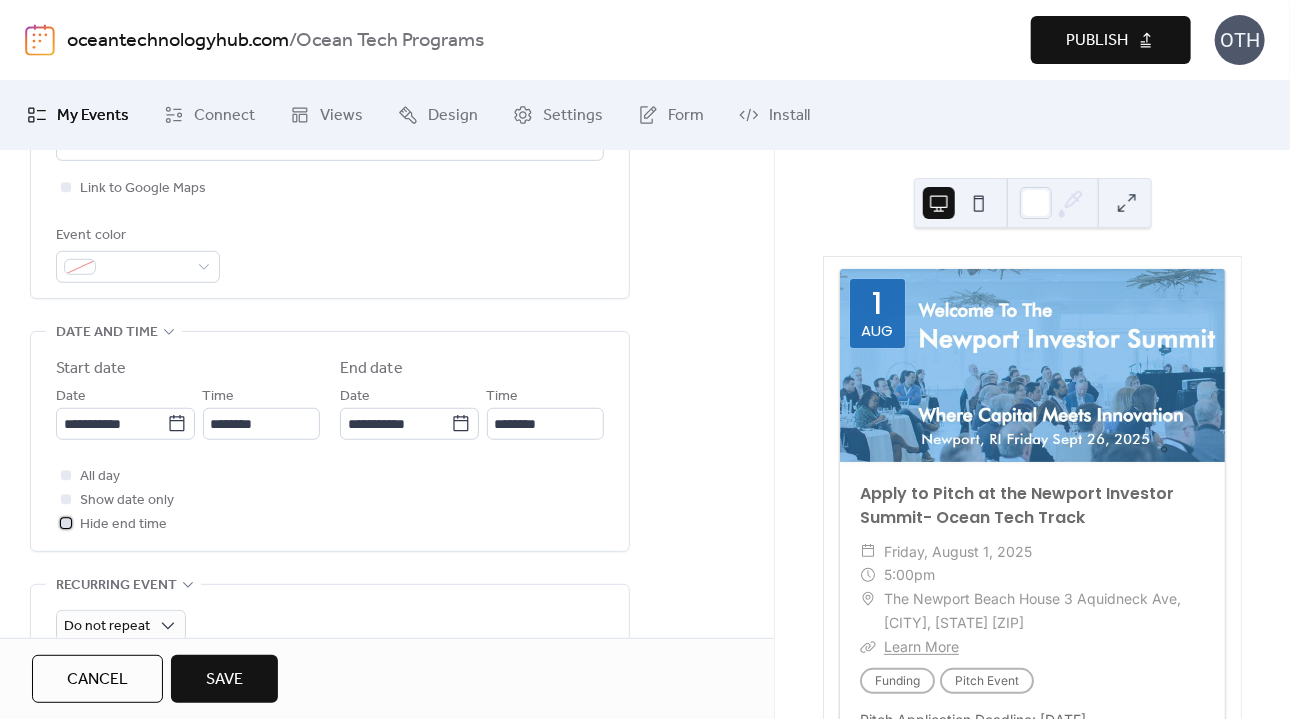 click on "Hide end time" at bounding box center (123, 525) 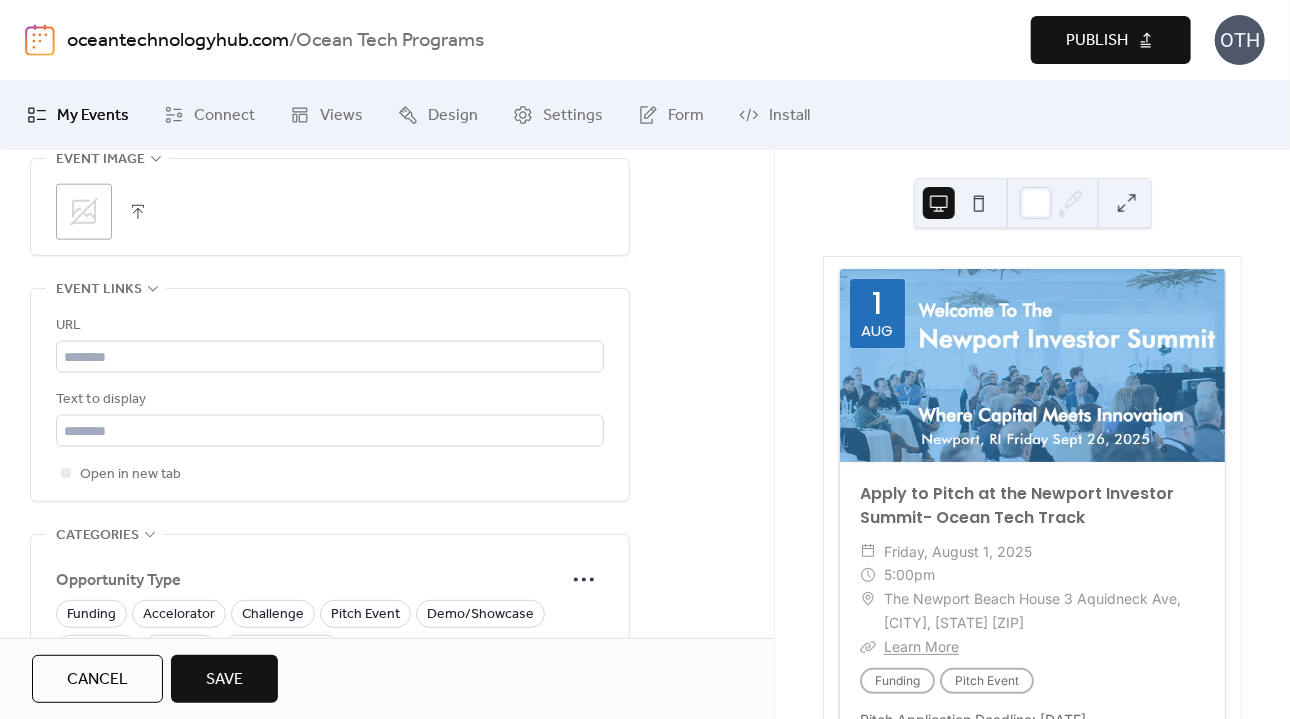 scroll, scrollTop: 1047, scrollLeft: 0, axis: vertical 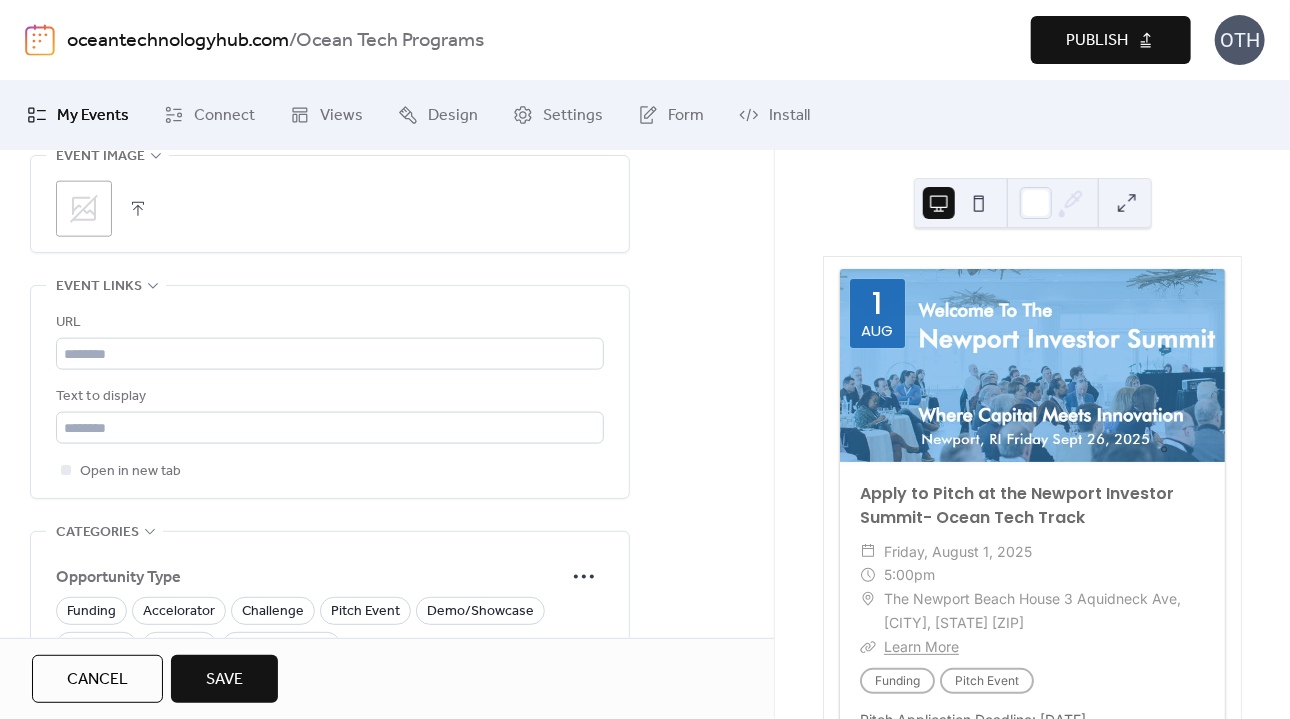 click on "Preview Publish" at bounding box center (977, 40) 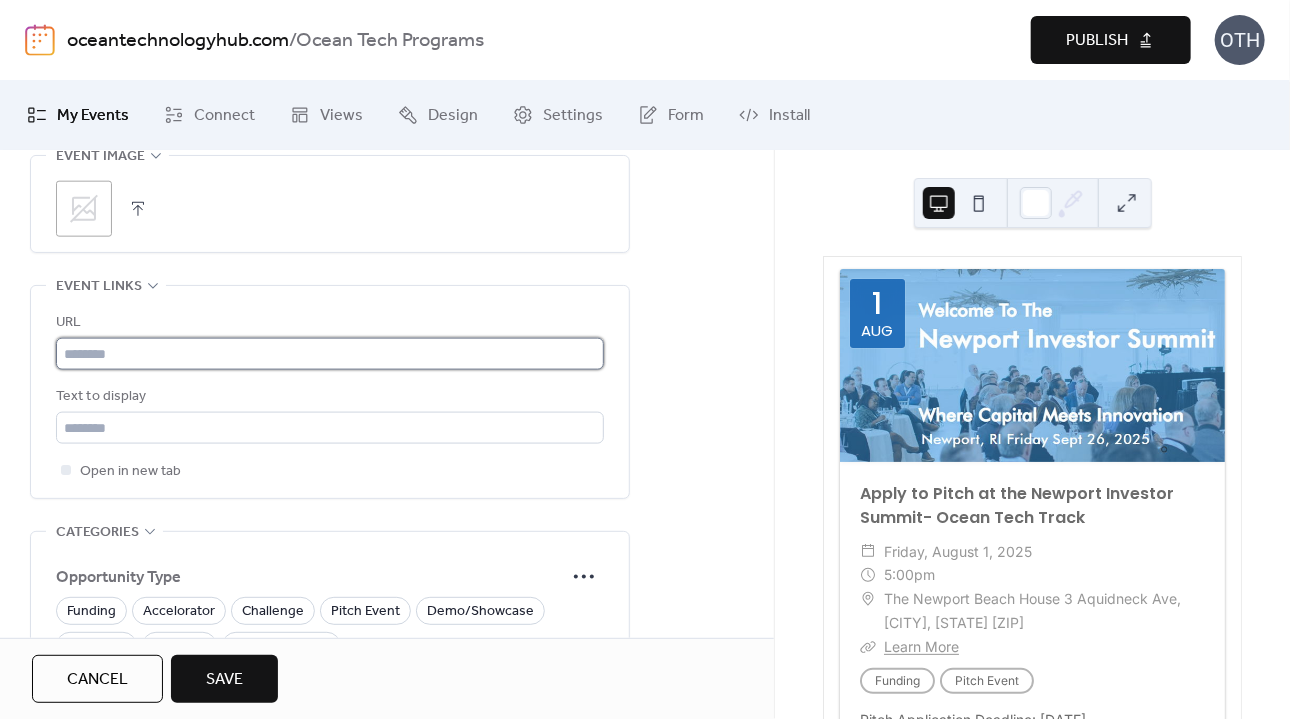 click at bounding box center (330, 354) 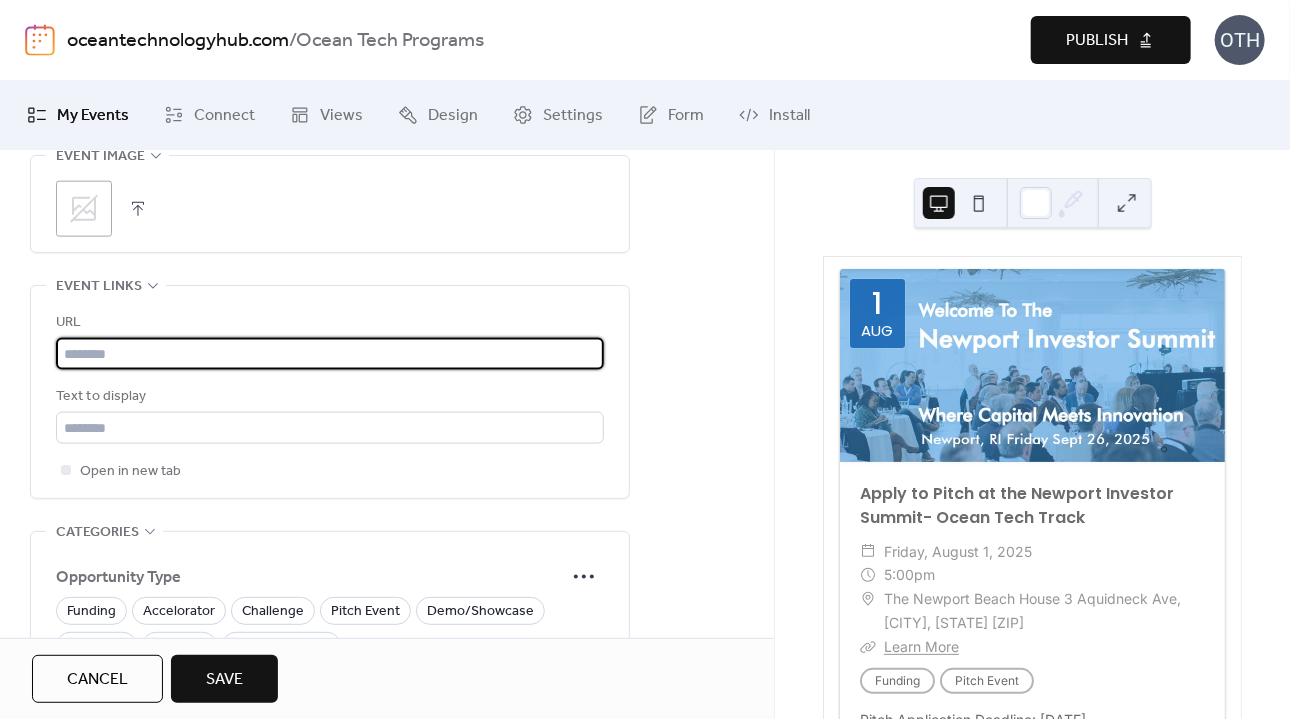 paste on "**********" 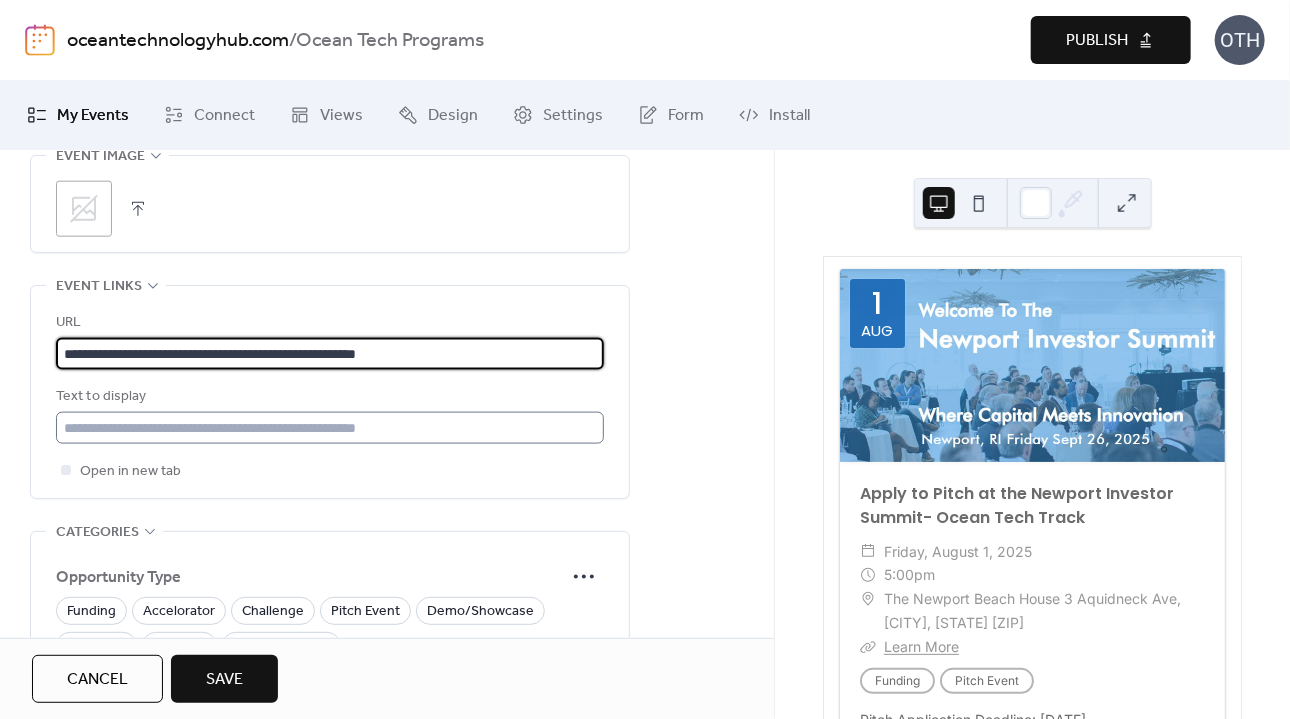 type on "**********" 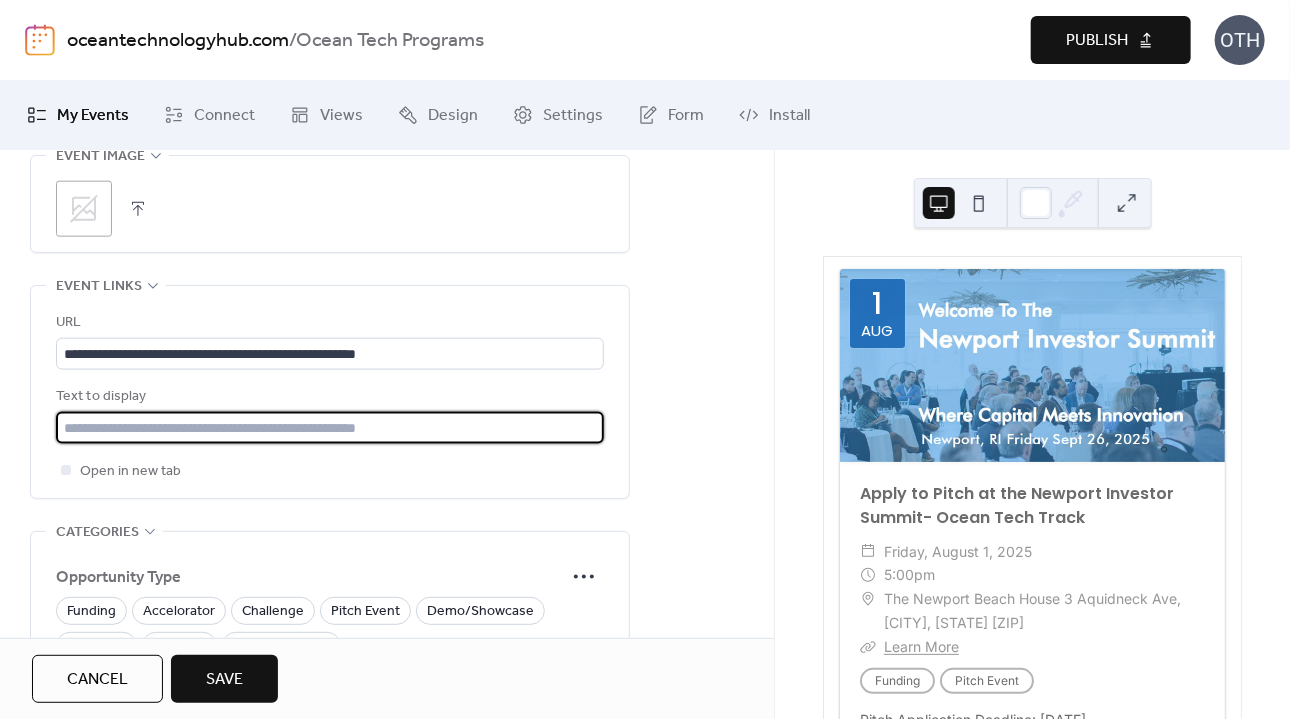 click at bounding box center (330, 428) 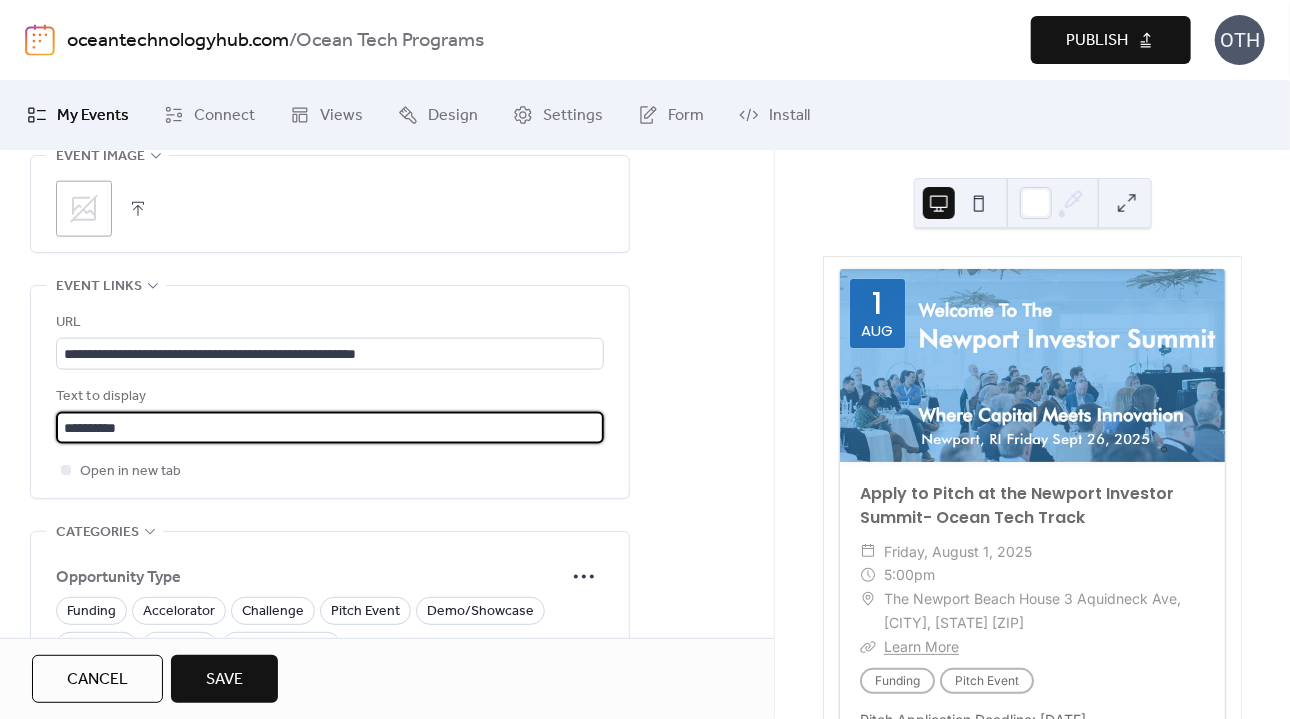 scroll, scrollTop: 1236, scrollLeft: 0, axis: vertical 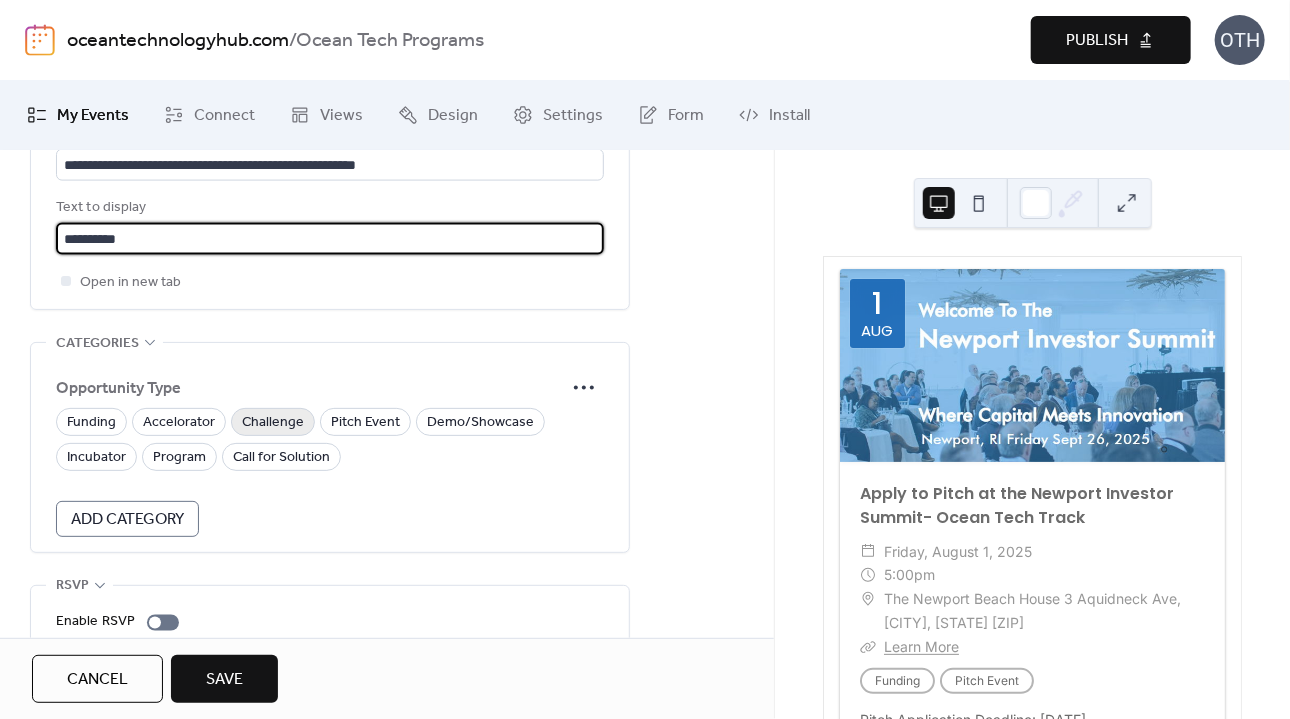 type on "**********" 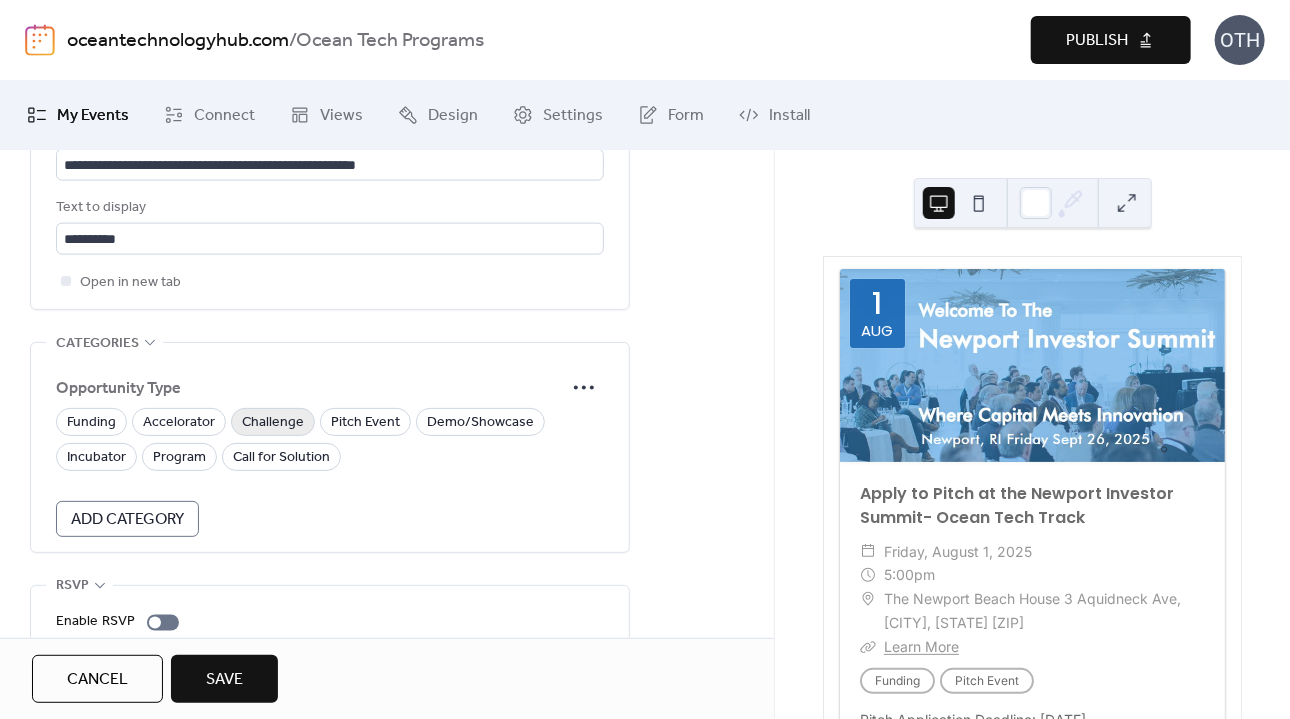 click on "Challenge" at bounding box center [273, 423] 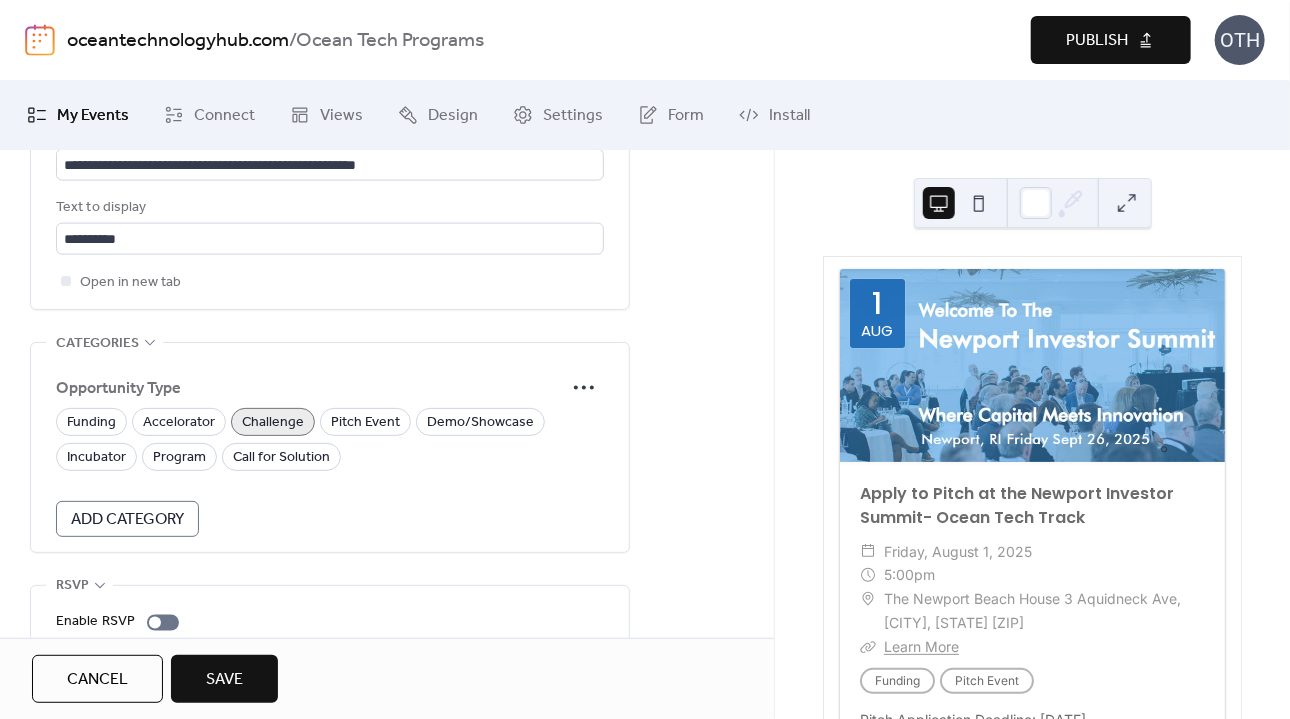 click on "My Events Connect Views Design Settings Form Install" at bounding box center [645, 115] 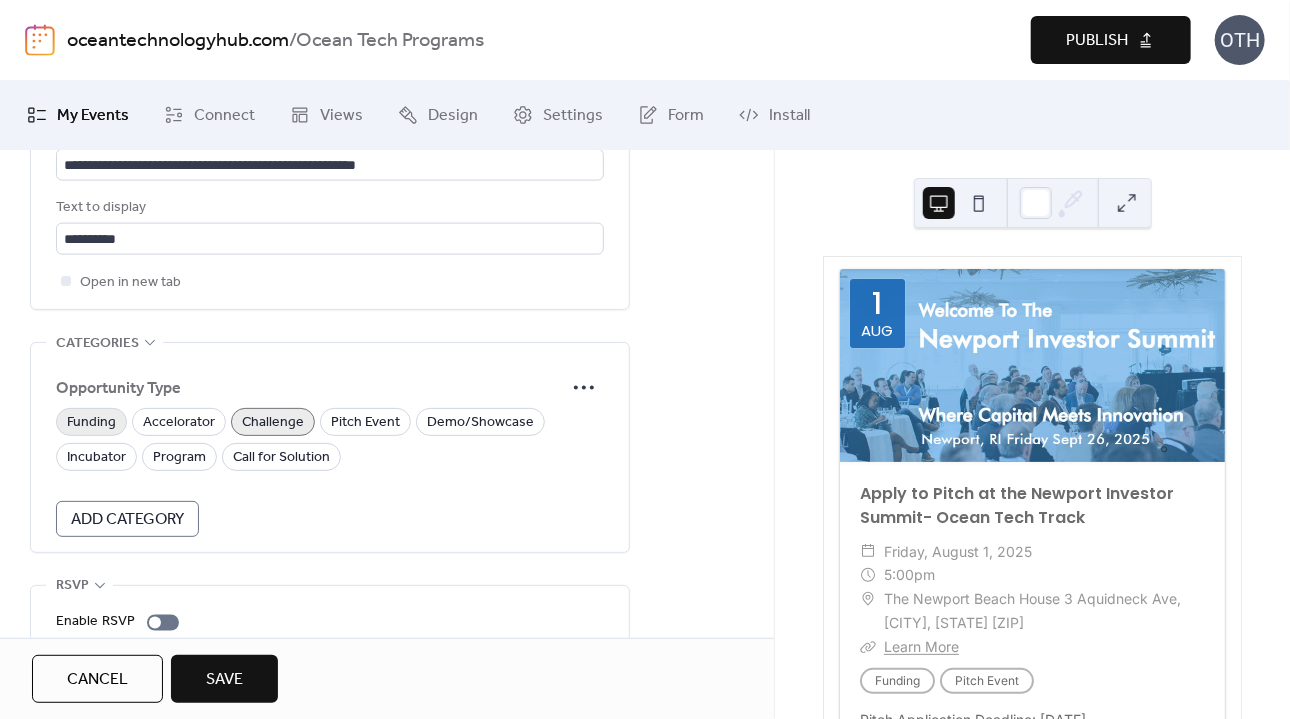 click on "Funding" at bounding box center (91, 423) 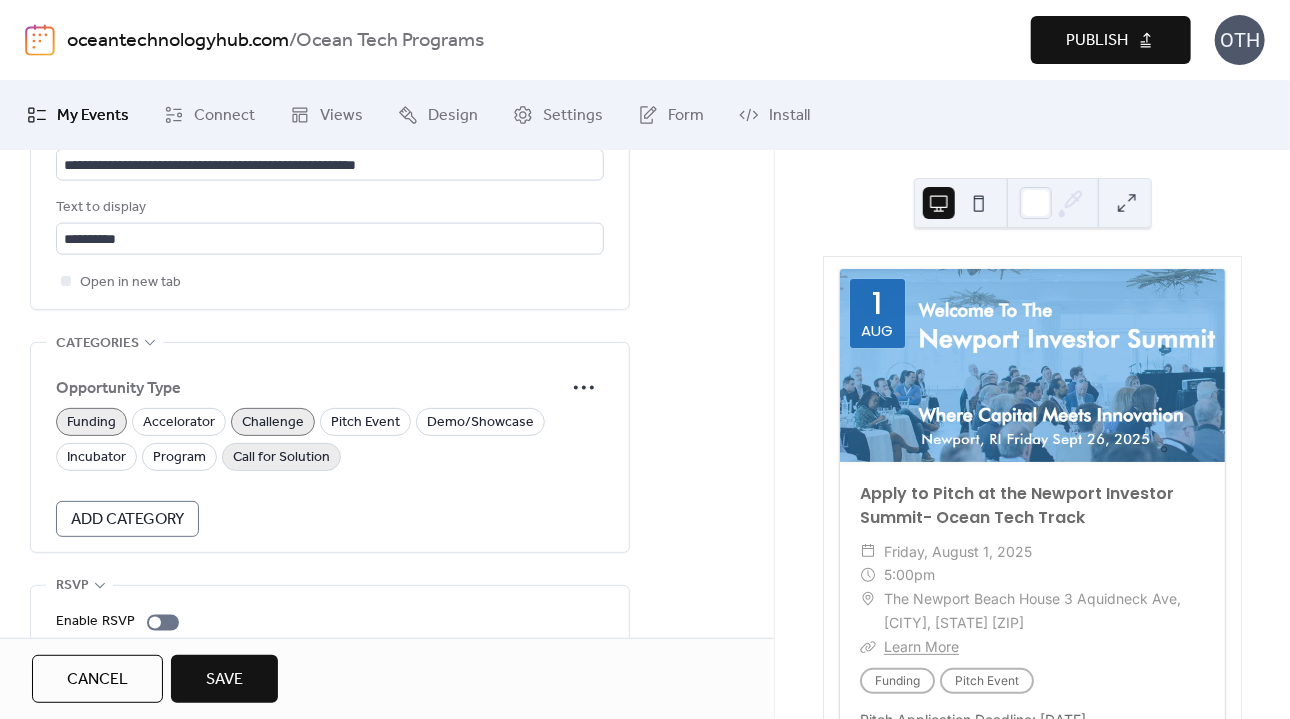 click on "Call for Solution" at bounding box center [281, 458] 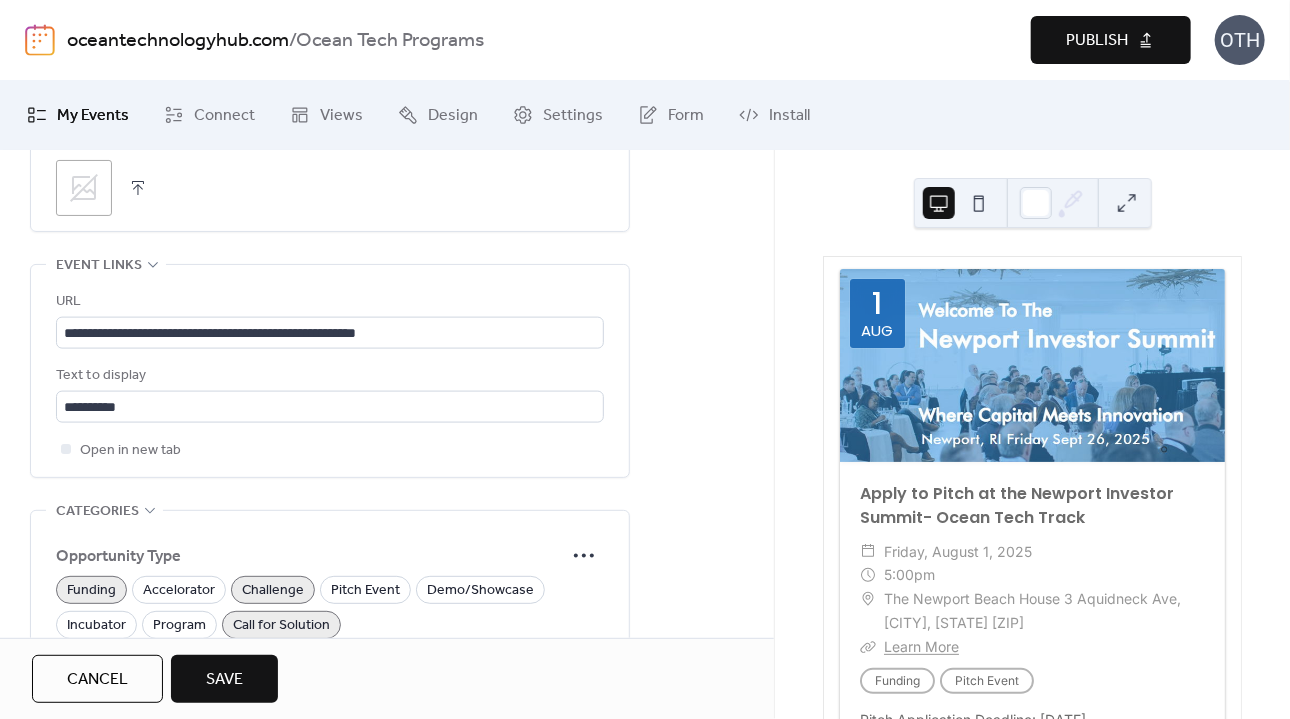 scroll, scrollTop: 1068, scrollLeft: 0, axis: vertical 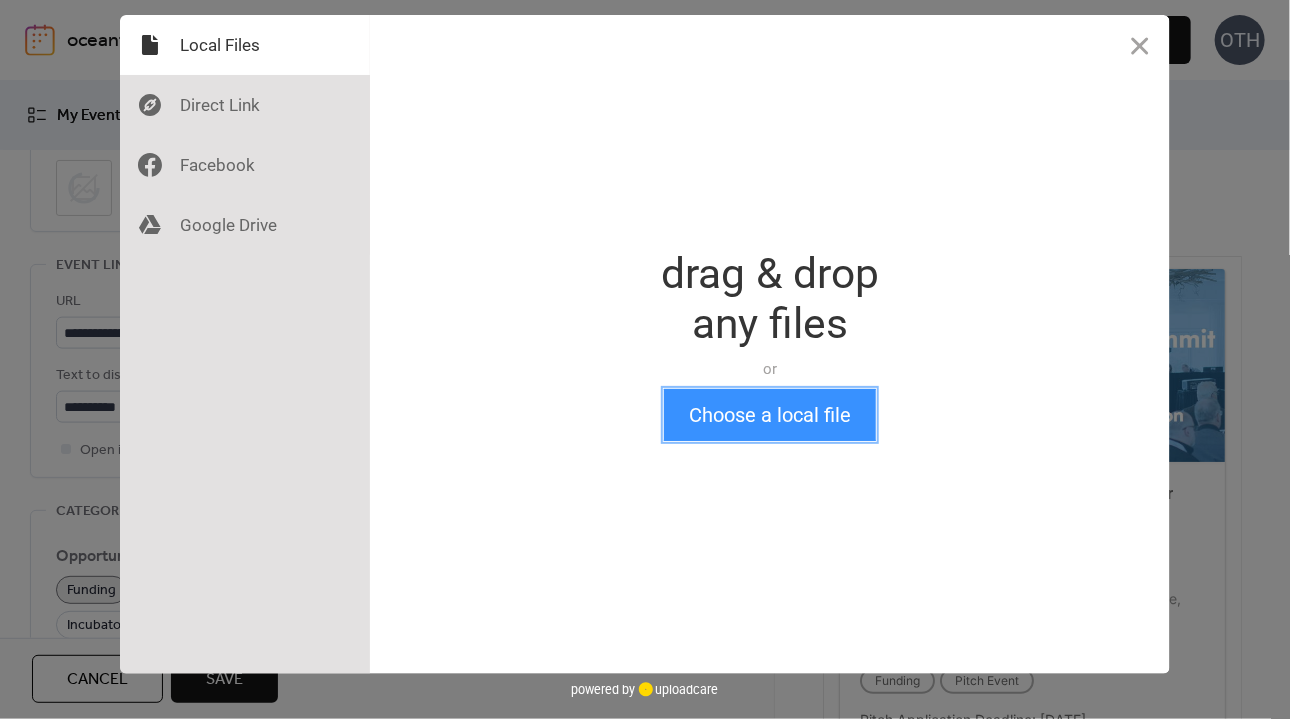 click on "Choose a local file" at bounding box center (770, 415) 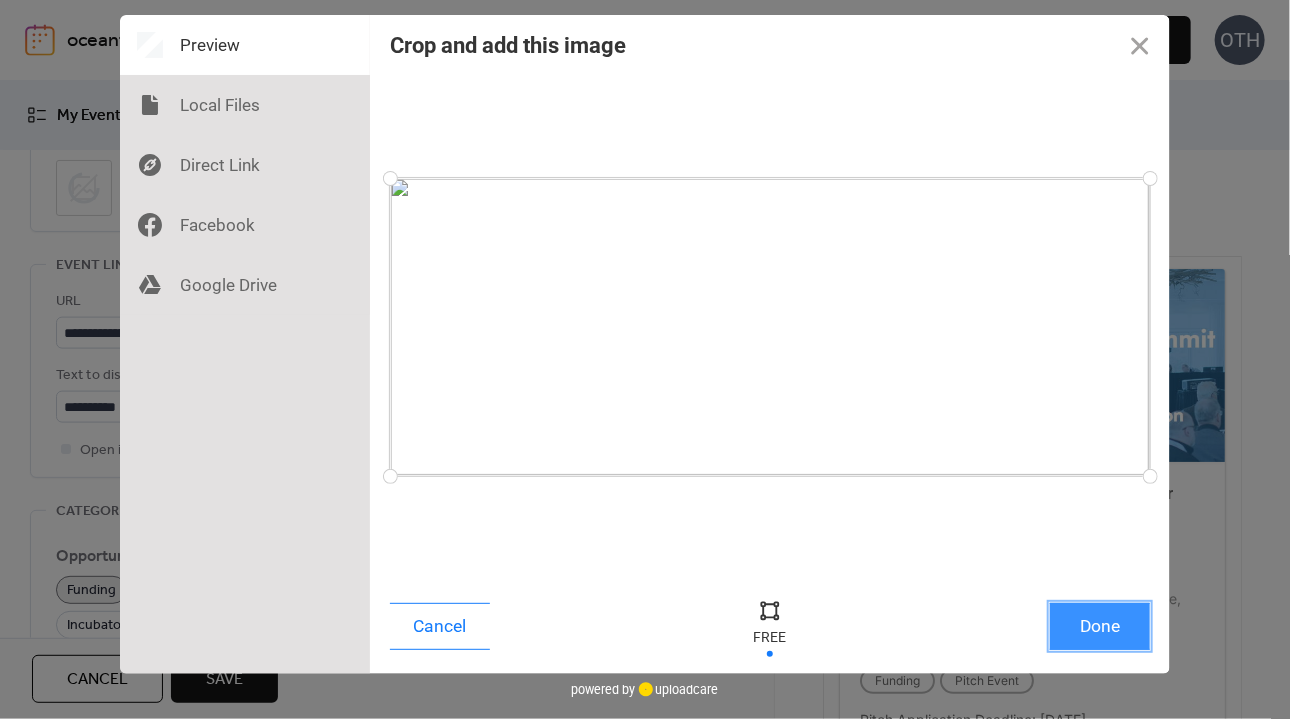click on "Done" at bounding box center (1100, 626) 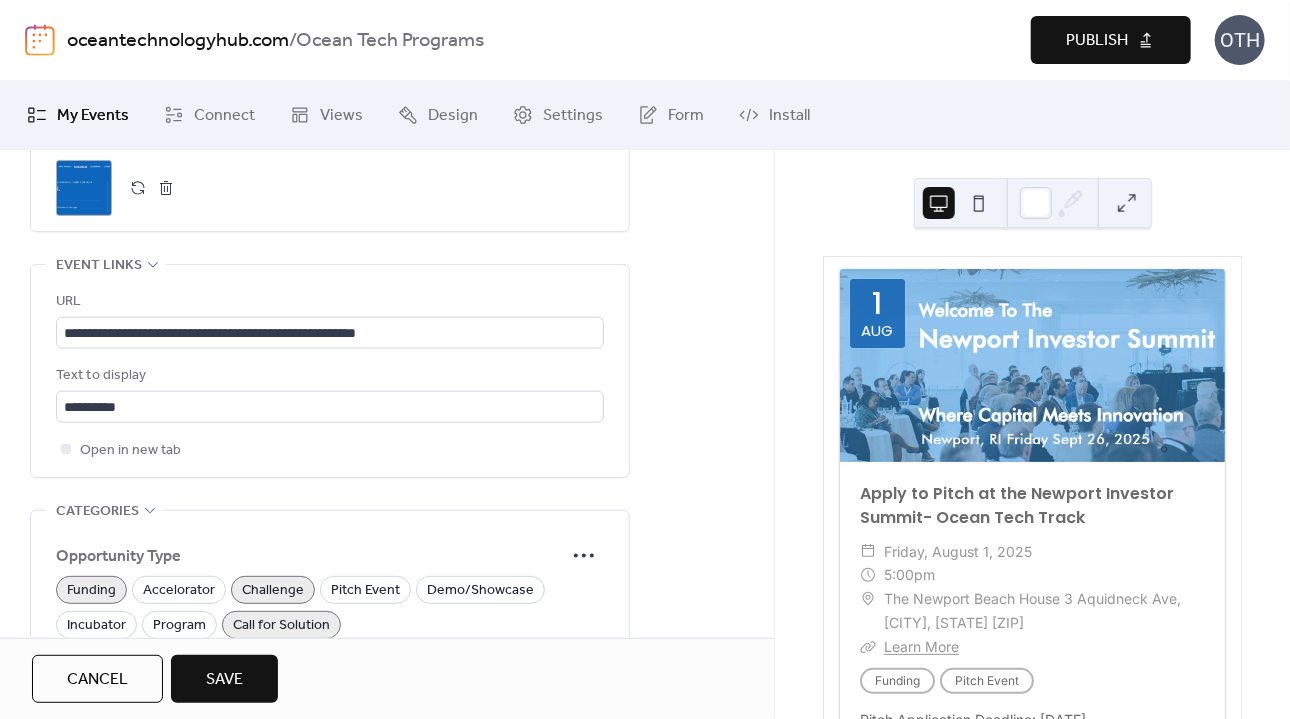 drag, startPoint x: 243, startPoint y: 676, endPoint x: 204, endPoint y: 686, distance: 40.261642 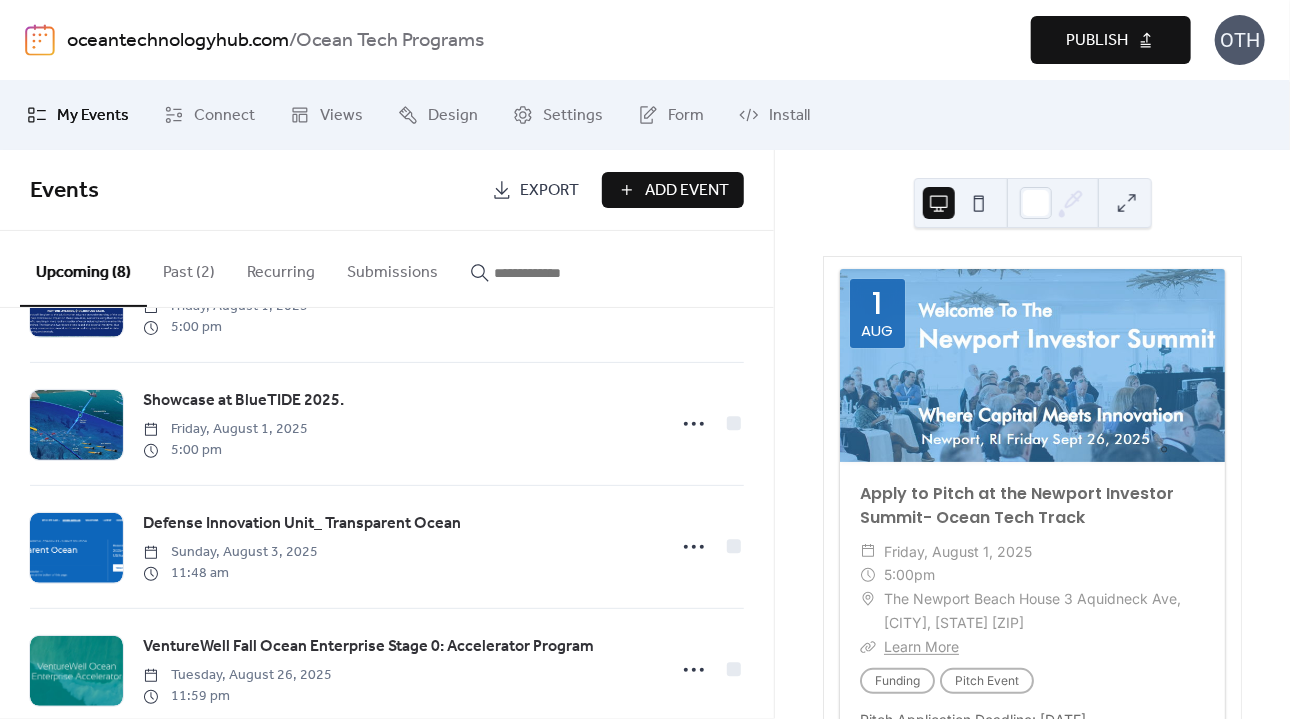 scroll, scrollTop: 227, scrollLeft: 0, axis: vertical 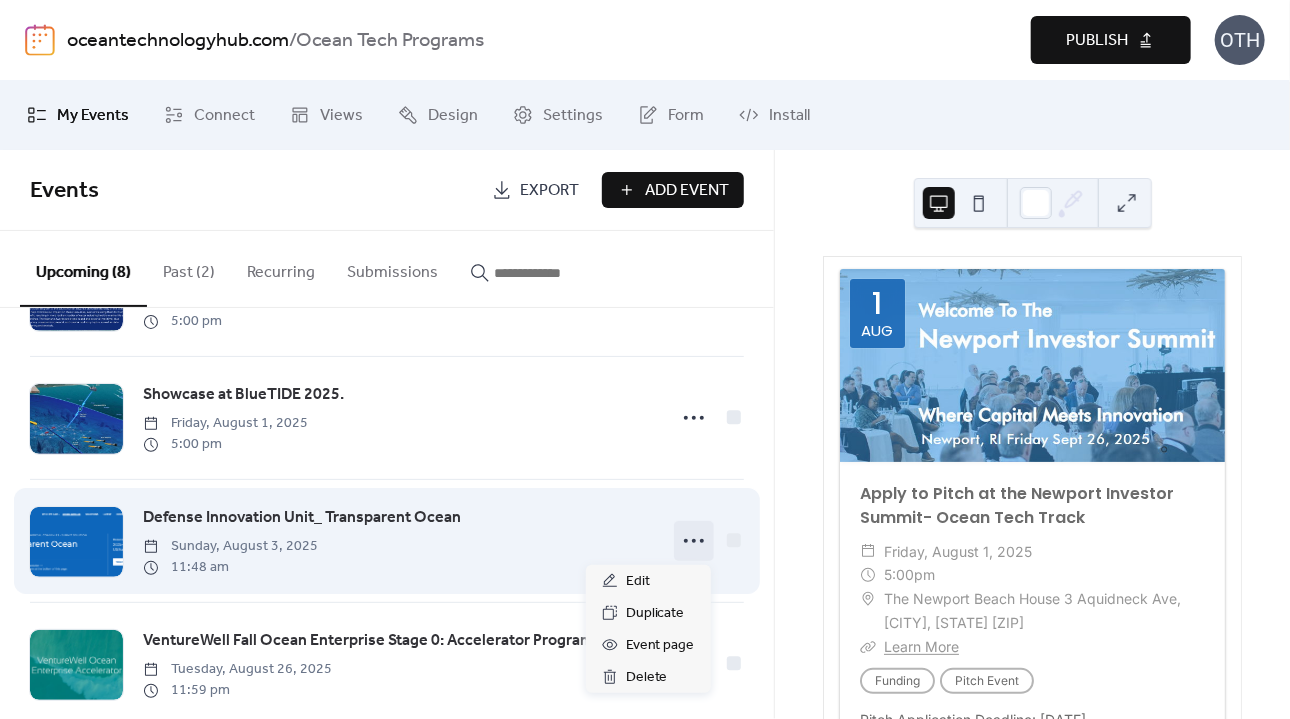 click 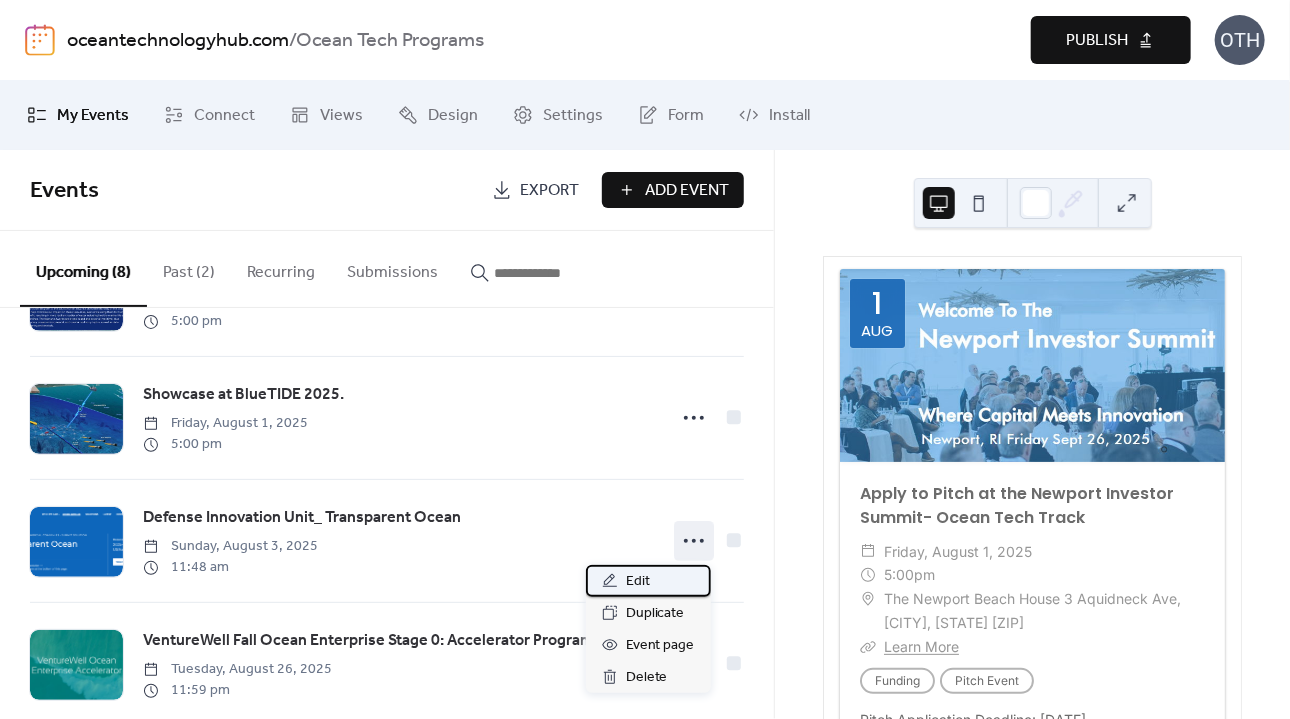 click on "Edit" at bounding box center (648, 581) 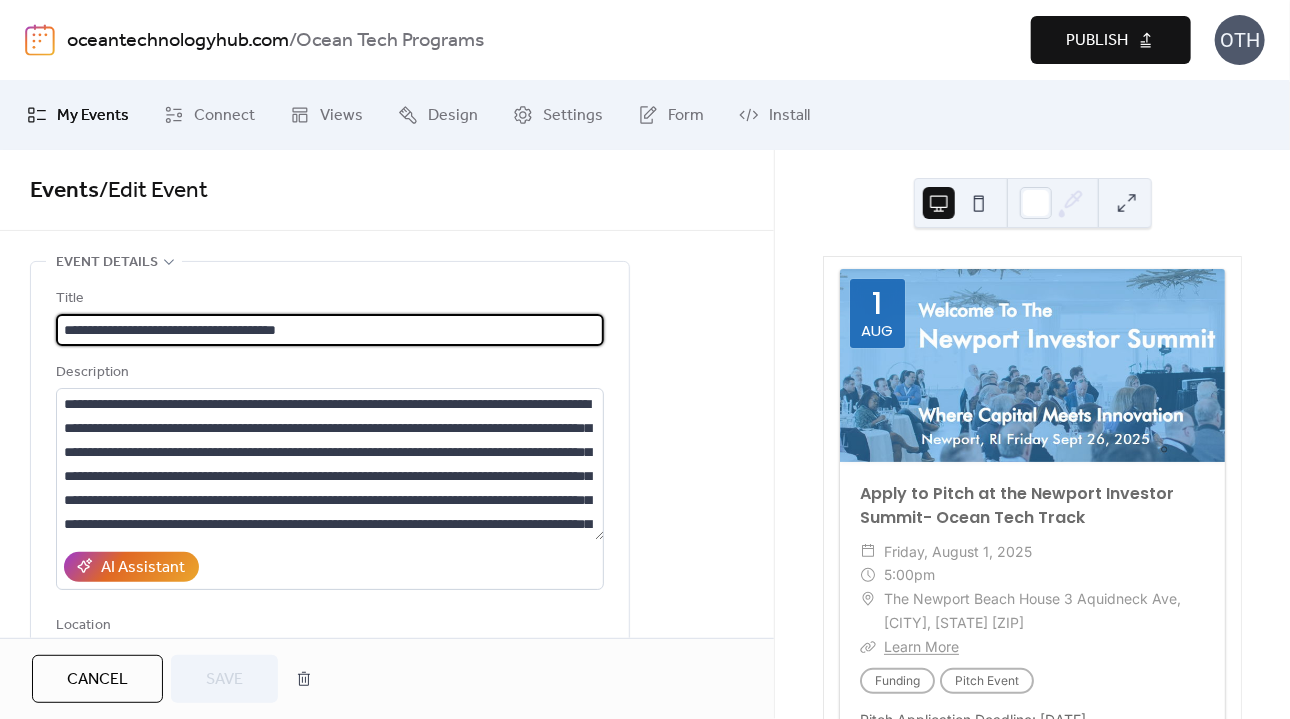 scroll, scrollTop: 541, scrollLeft: 0, axis: vertical 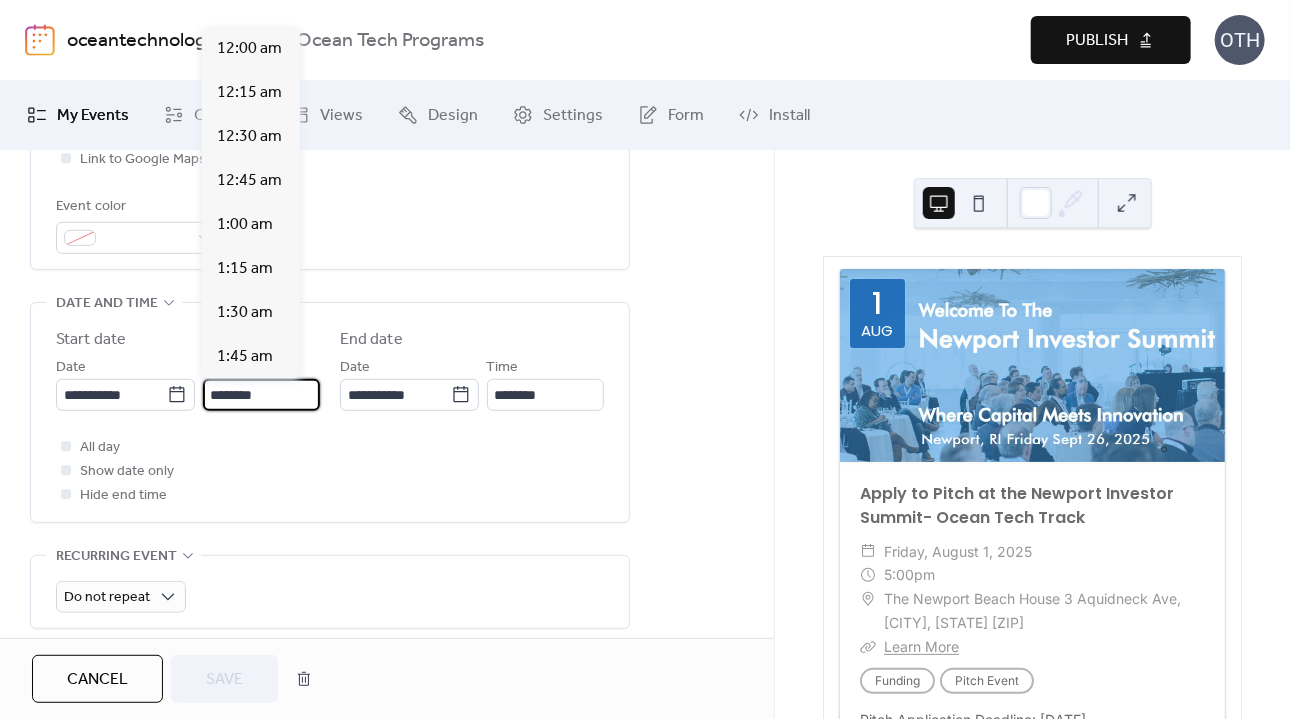 click on "********" at bounding box center [261, 395] 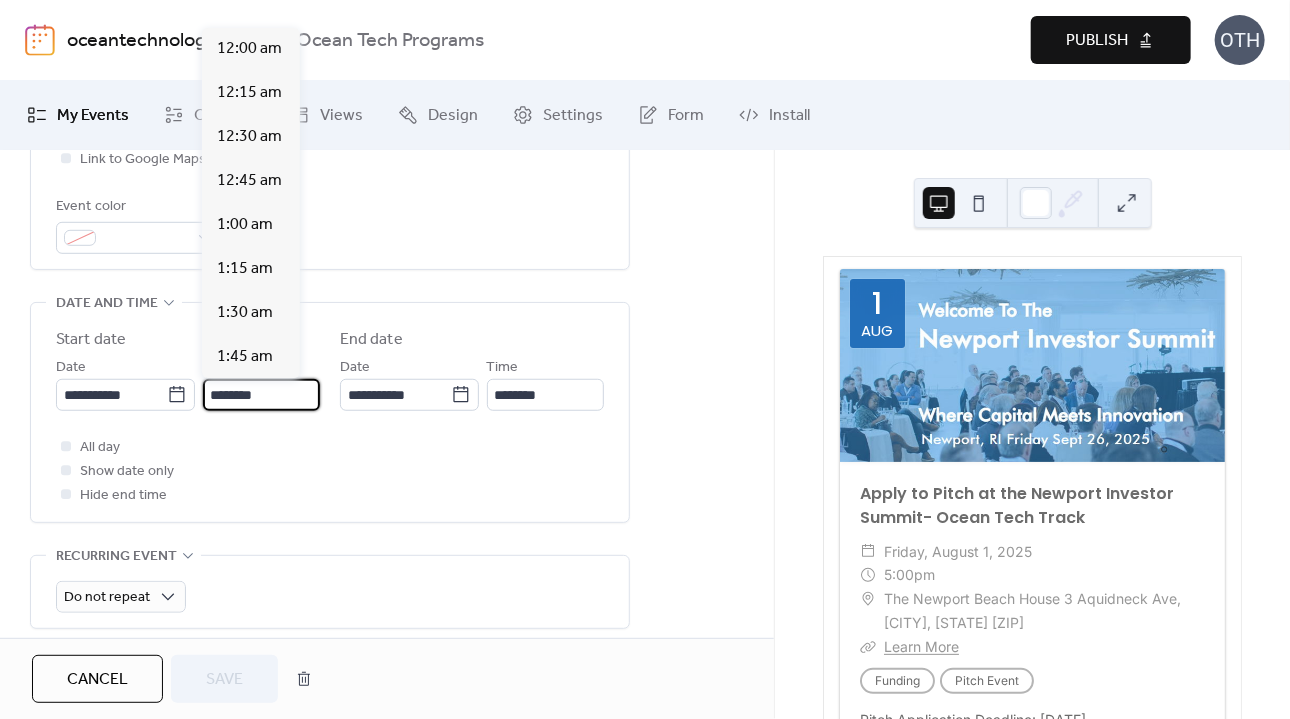 type on "********" 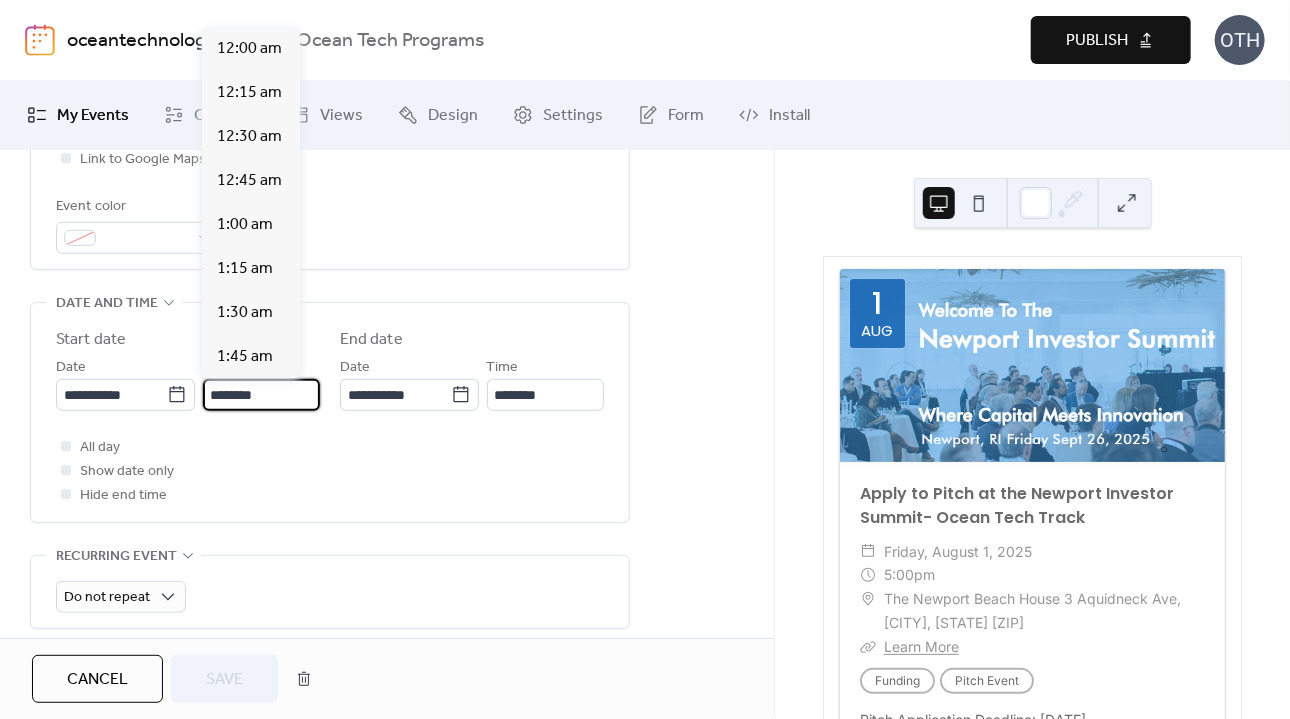 type on "**********" 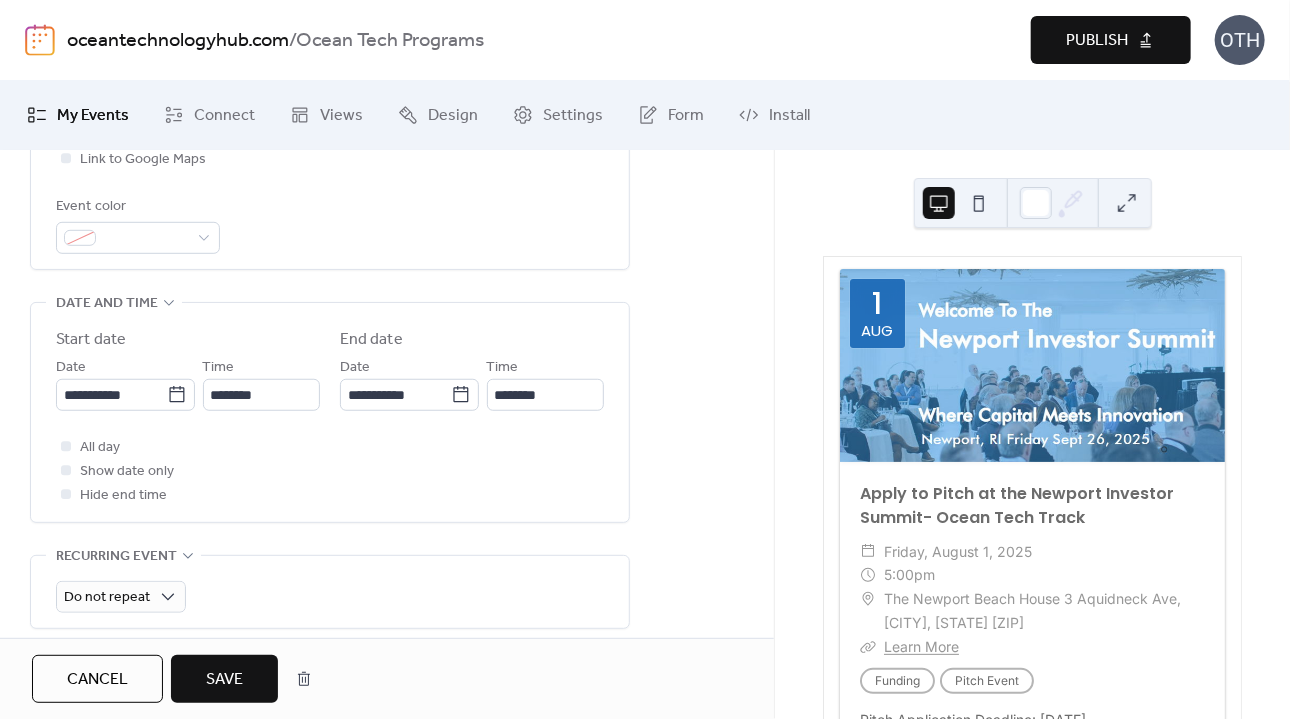 click on "Event details Title Description AI Assistant Location Link to Google Maps Event color   ••• Date and time Start date Date Time End date Date Time All day Show date only Hide end time ••• Recurring event Do not repeat ••• Event image ; URL" at bounding box center [387, 568] 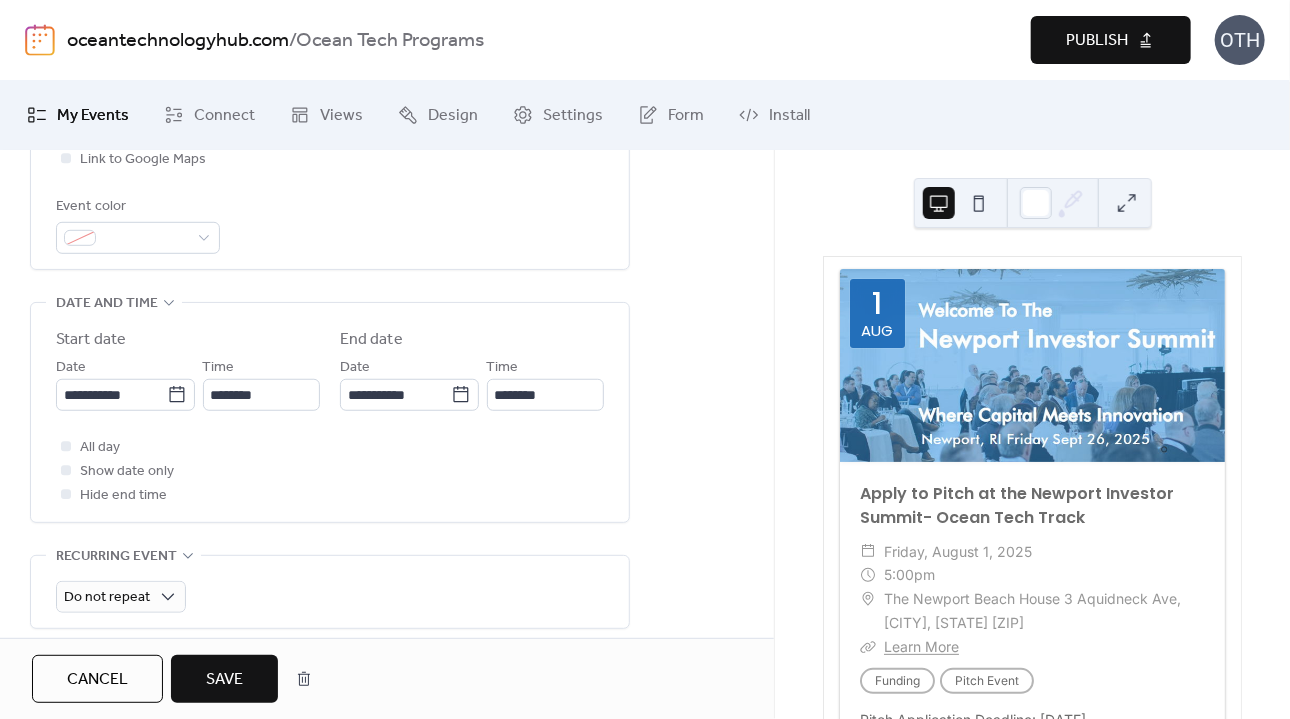 click on "Save" at bounding box center (224, 680) 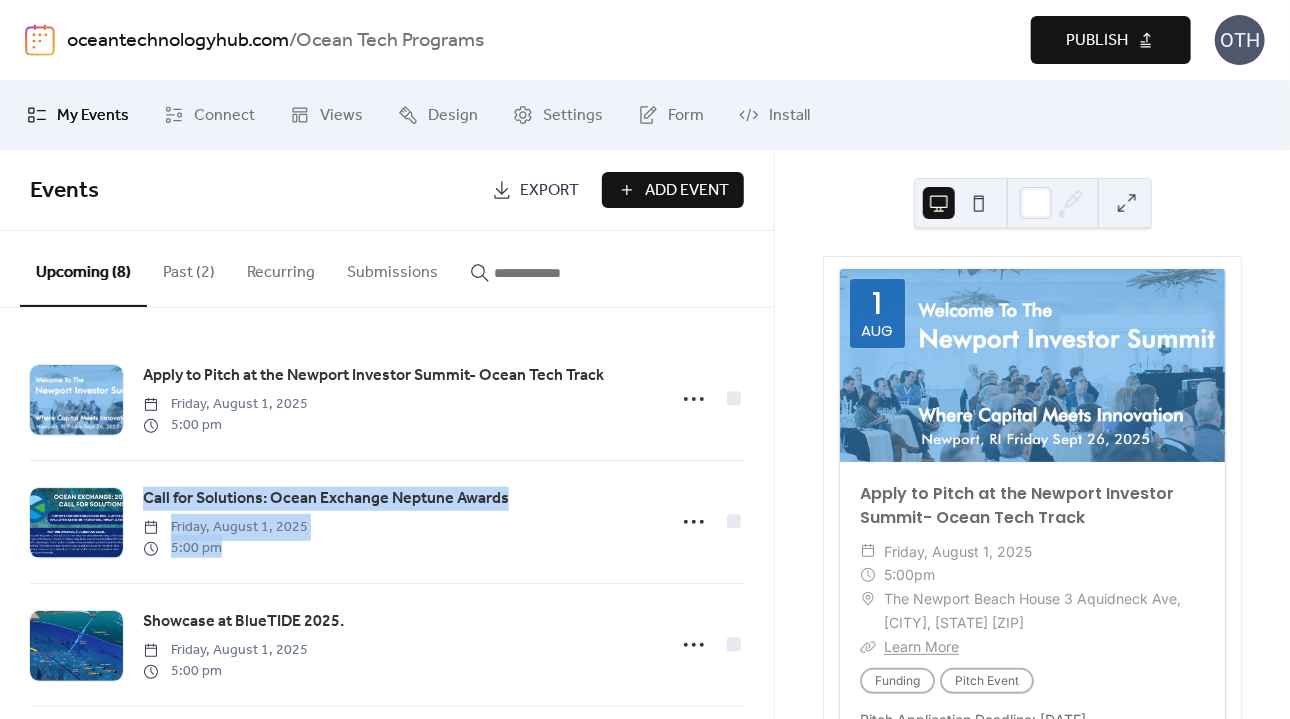 drag, startPoint x: 768, startPoint y: 365, endPoint x: 768, endPoint y: 461, distance: 96 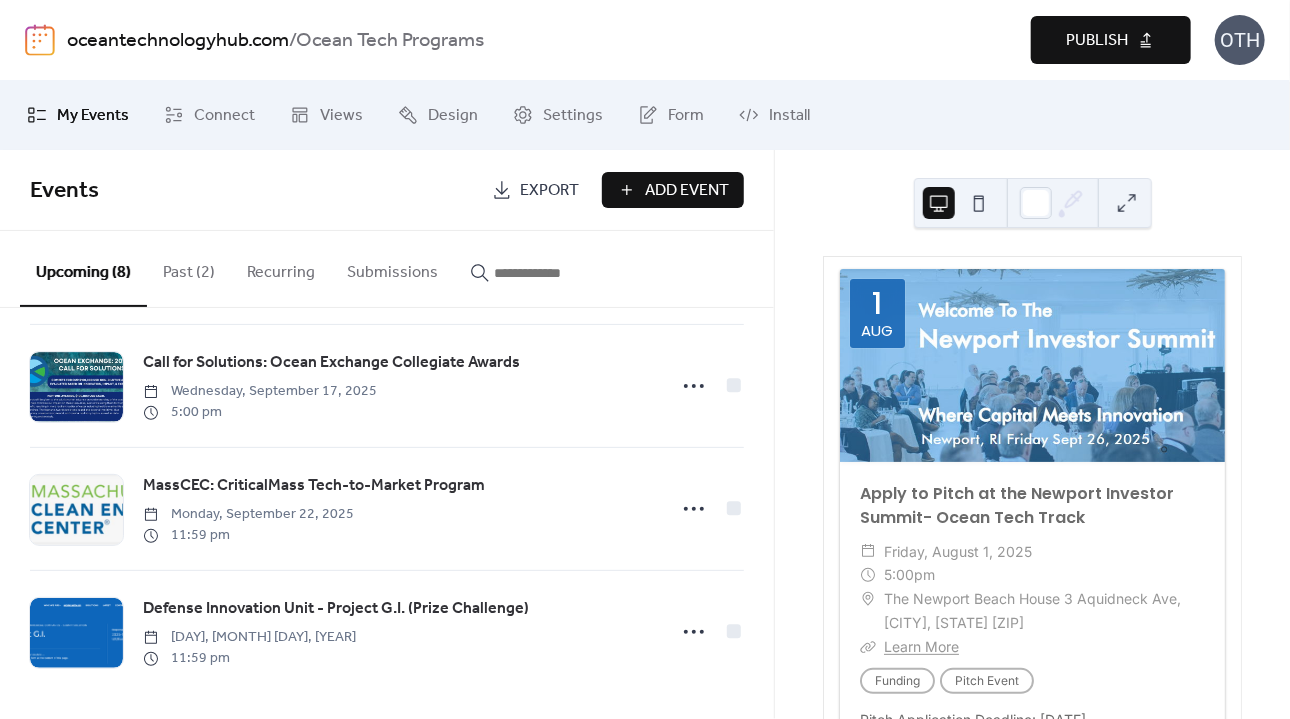 scroll, scrollTop: 632, scrollLeft: 0, axis: vertical 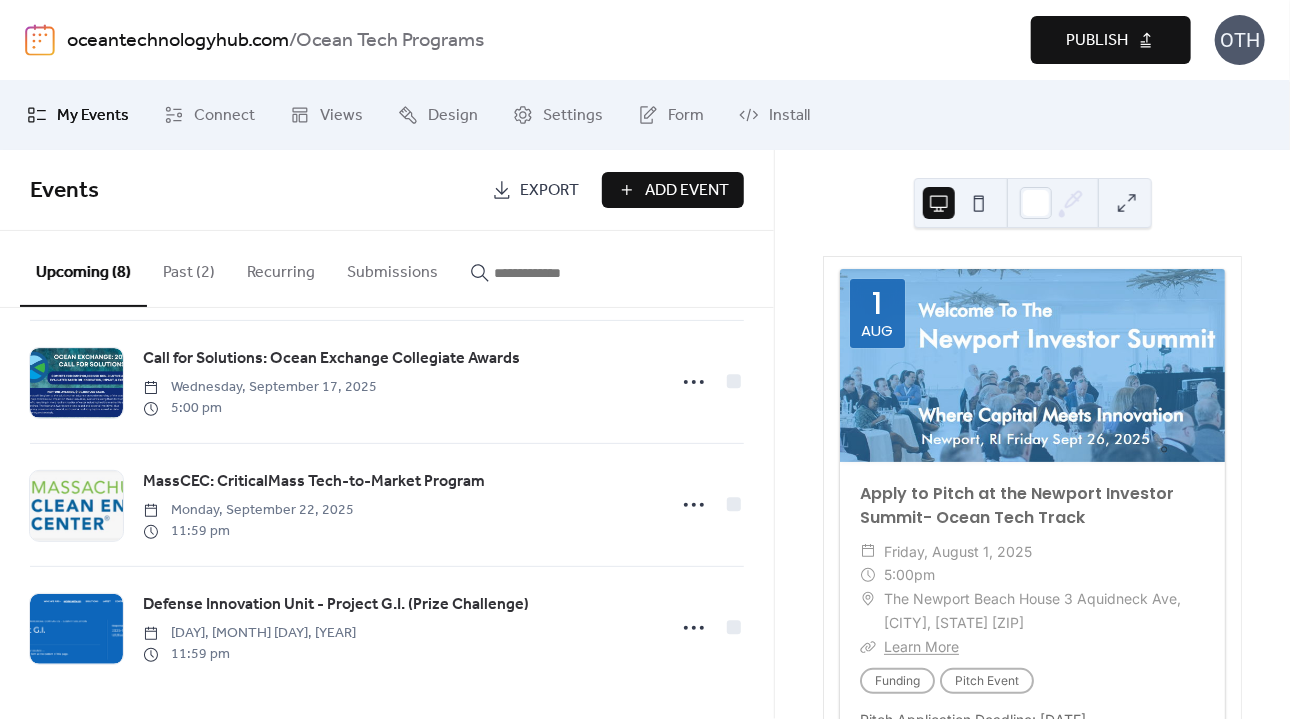 click on "Publish" at bounding box center (1111, 40) 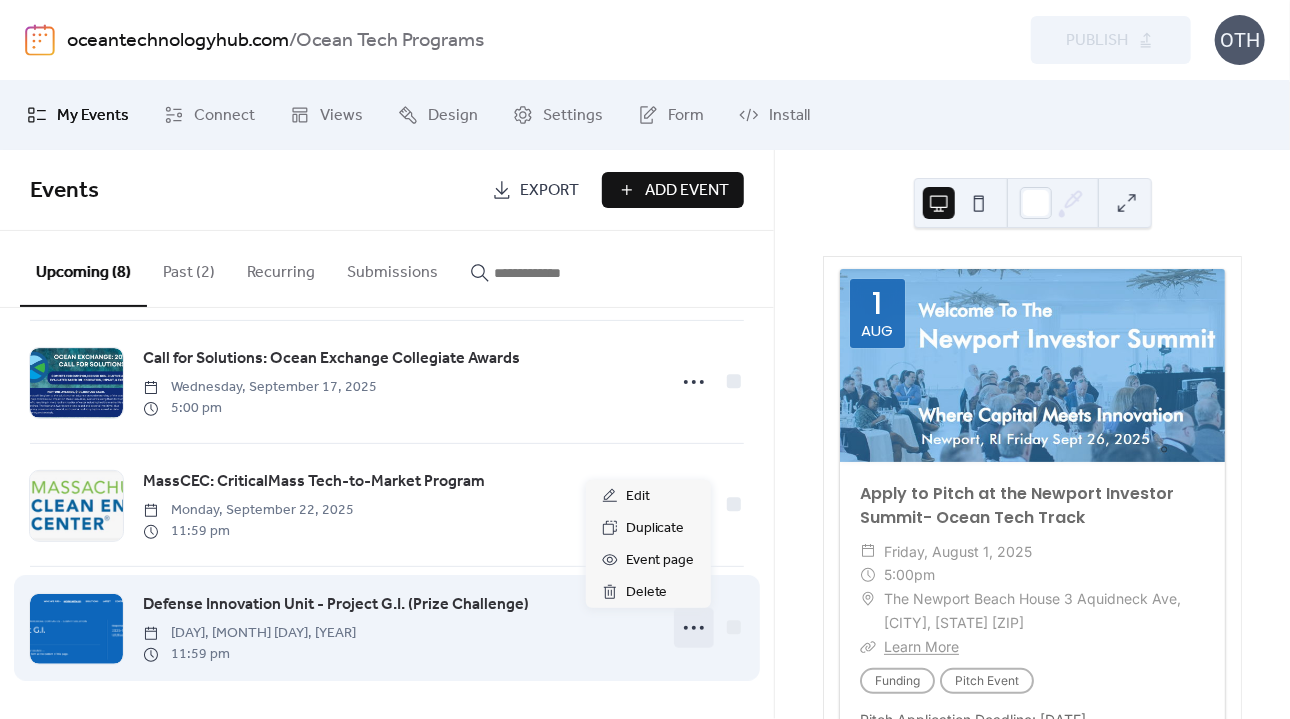 click 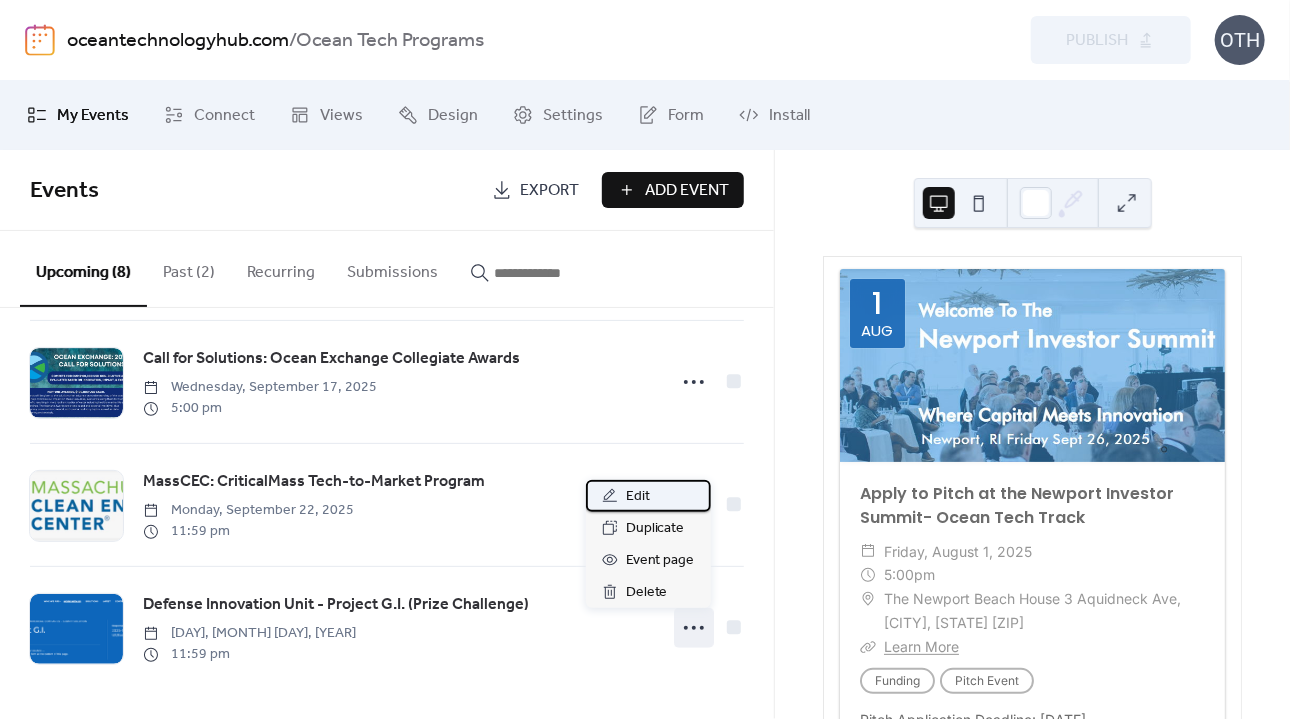 click on "Edit" at bounding box center (638, 497) 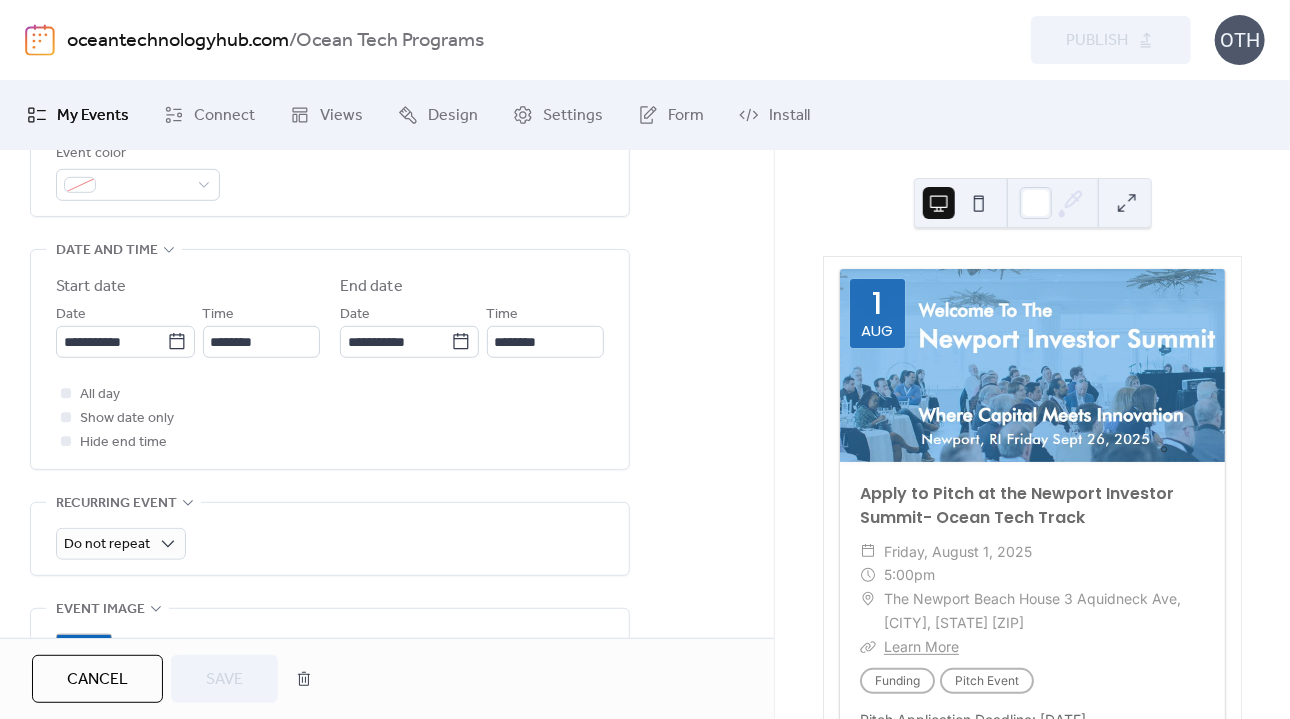 scroll, scrollTop: 621, scrollLeft: 0, axis: vertical 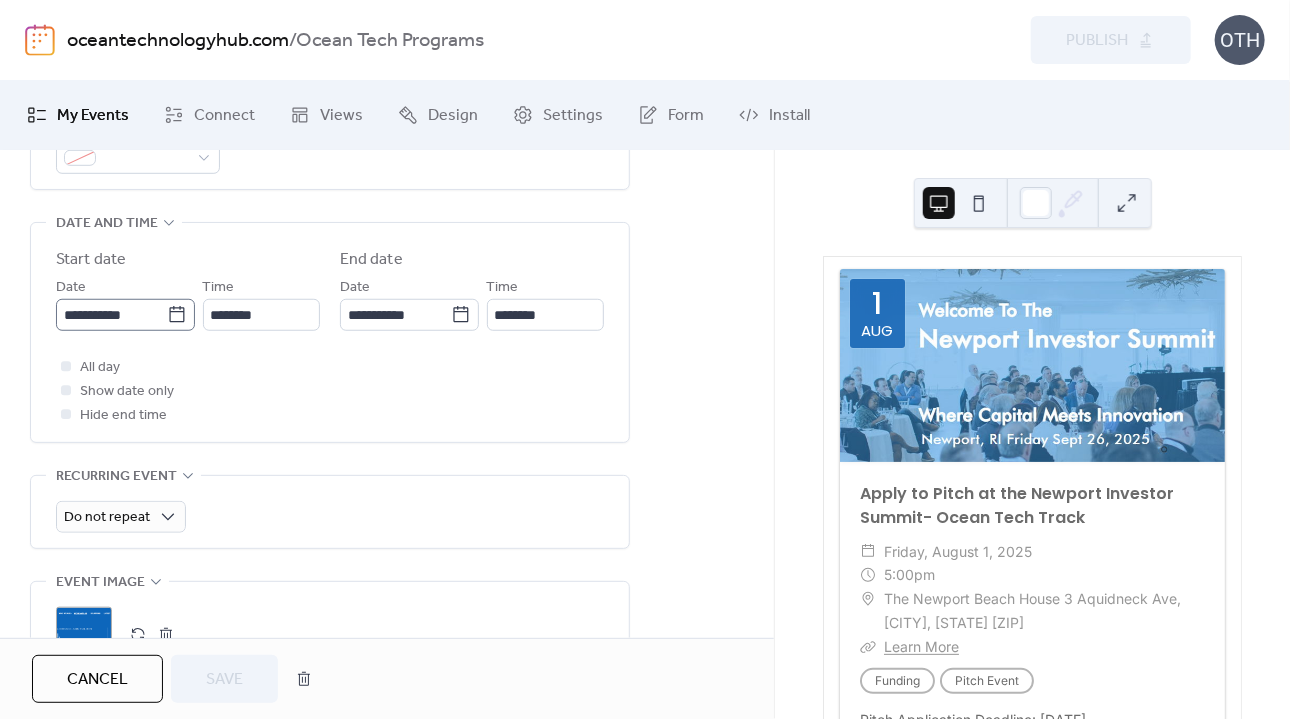 click 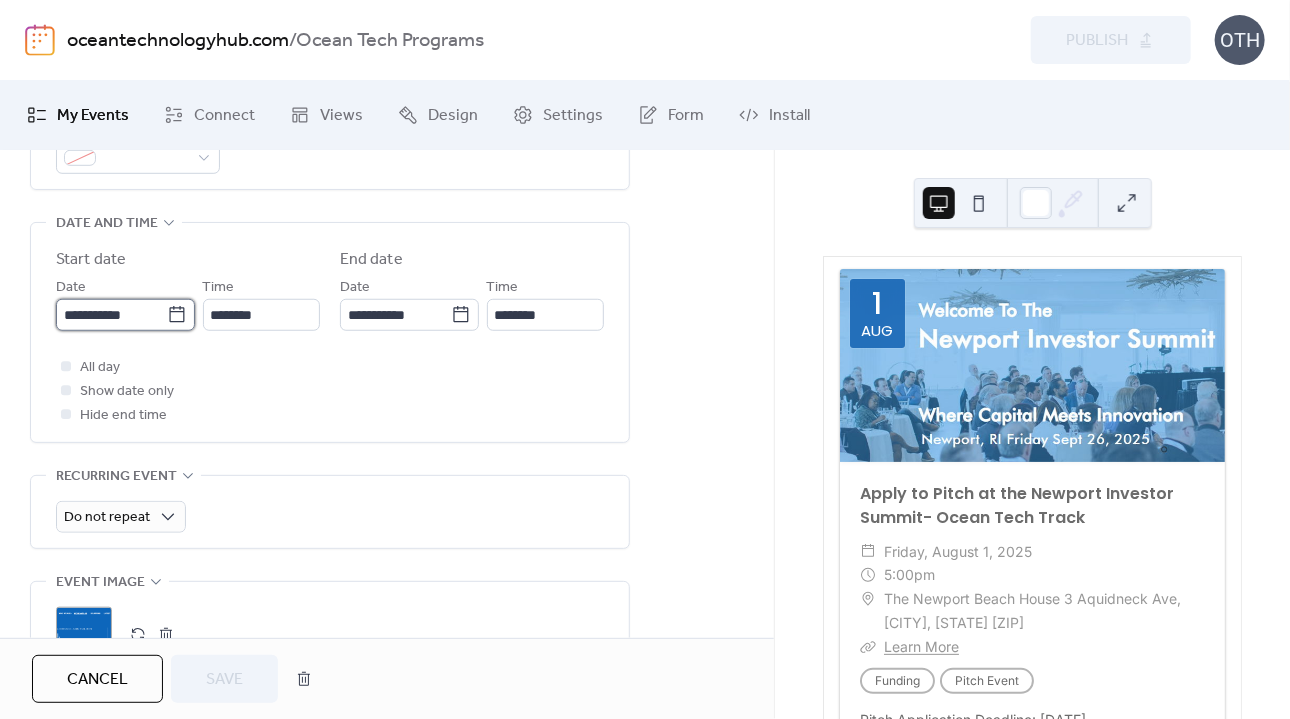 click on "**********" at bounding box center (111, 315) 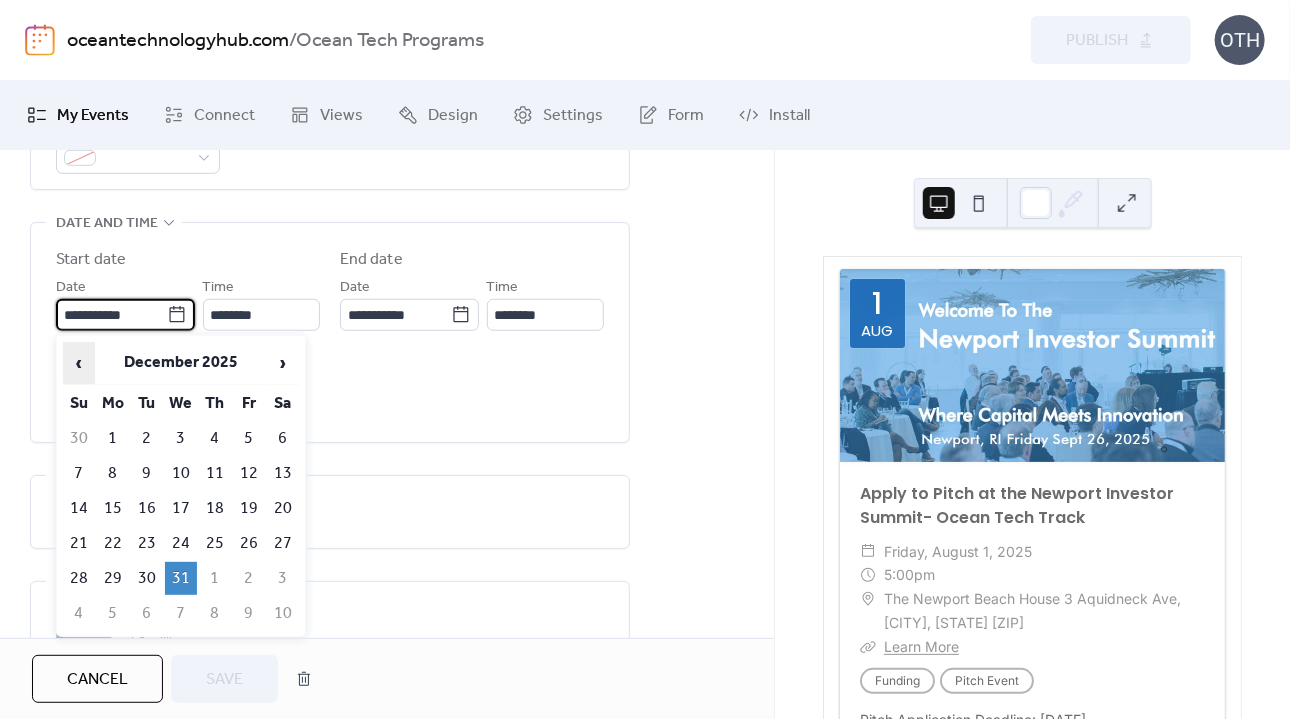 click on "‹" at bounding box center (79, 363) 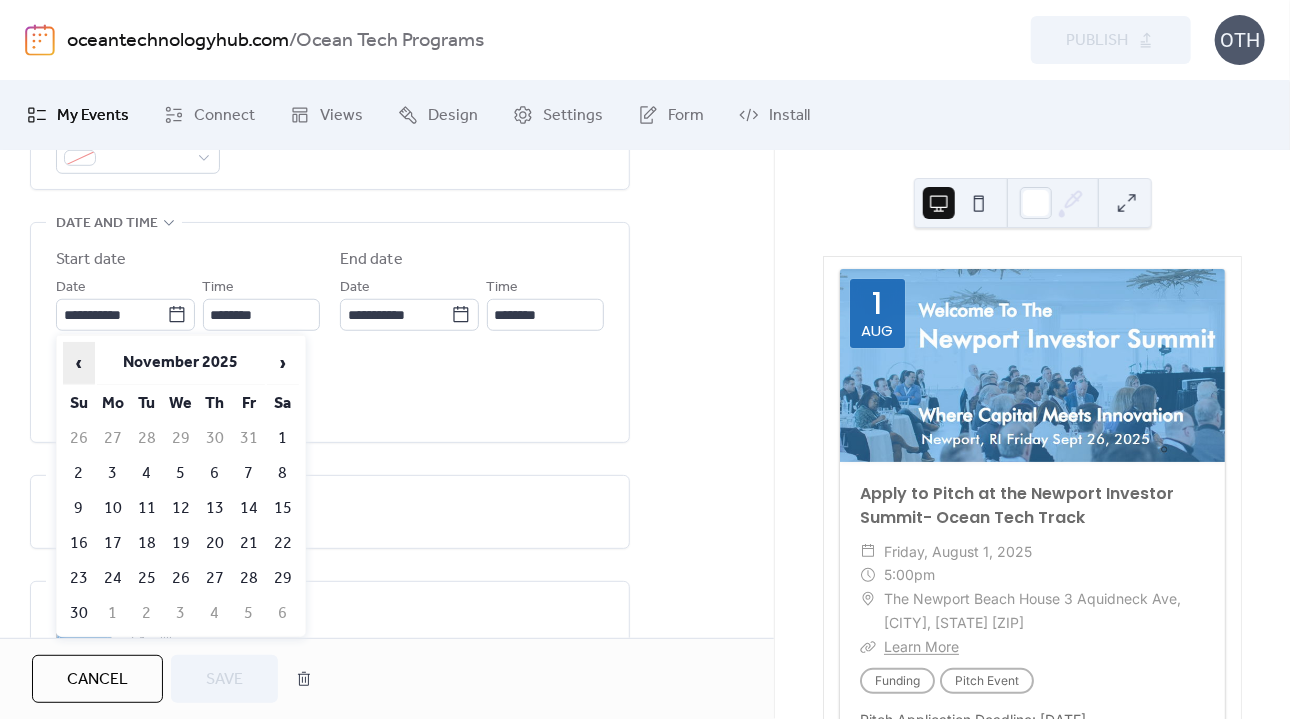 click on "‹" at bounding box center (79, 363) 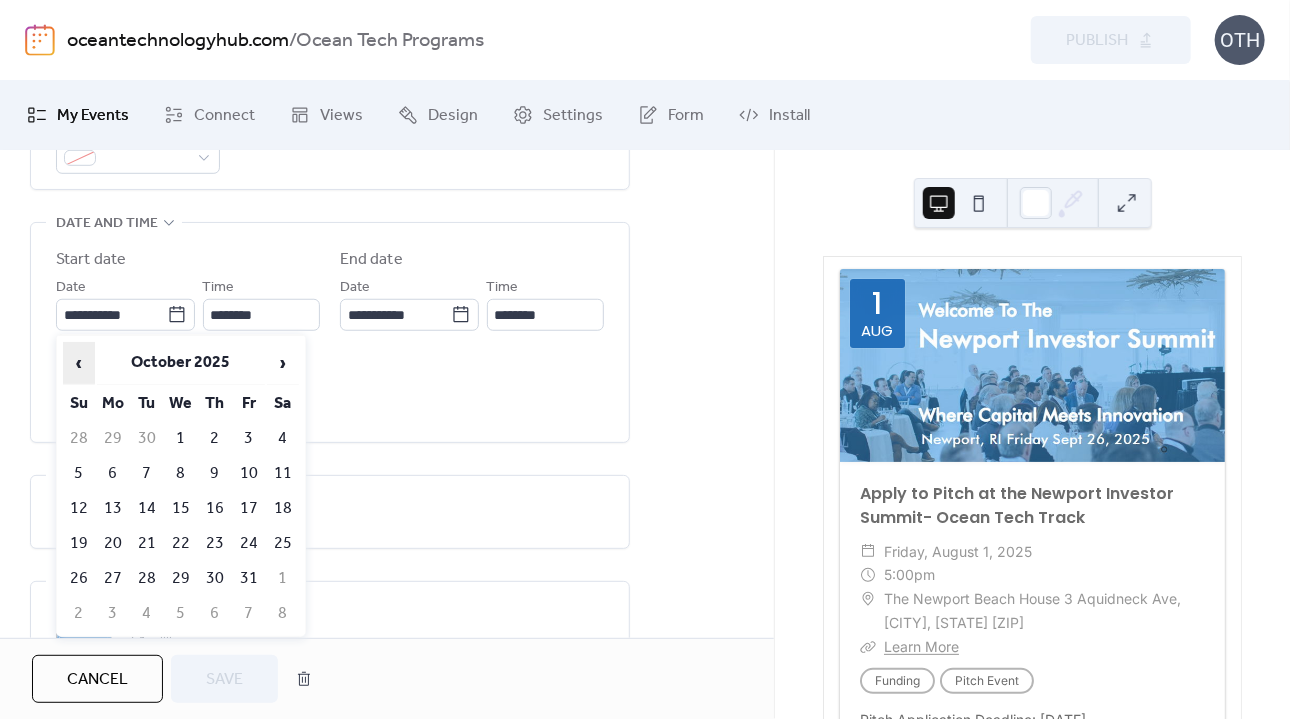 click on "‹" at bounding box center [79, 363] 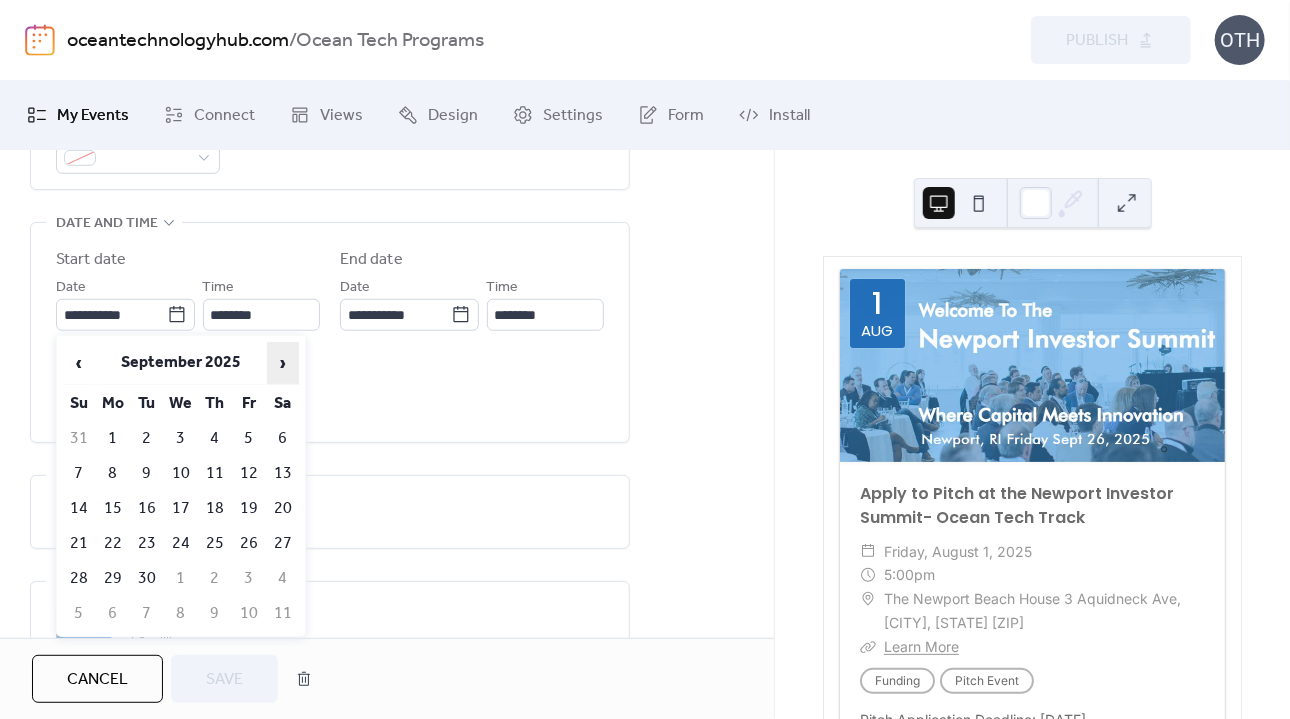 click on "›" at bounding box center (283, 363) 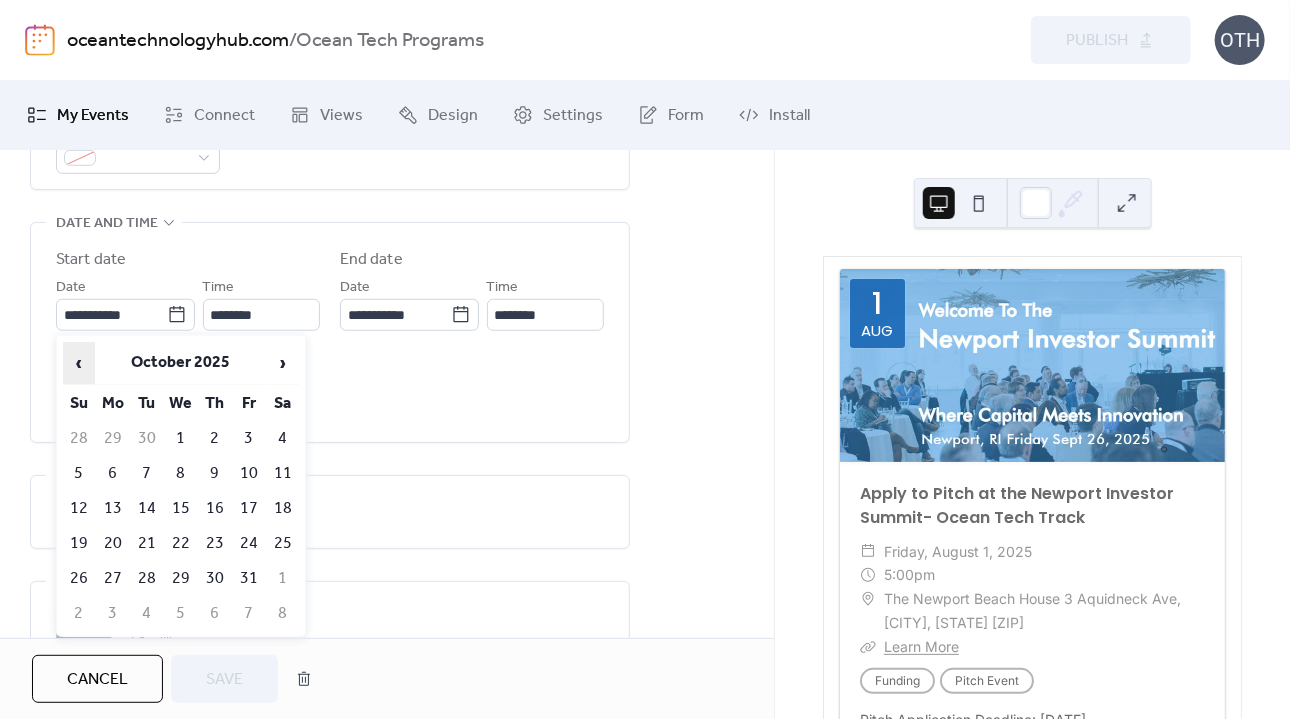 click on "‹" at bounding box center (79, 363) 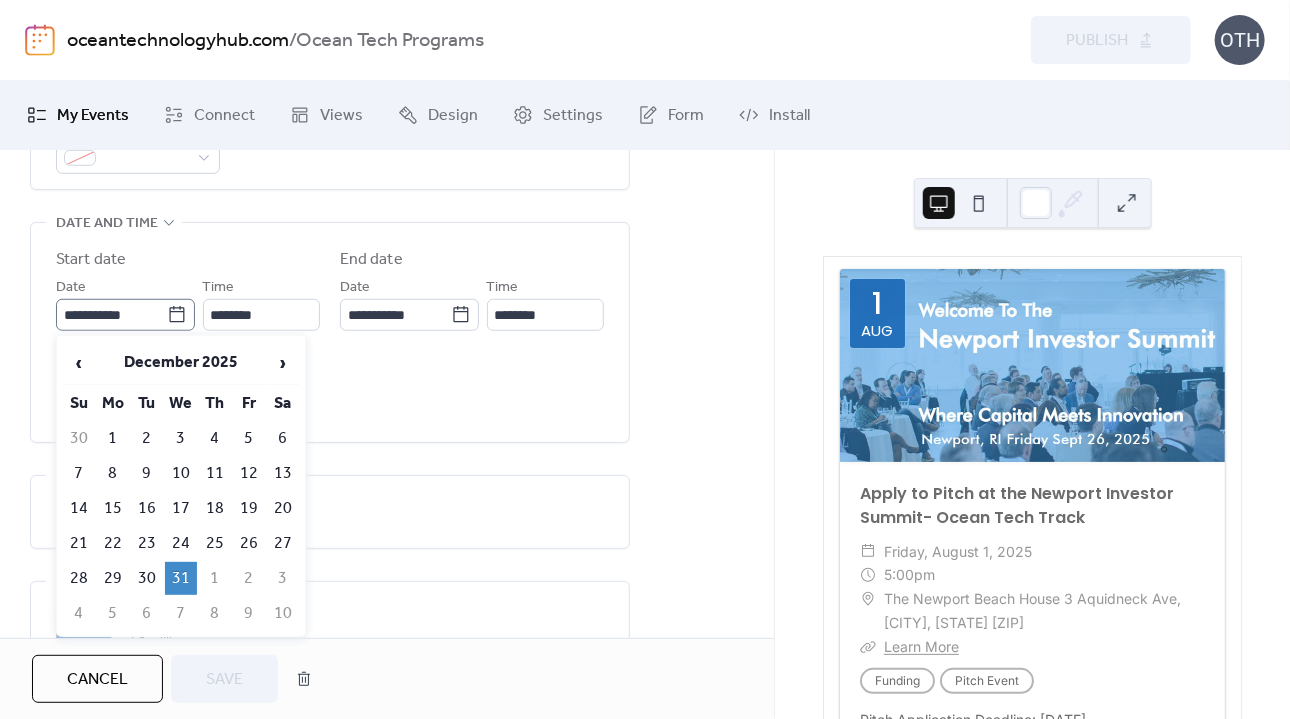 click 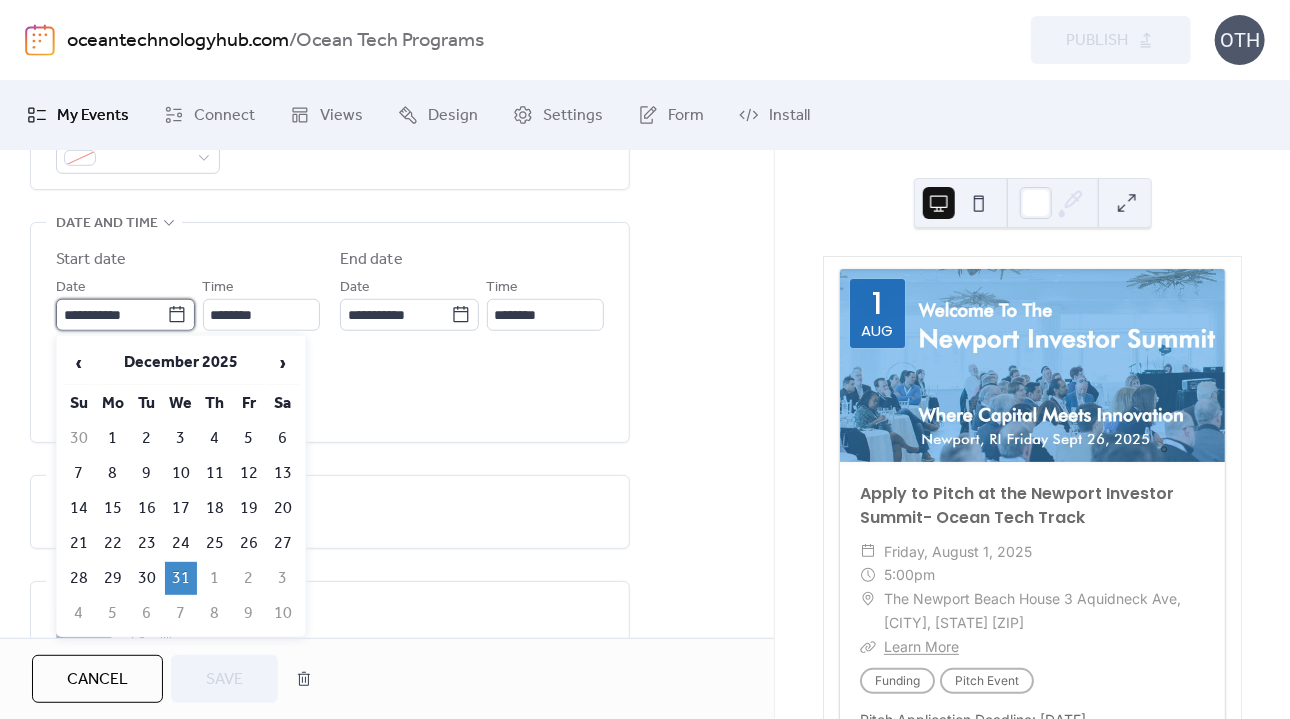 click on "**********" at bounding box center (111, 315) 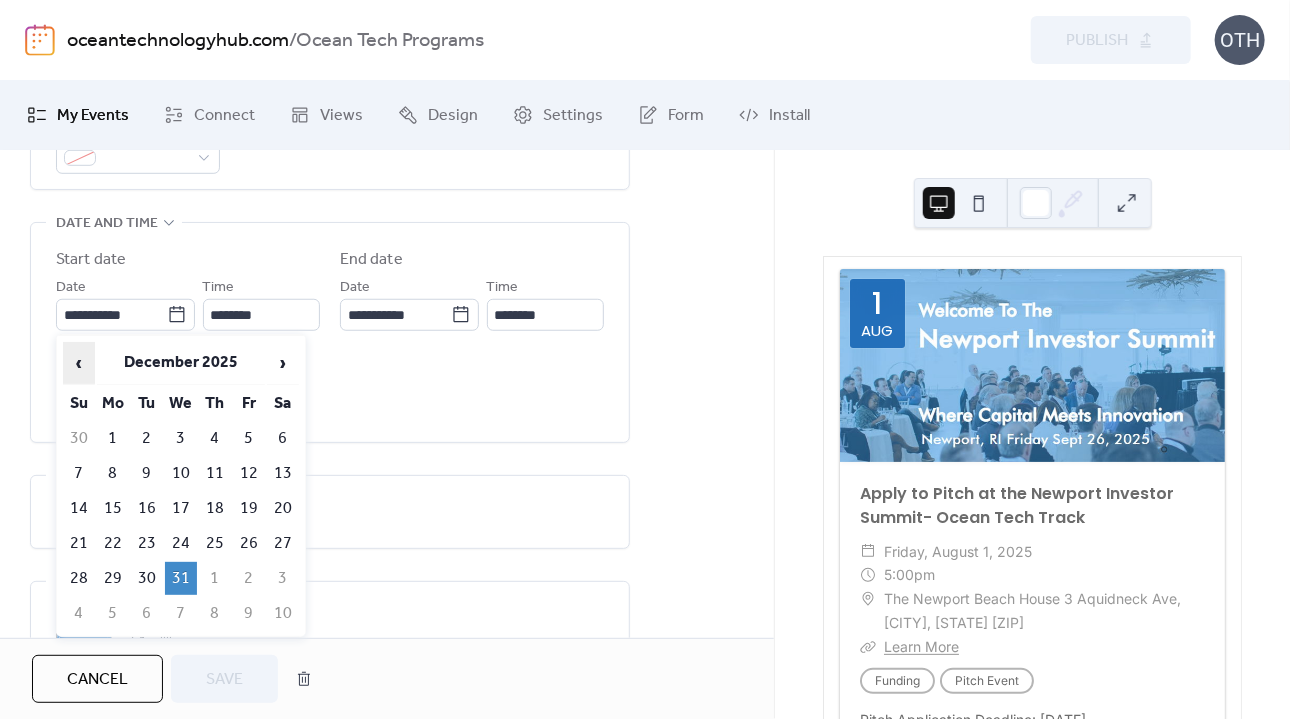 click on "‹" at bounding box center (79, 363) 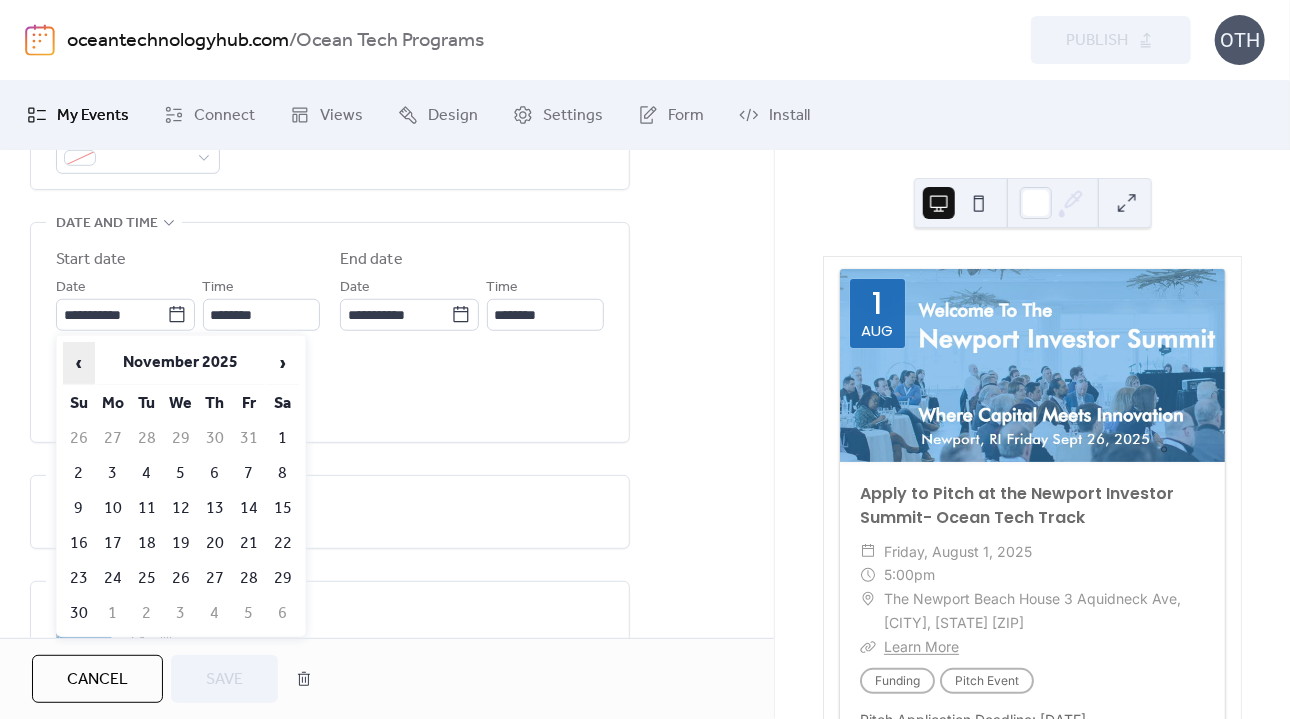 click on "‹" at bounding box center (79, 363) 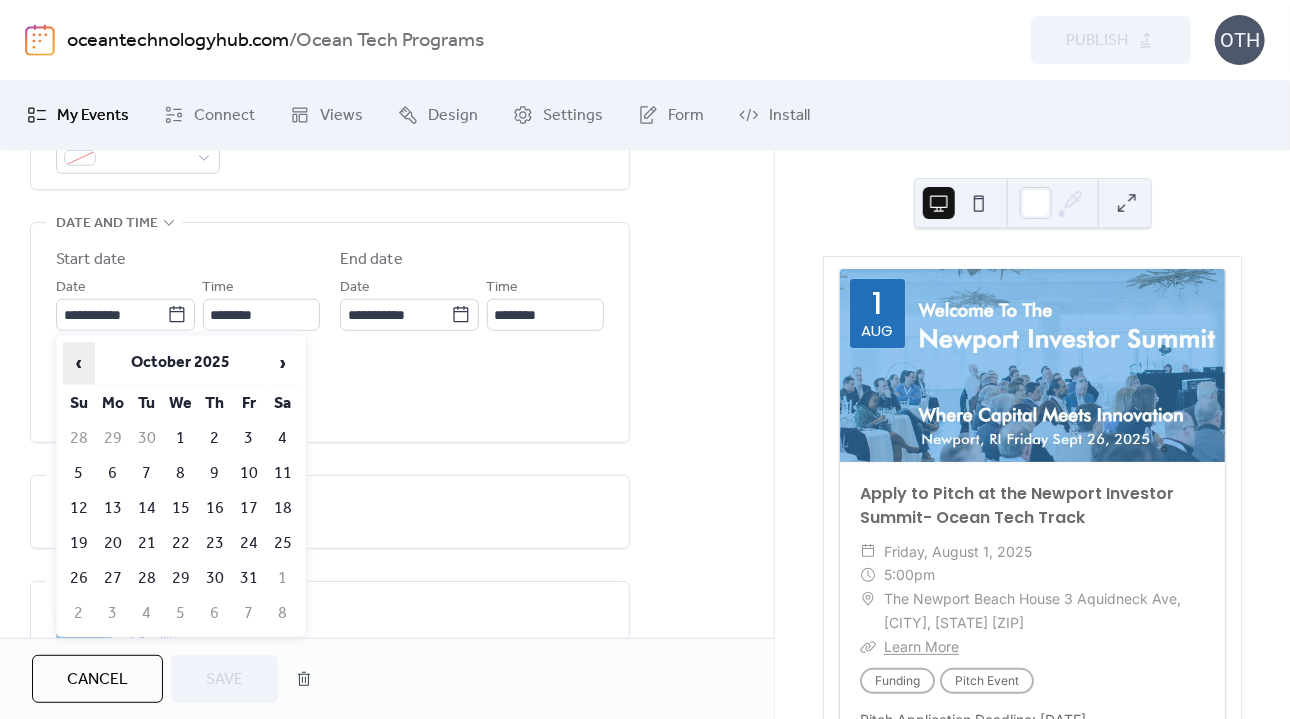 click on "‹" at bounding box center (79, 363) 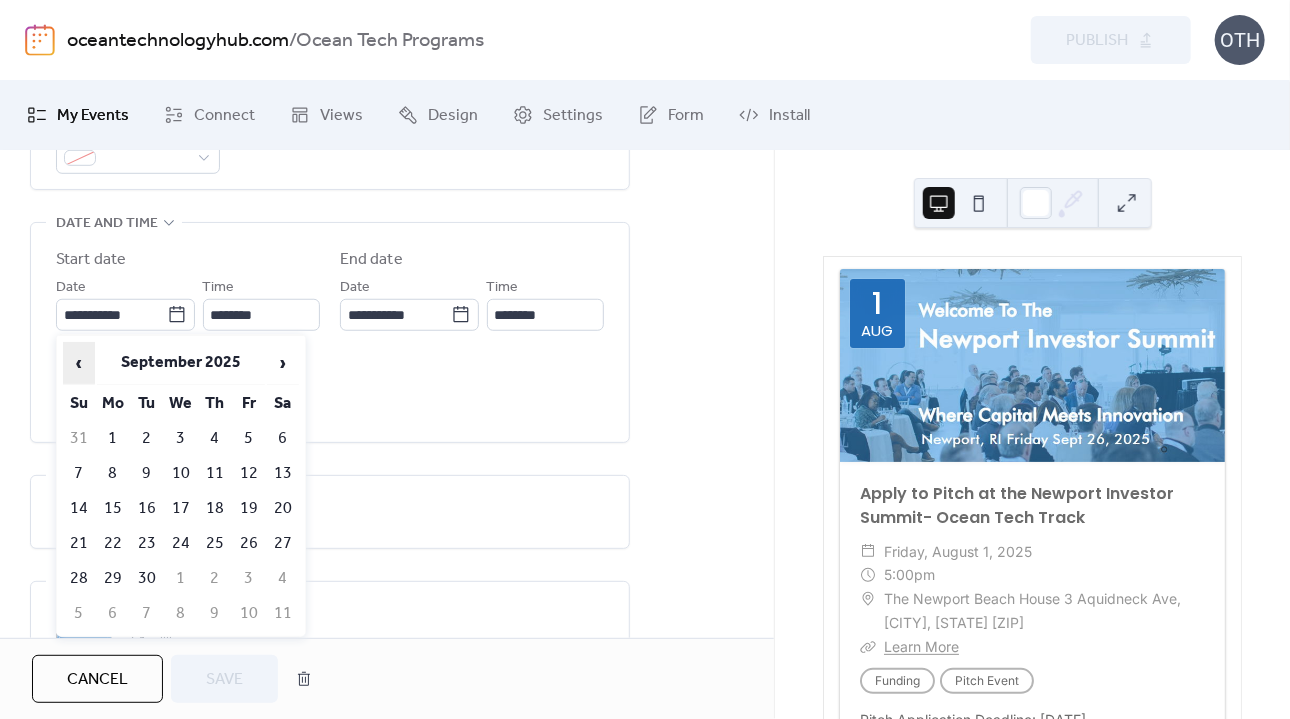click on "‹" at bounding box center [79, 363] 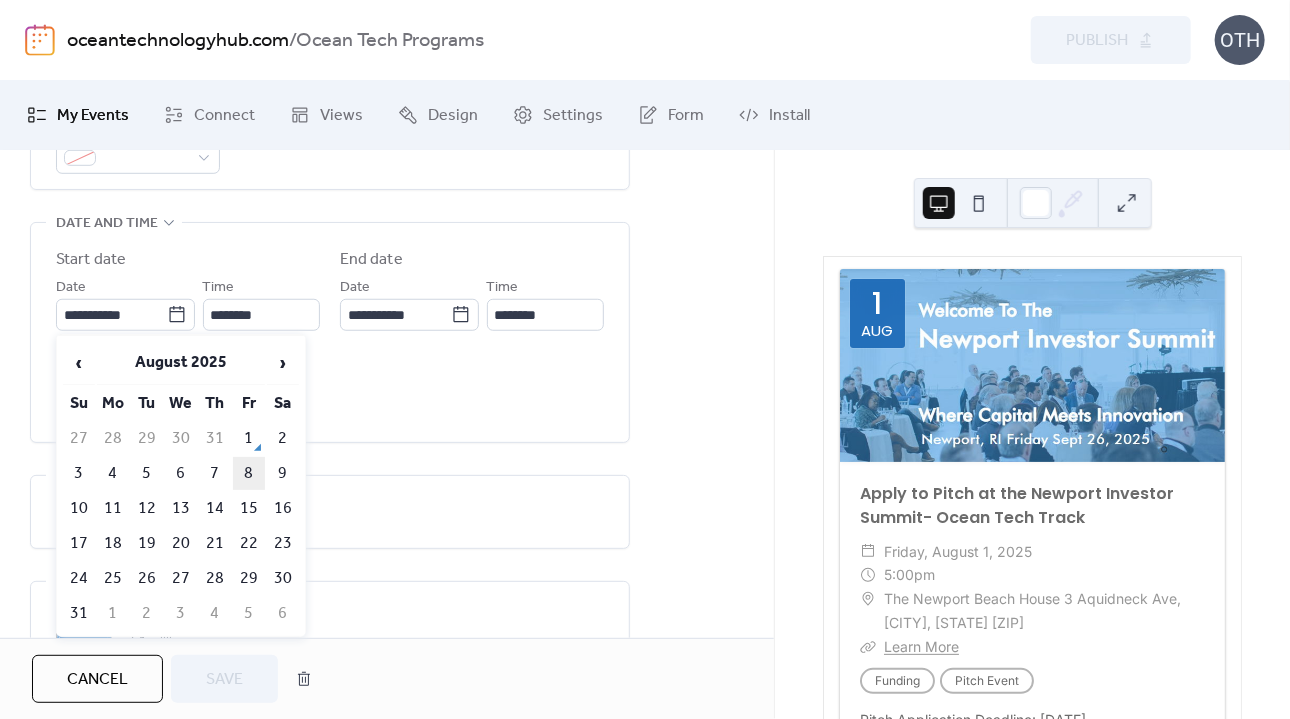 click on "8" at bounding box center (249, 473) 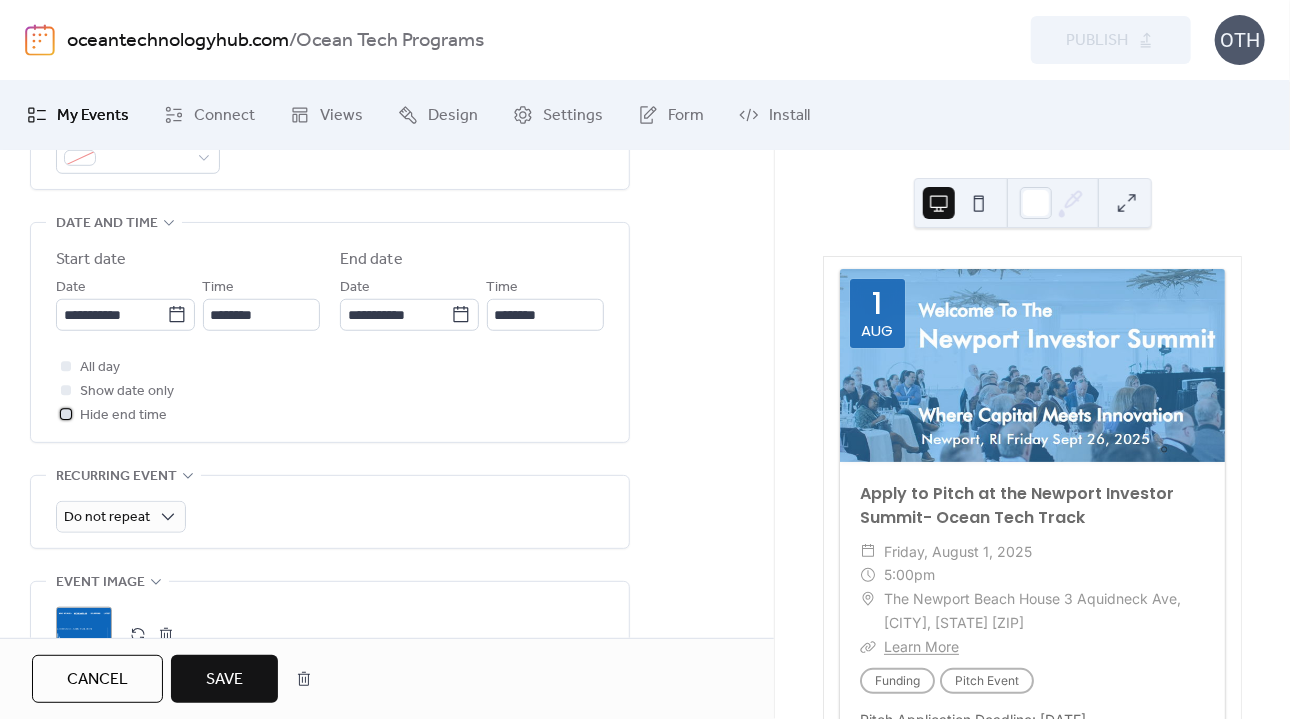 click on "Hide end time" at bounding box center [123, 416] 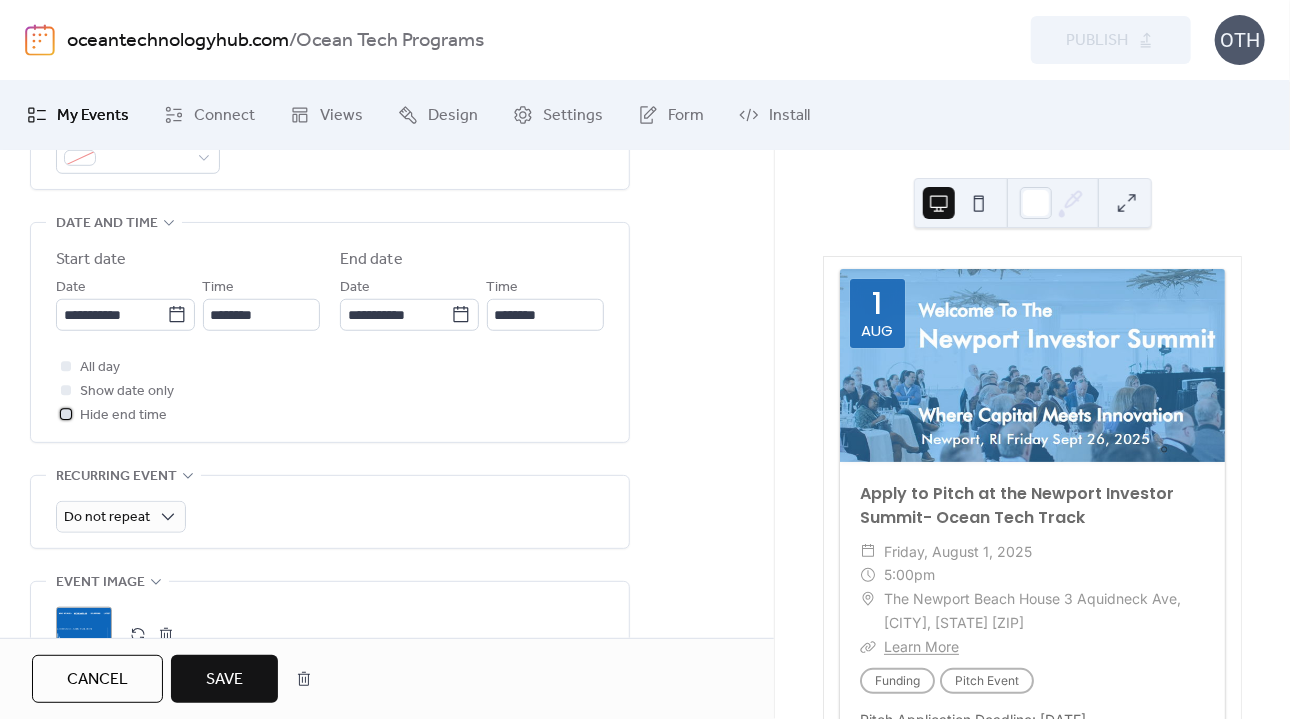 click on "Hide end time" at bounding box center [123, 416] 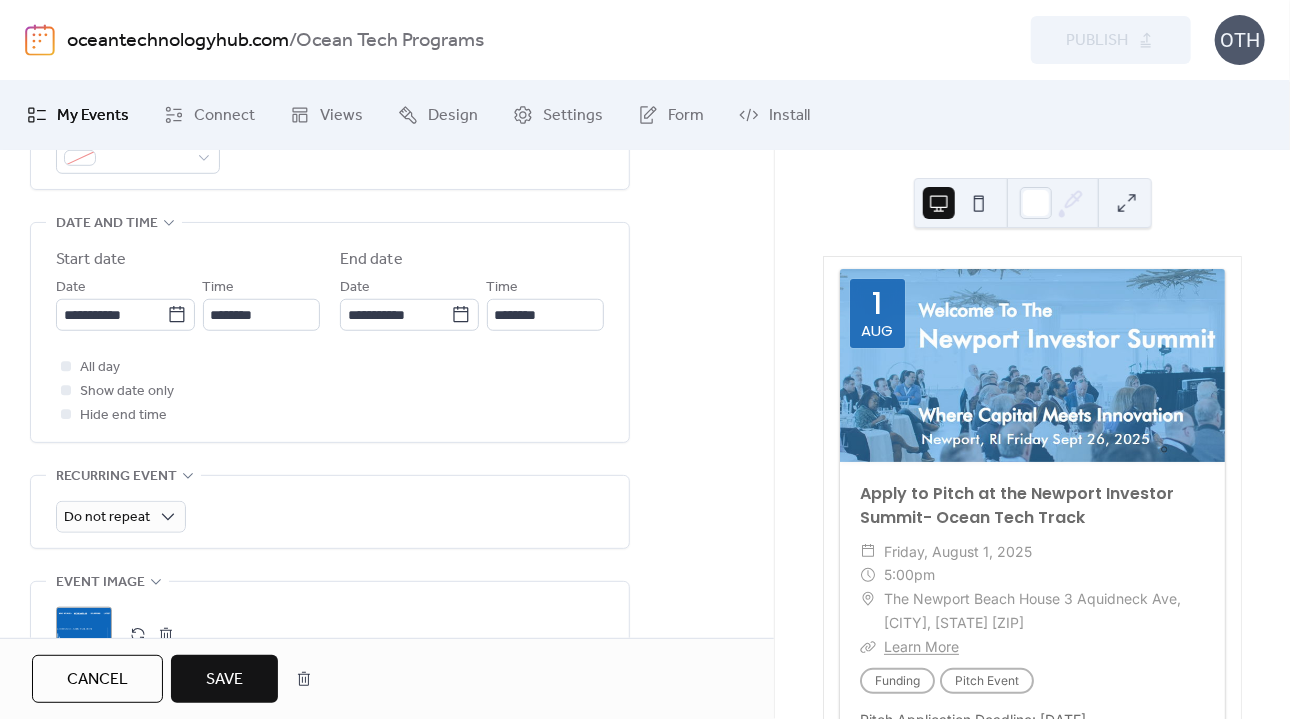 click on "Save" at bounding box center (224, 680) 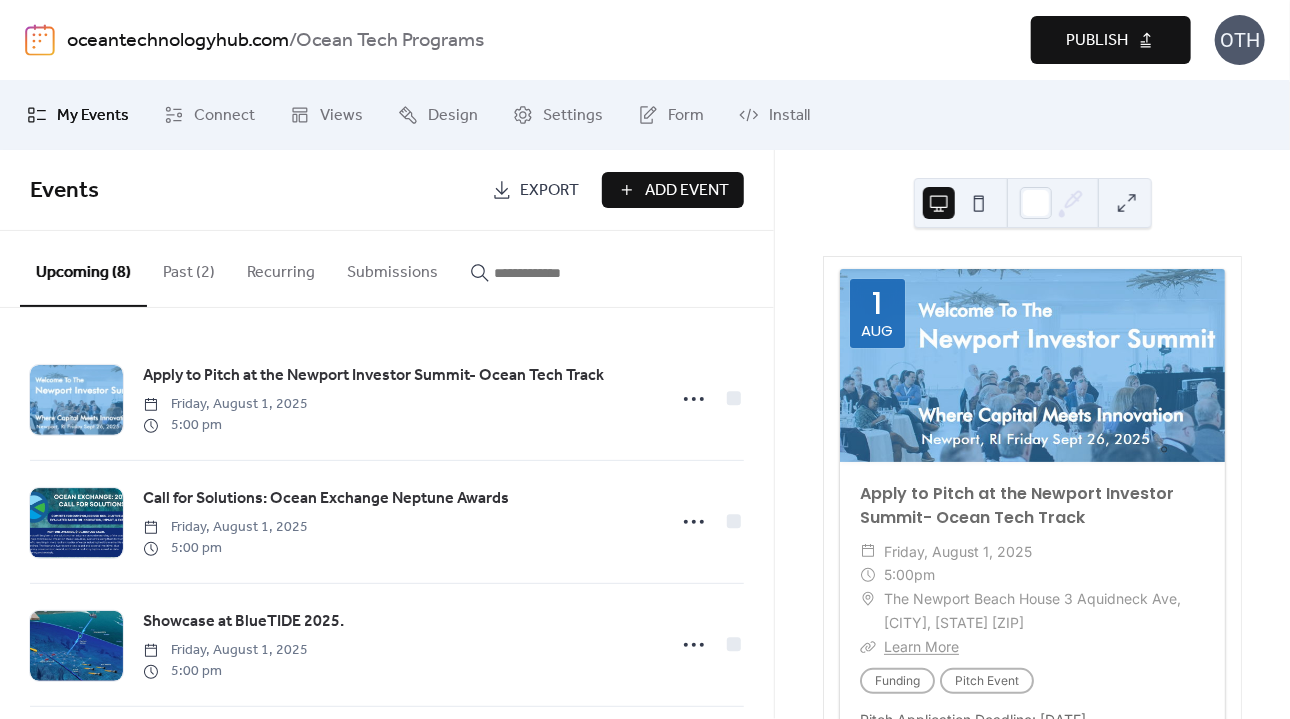 click on "Publish" at bounding box center (1097, 41) 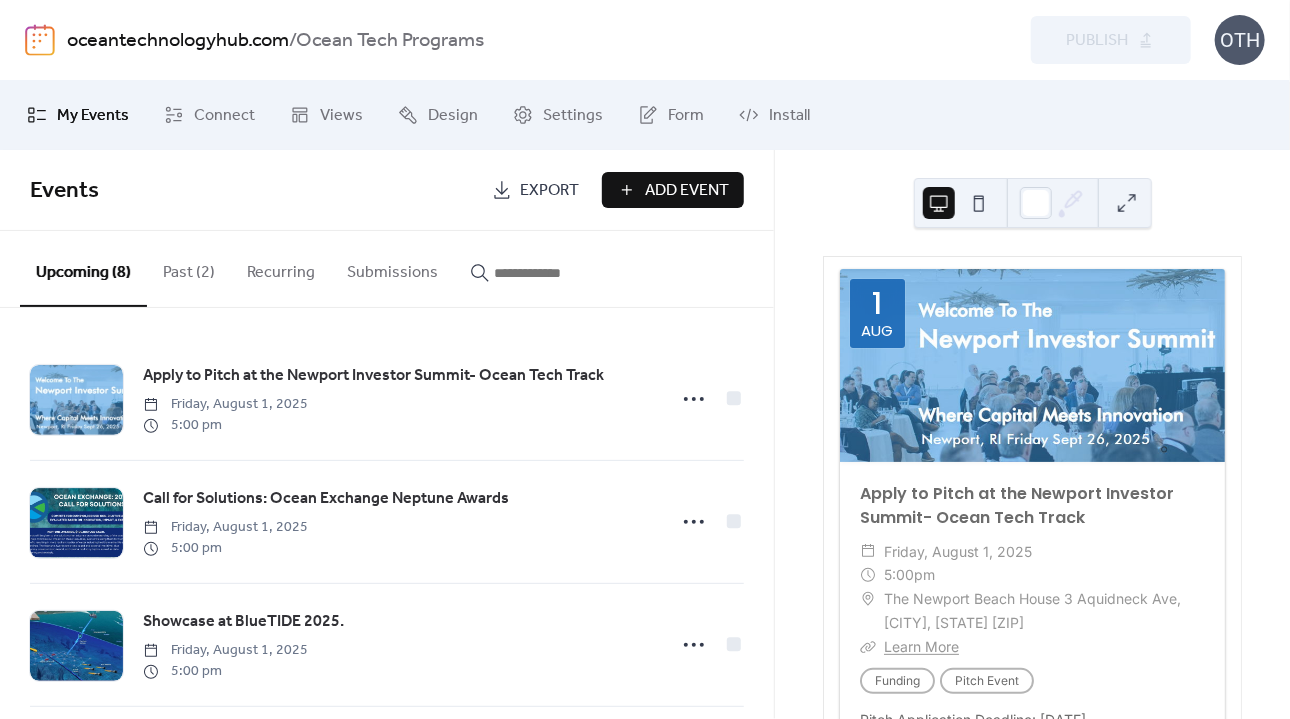 click on "1 Aug Apply to Pitch at the Newport Investor Summit- Ocean Tech Track   ​ Friday, August 1, 2025 ​ 5:00pm ​ The Newport Beach House  3 Aquidneck Ave,  [CITY], [STATE] [ZIP] ​ Learn More Opportunity Type  Funding  Opportunity Type  Pitch Event Pitch Application Deadline: August 1, 2025  Pitch applications are open for the second Newport Innovation Summit. Twelve ocean tech startups will be chosen to showcase their breakthrough investment opportunities to an exclusive audience of early-stage and domain-relevant investors.    Applicant Requirements      -   Must be actively fundraising       -  Willing and able to pitch in Newport, [STATE] on September 26nd, 2025       -  Market ready, nearing market ready or in market​       -  Raising between $750,000 and $2,000,000   Save event 1 Aug Call for Solutions: Ocean Exchange Neptune Awards ​ Friday, August 1, 2025 ​ 5:00pm ​ Learn More Opportunity Type  Pitch Event Opportunity Type  Funding  Ocean Exchange Neptune Awards Deadline: August 1, 2025  1 Aug ​" at bounding box center [1032, 3651] 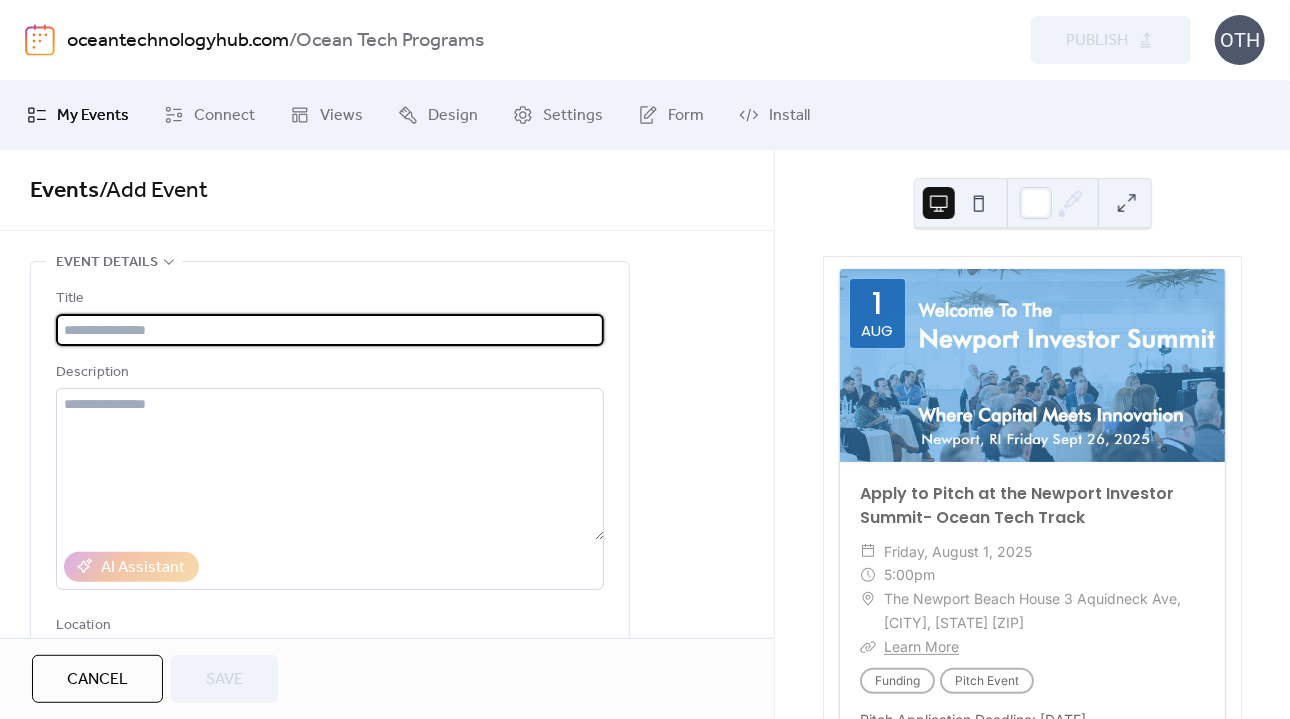 click at bounding box center [330, 330] 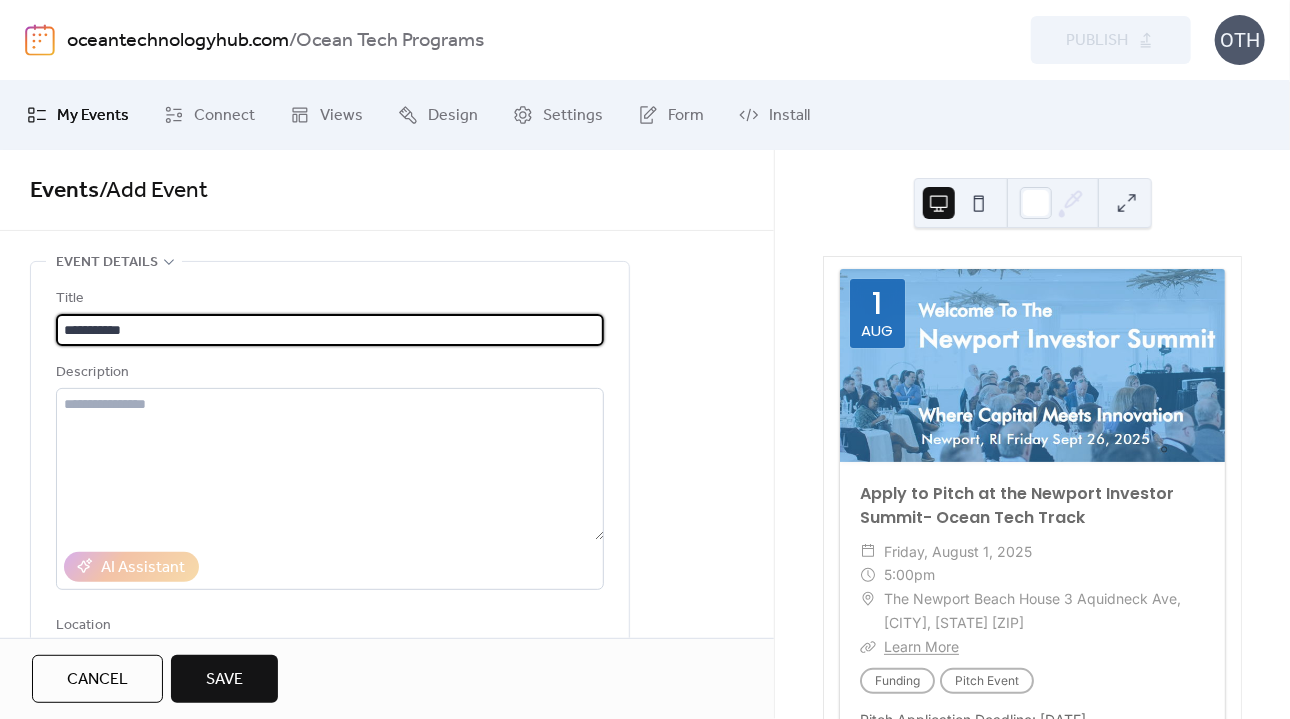paste on "**********" 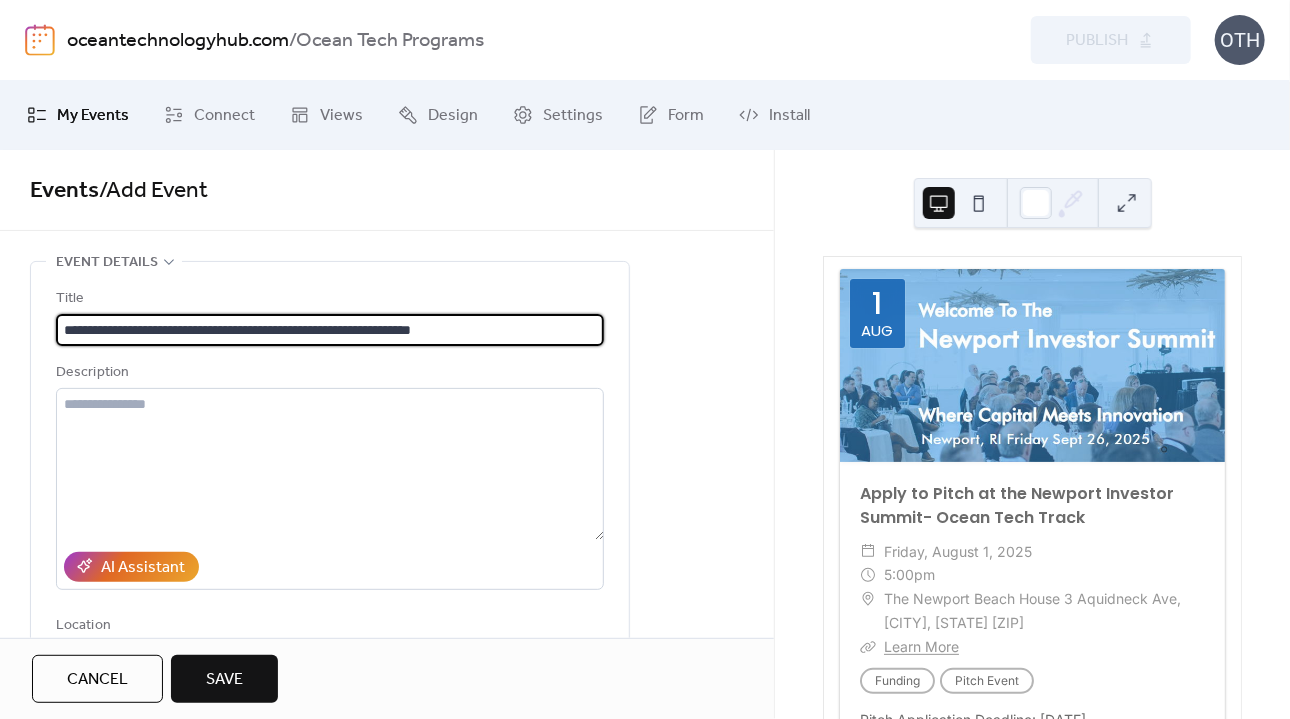 type on "**********" 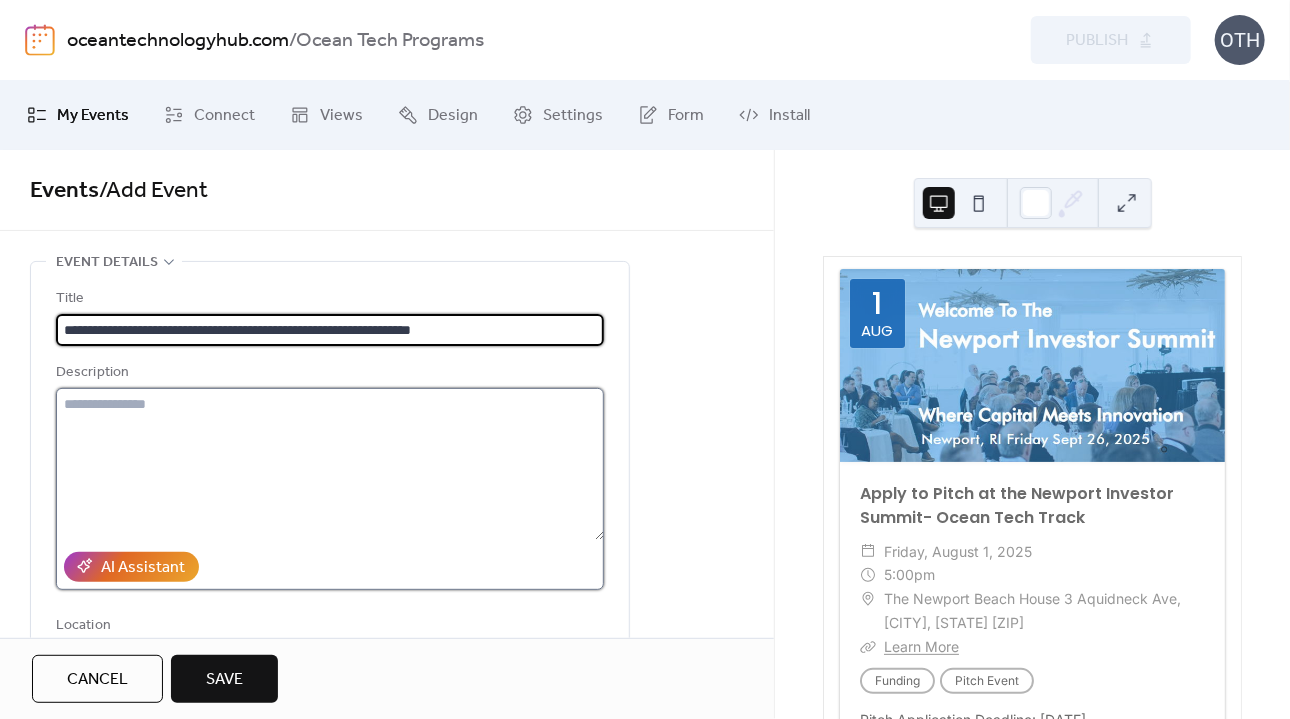 click at bounding box center (330, 464) 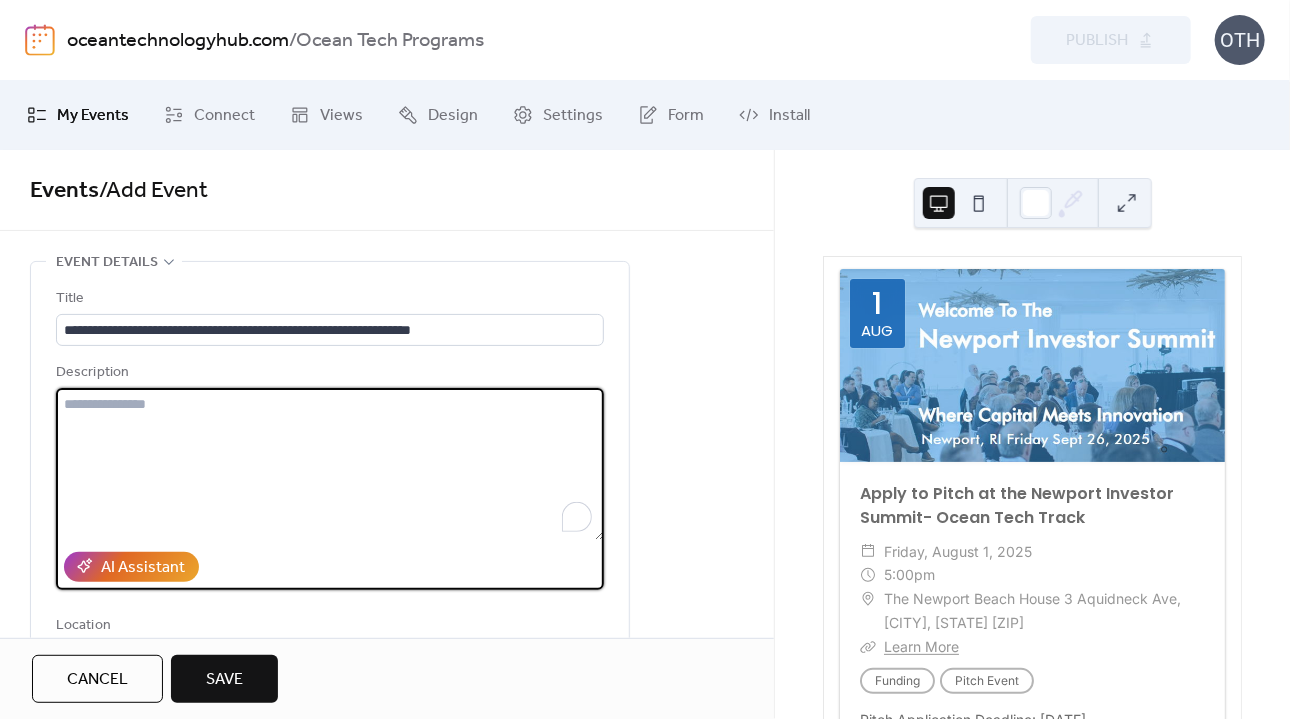 paste on "**********" 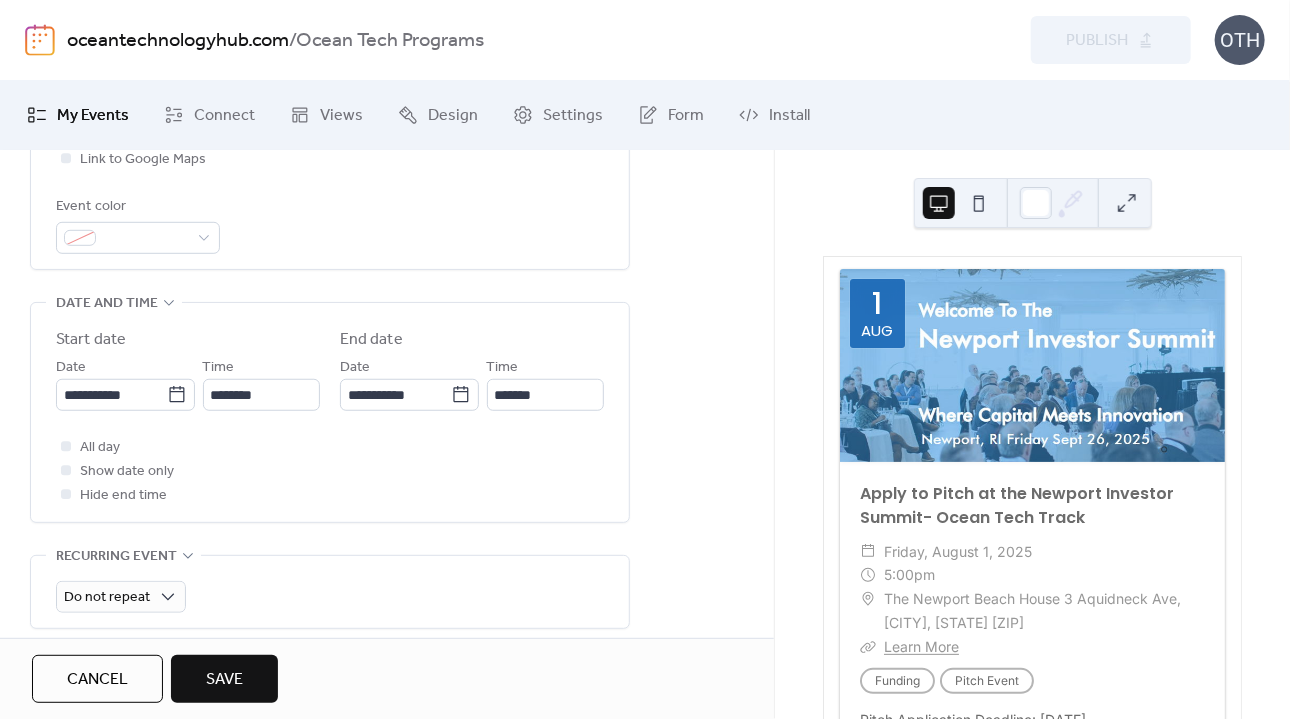 scroll, scrollTop: 547, scrollLeft: 0, axis: vertical 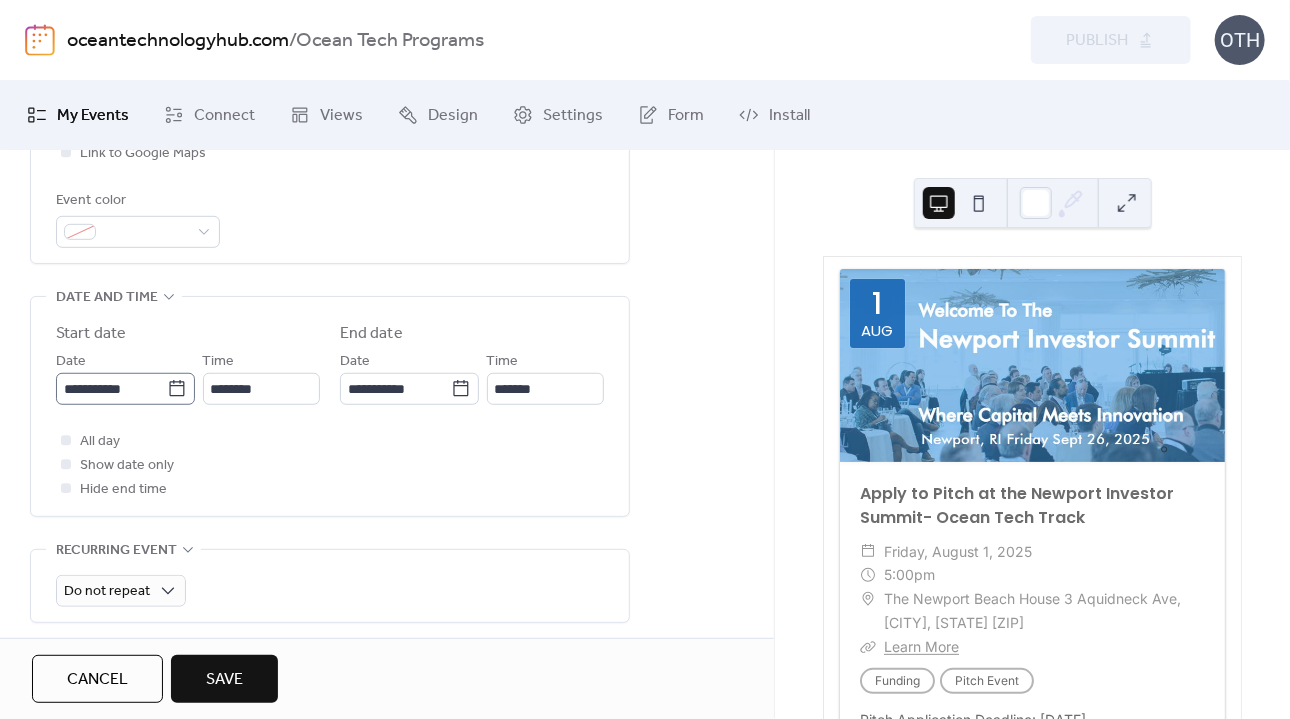 type on "**********" 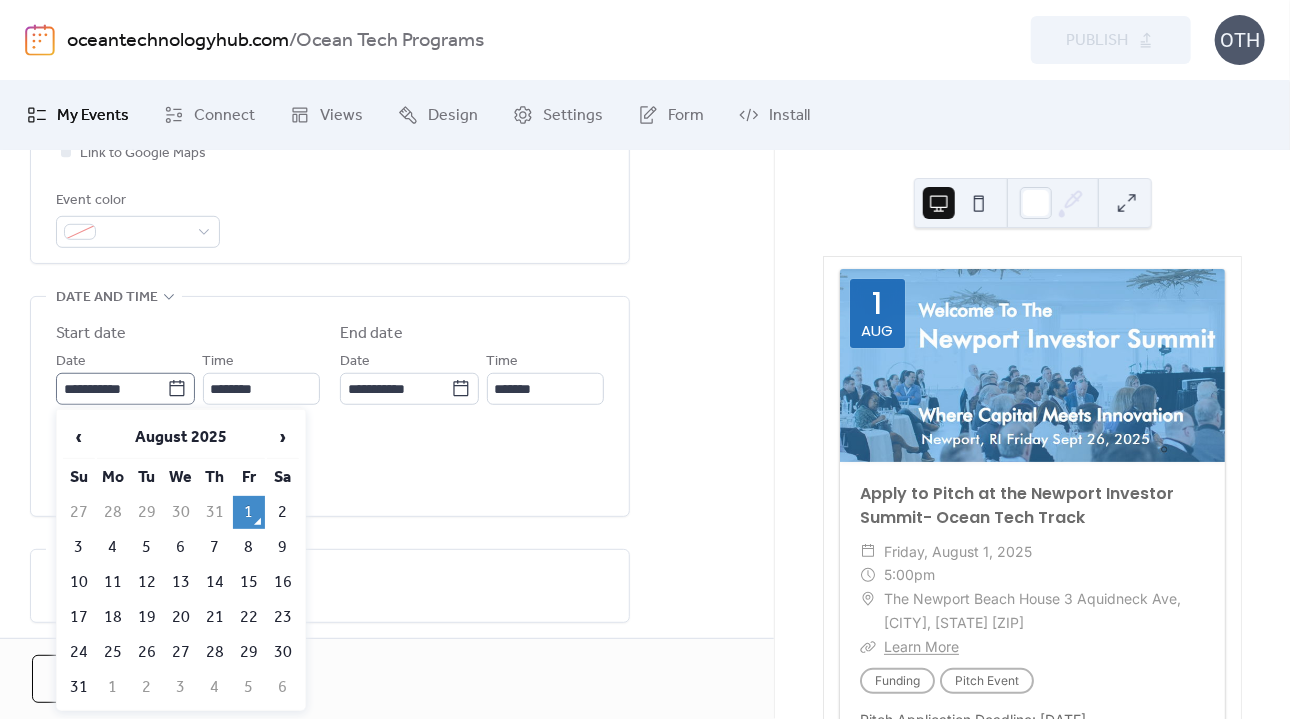 click on "**********" at bounding box center [125, 389] 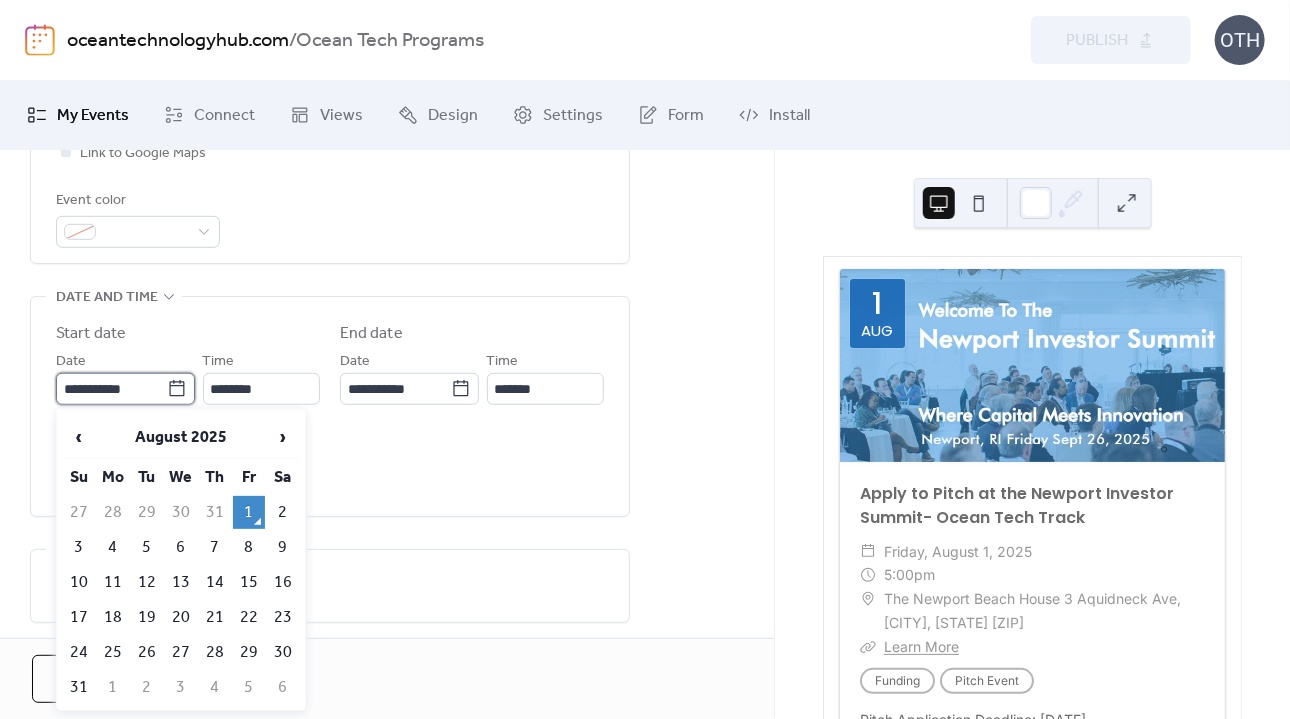 click on "**********" at bounding box center (111, 389) 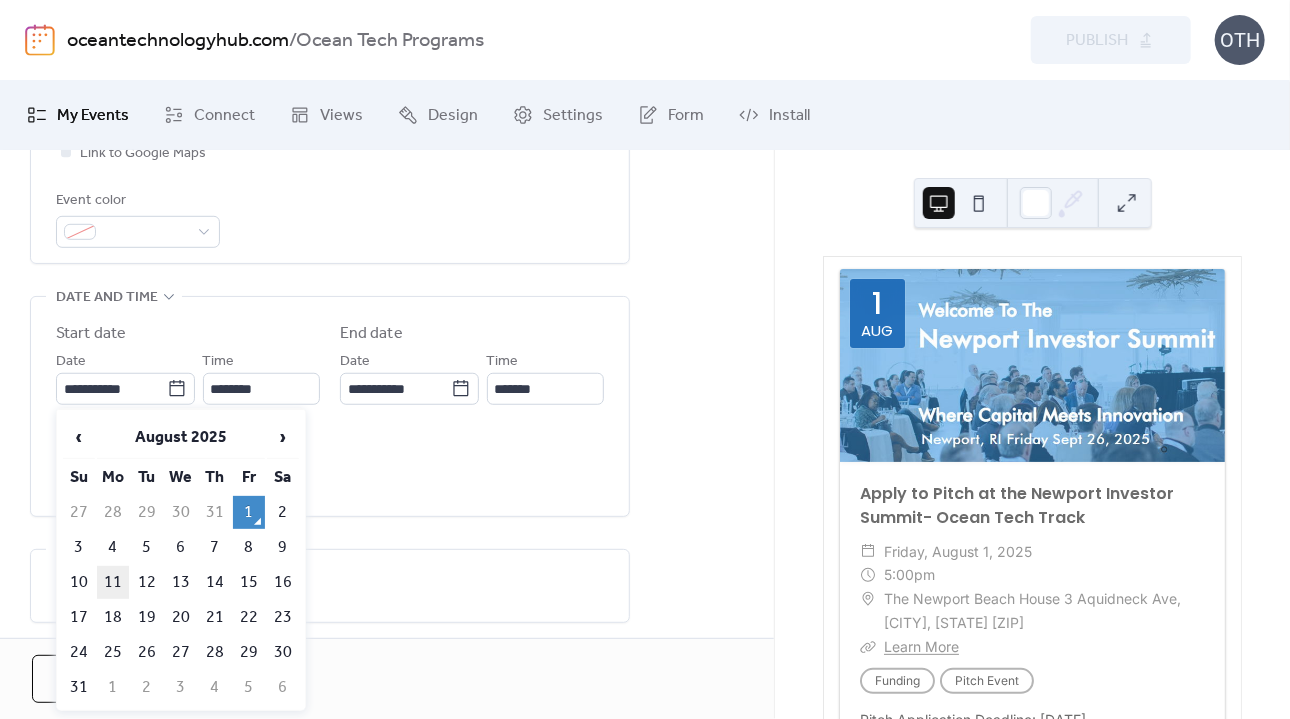 click on "11" at bounding box center (113, 582) 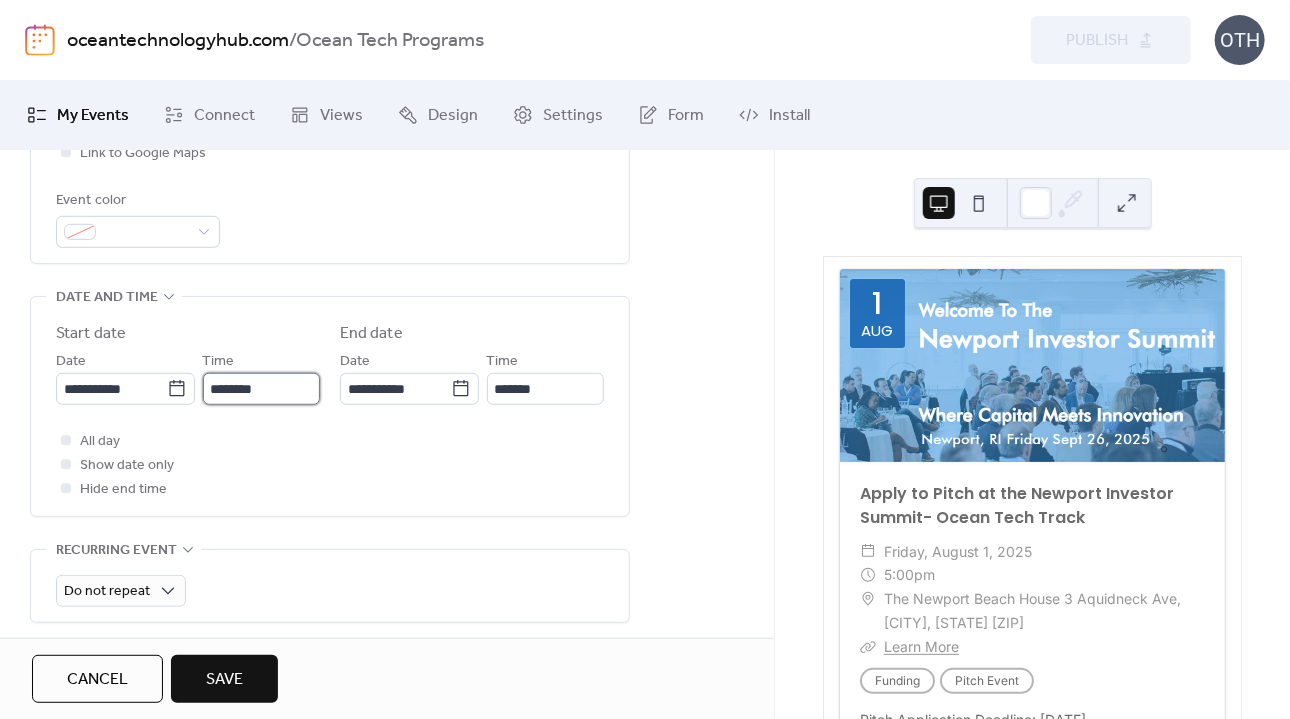 click on "********" at bounding box center [261, 389] 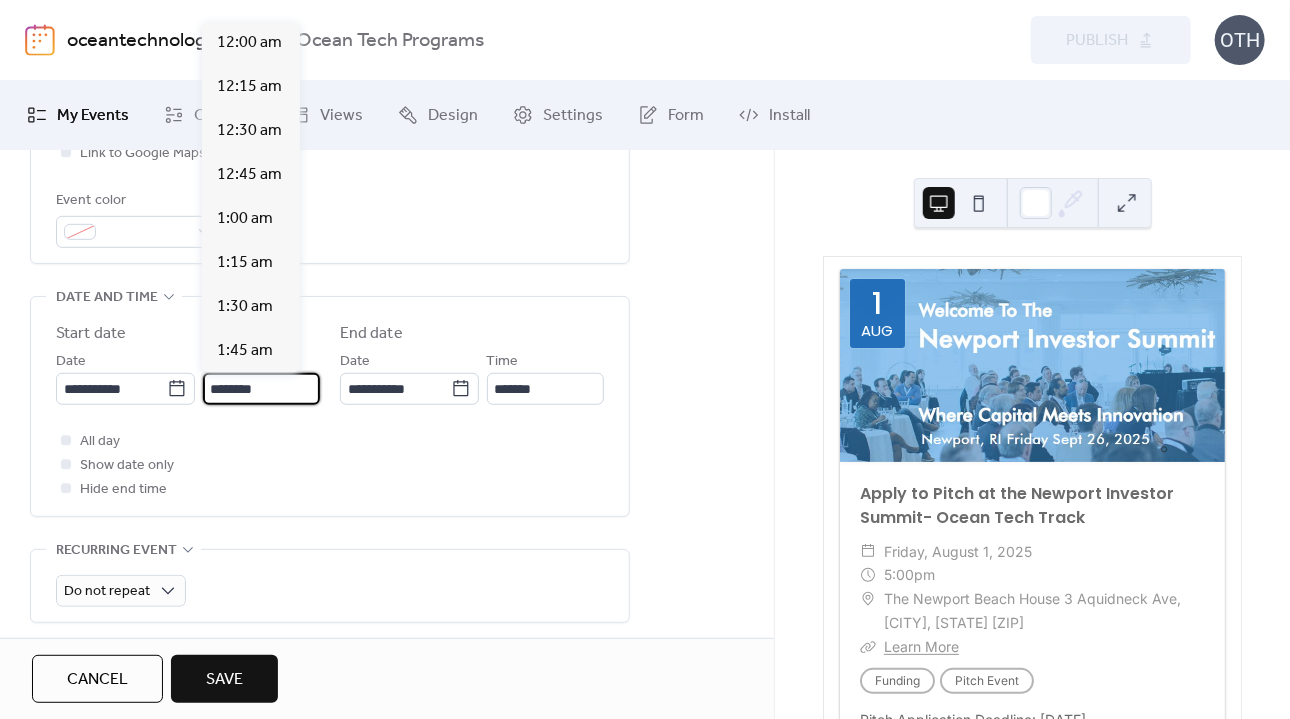 scroll, scrollTop: 2112, scrollLeft: 0, axis: vertical 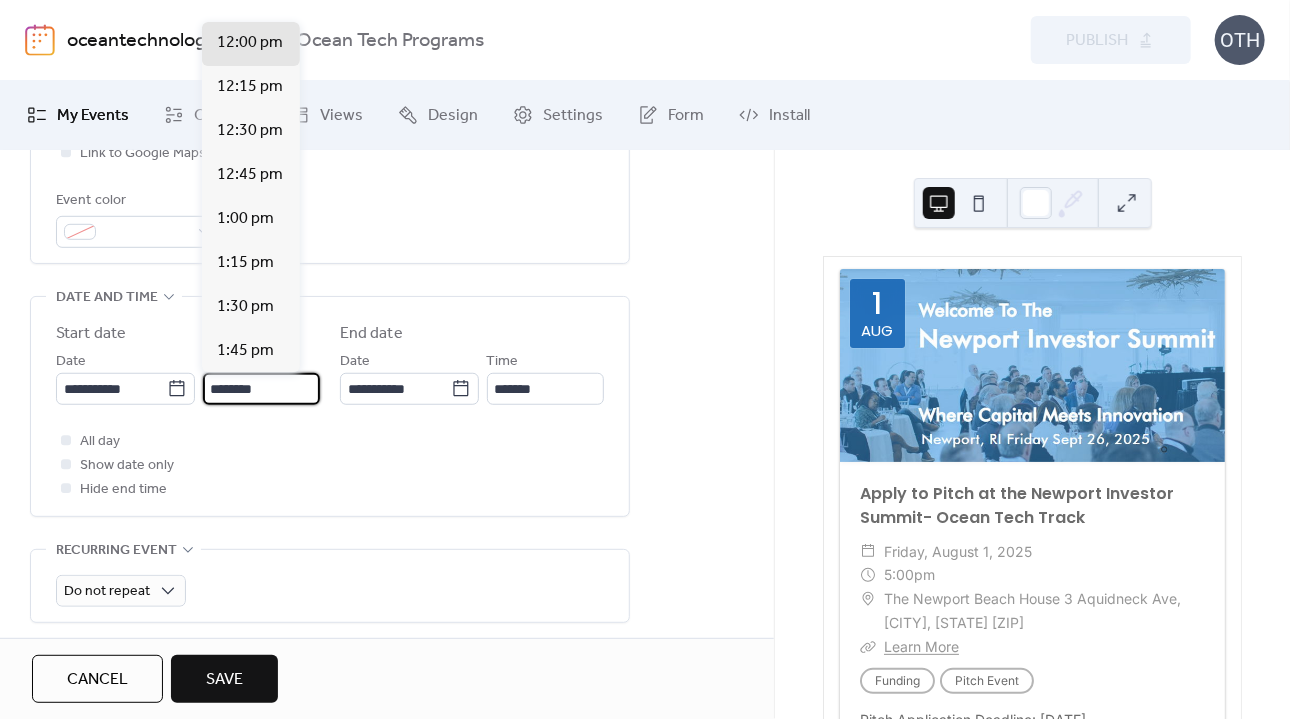 click on "********" at bounding box center (261, 389) 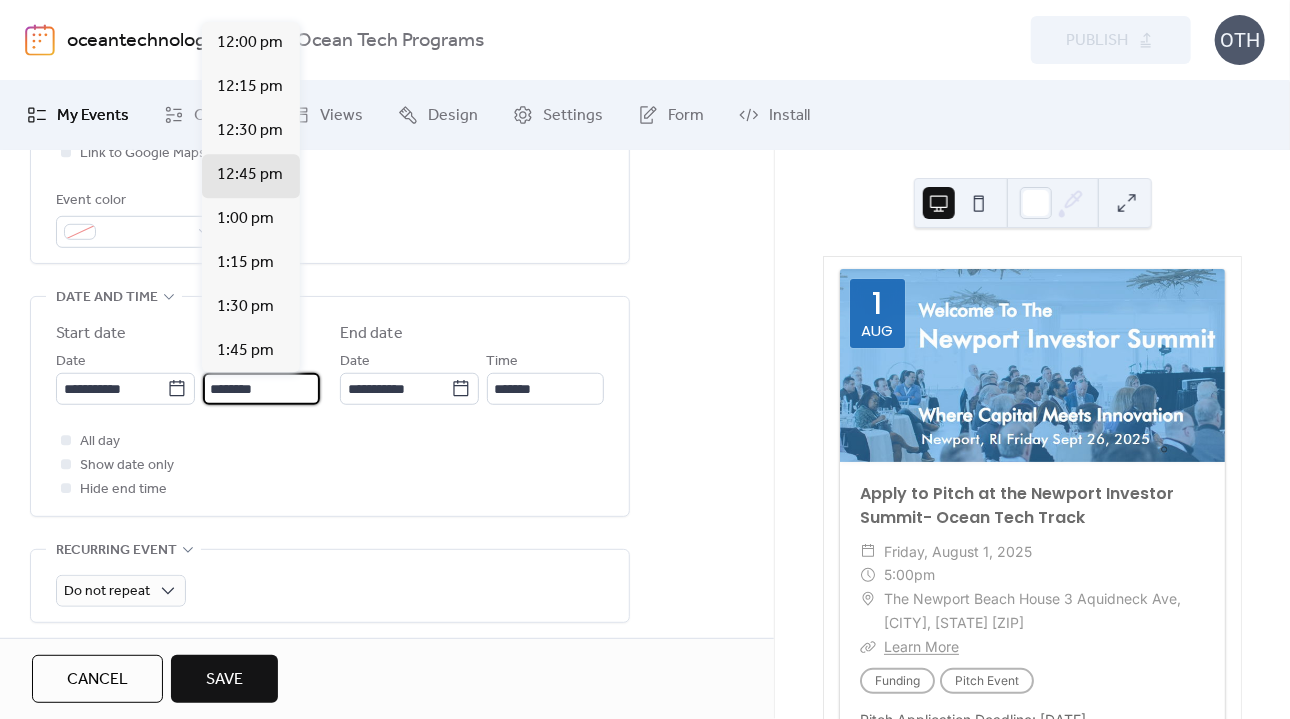 type on "********" 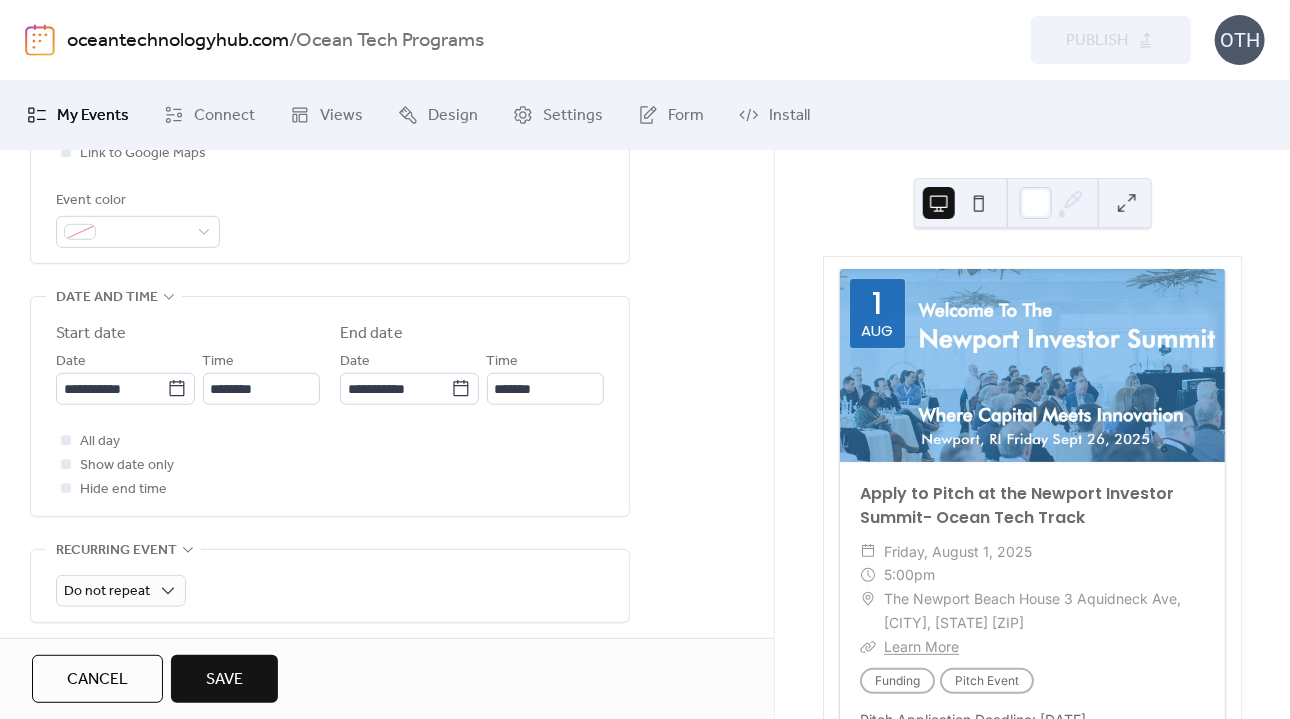 click on "All day Show date only Hide end time" at bounding box center (330, 465) 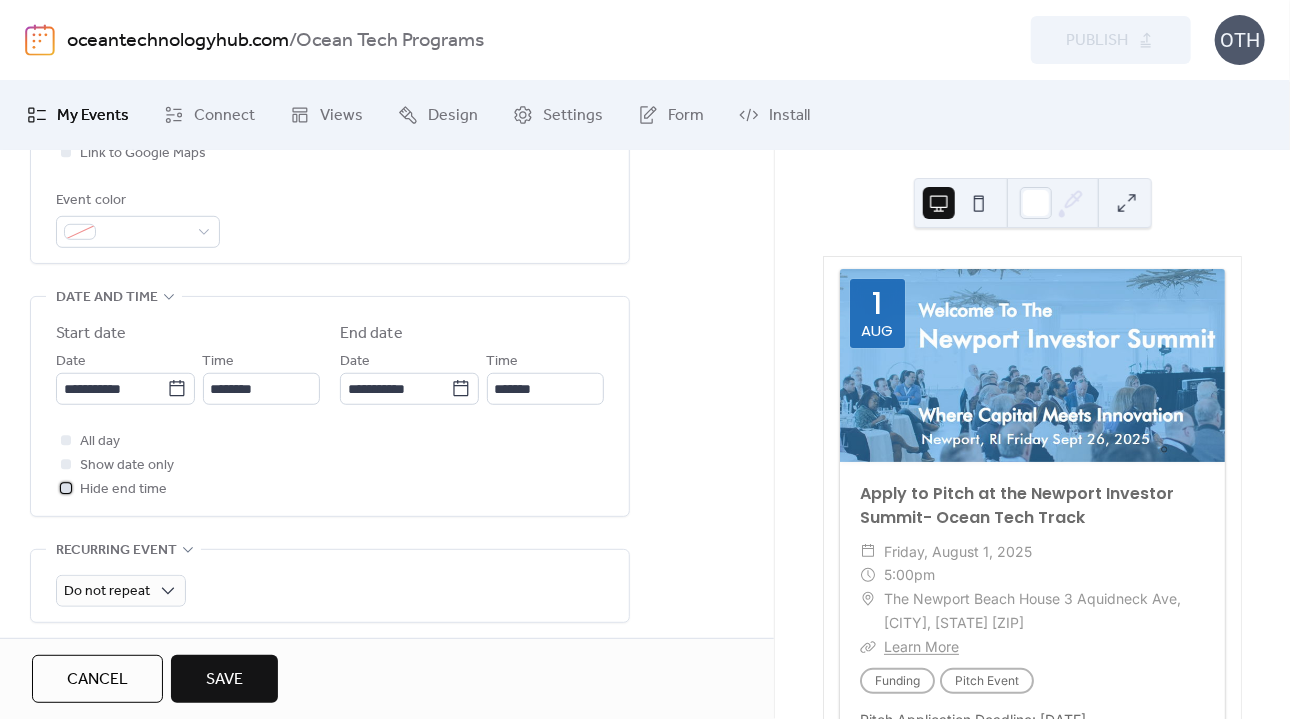 click on "Hide end time" at bounding box center [123, 490] 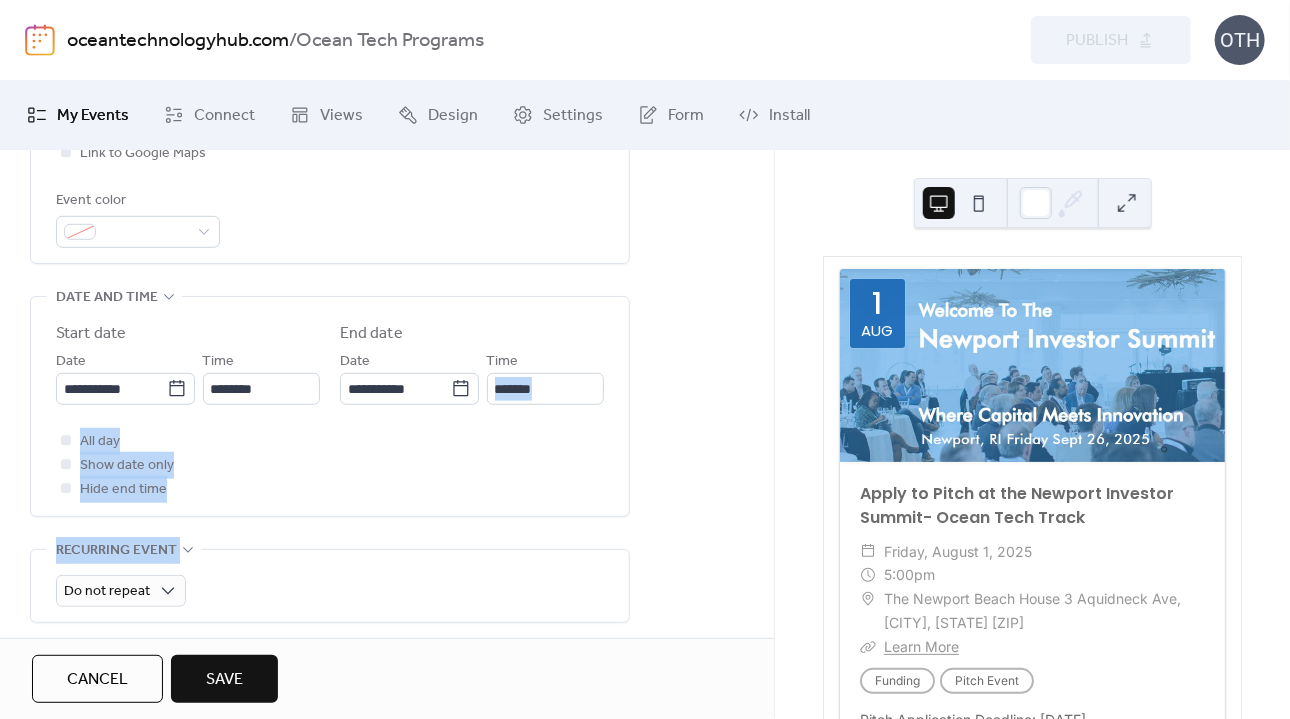 drag, startPoint x: 768, startPoint y: 375, endPoint x: 764, endPoint y: 545, distance: 170.04706 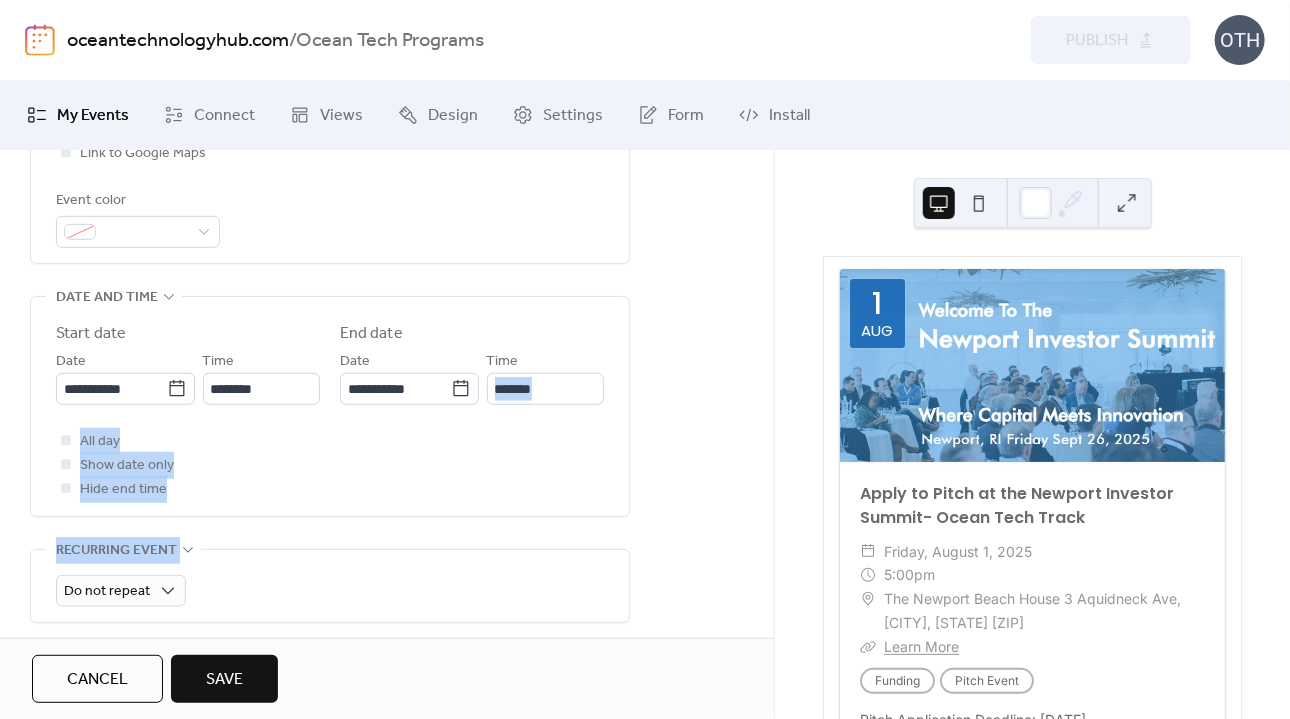 click on "**********" at bounding box center (387, 562) 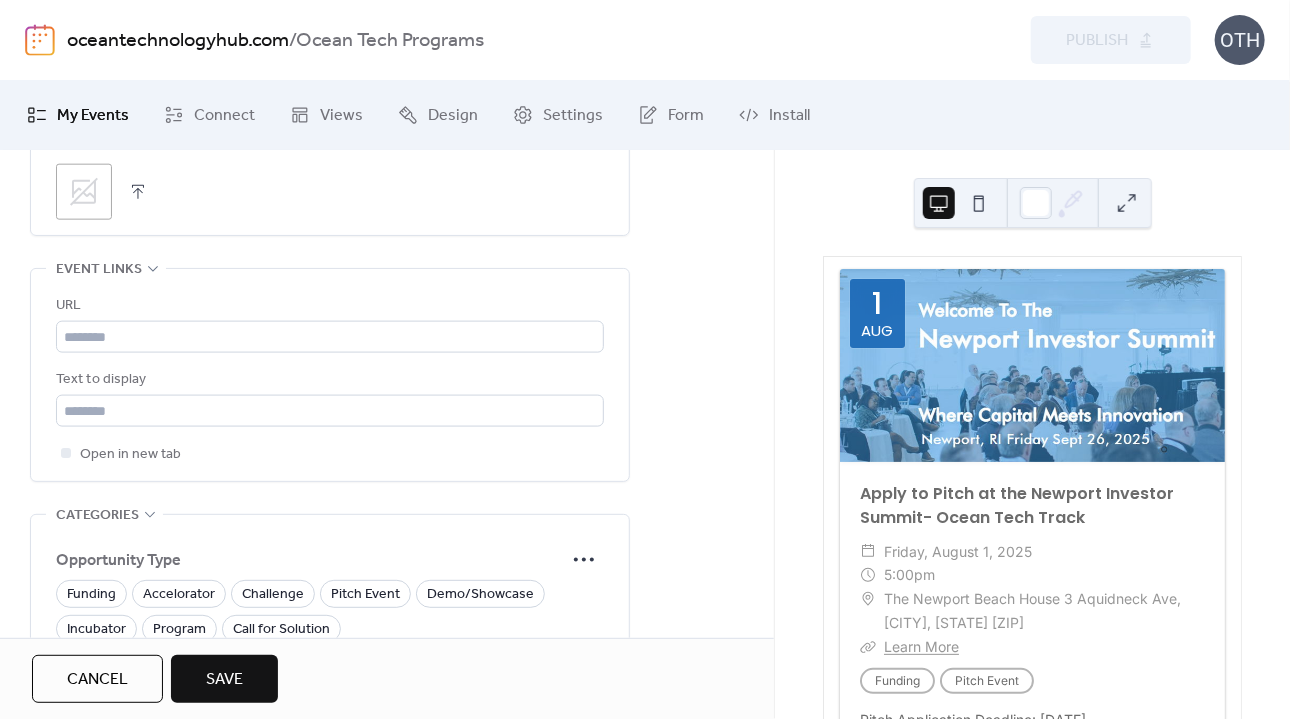 scroll, scrollTop: 1076, scrollLeft: 0, axis: vertical 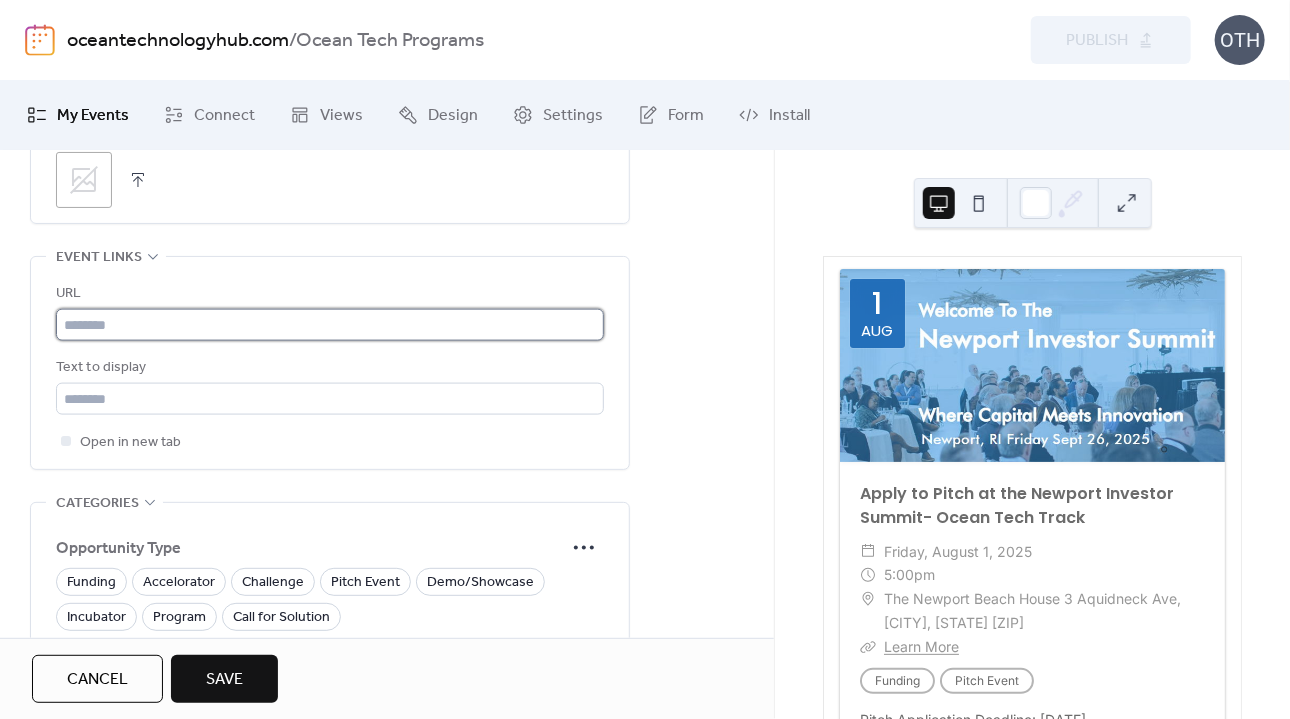 click at bounding box center [330, 325] 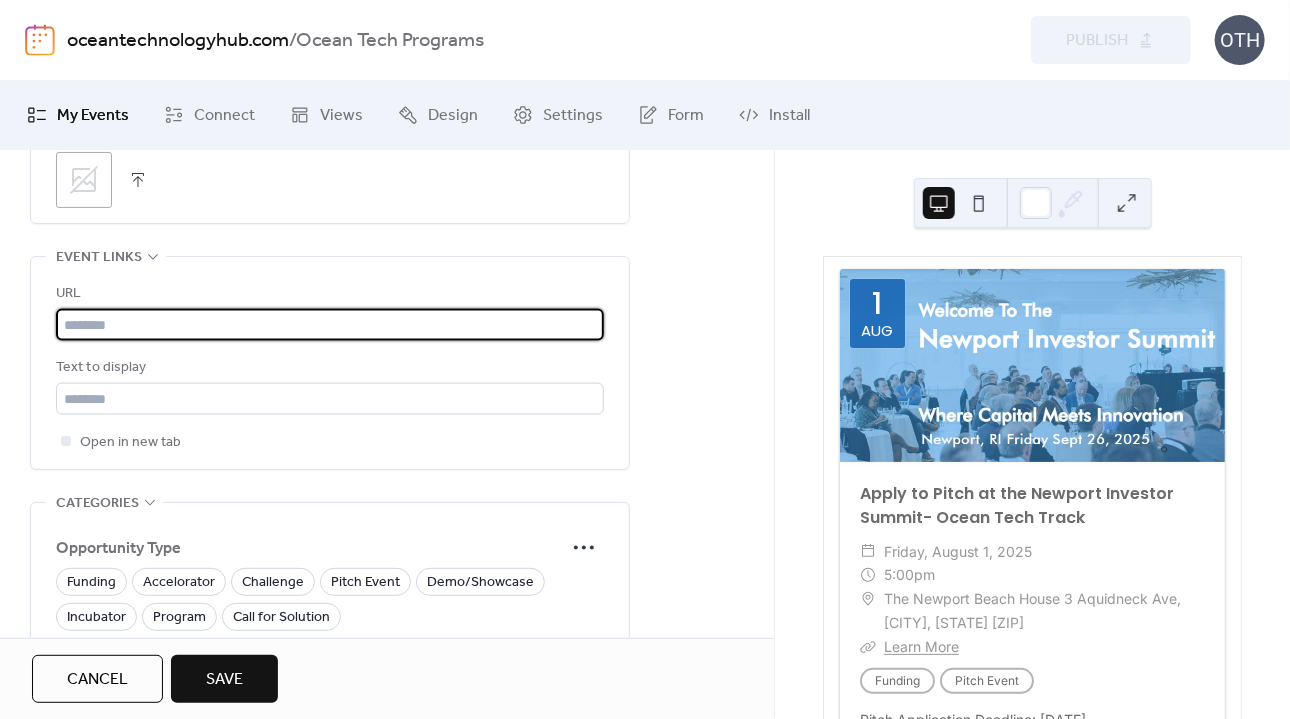 paste on "**********" 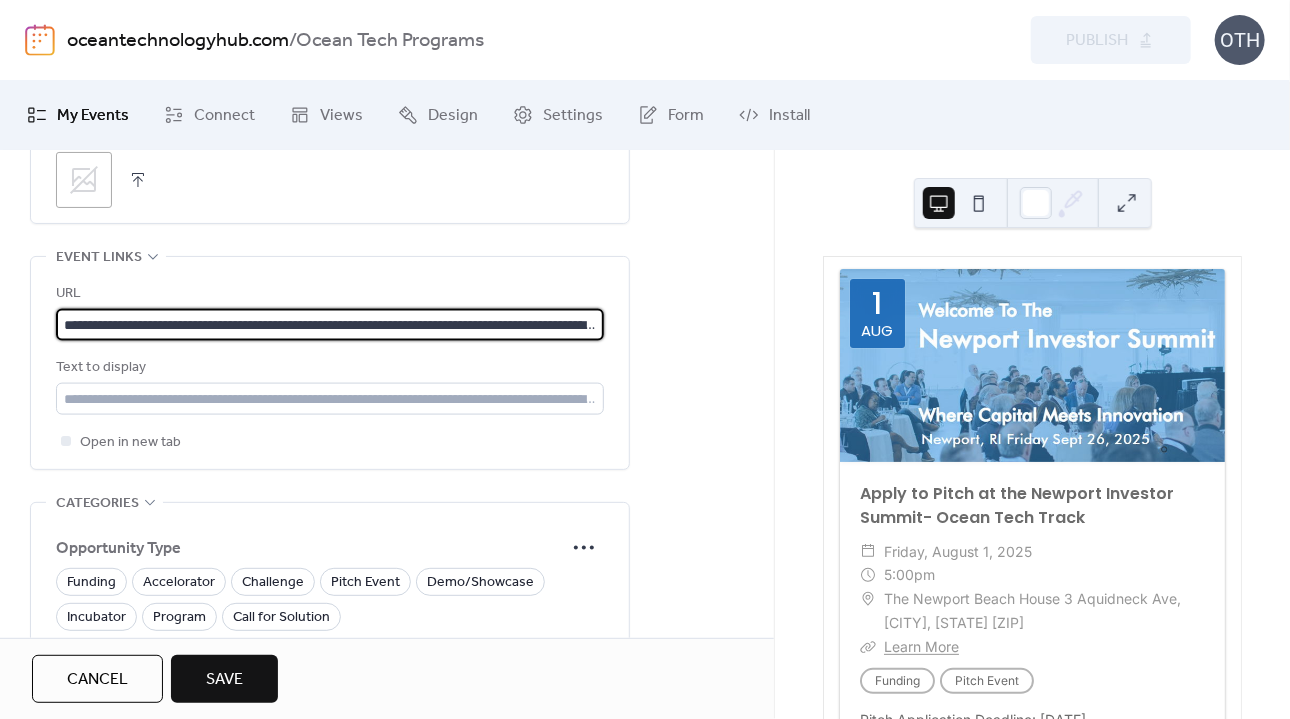 scroll, scrollTop: 0, scrollLeft: 386, axis: horizontal 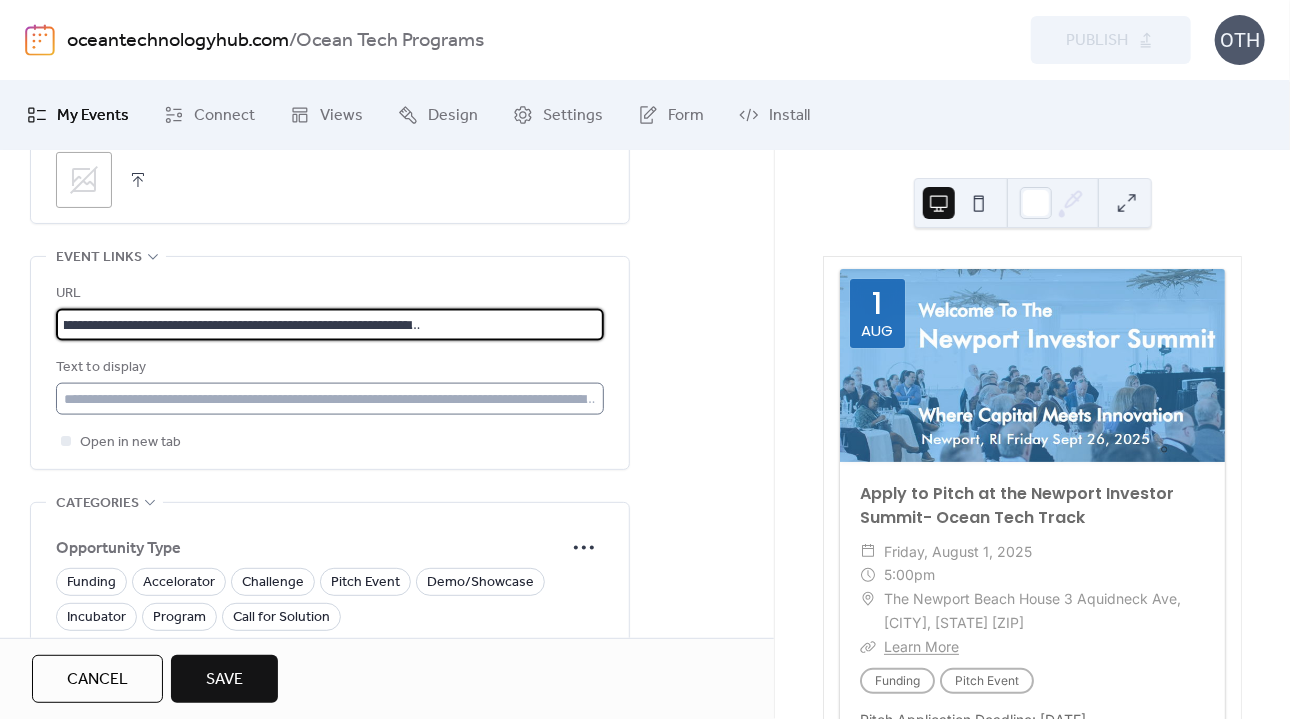 type on "**********" 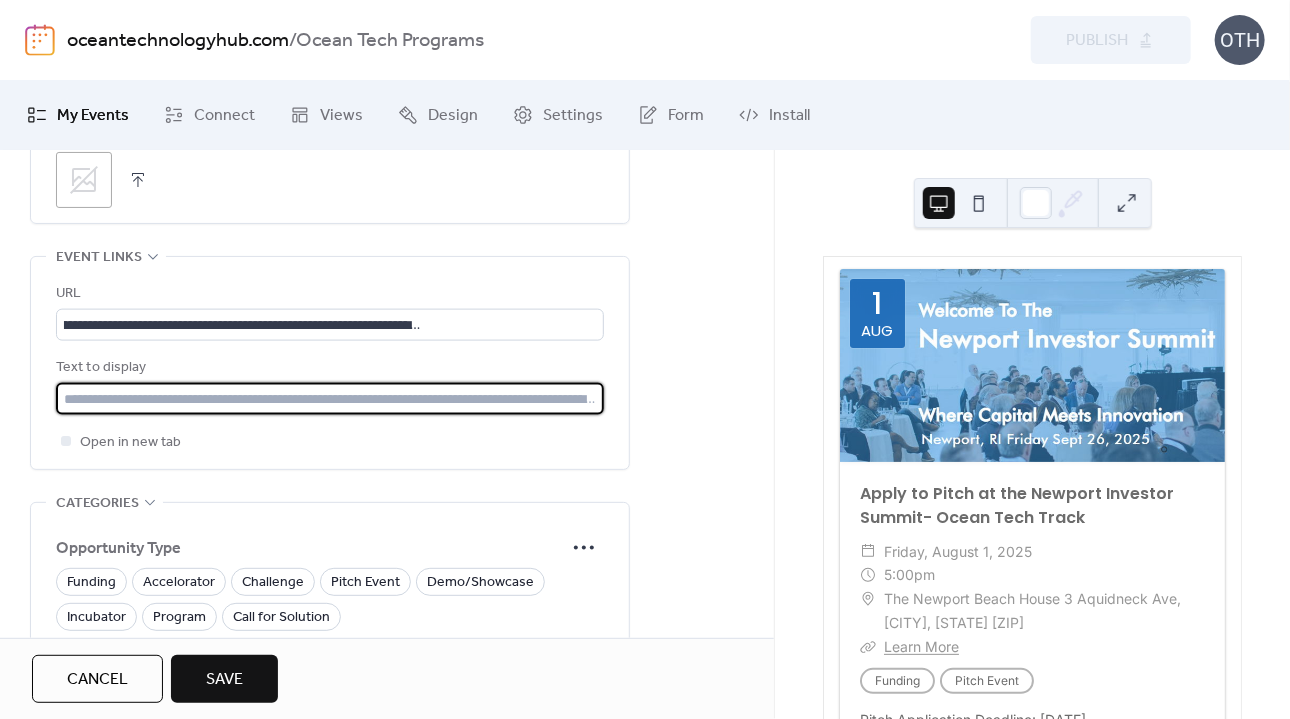 click at bounding box center (330, 399) 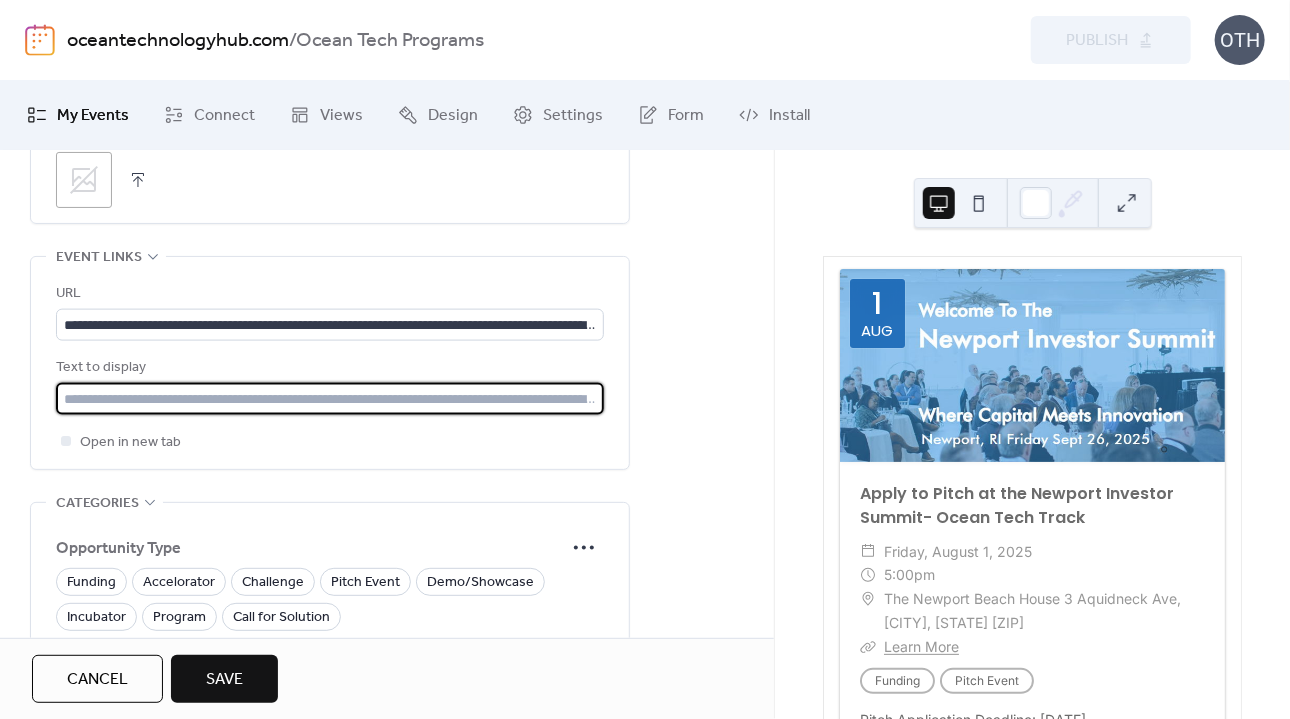 type on "**********" 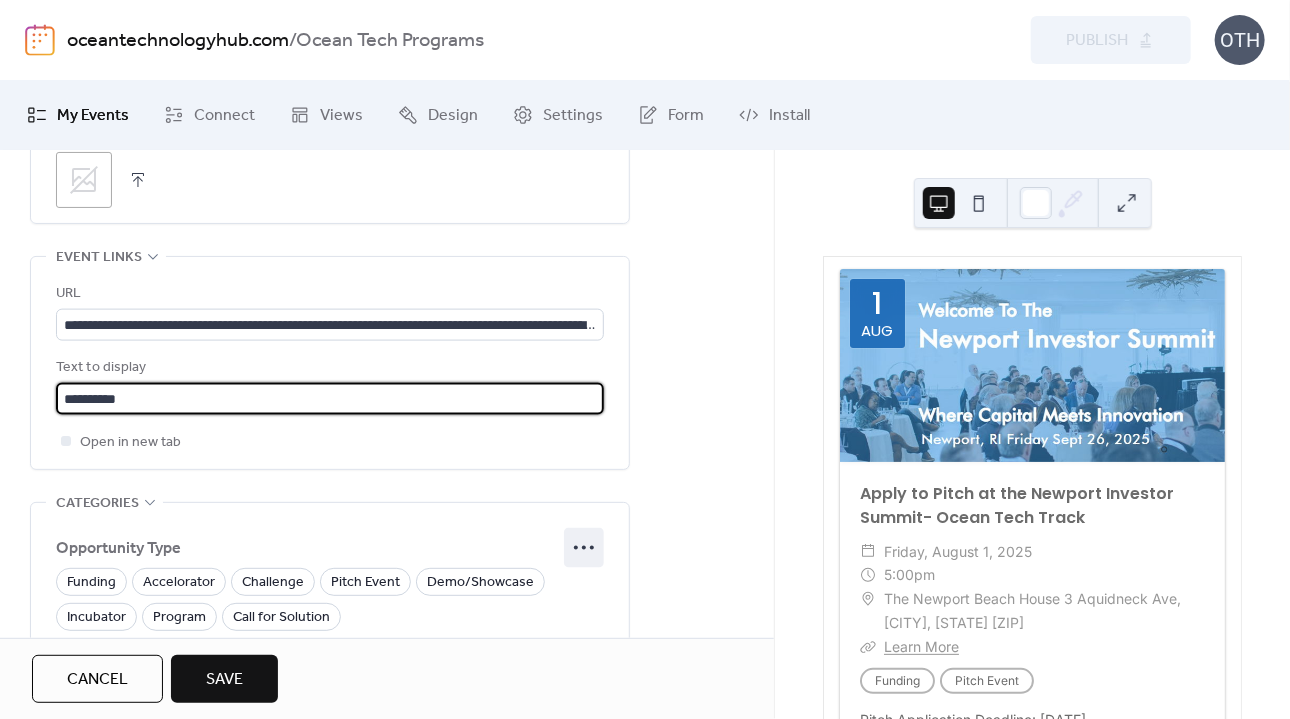 click 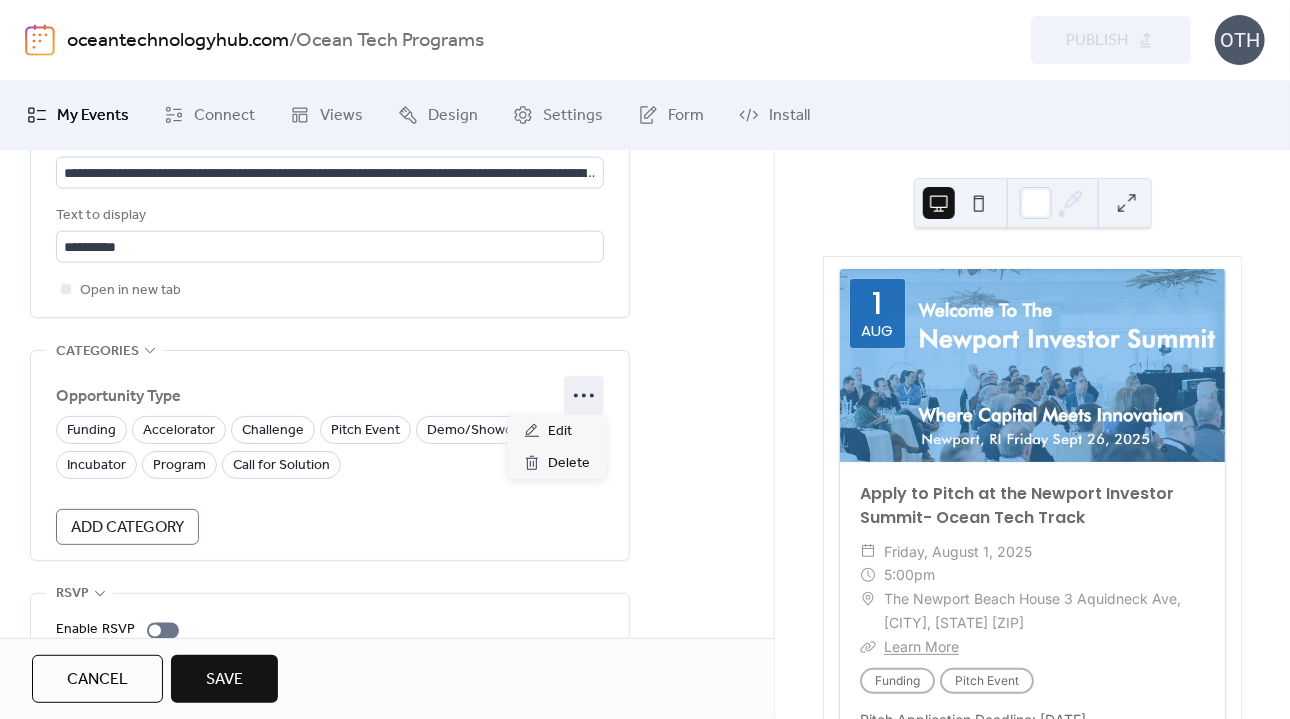 scroll, scrollTop: 1231, scrollLeft: 0, axis: vertical 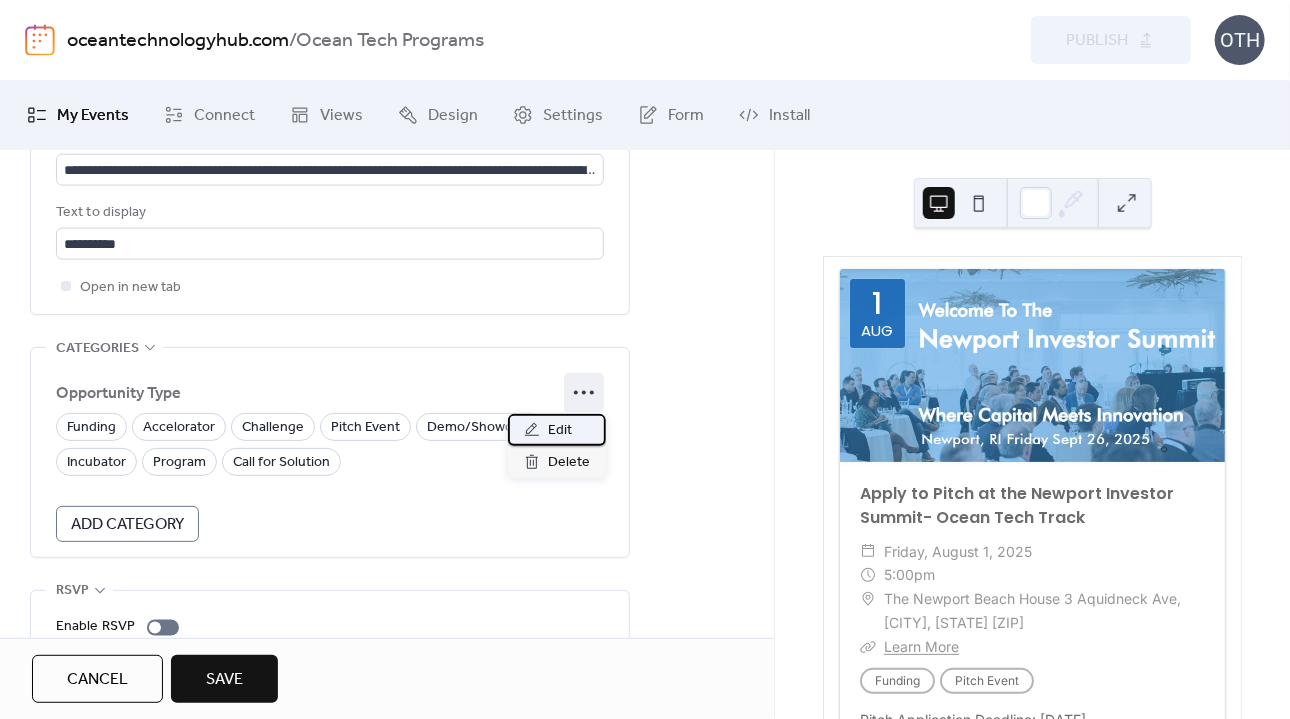 click on "Edit" at bounding box center [560, 431] 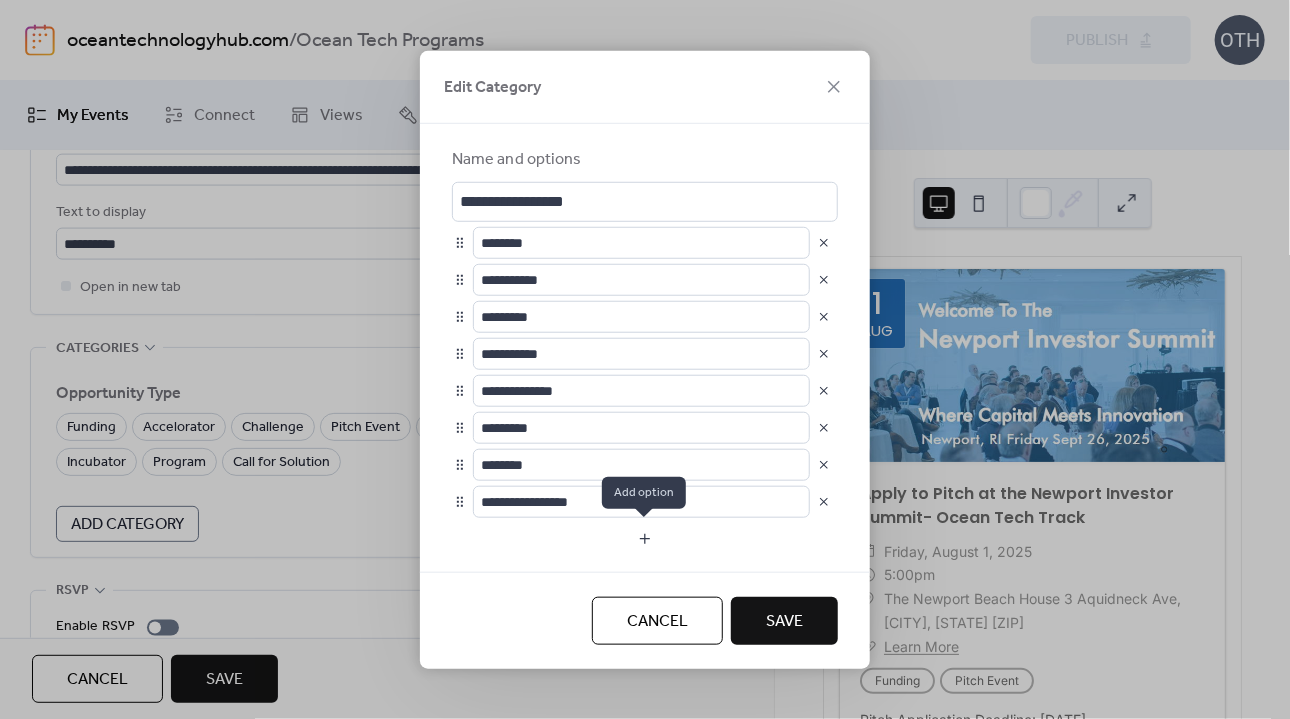 click at bounding box center [645, 538] 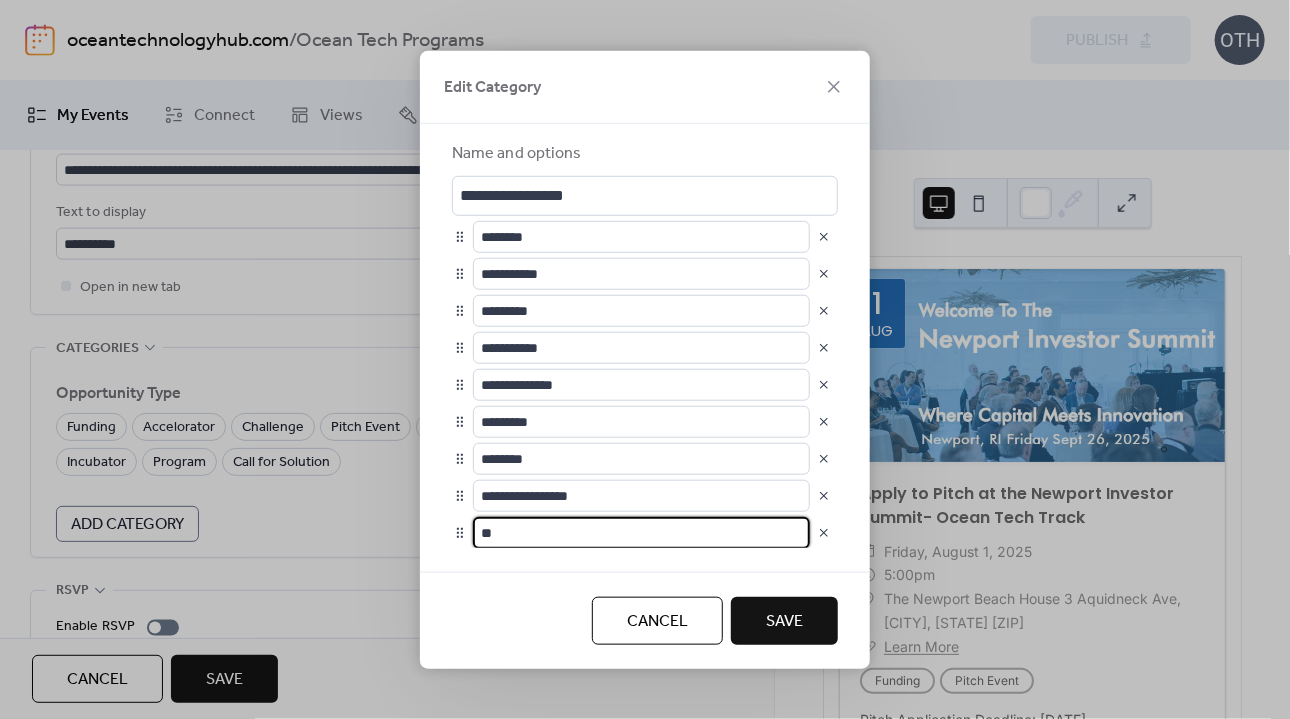 type on "*" 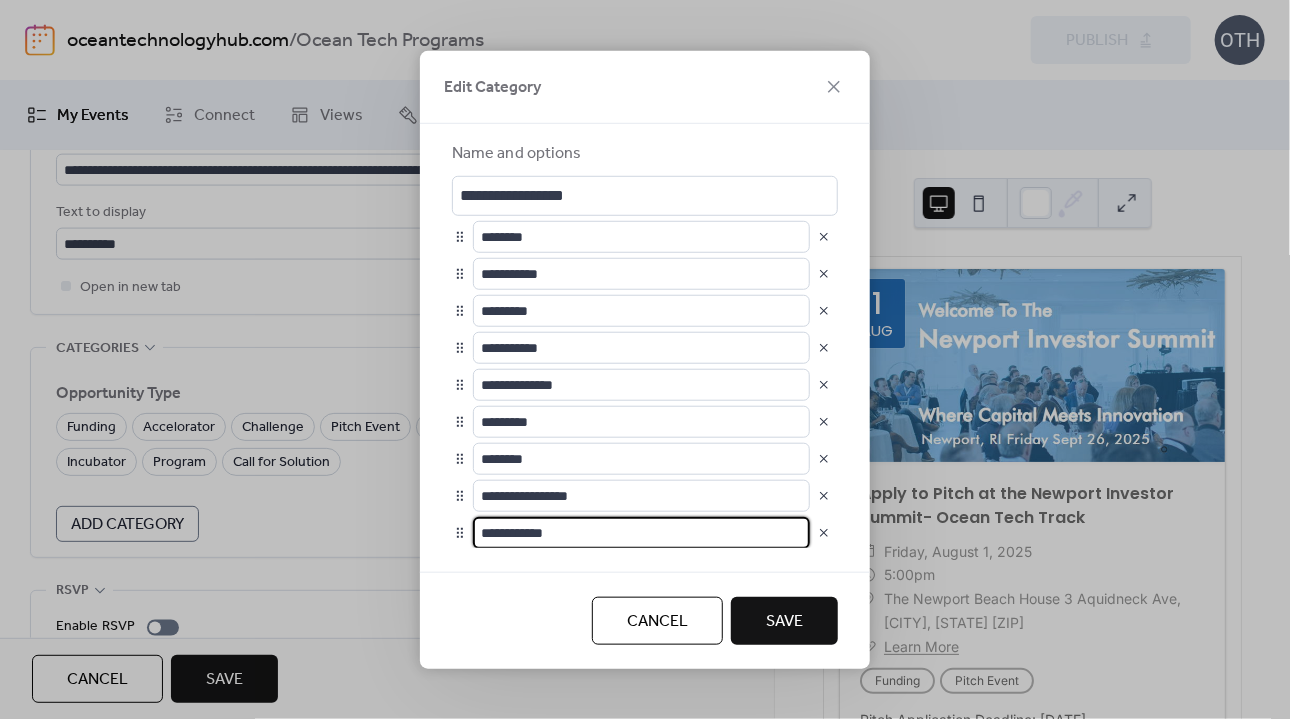 type on "**********" 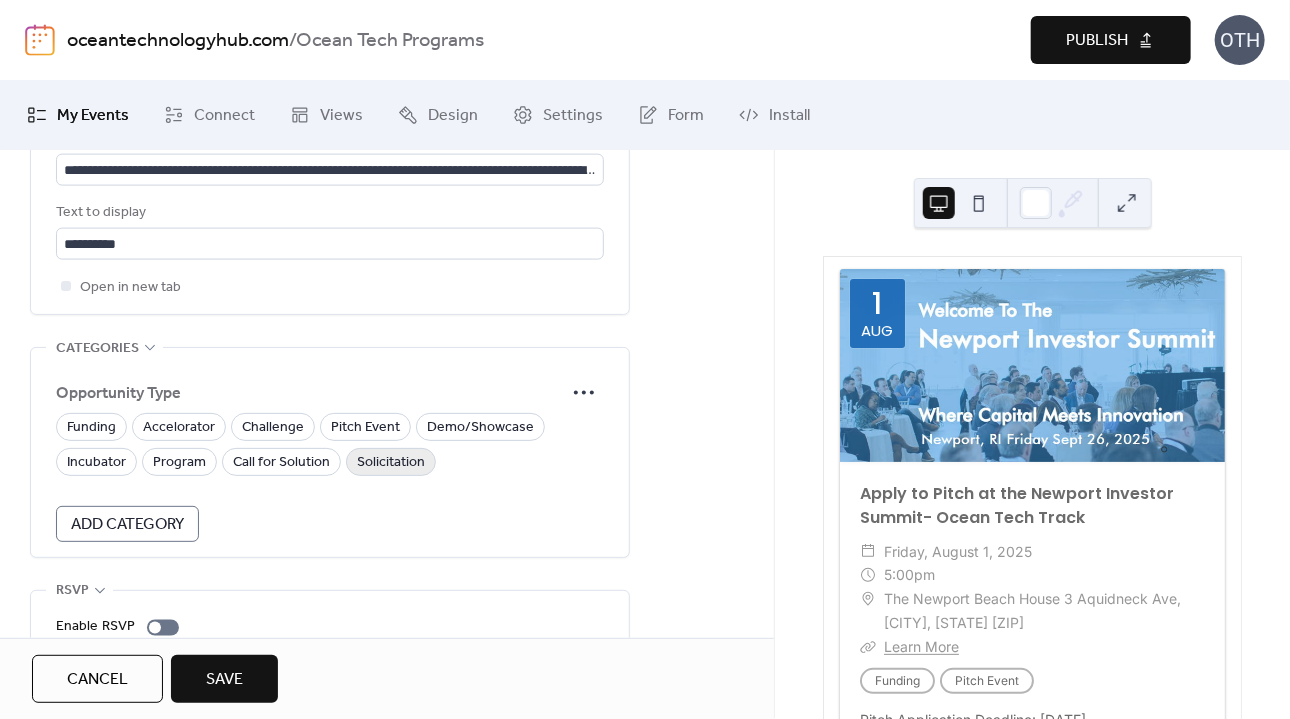 click on "Solicitation" at bounding box center [391, 463] 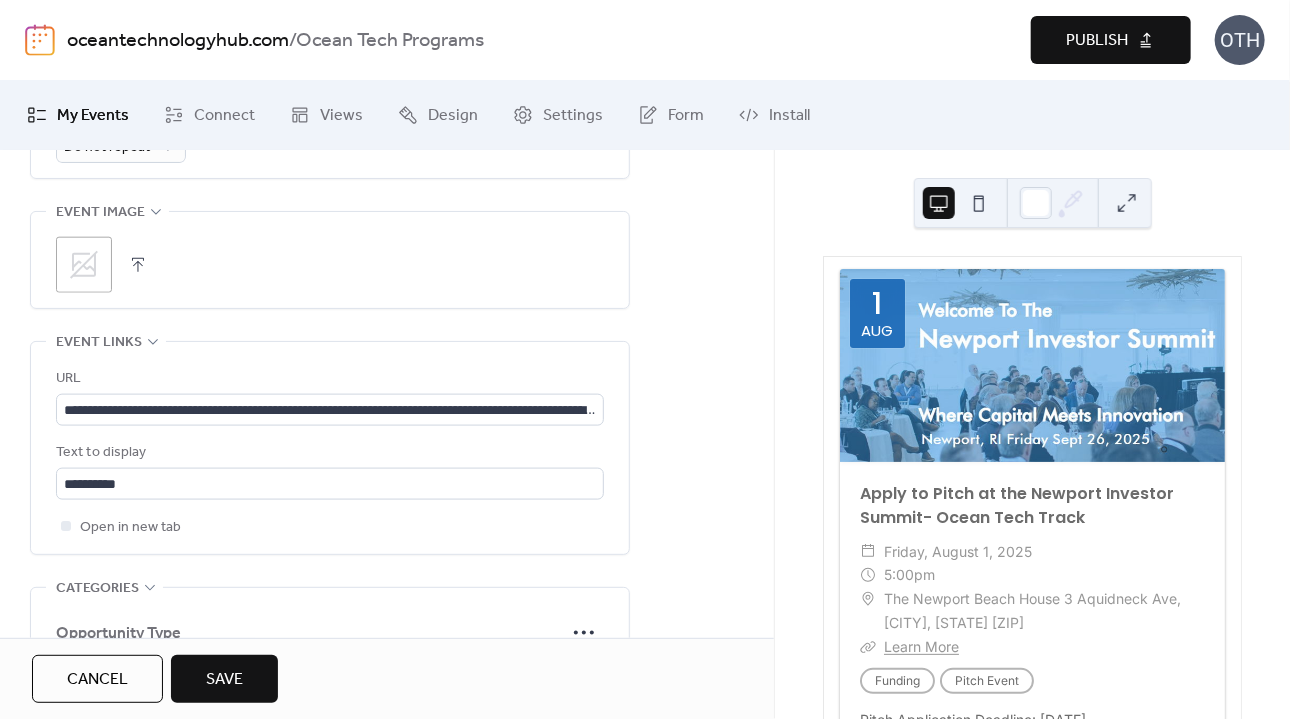 scroll, scrollTop: 822, scrollLeft: 0, axis: vertical 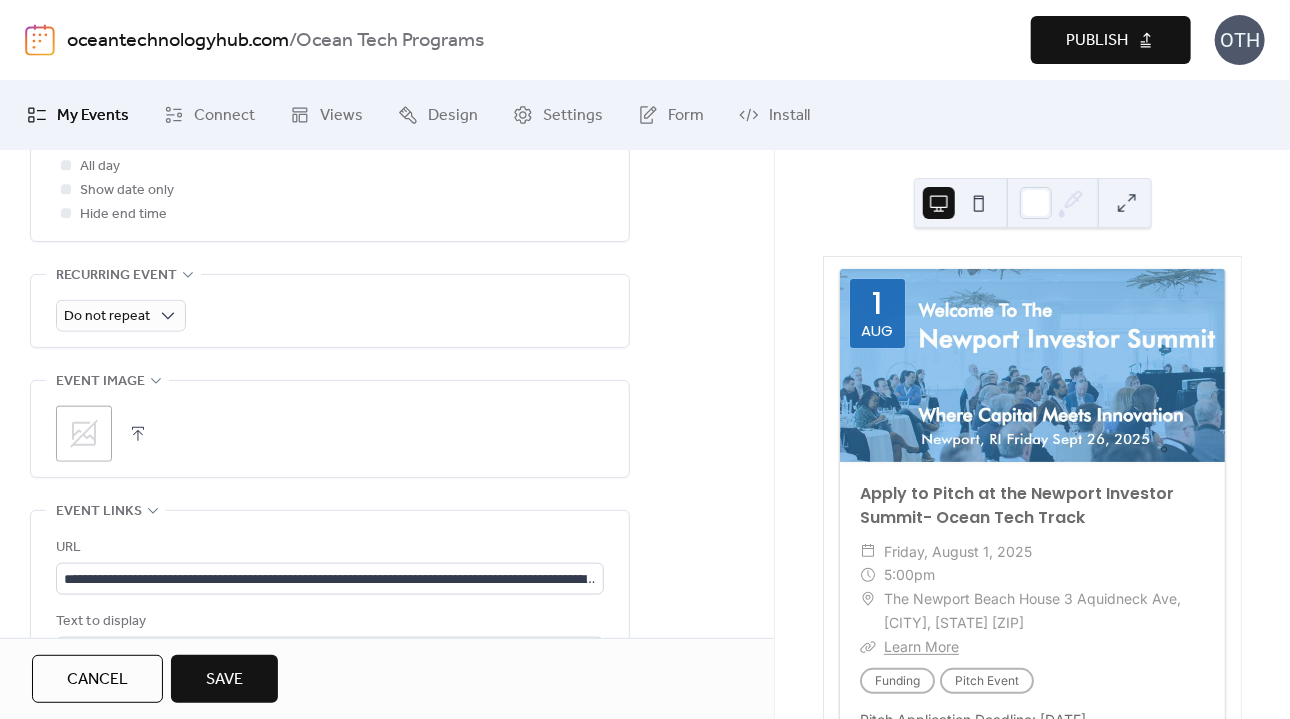 click 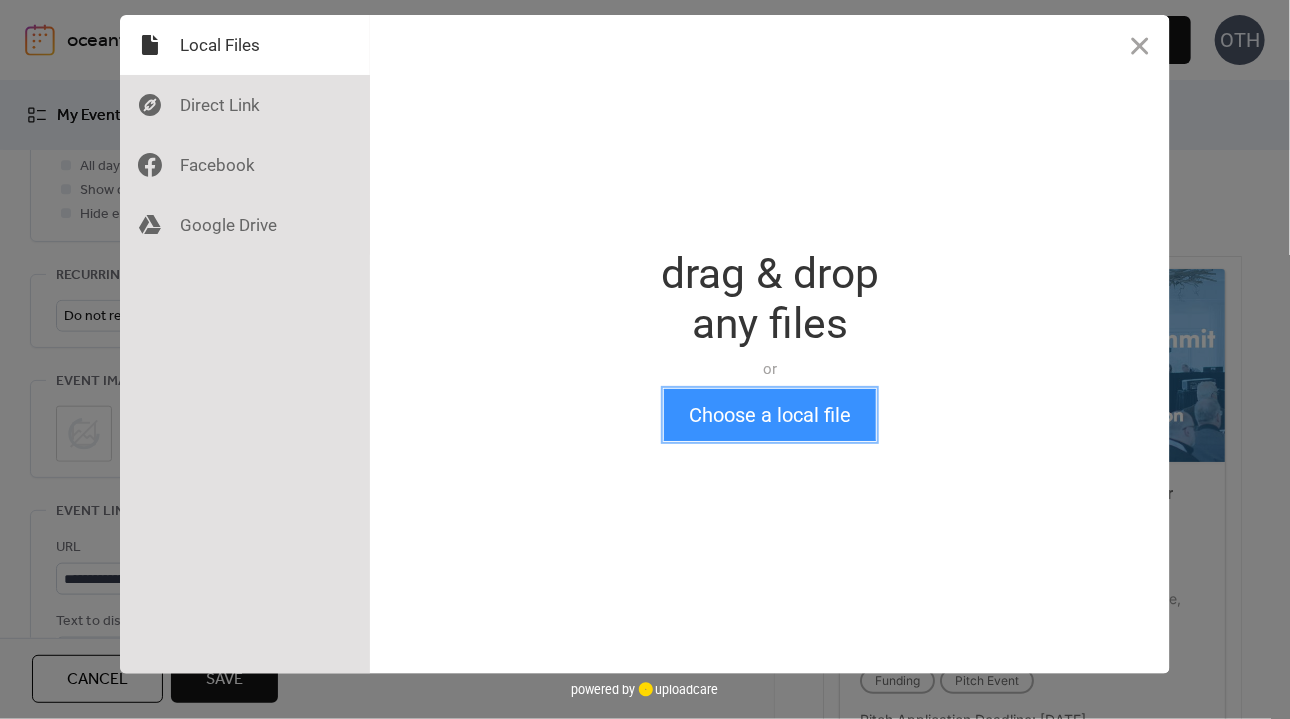 click on "Choose a local file" at bounding box center [770, 415] 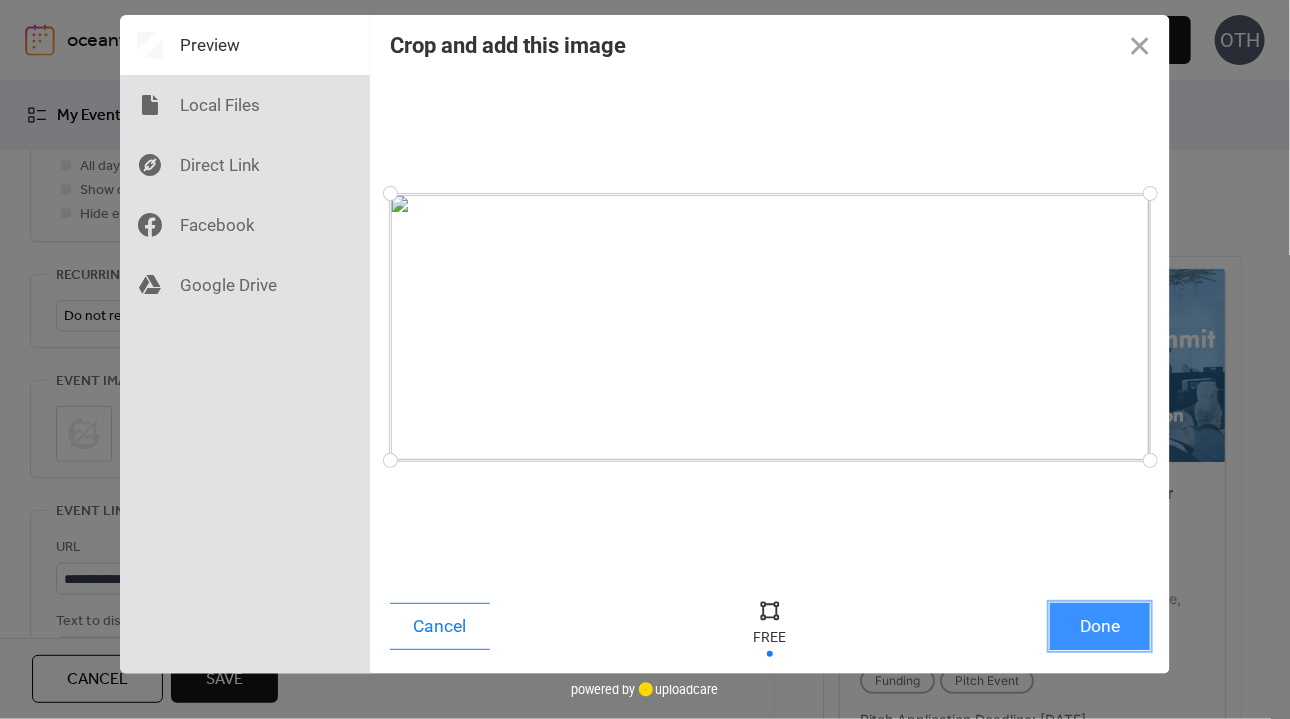 click on "Done" at bounding box center (1100, 626) 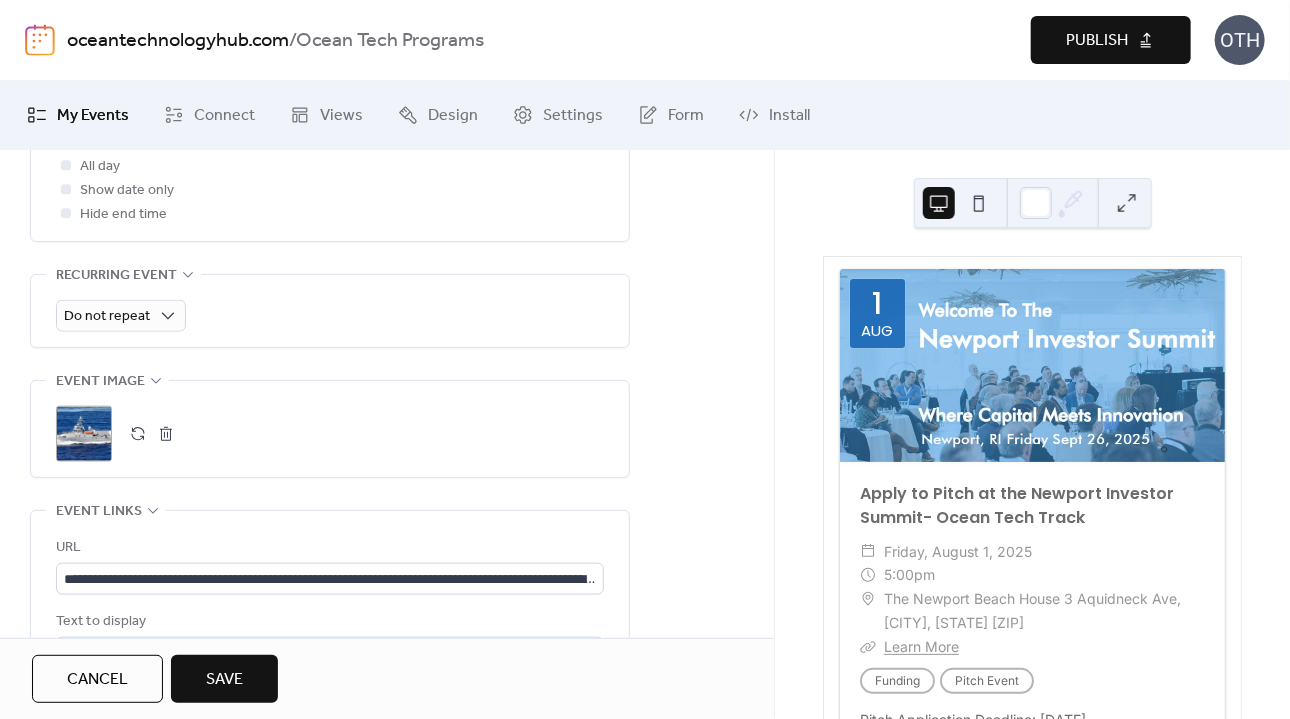 click on "Save" at bounding box center [224, 679] 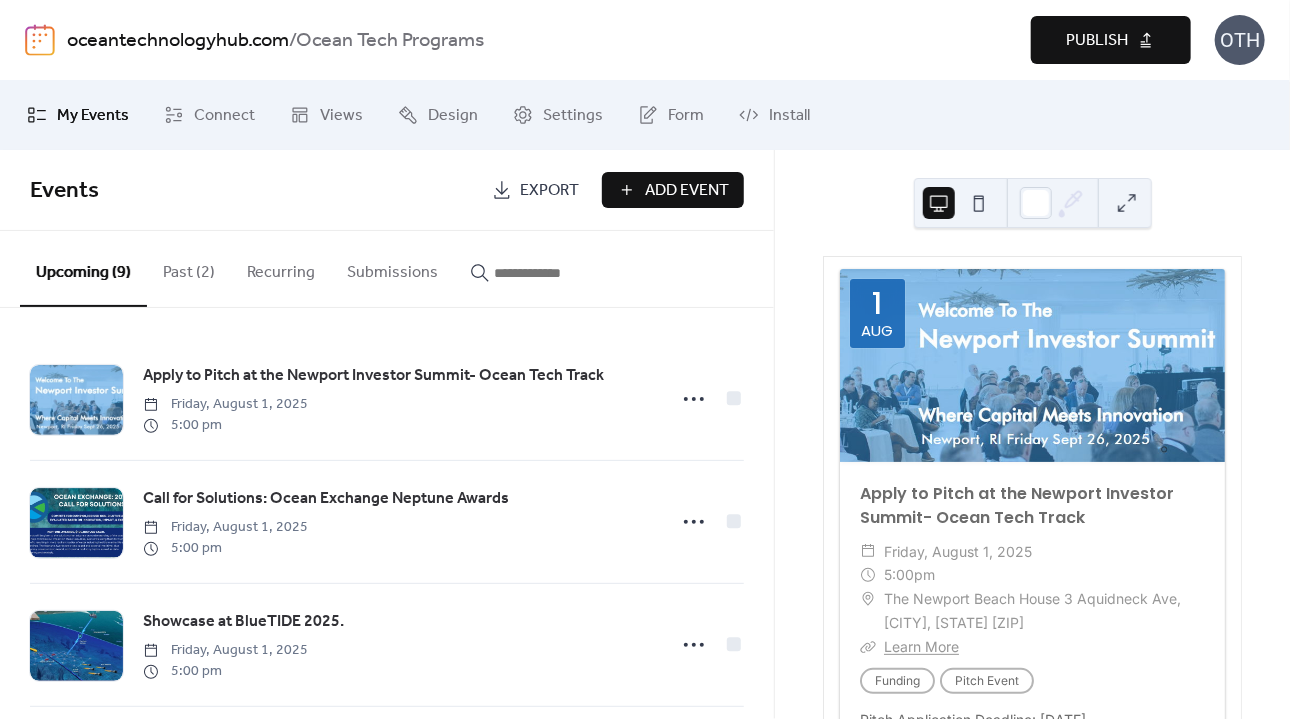 click on "Publish" at bounding box center (1097, 41) 